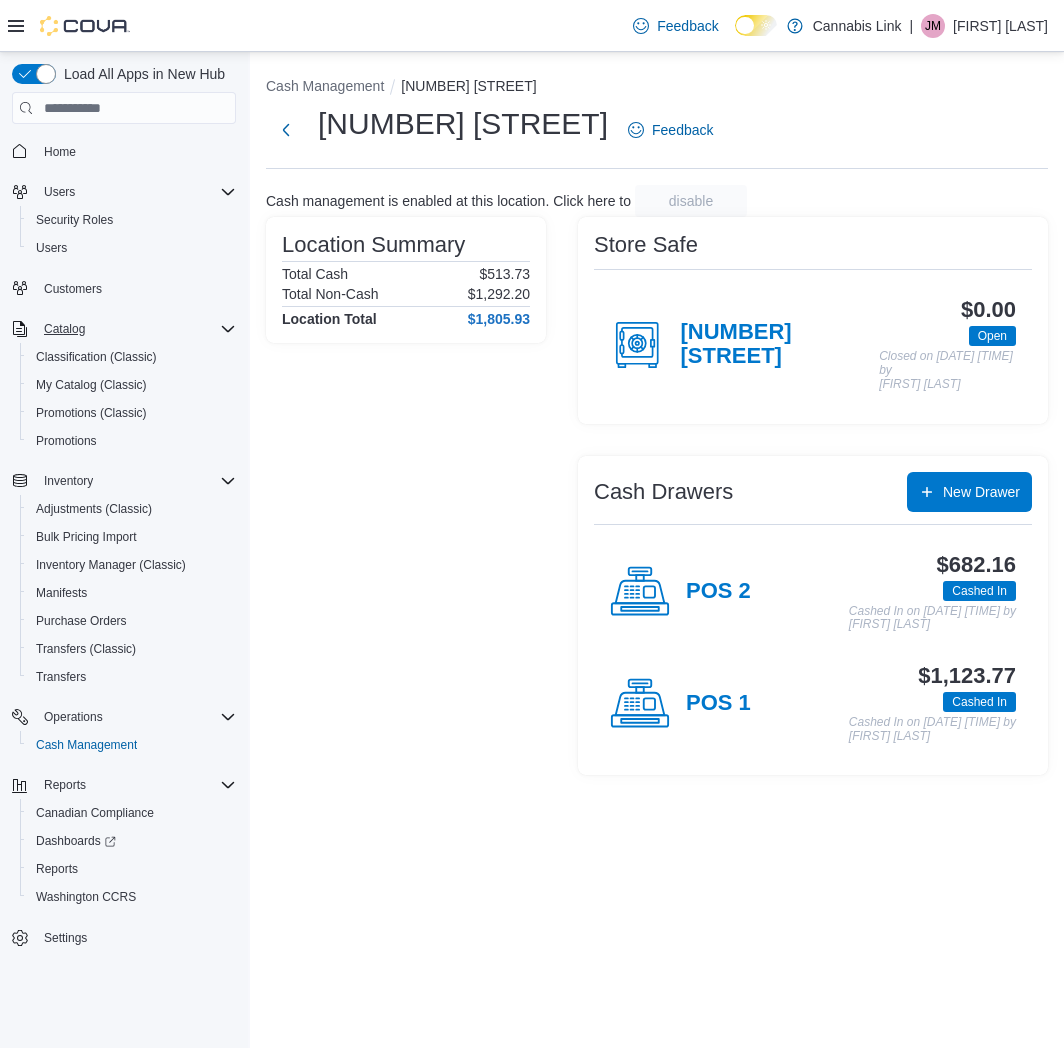 scroll, scrollTop: 0, scrollLeft: 0, axis: both 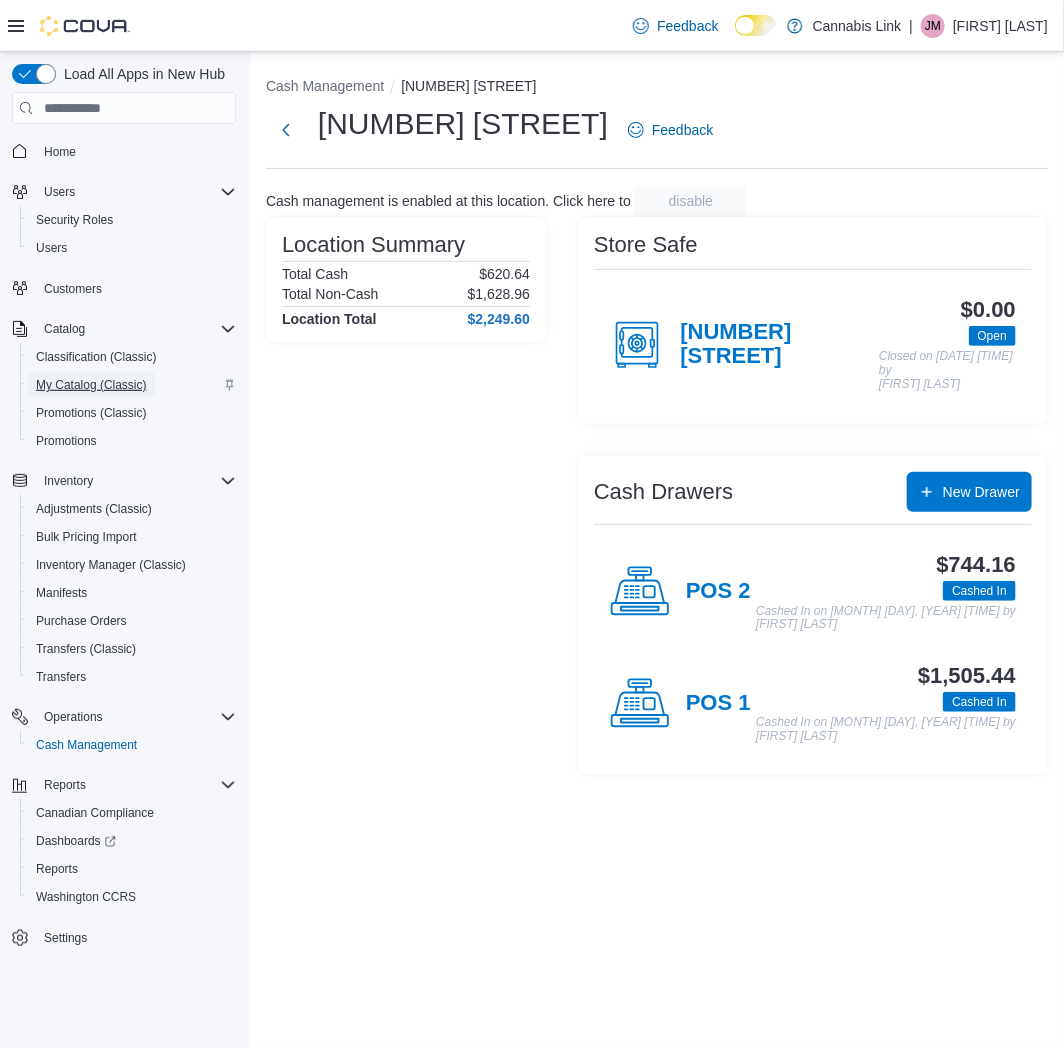 click on "My Catalog (Classic)" at bounding box center (91, 385) 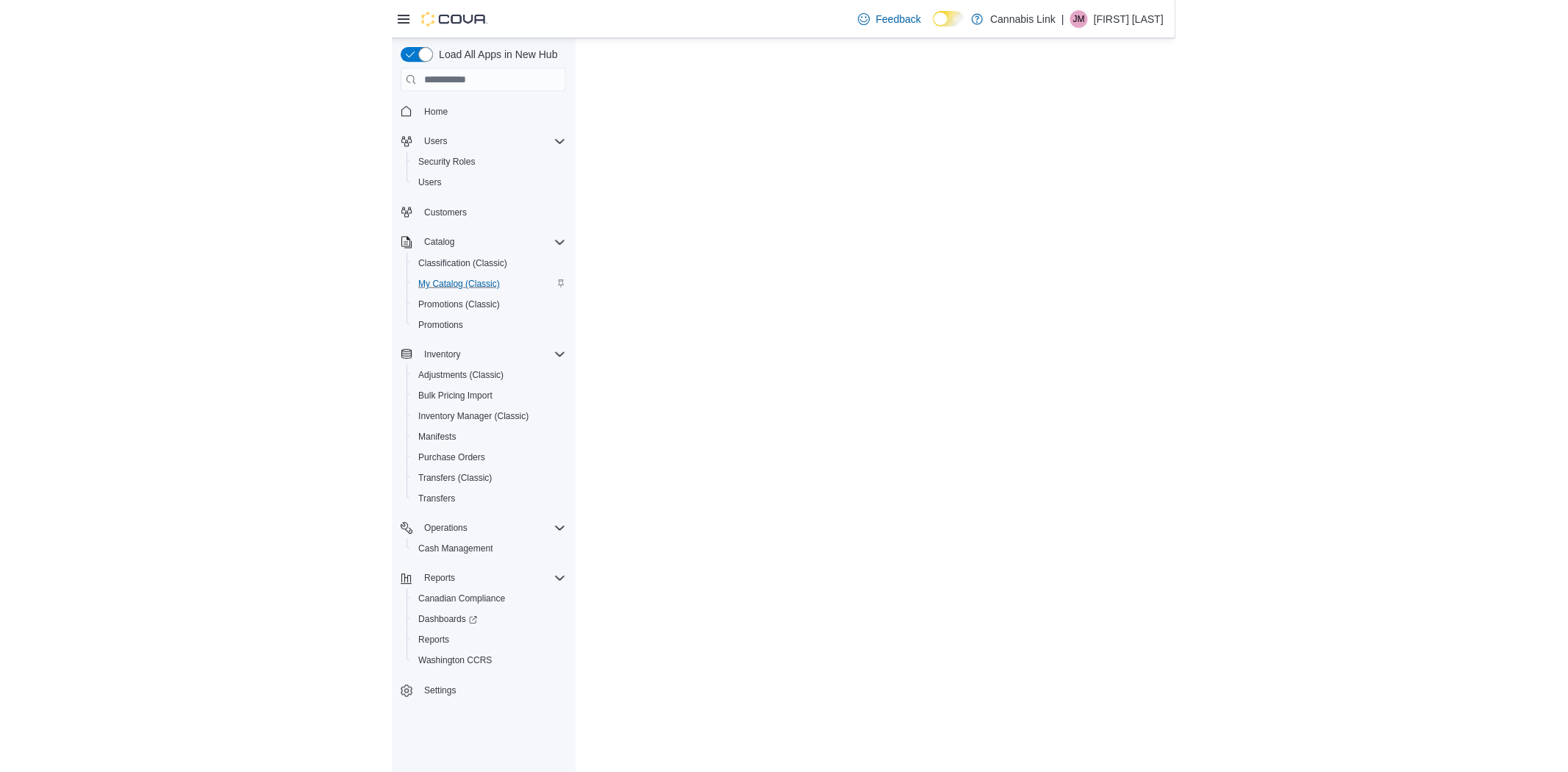 scroll, scrollTop: 0, scrollLeft: 0, axis: both 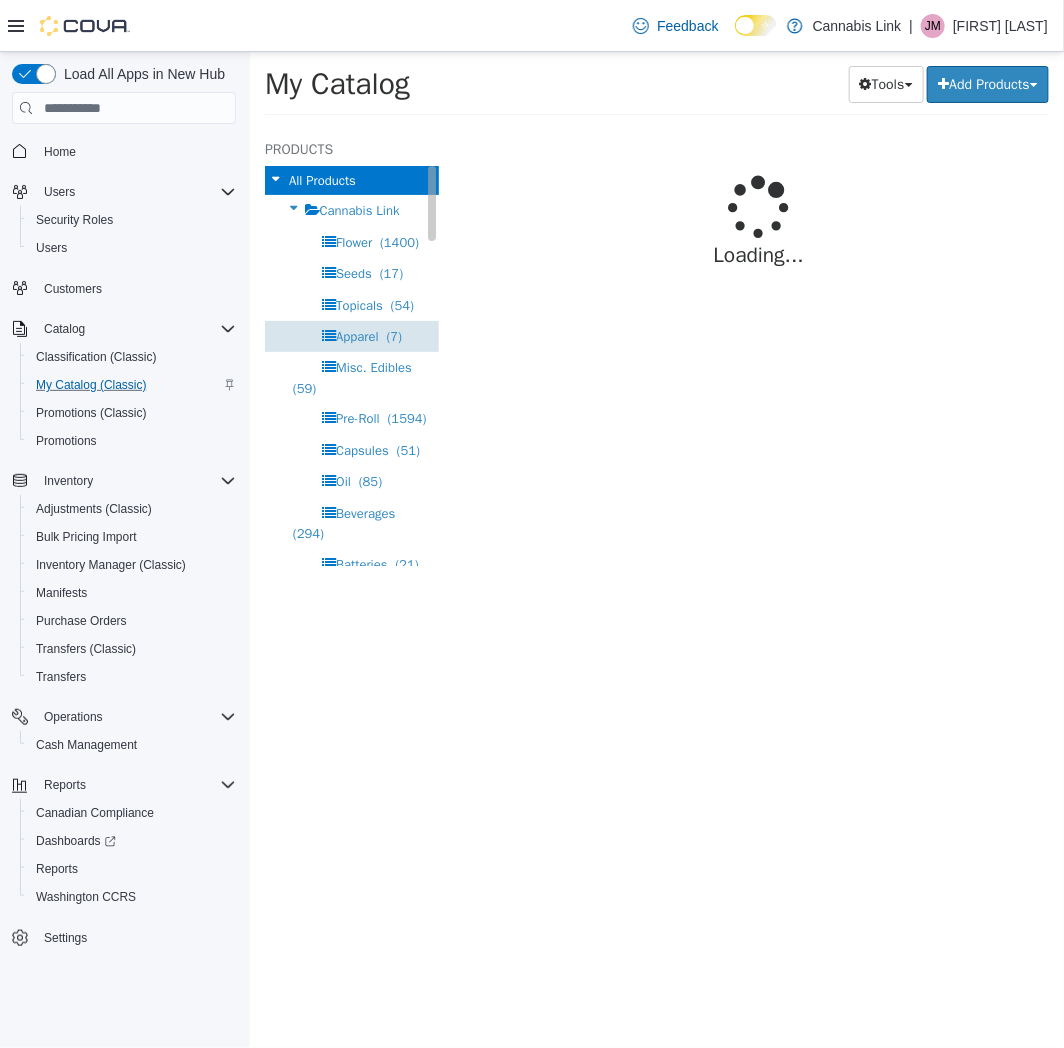 select on "**********" 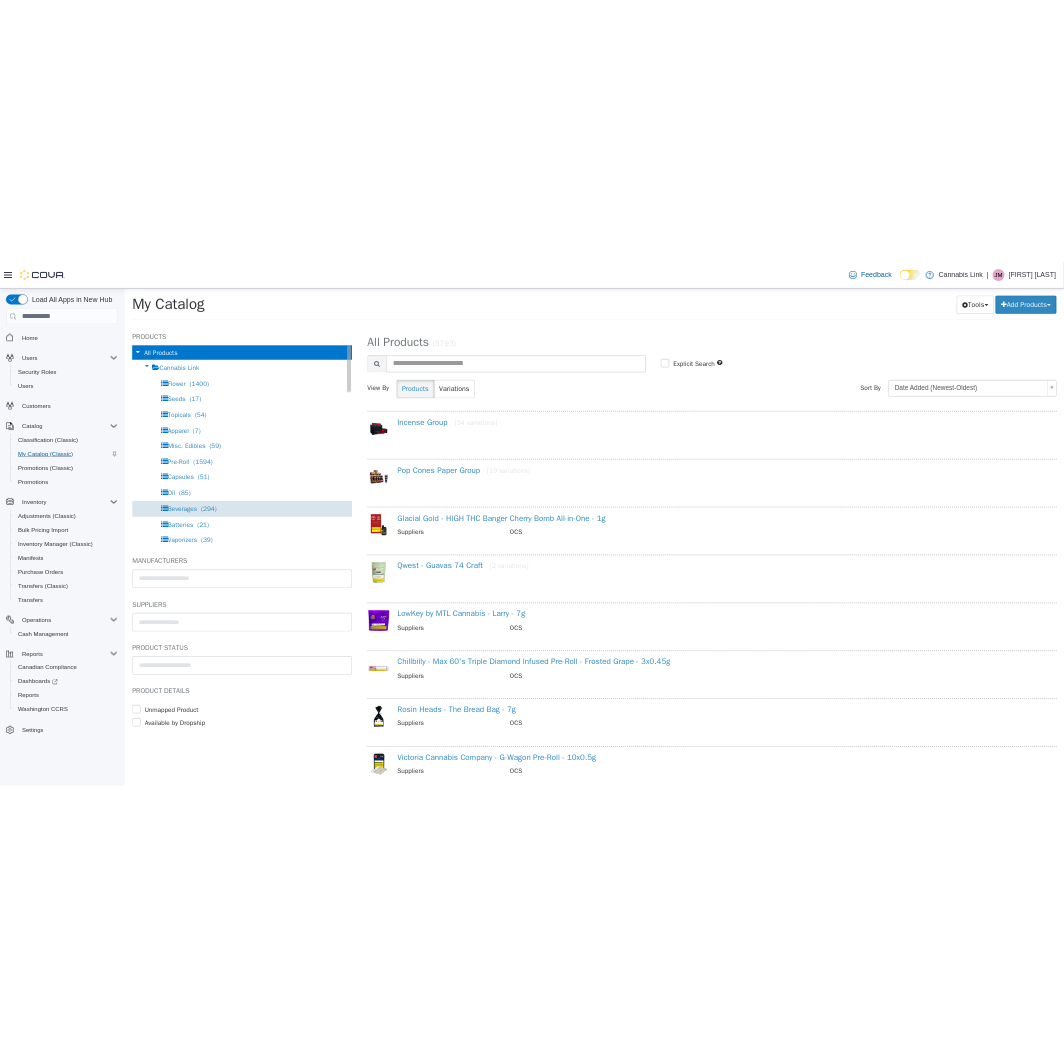 scroll, scrollTop: 222, scrollLeft: 0, axis: vertical 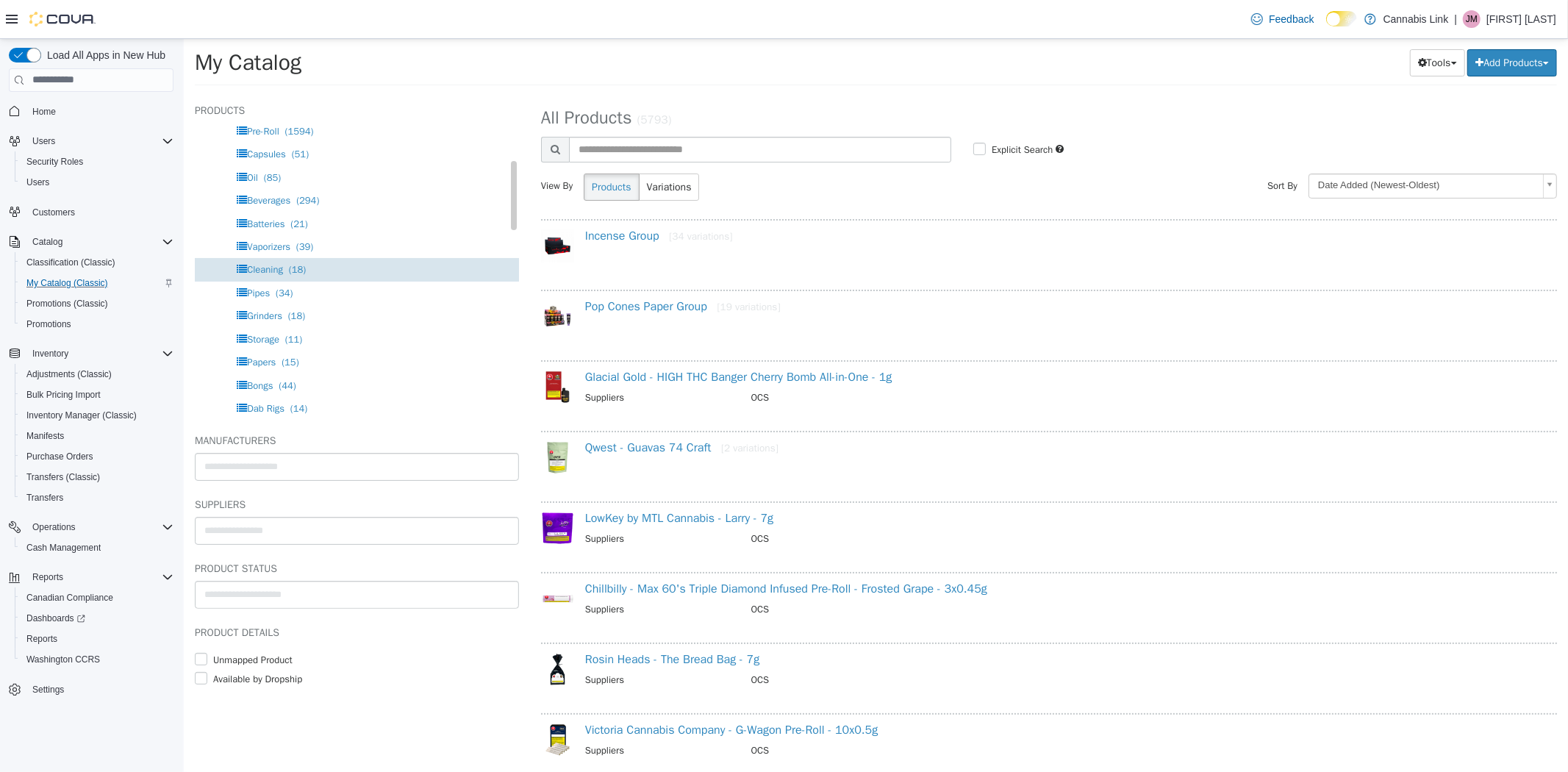 click on "Cleaning" at bounding box center (264, 268) 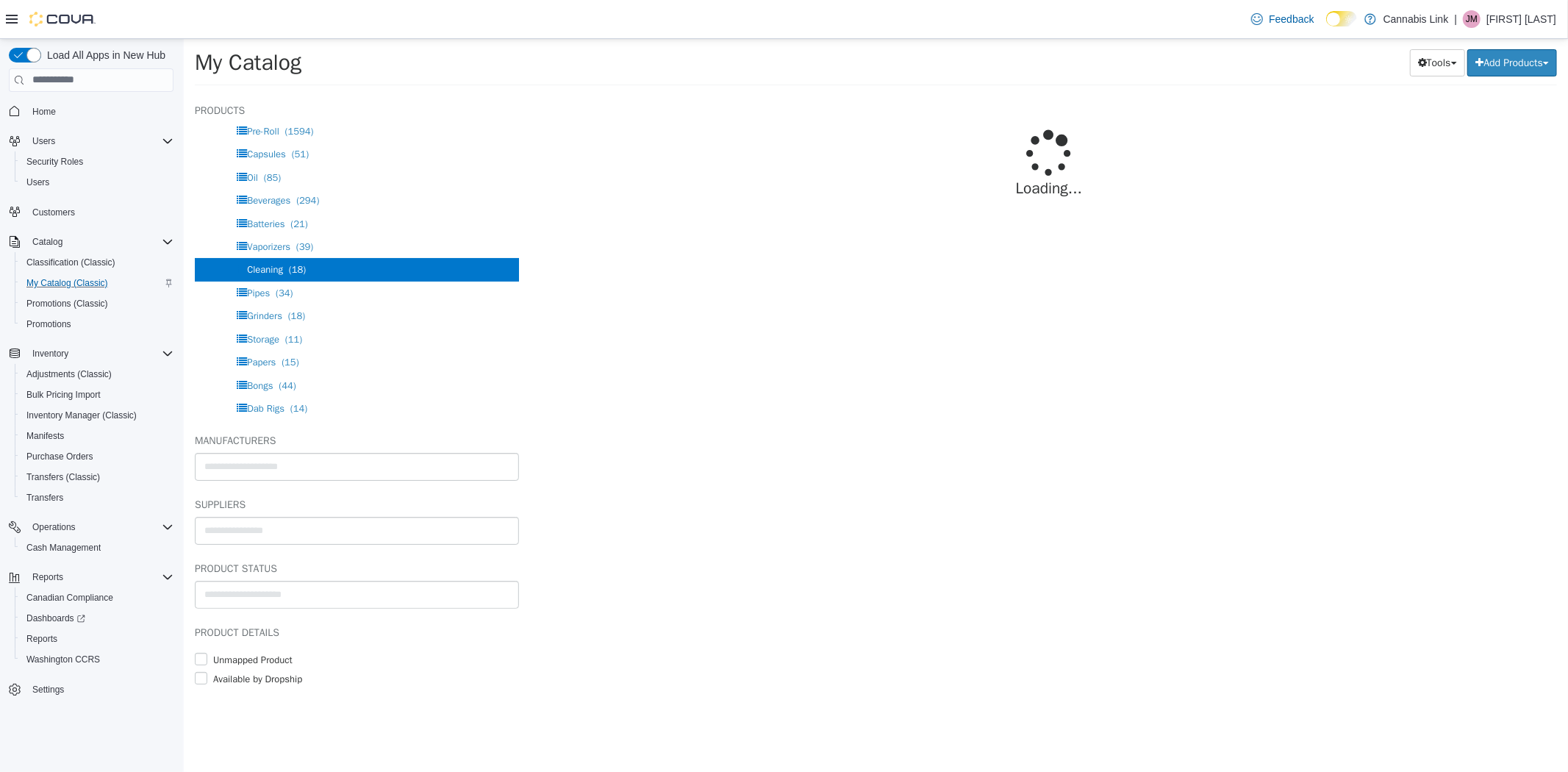 select on "**********" 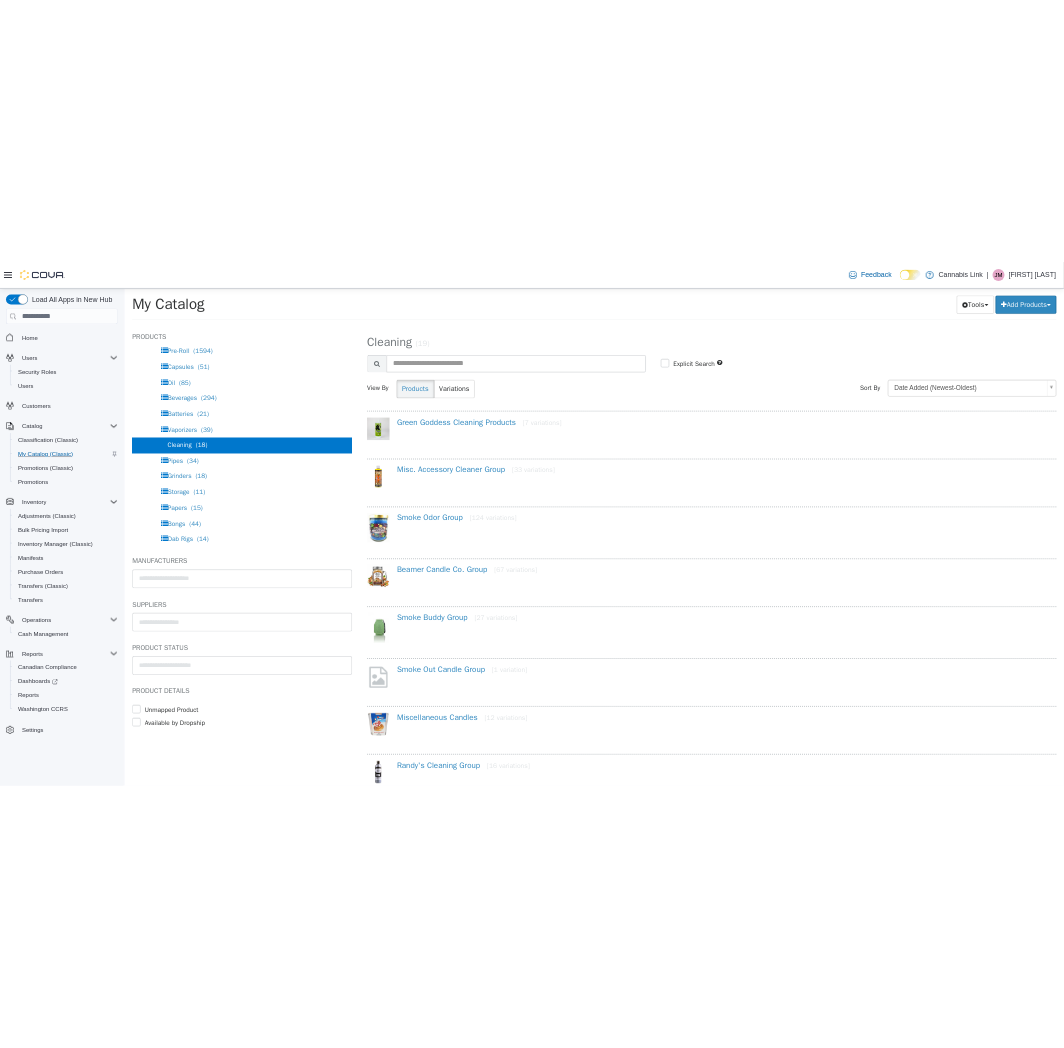 scroll, scrollTop: 242, scrollLeft: 0, axis: vertical 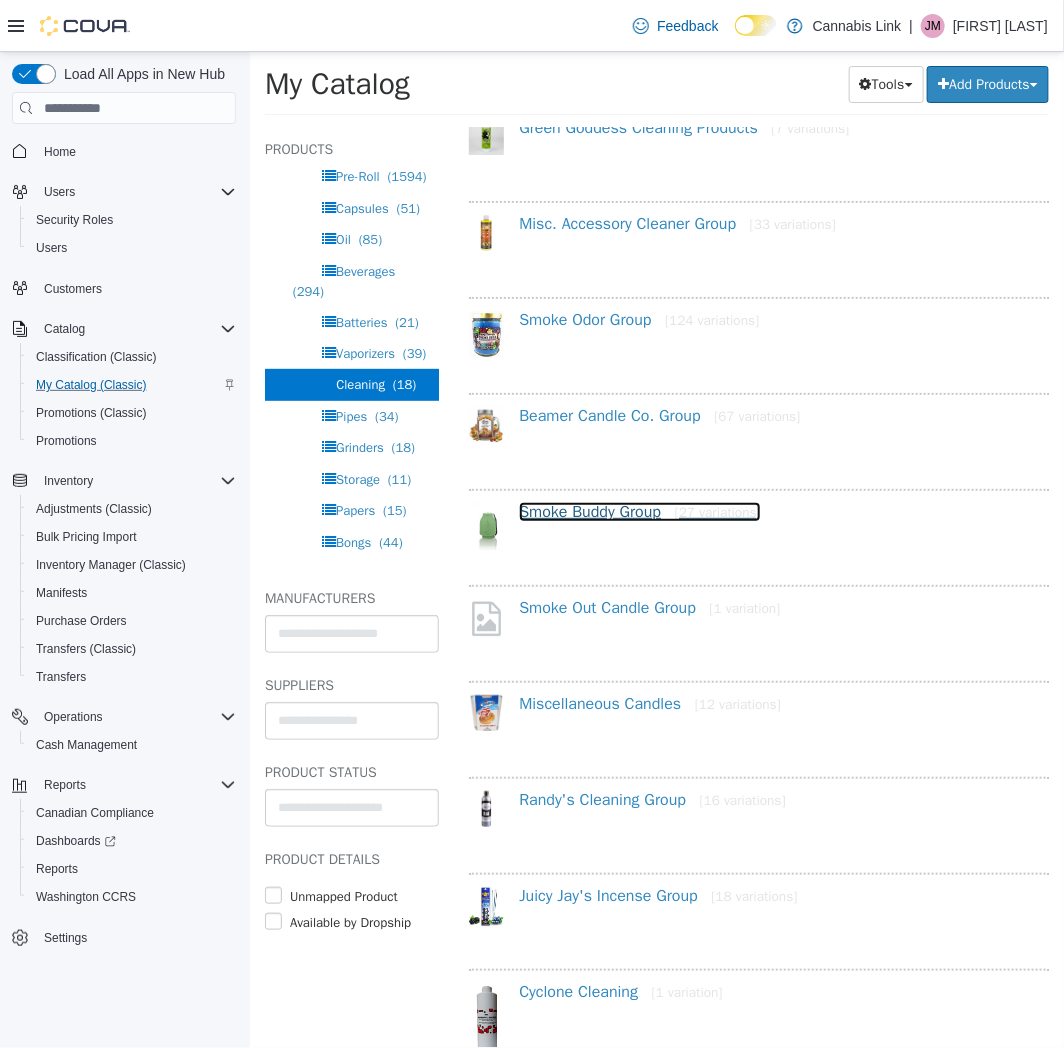 click on "Smoke Buddy Group
[27 variations]" at bounding box center [639, 512] 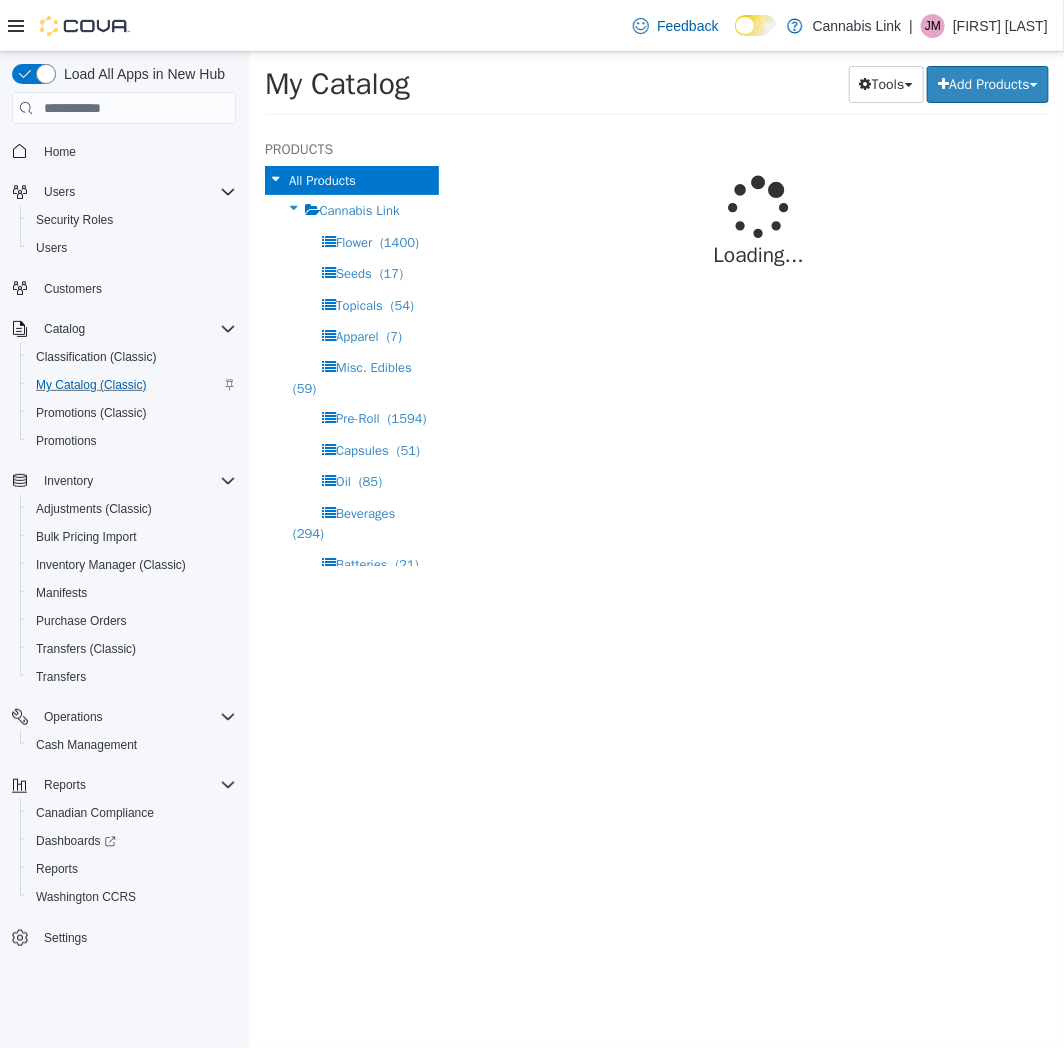 select on "**********" 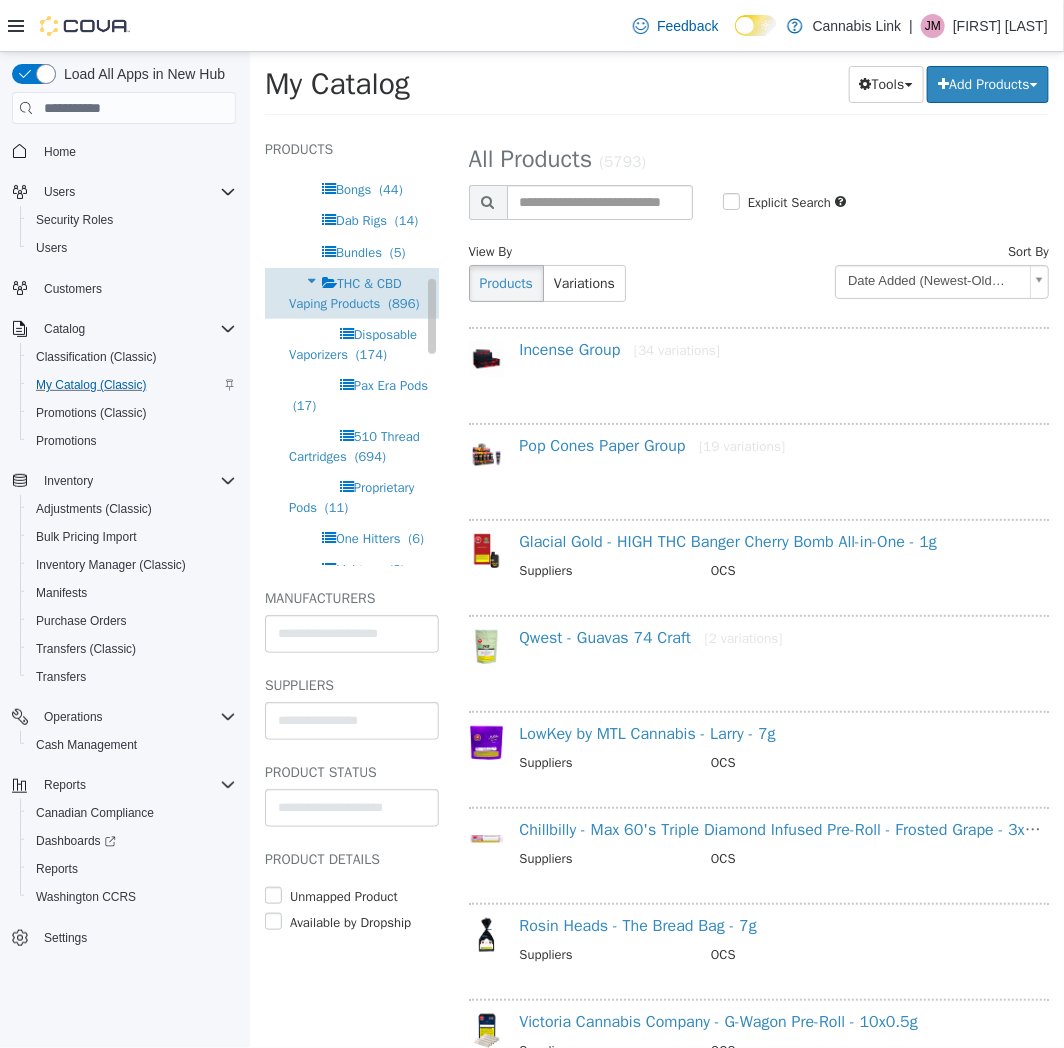 scroll, scrollTop: 373, scrollLeft: 0, axis: vertical 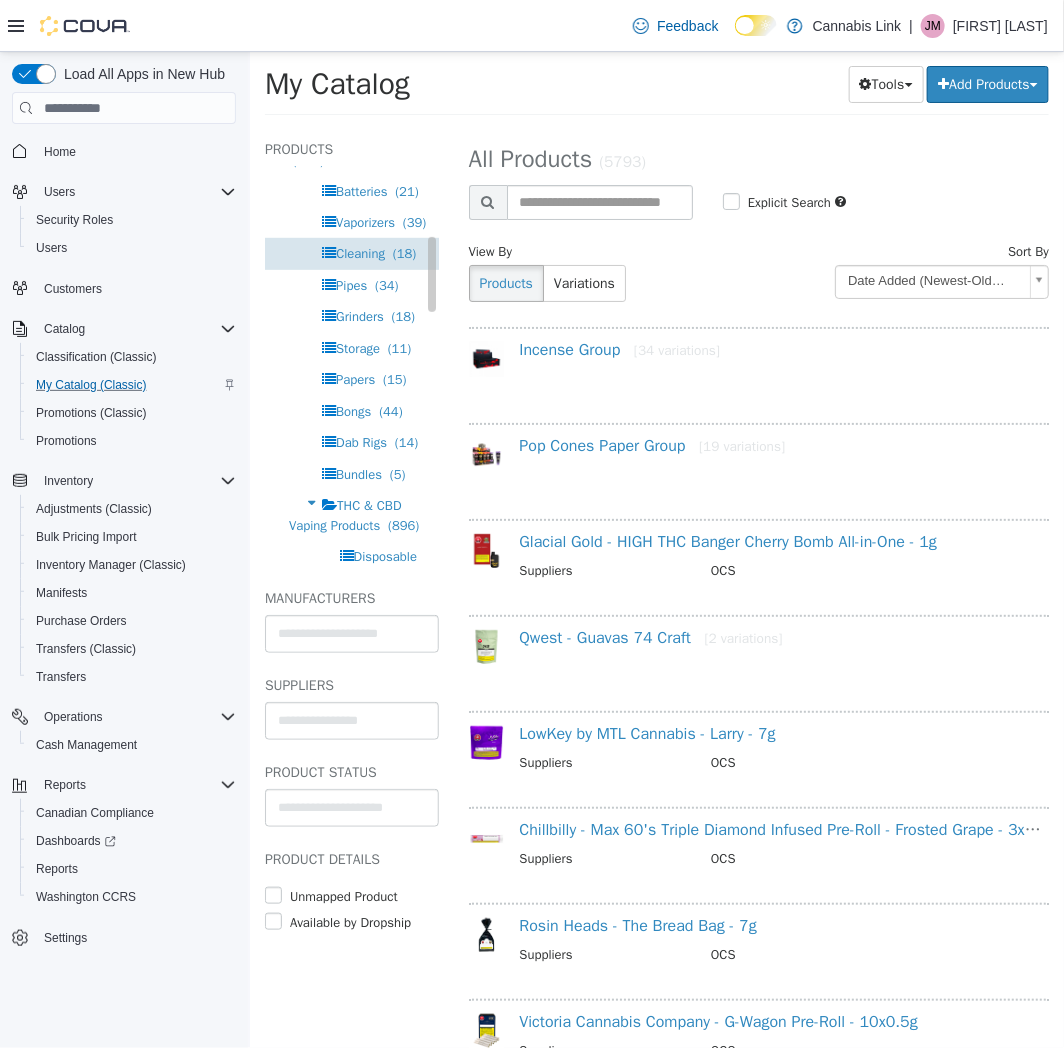 click on "Cleaning" at bounding box center (359, 253) 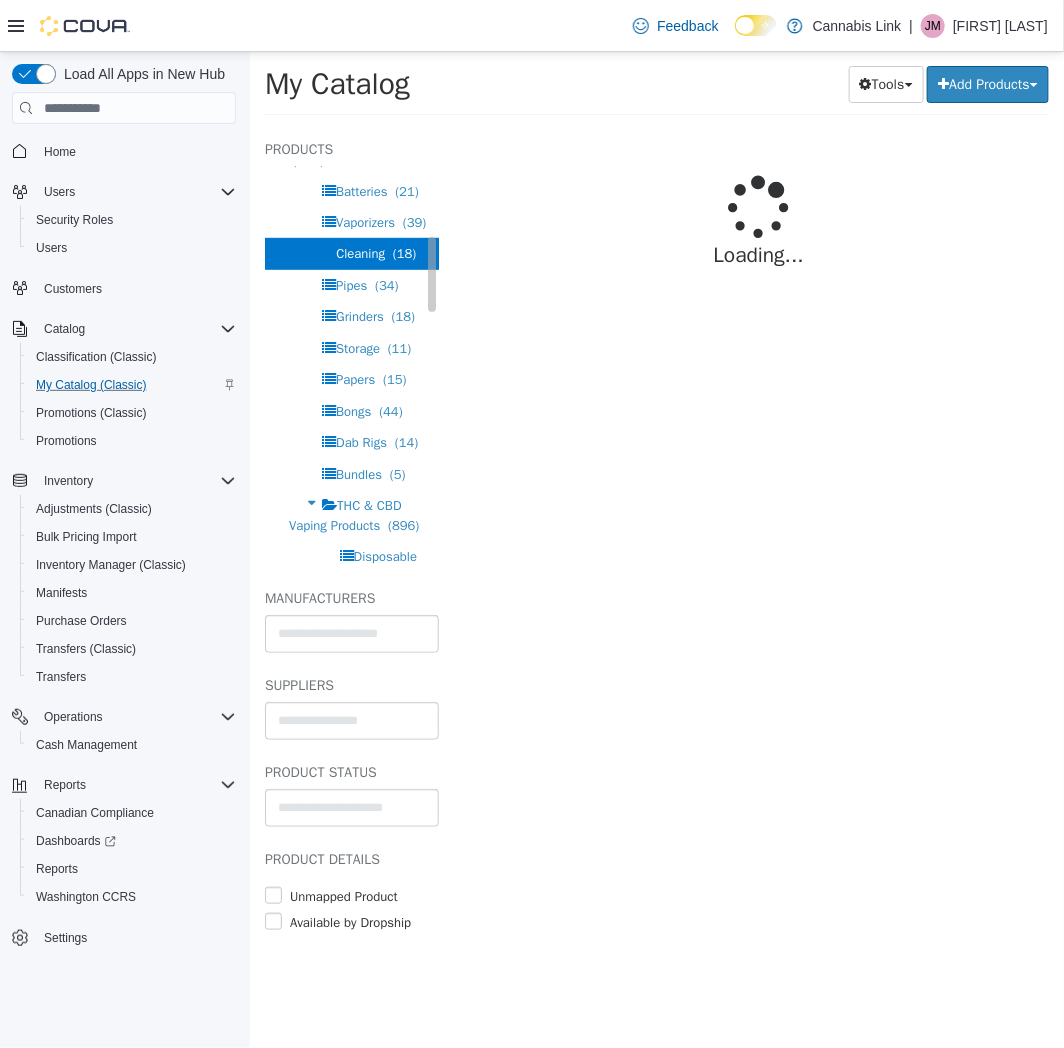 select on "**********" 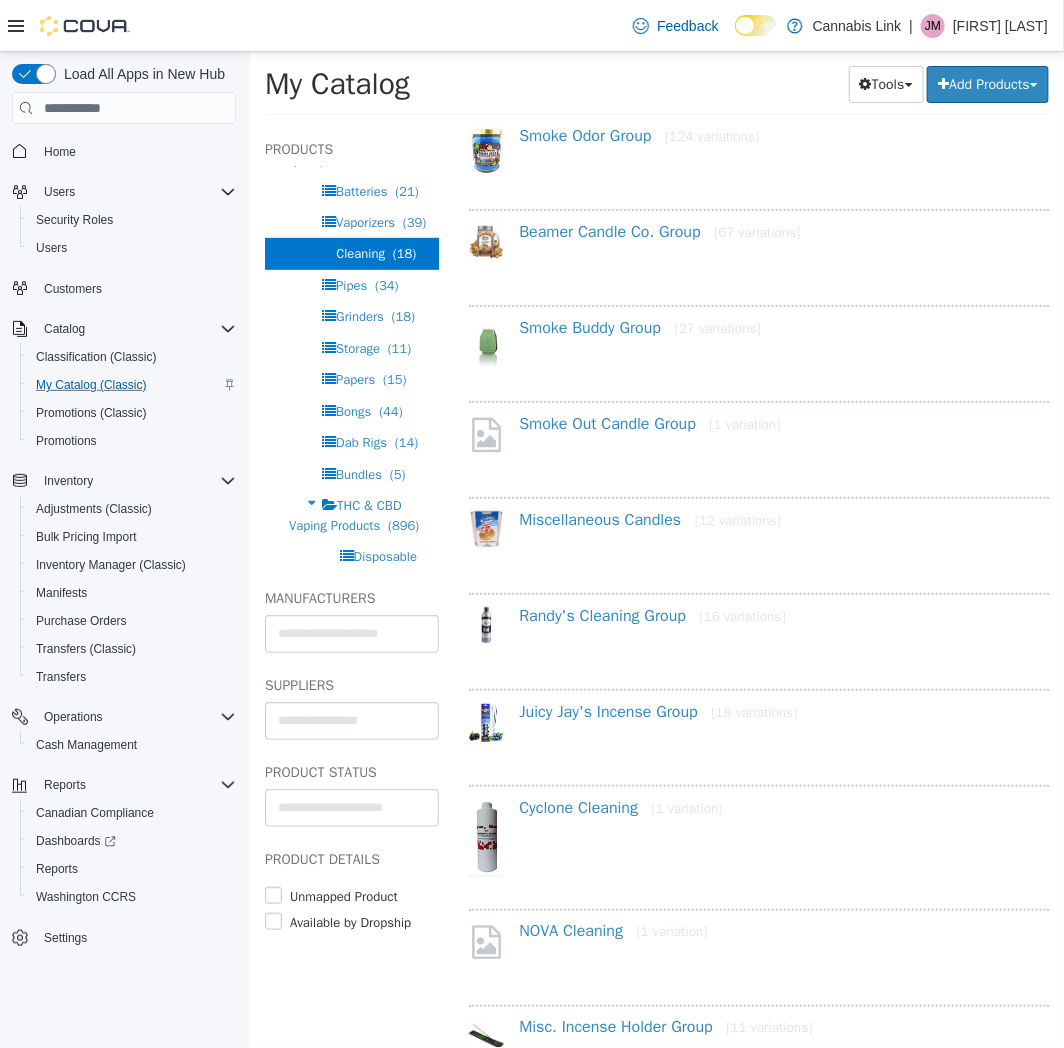 scroll, scrollTop: 444, scrollLeft: 0, axis: vertical 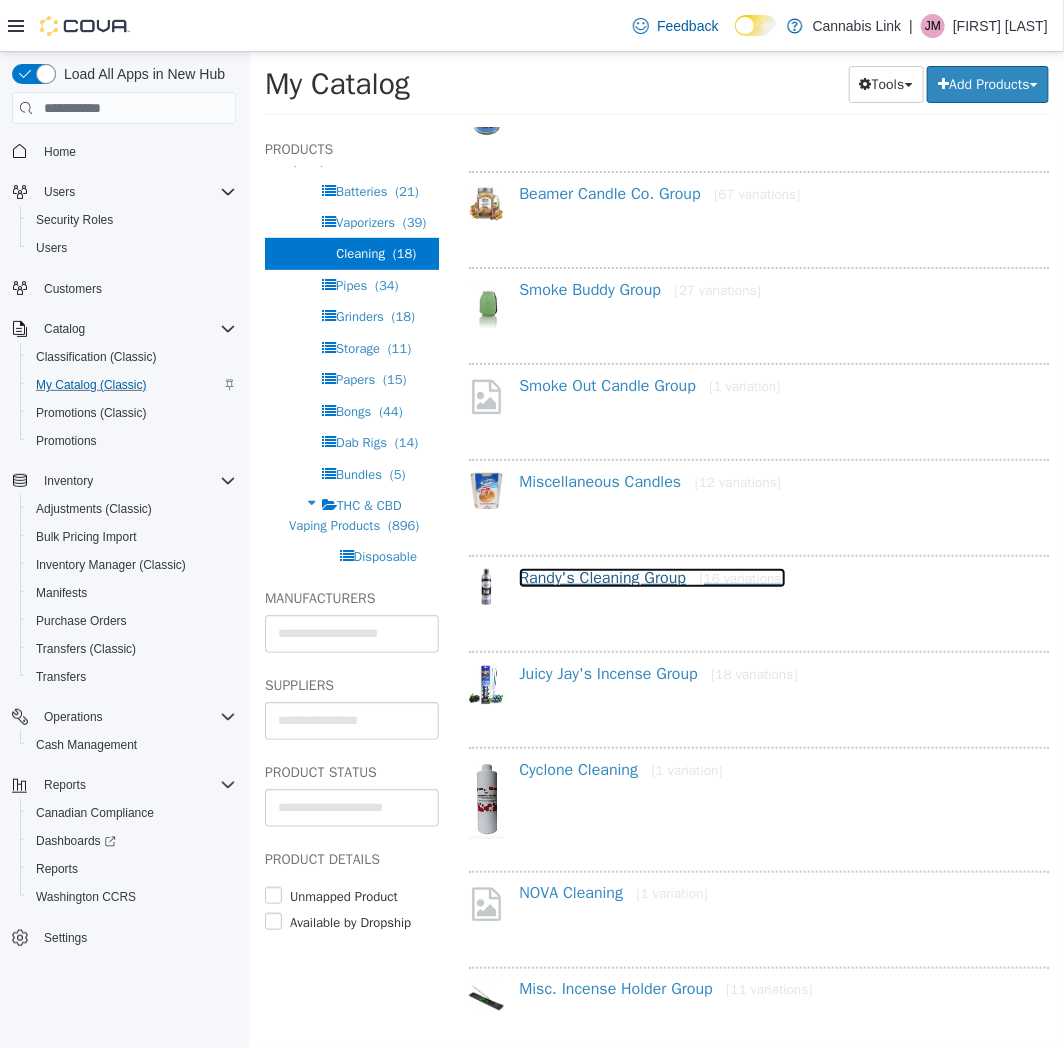 click on "Randy's Cleaning Group
[16 variations]" at bounding box center (651, 578) 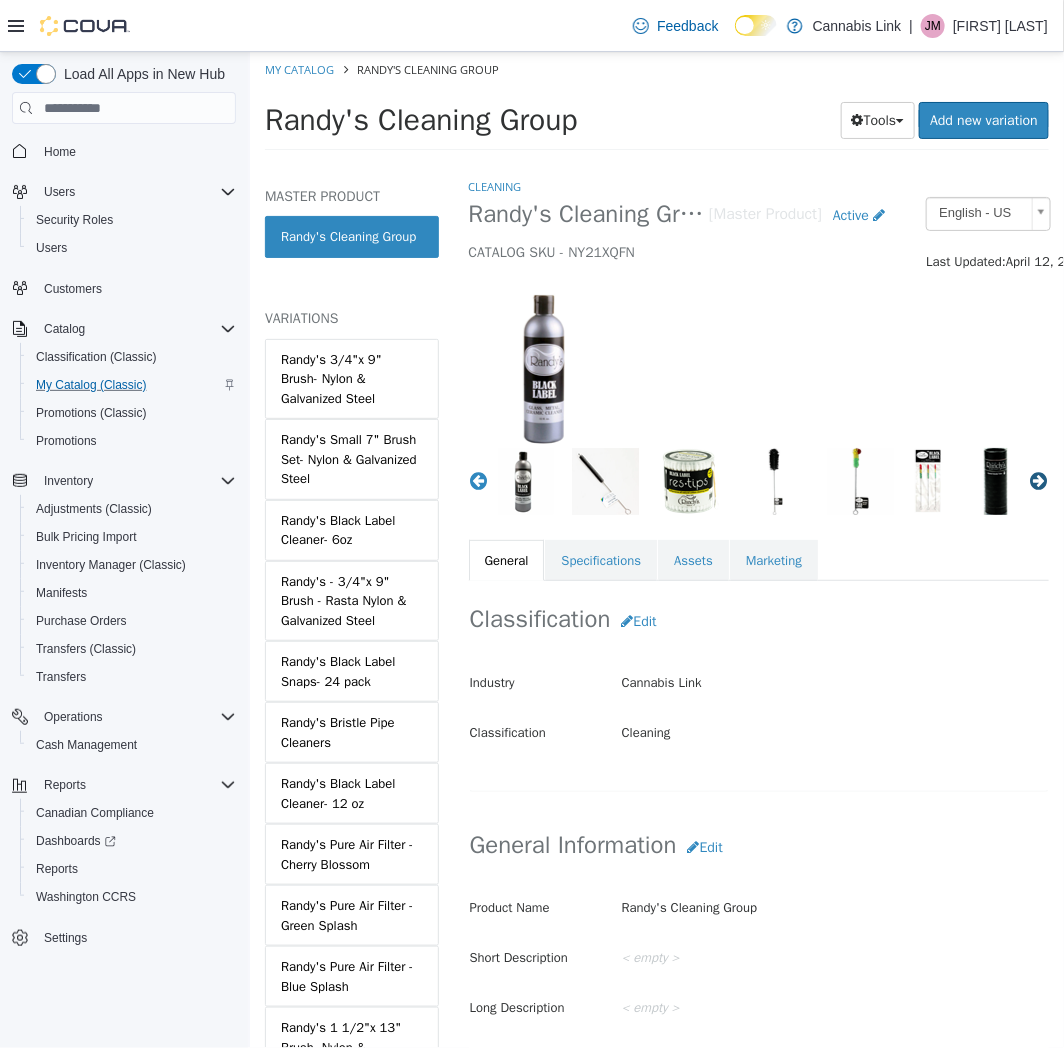 click on "Next" at bounding box center (1038, 481) 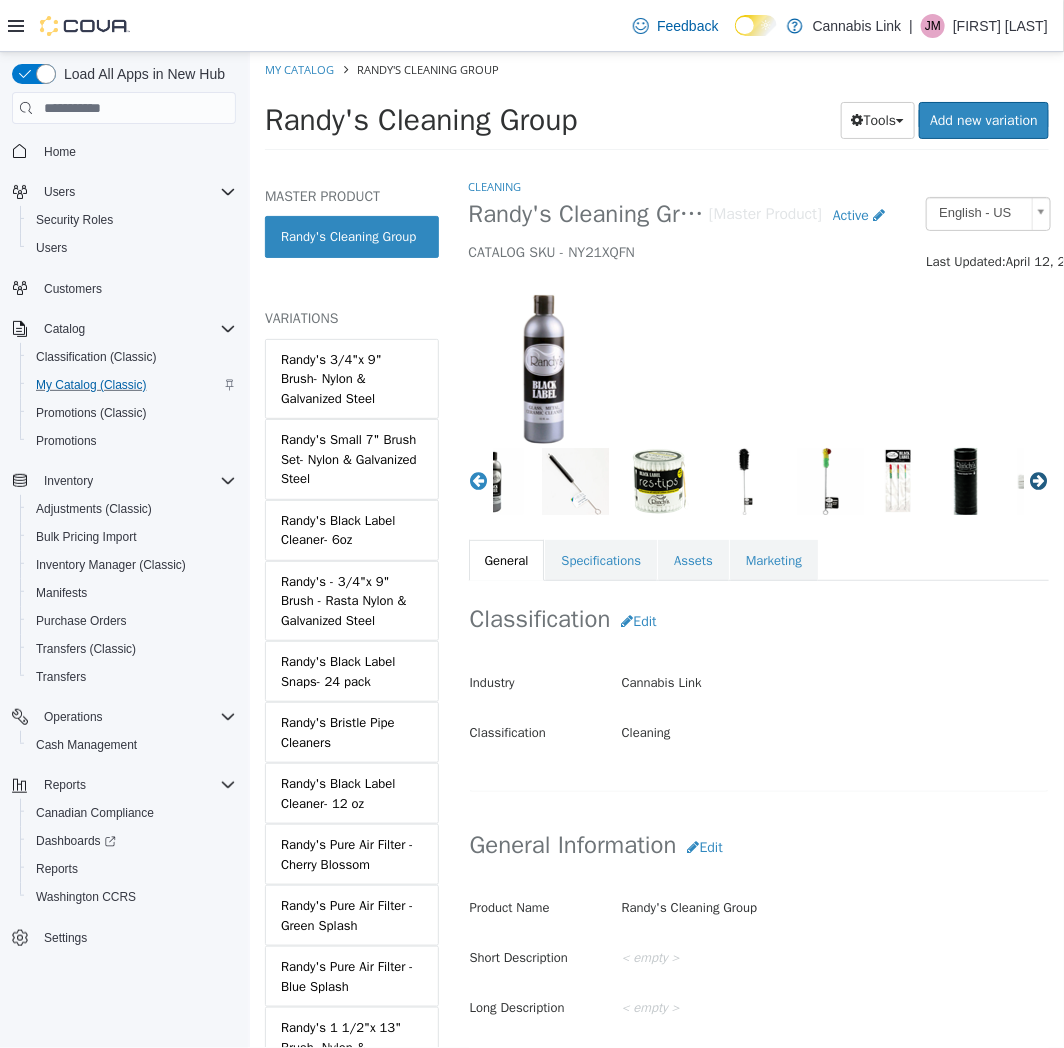 click on "Next" at bounding box center (1038, 481) 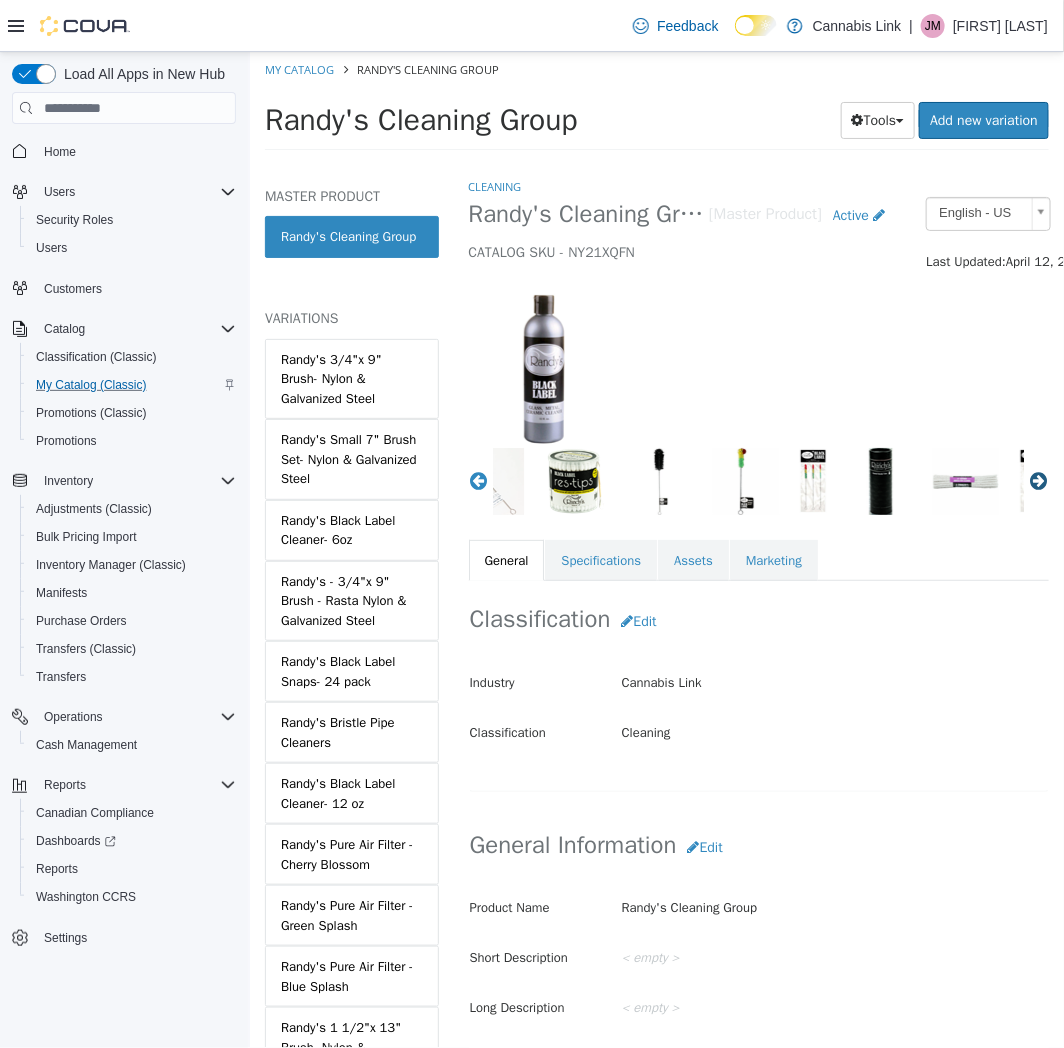 click on "Next" at bounding box center (1038, 481) 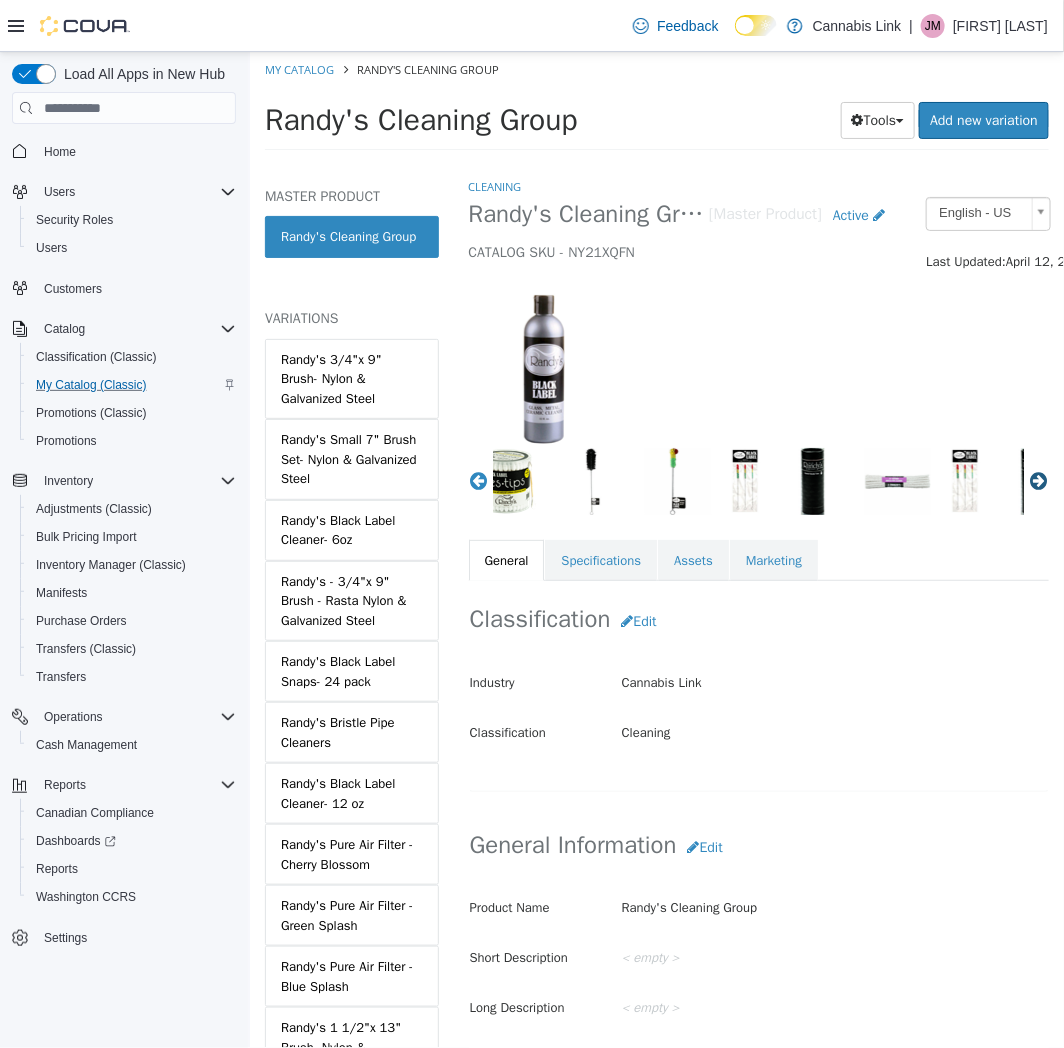 click on "Next" at bounding box center [1038, 481] 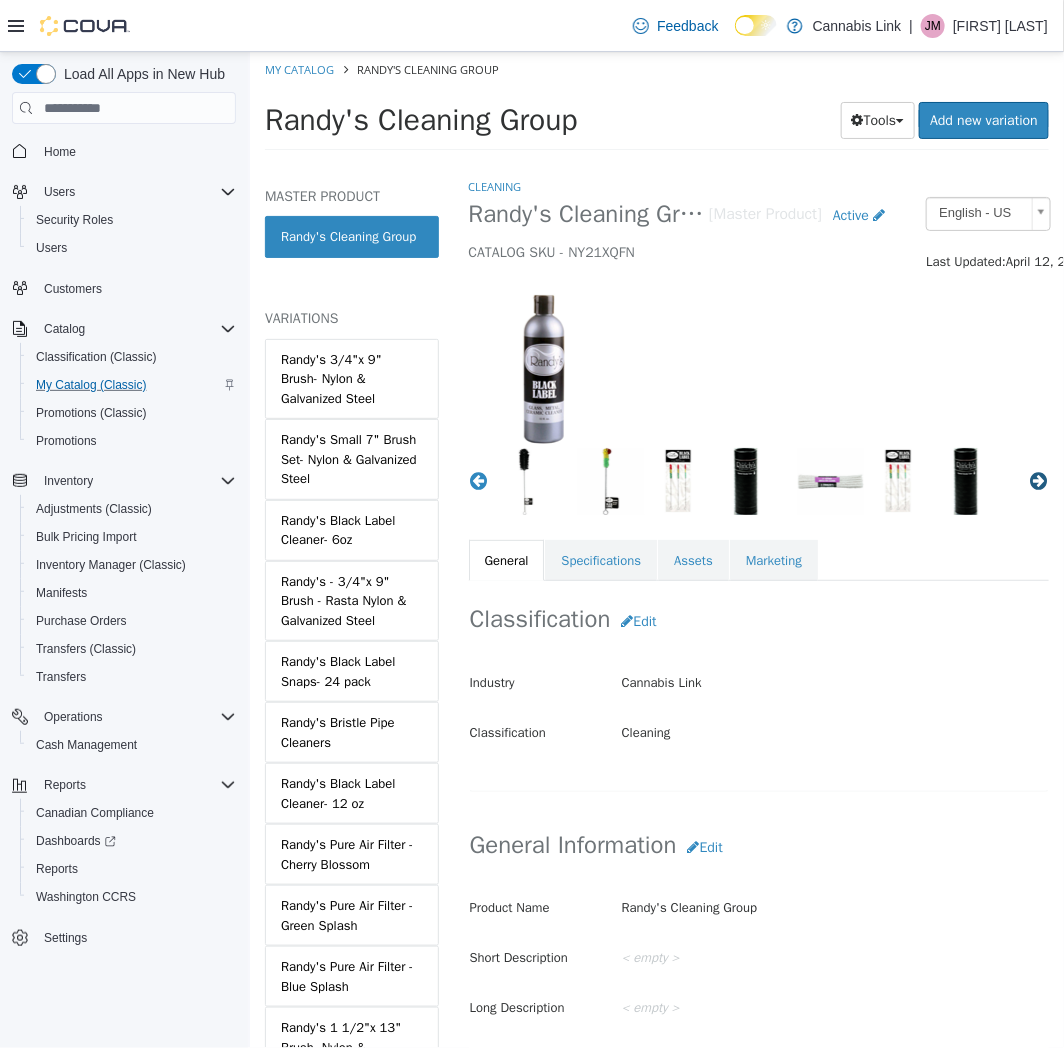 click on "Next" at bounding box center [1038, 481] 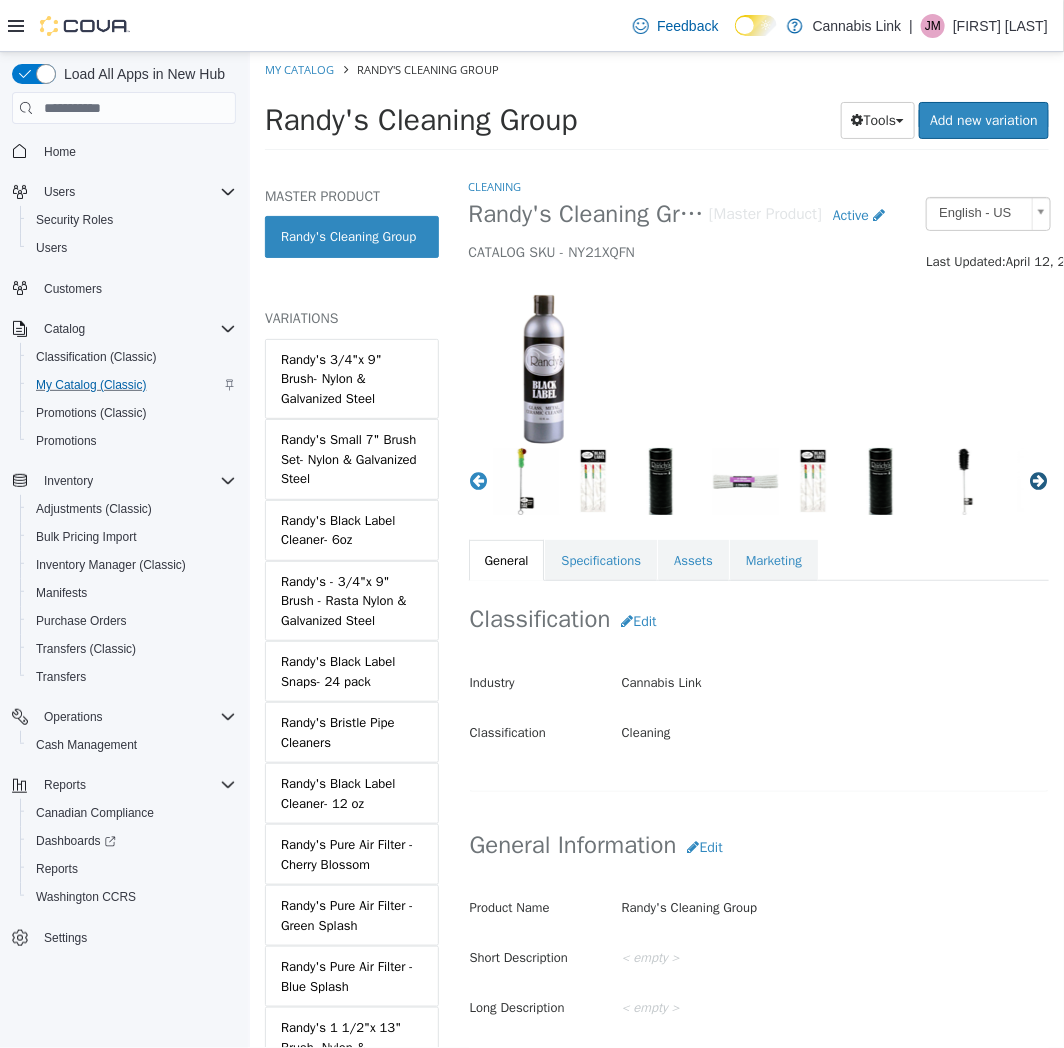 click on "Next" at bounding box center [1038, 481] 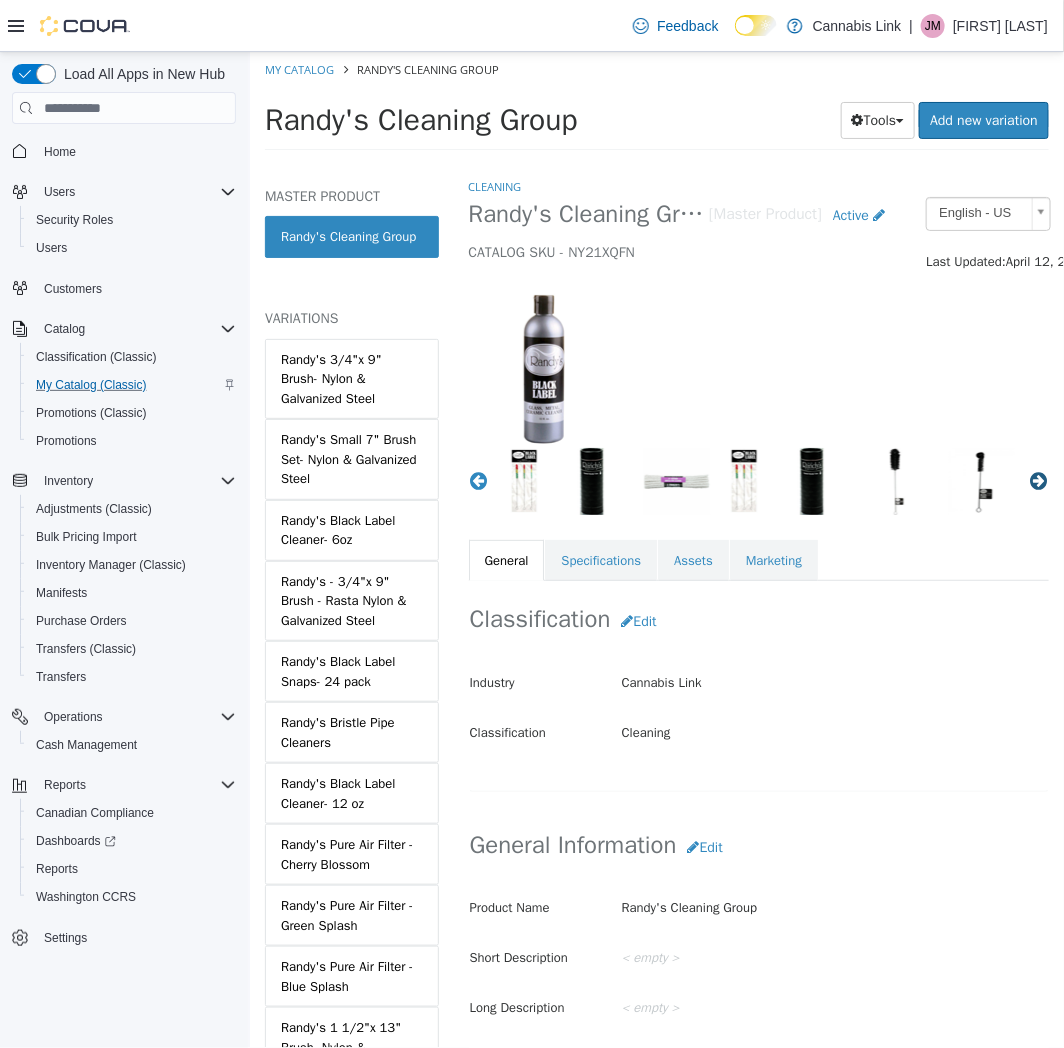 click on "Next" at bounding box center [1038, 481] 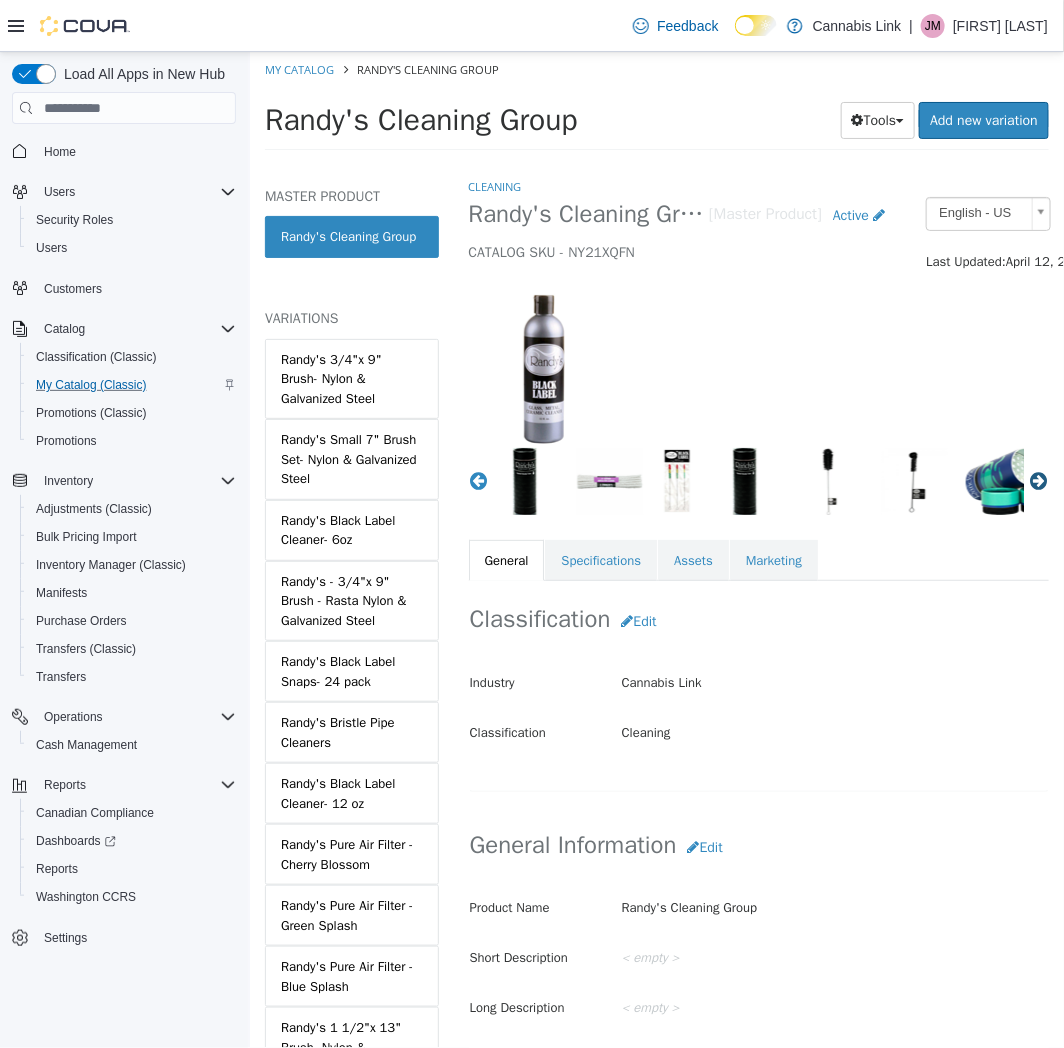 click on "Next" at bounding box center (1038, 481) 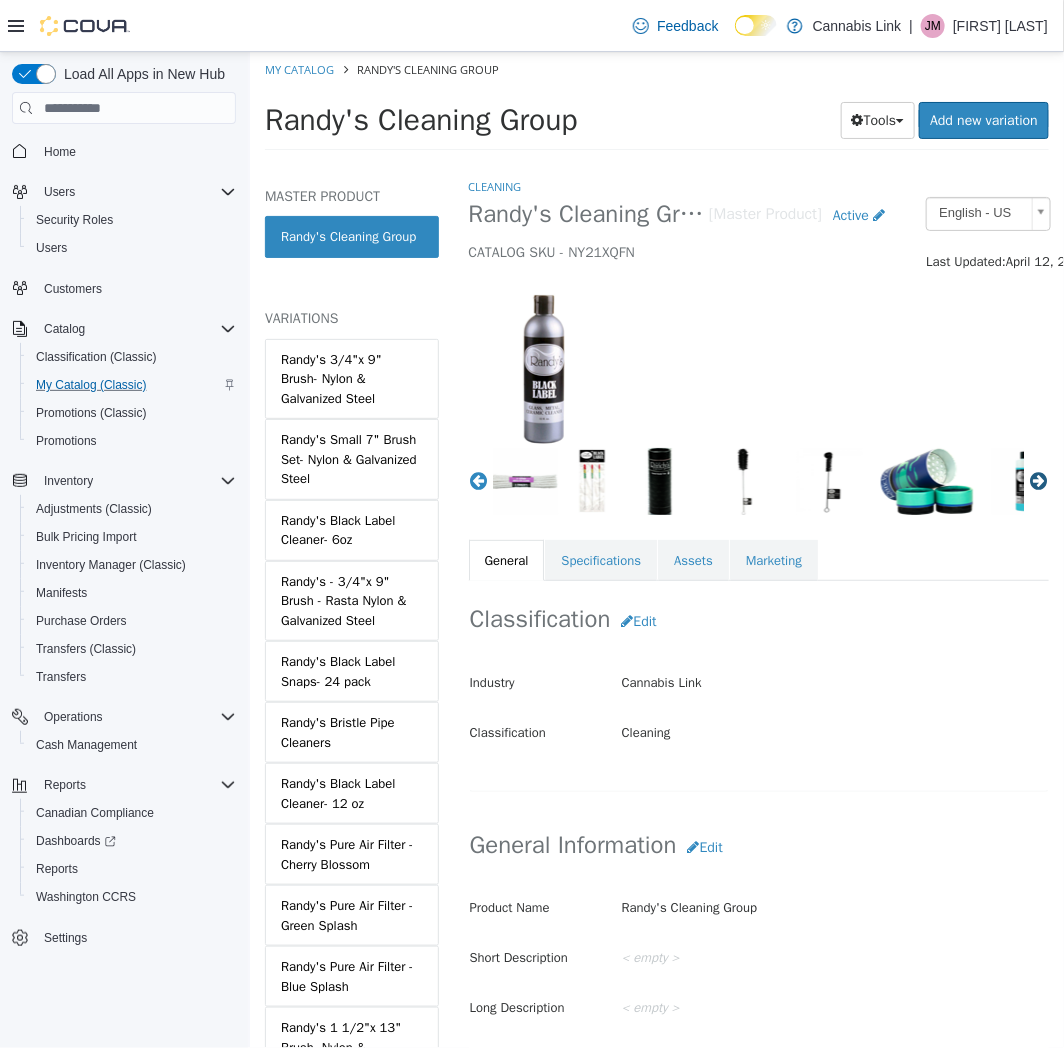 click on "Next" at bounding box center [1038, 481] 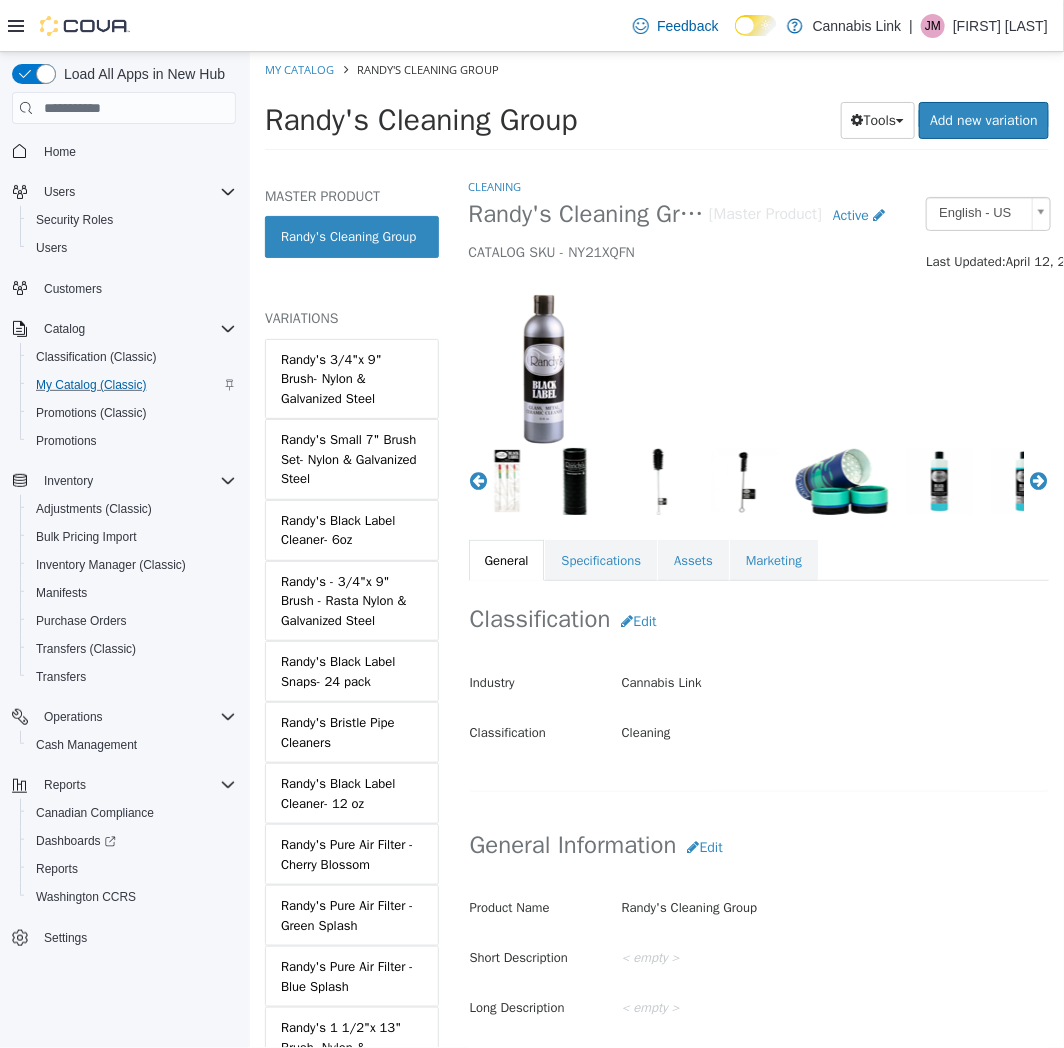 click at bounding box center [841, 481] 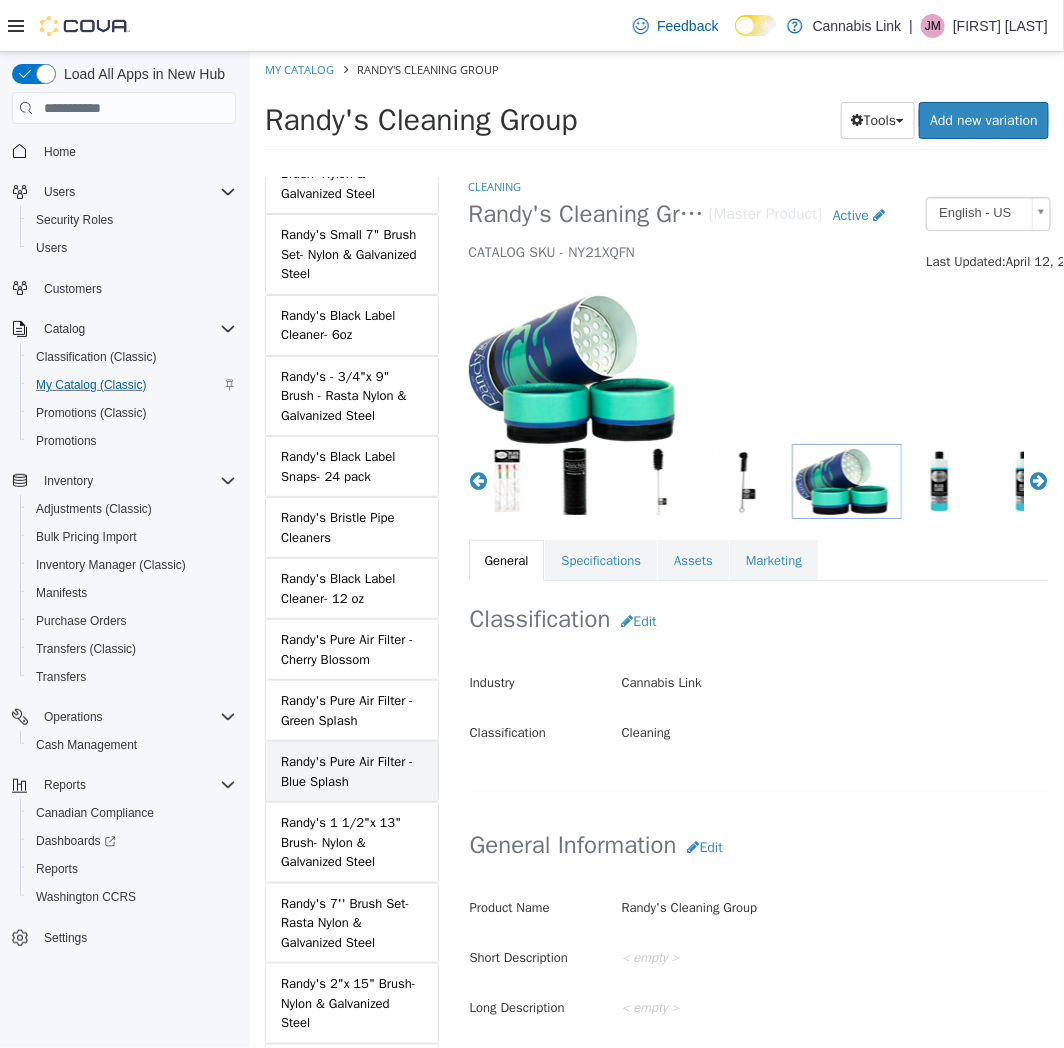 scroll, scrollTop: 512, scrollLeft: 0, axis: vertical 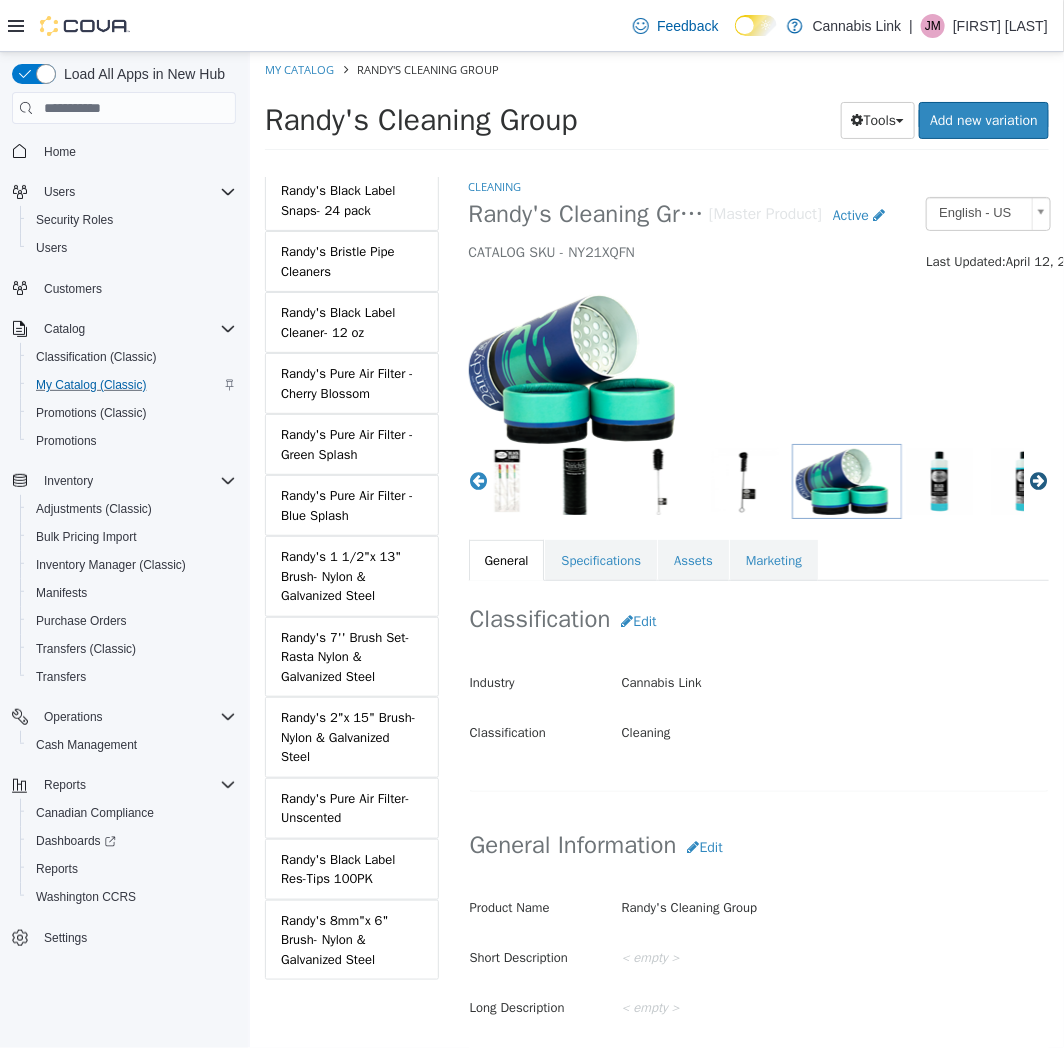 click on "Next" at bounding box center (1038, 481) 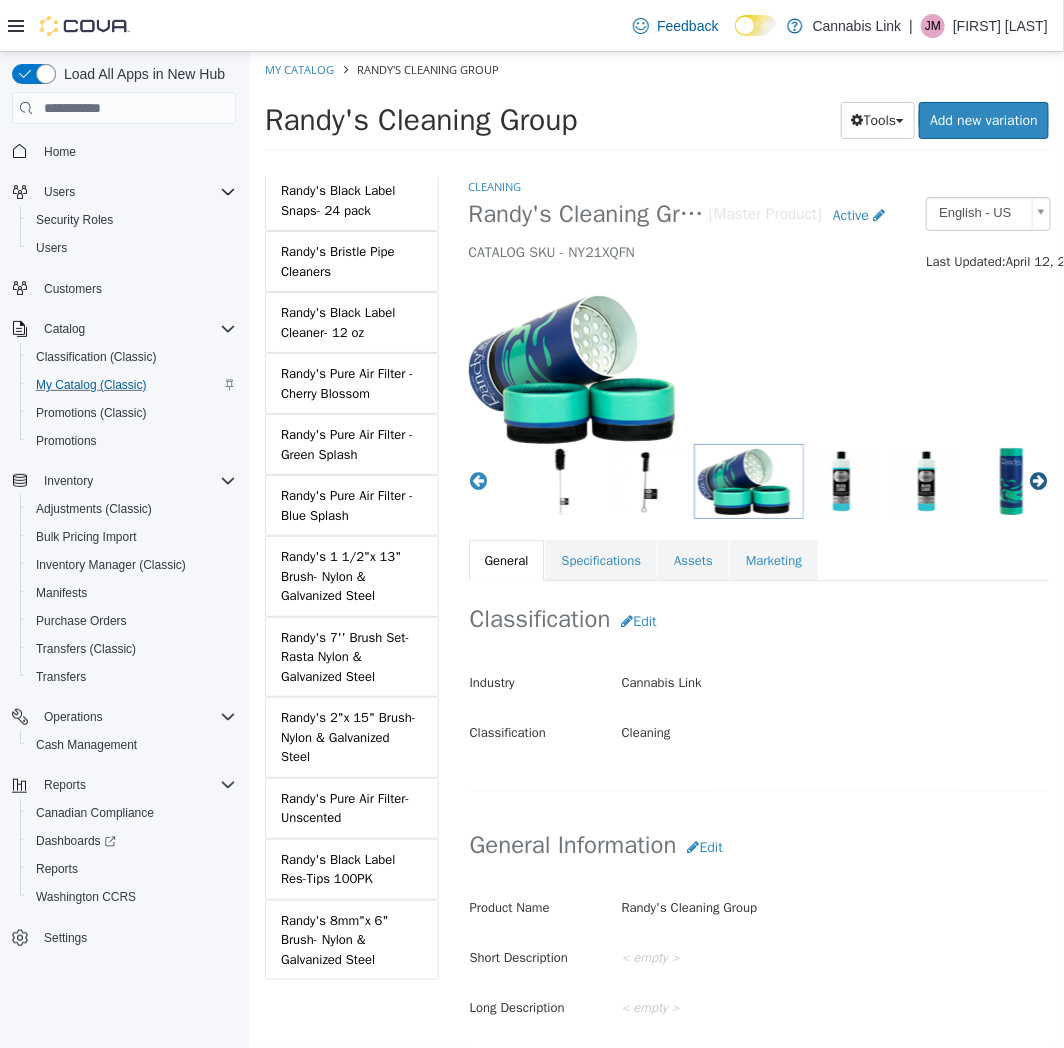 click on "Next" at bounding box center [1038, 481] 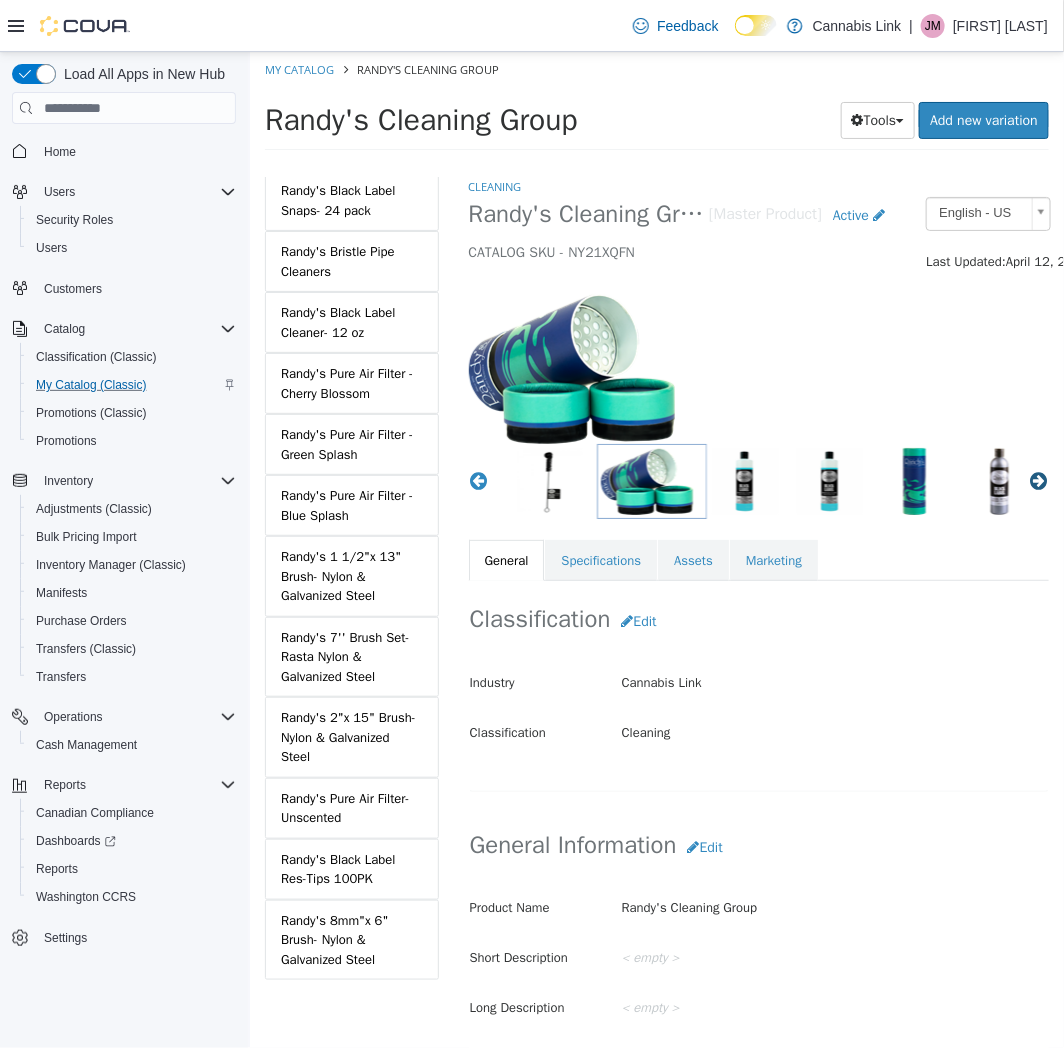 click on "Next" at bounding box center [1038, 481] 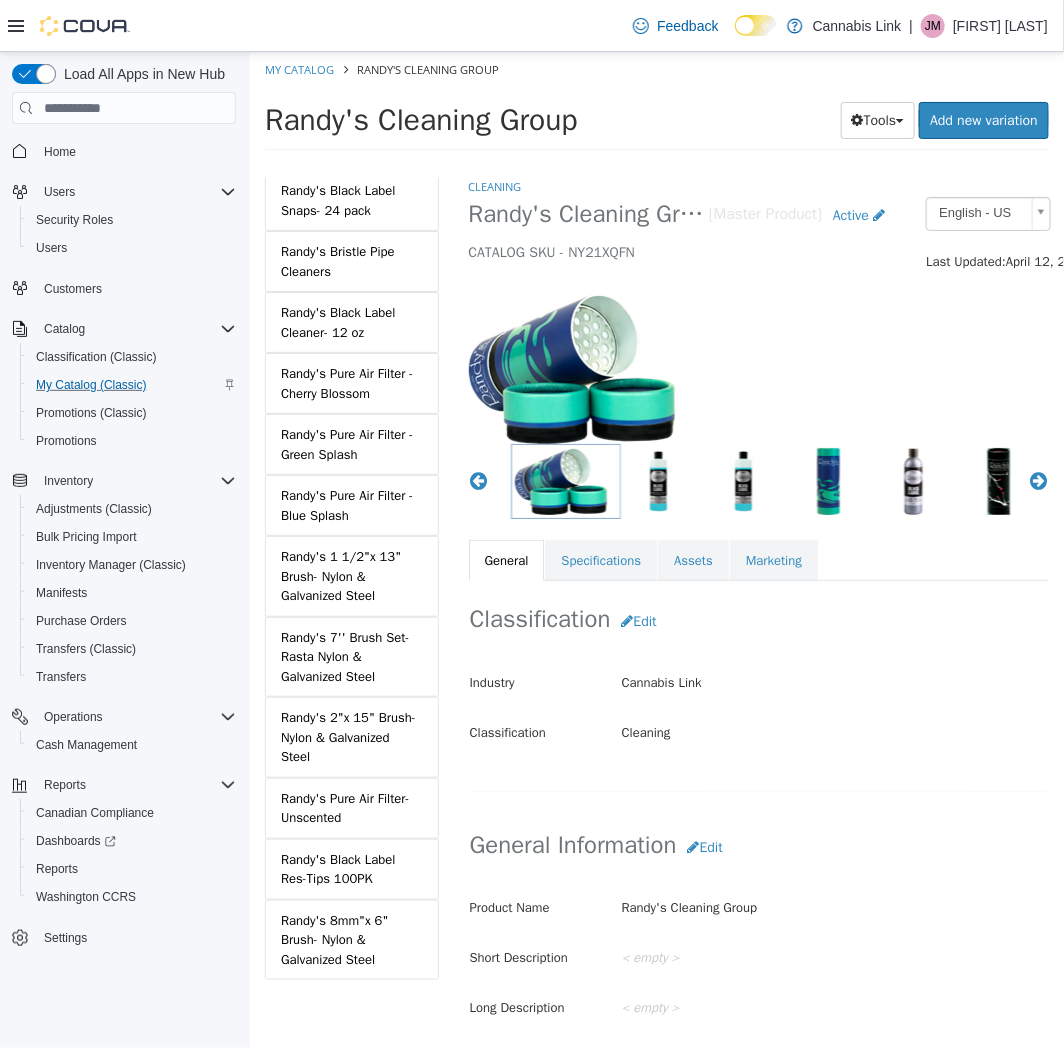 click at bounding box center [827, 481] 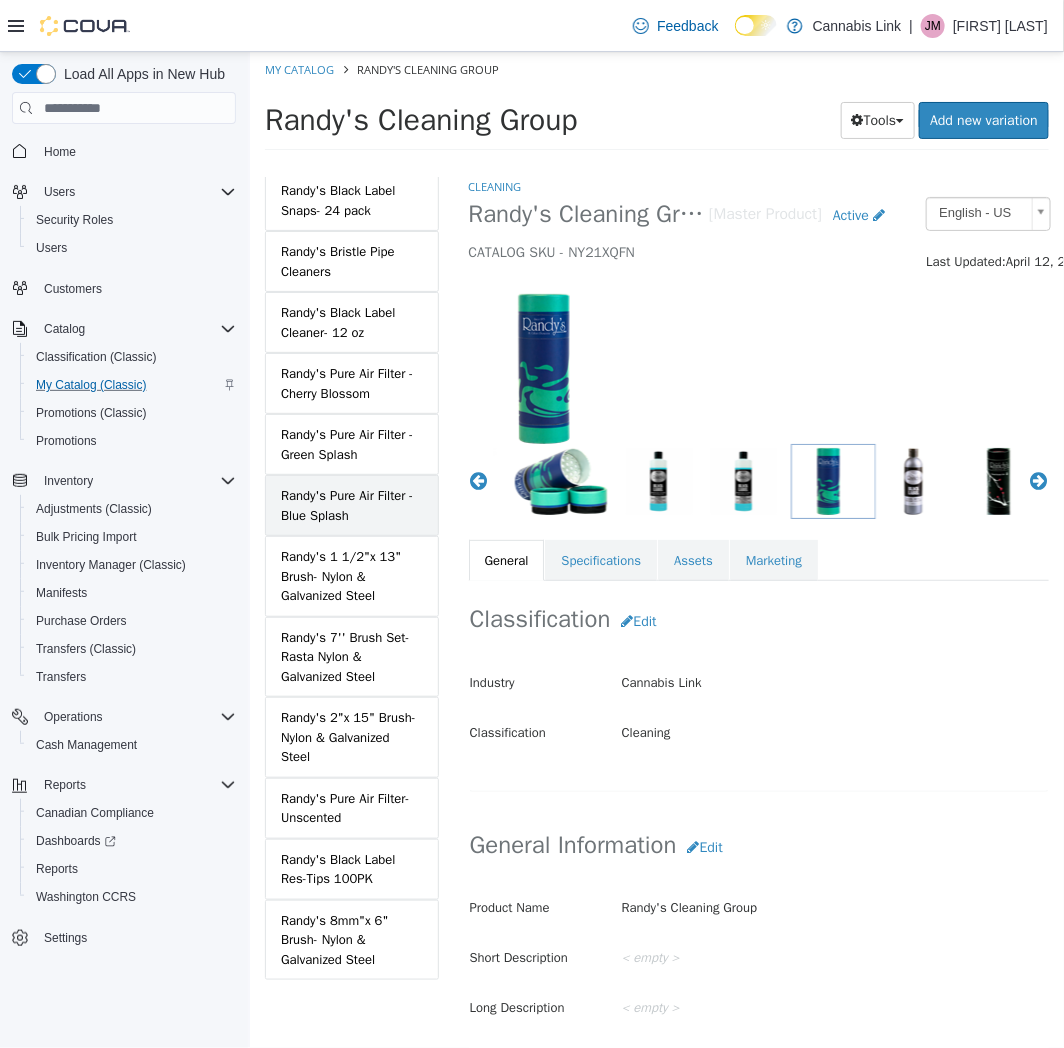 click on "Randy's Pure Air Filter - Blue Splash" at bounding box center [351, 505] 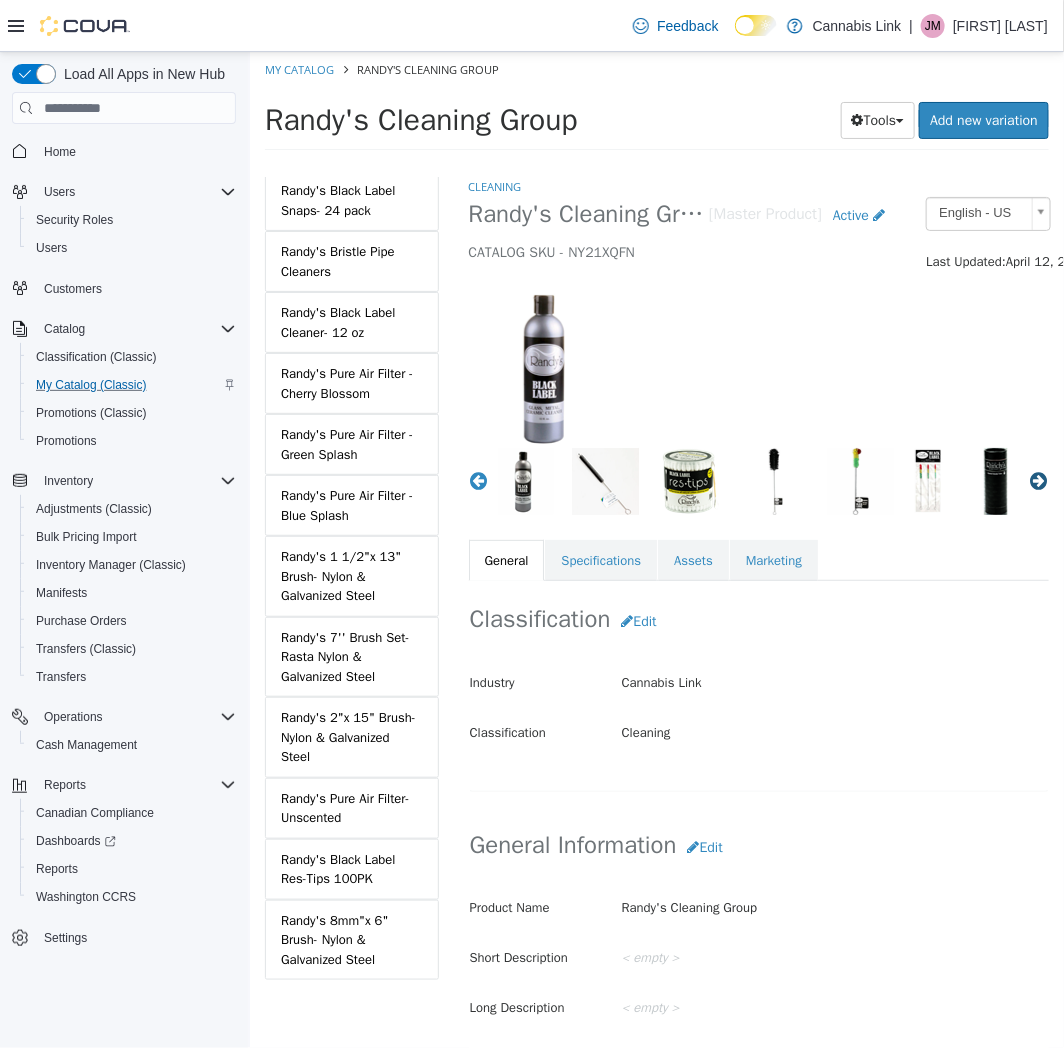 click on "Next" at bounding box center (1038, 481) 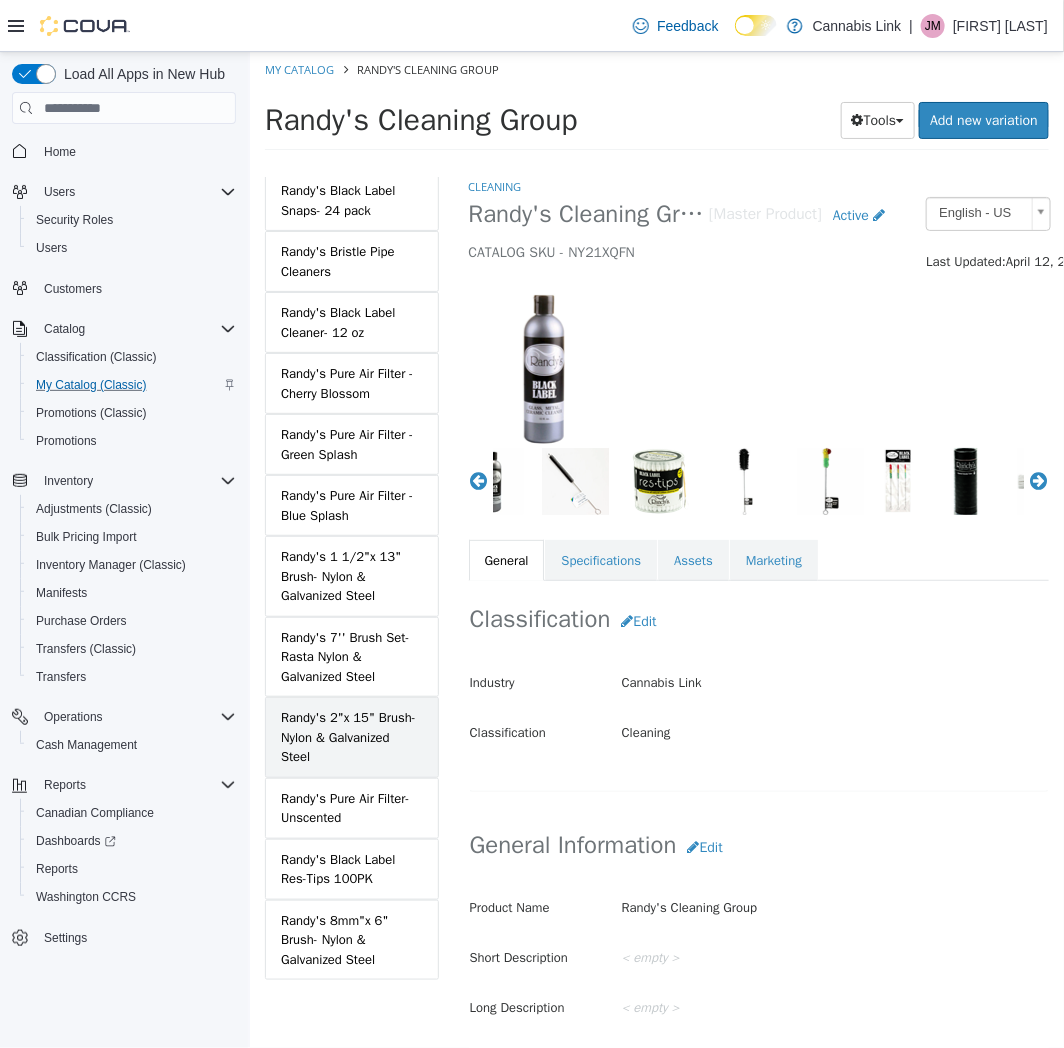 click on "Randy's 2"x 15" Brush- Nylon & Galvanized Steel" at bounding box center [351, 737] 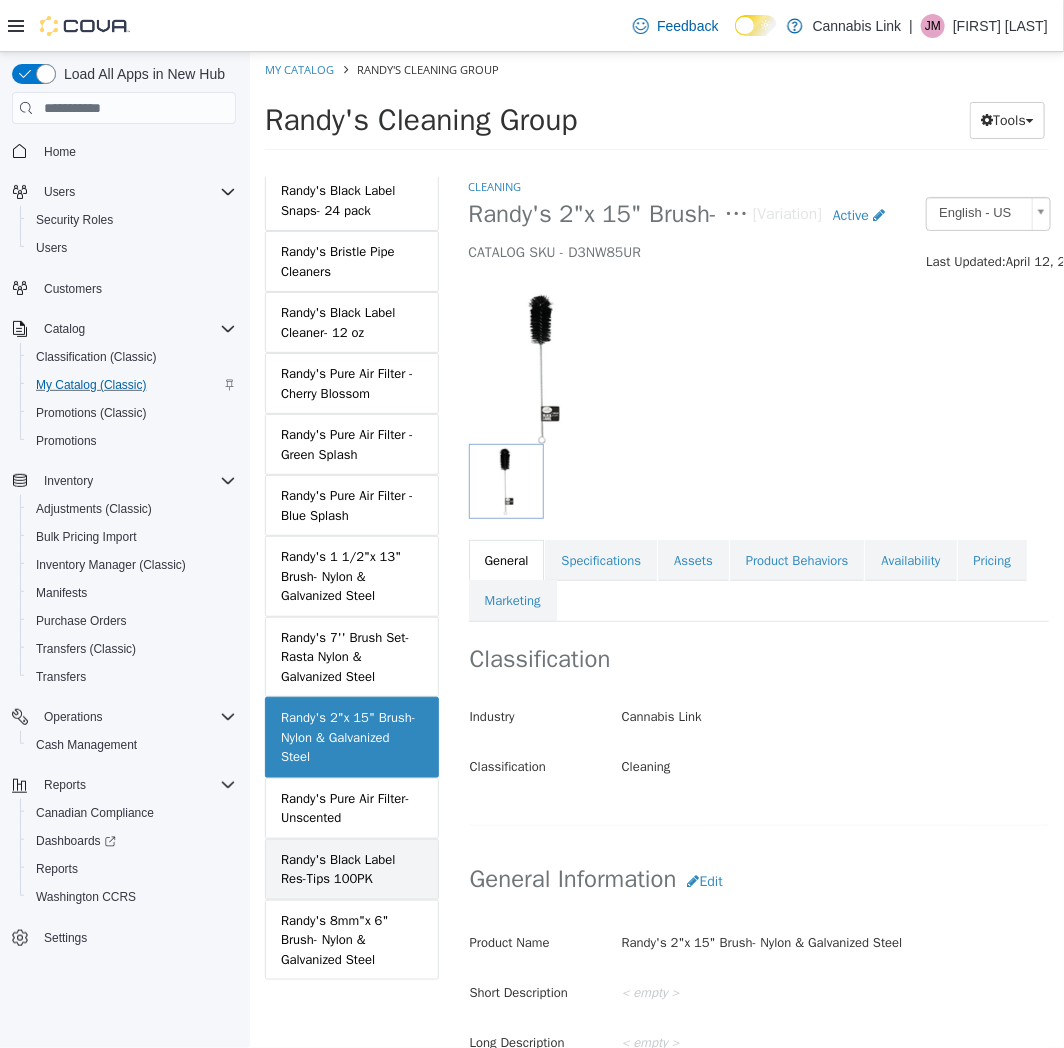 click on "Randy's Black Label Res-Tips 100PK" at bounding box center [351, 869] 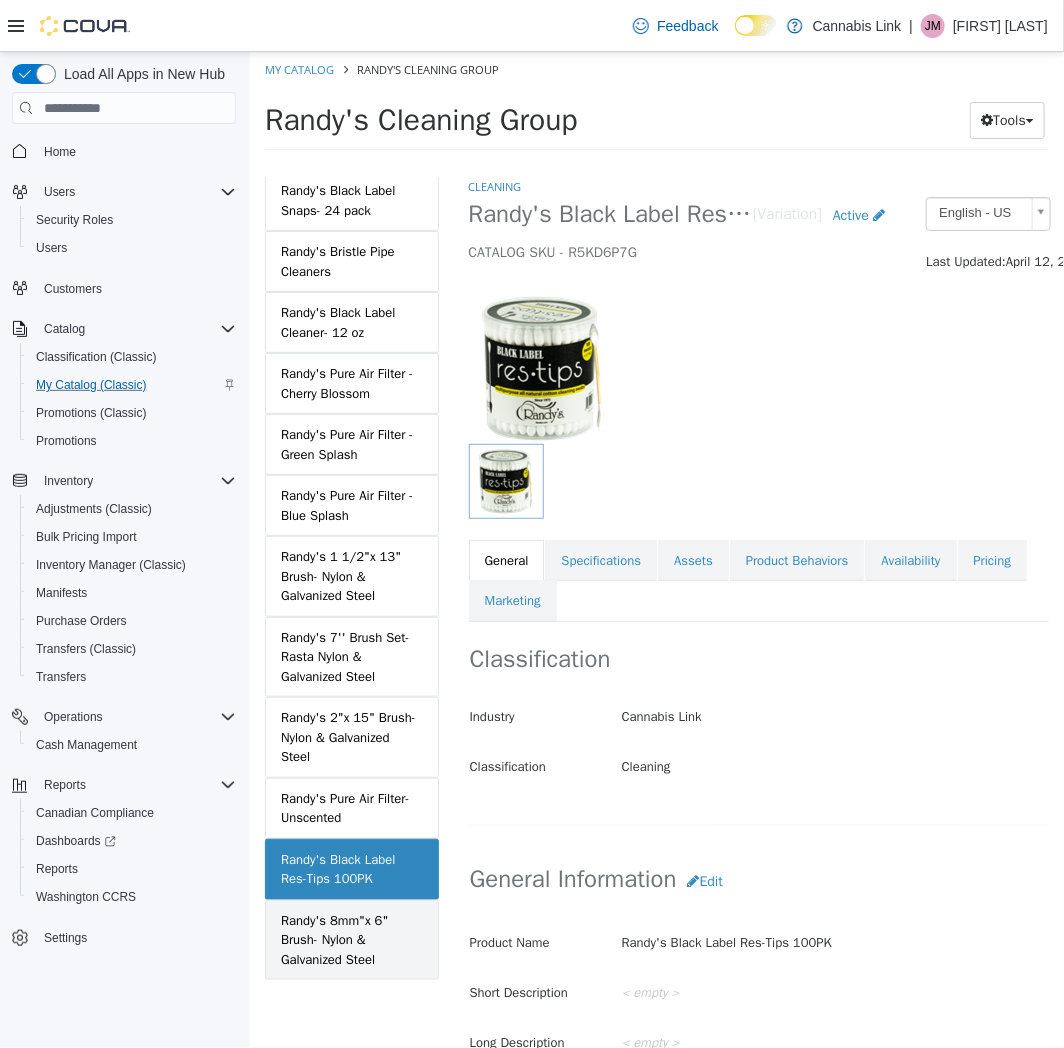 click on "Randy's 8mm"x 6" Brush- Nylon & Galvanized Steel" at bounding box center [351, 940] 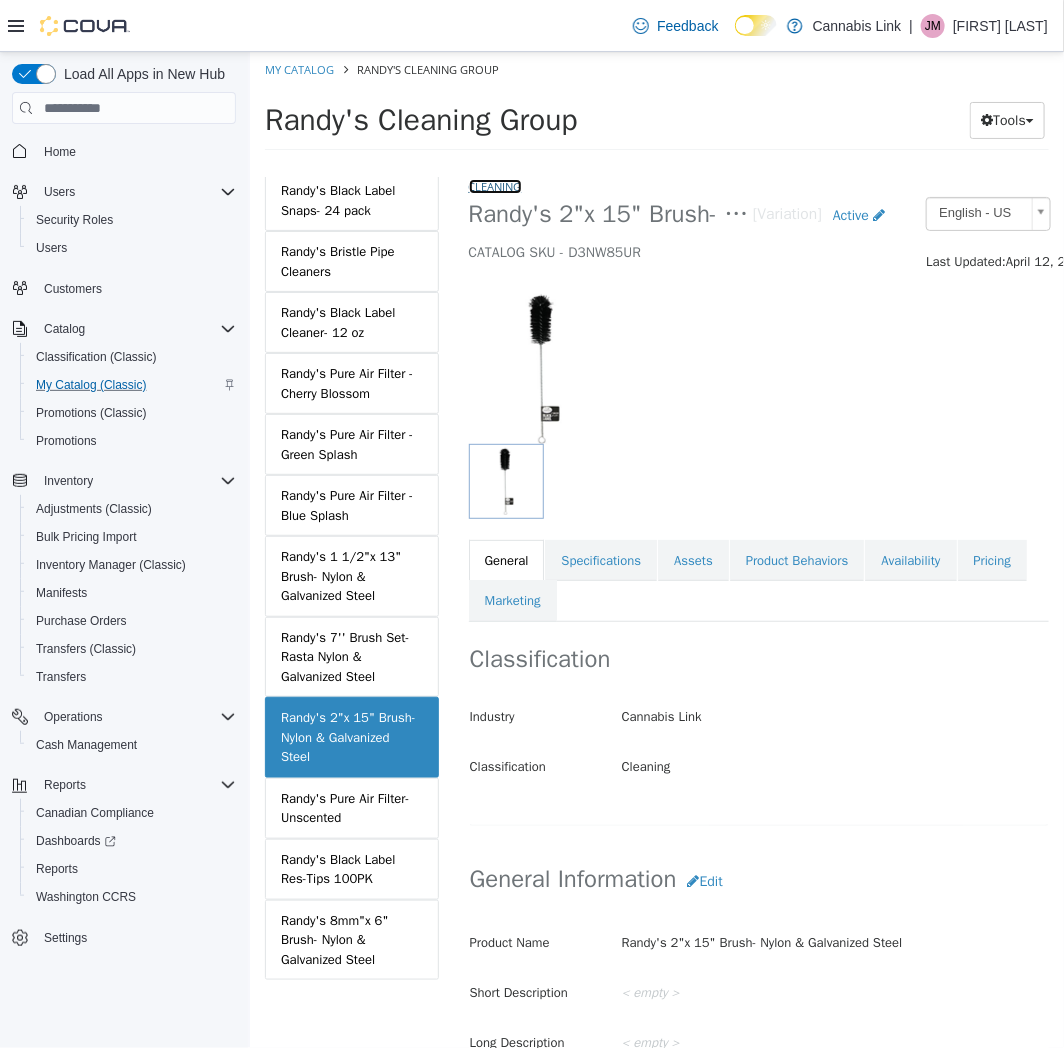 click on "Cleaning" at bounding box center (494, 186) 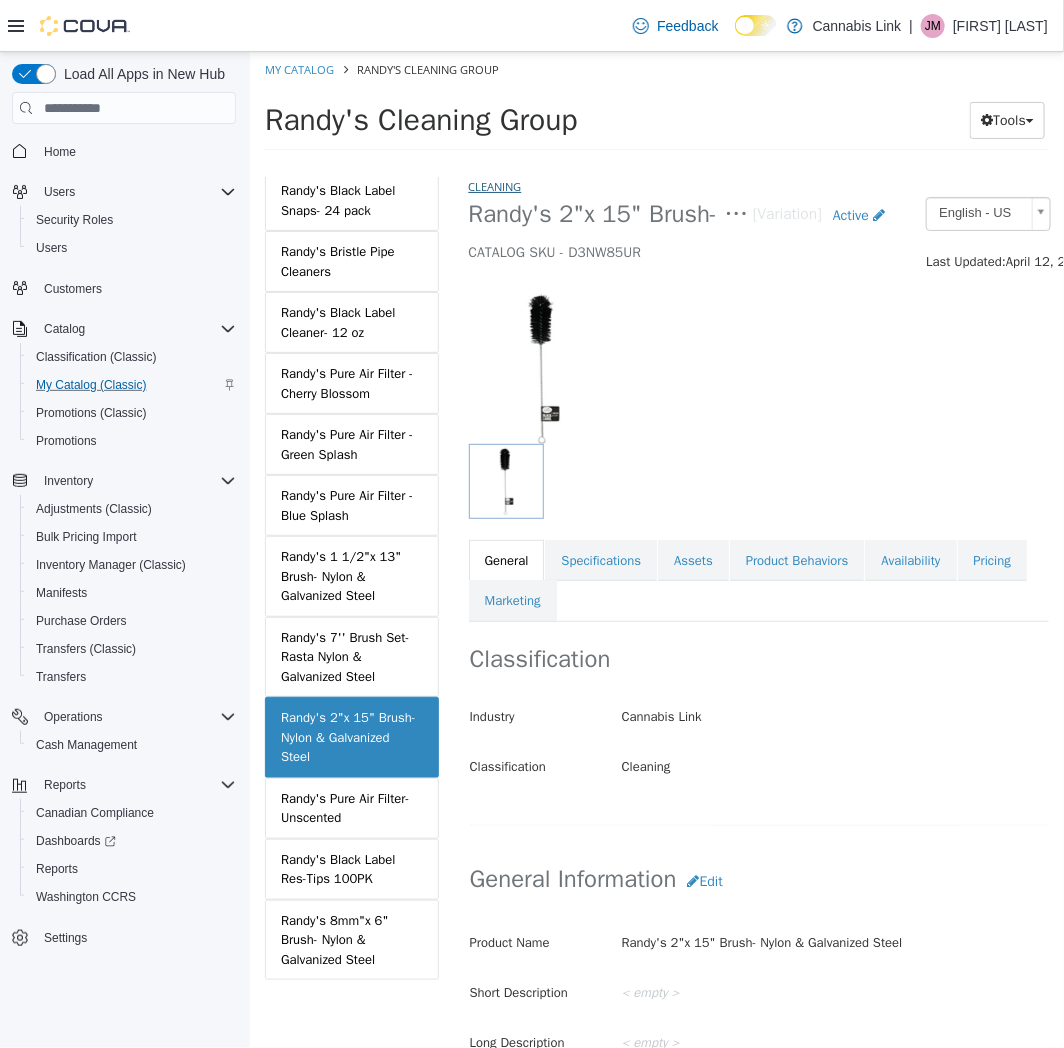 select on "**********" 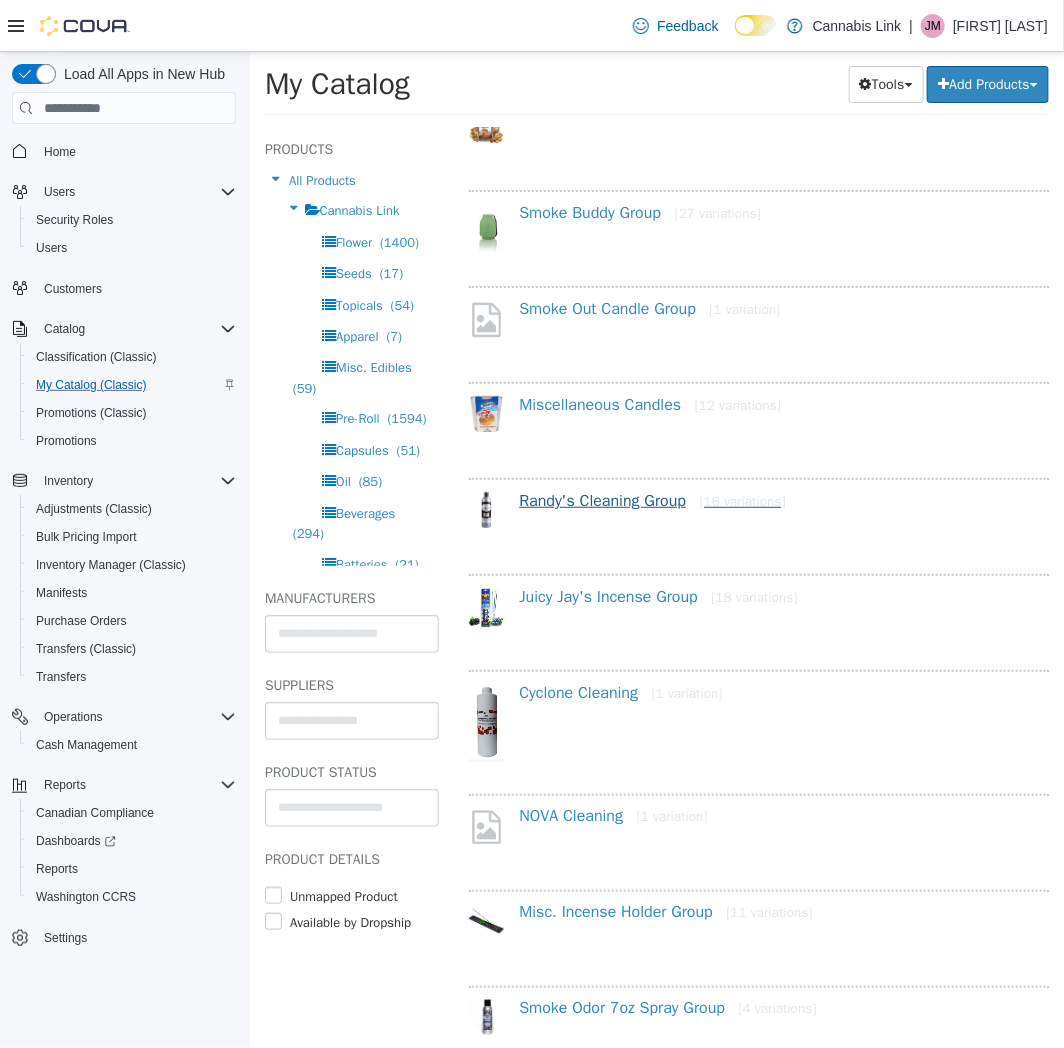 scroll, scrollTop: 555, scrollLeft: 0, axis: vertical 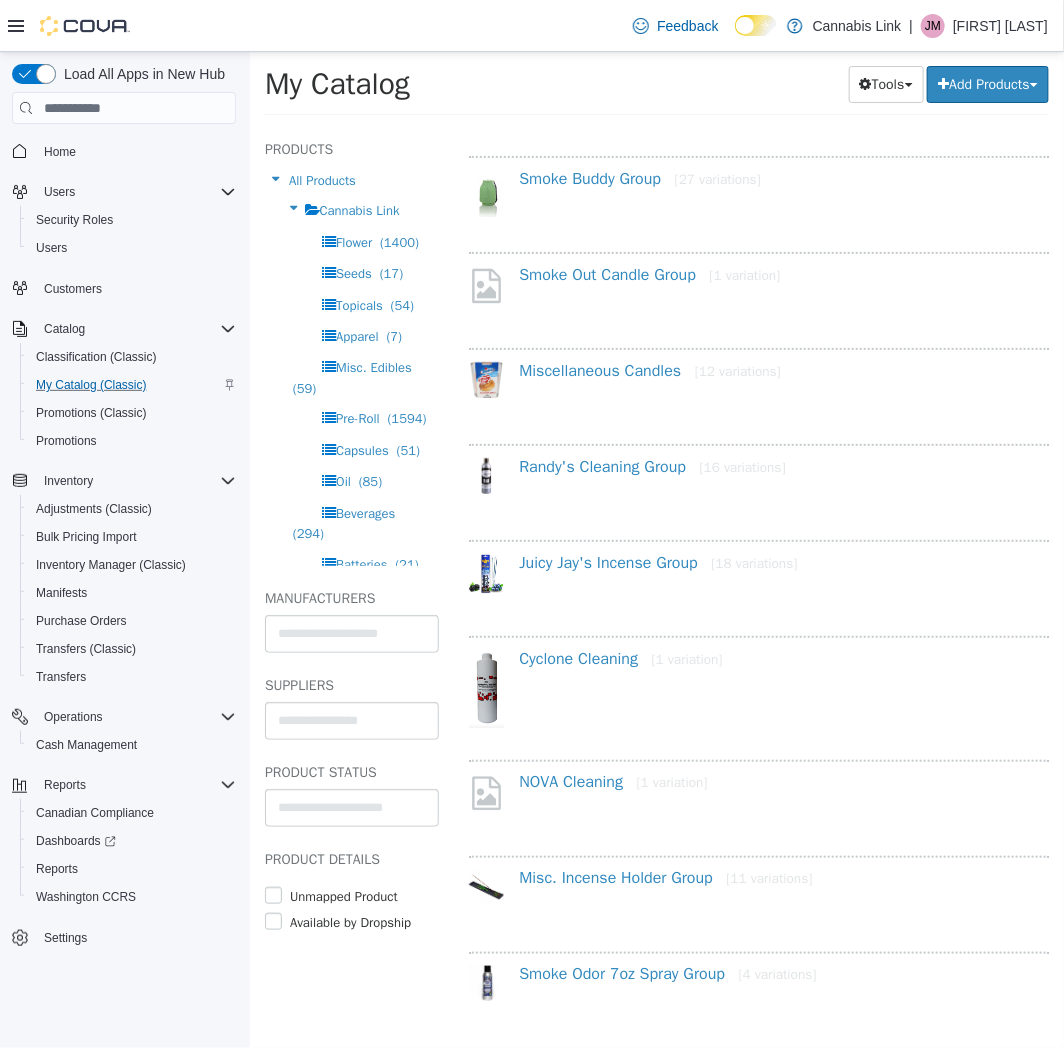 click on "Cyclone Cleaning
[1 variation]" at bounding box center [758, 699] 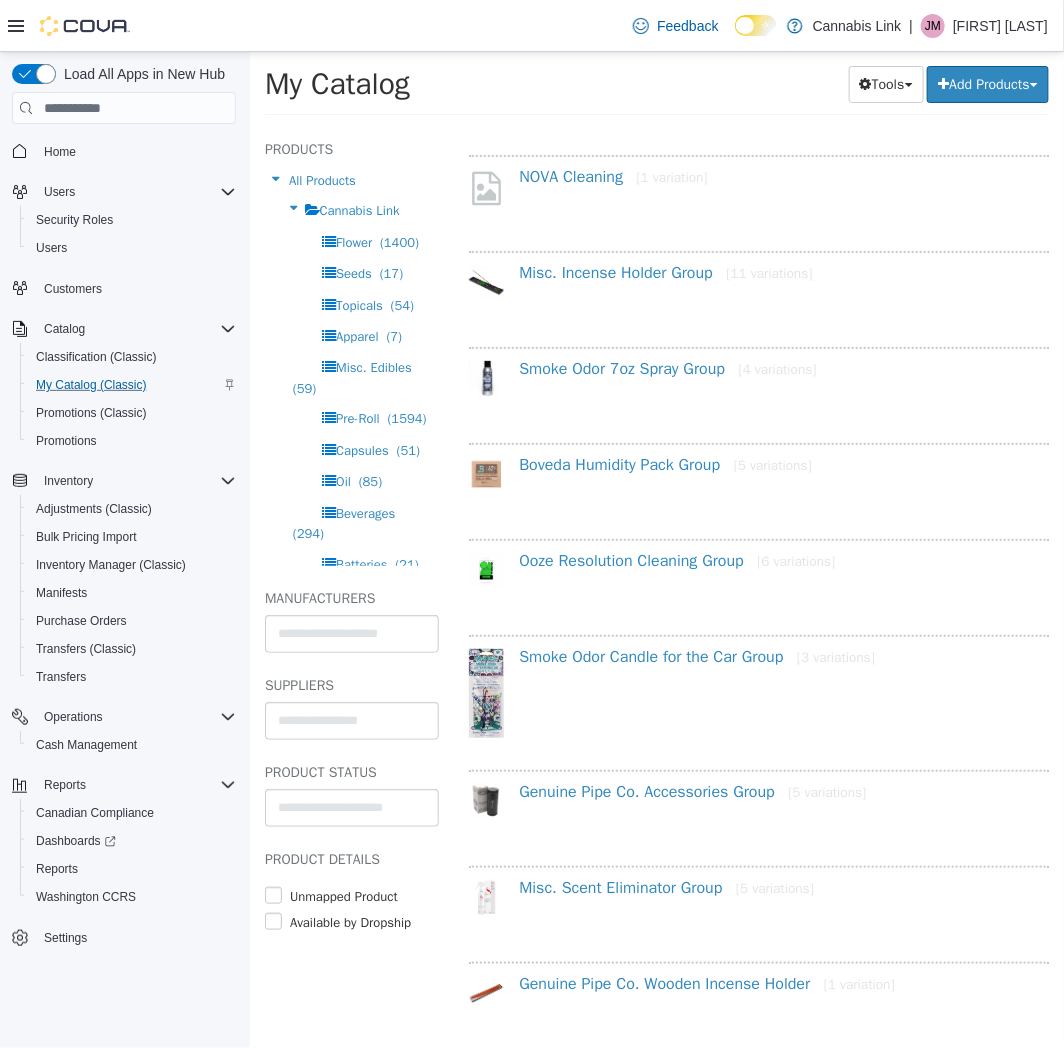 scroll, scrollTop: 1181, scrollLeft: 0, axis: vertical 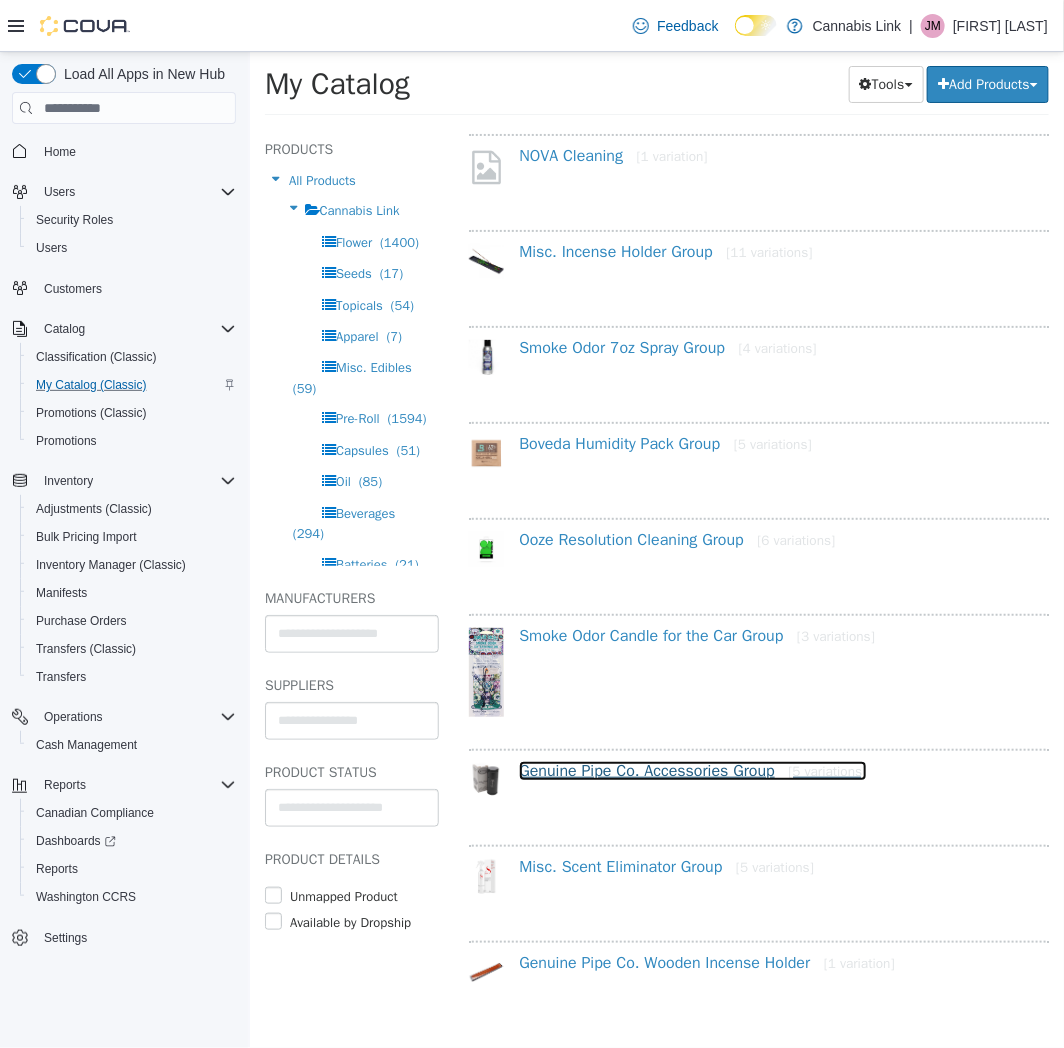 click on "Genuine Pipe Co. Accessories Group
[5 variations]" at bounding box center (691, 771) 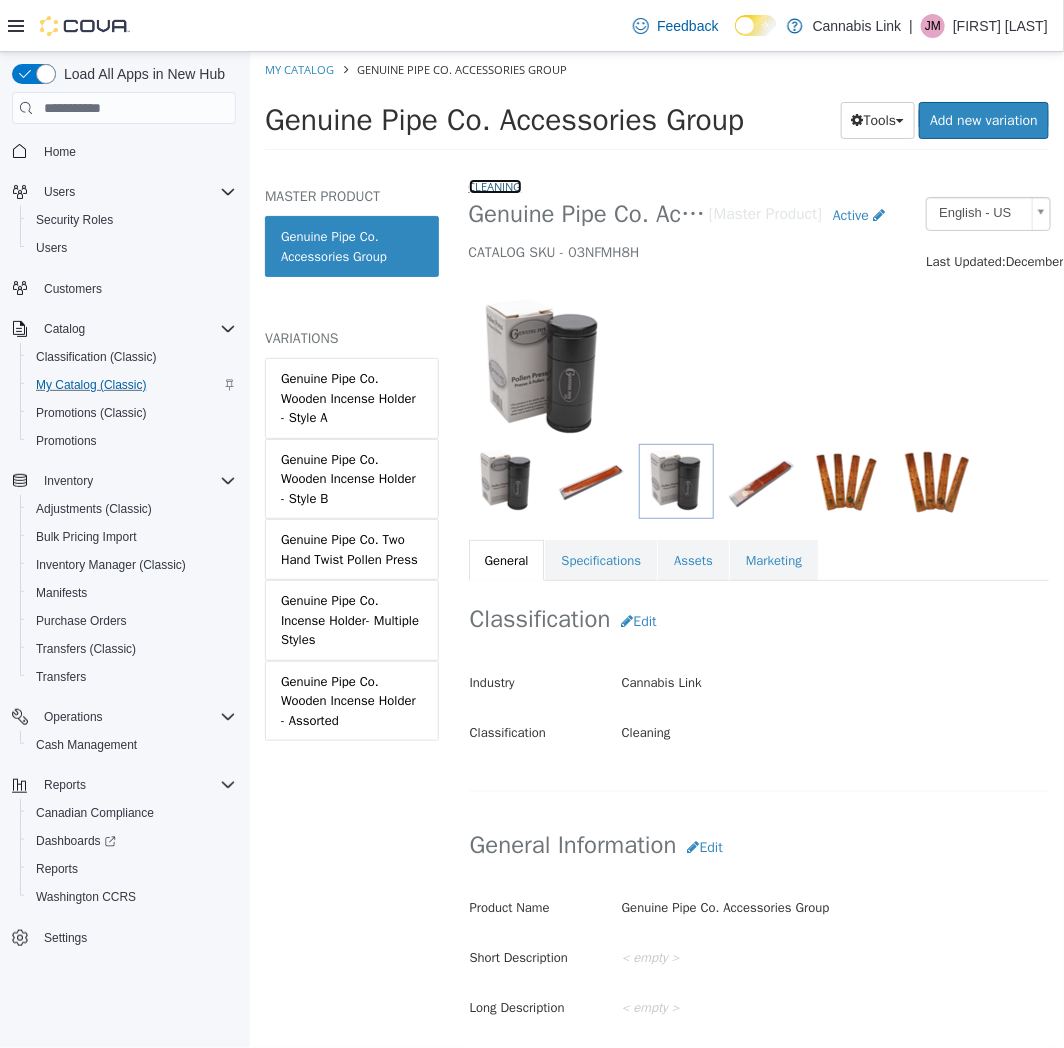 click on "Cleaning" at bounding box center [494, 186] 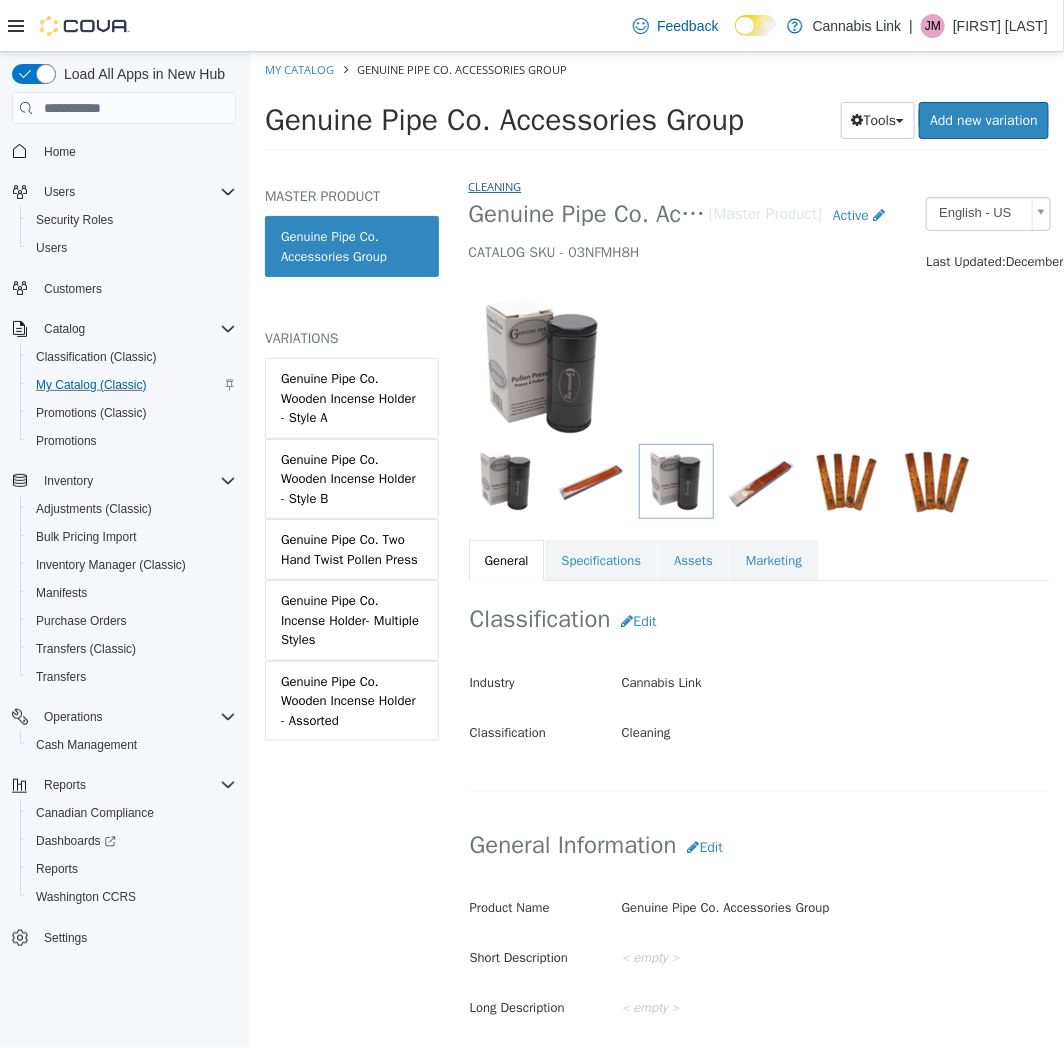 select on "**********" 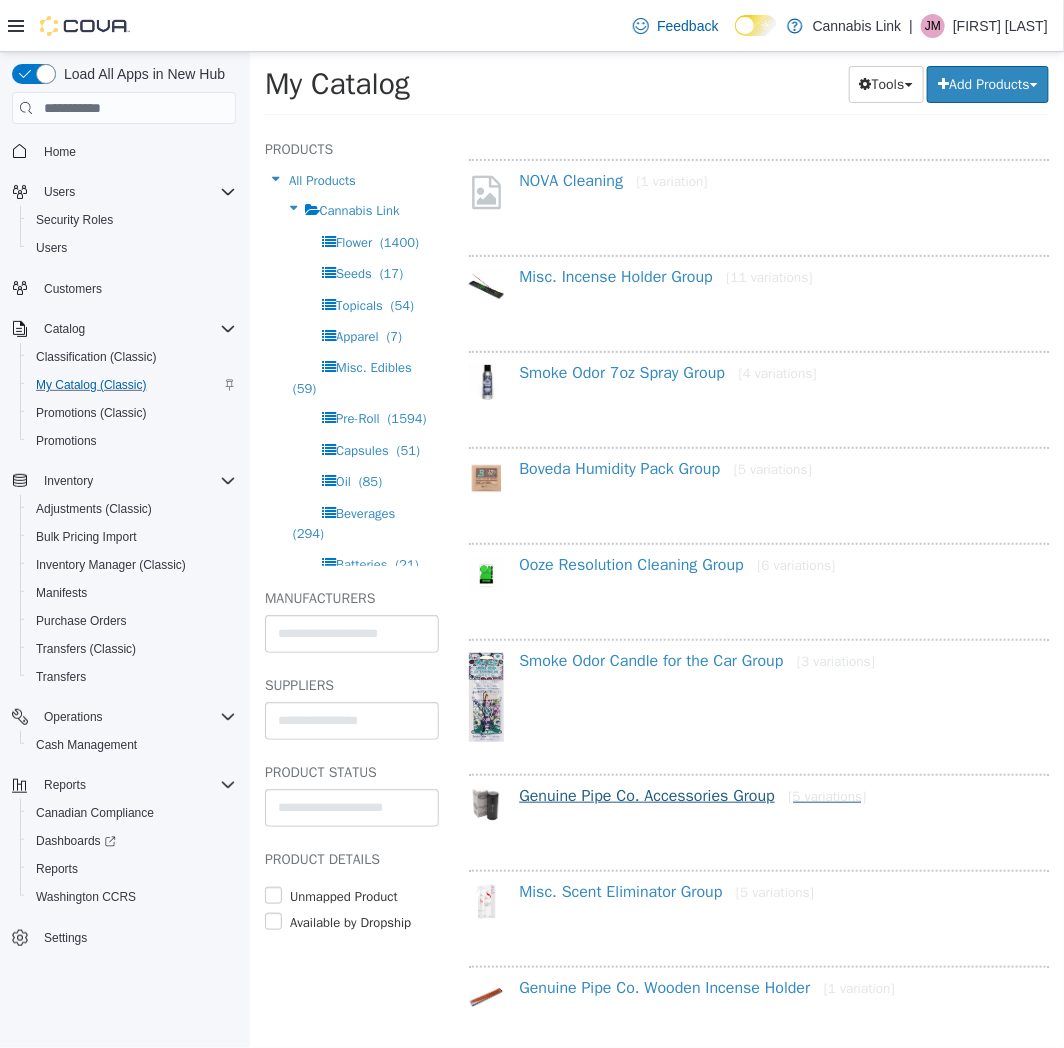 scroll, scrollTop: 1181, scrollLeft: 0, axis: vertical 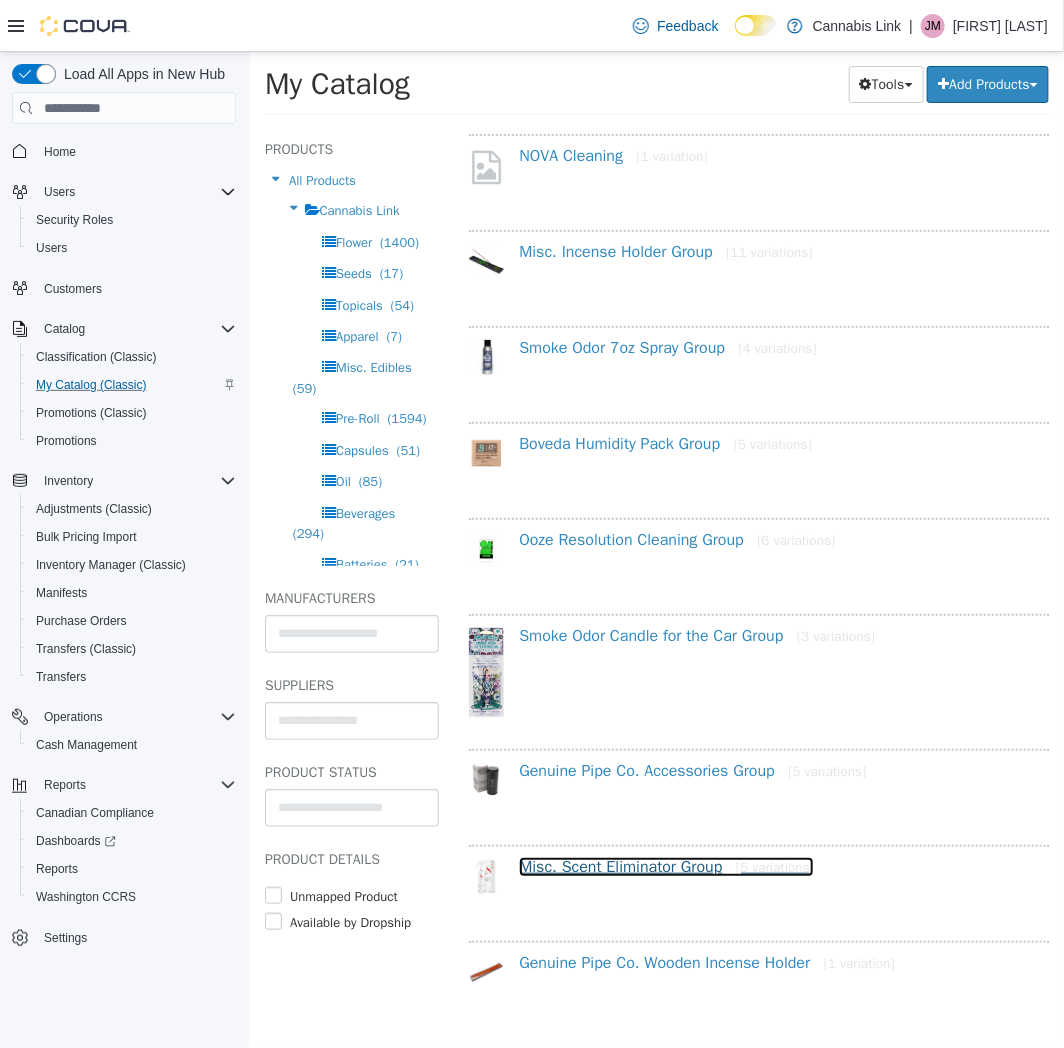 click on "Misc. Scent Eliminator Group
[5 variations]" at bounding box center [665, 867] 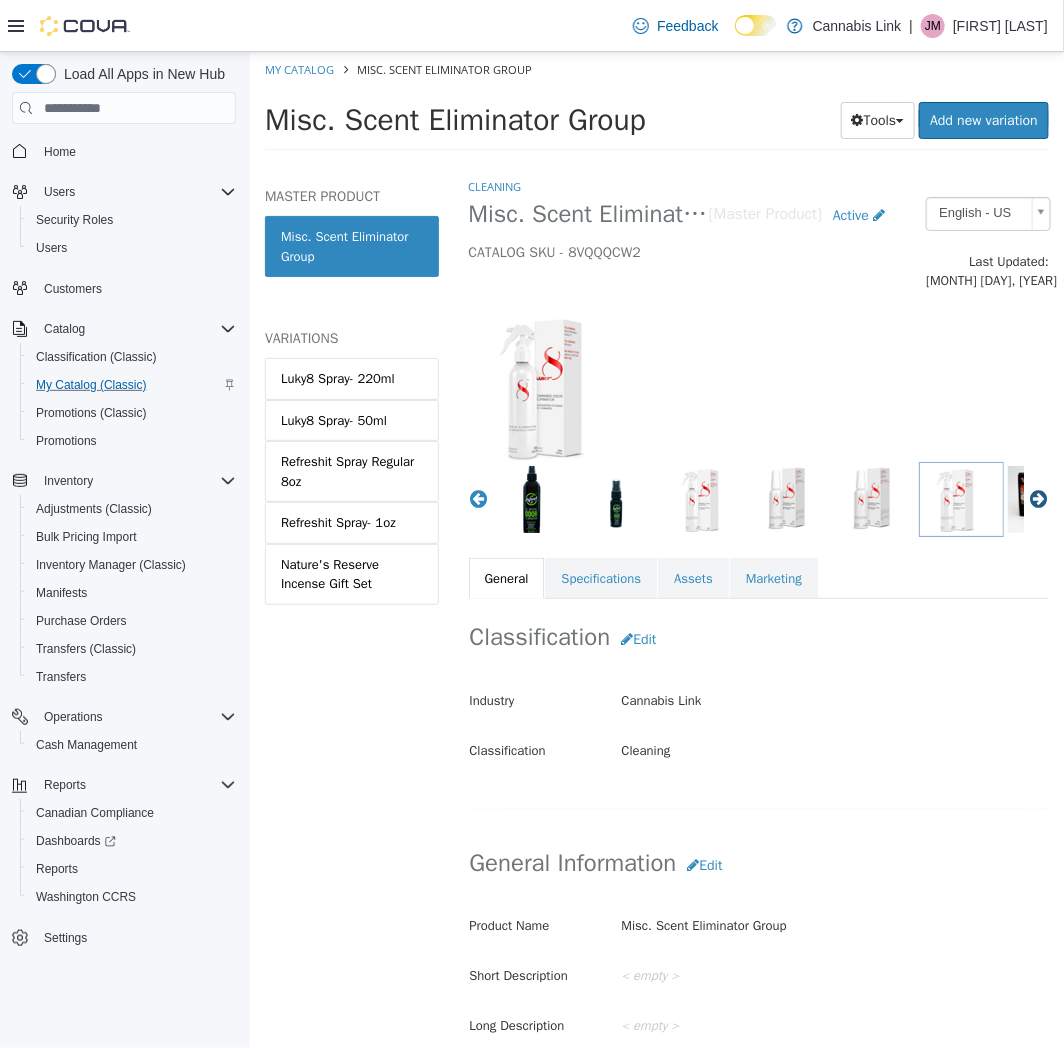click on "Next" at bounding box center [1038, 499] 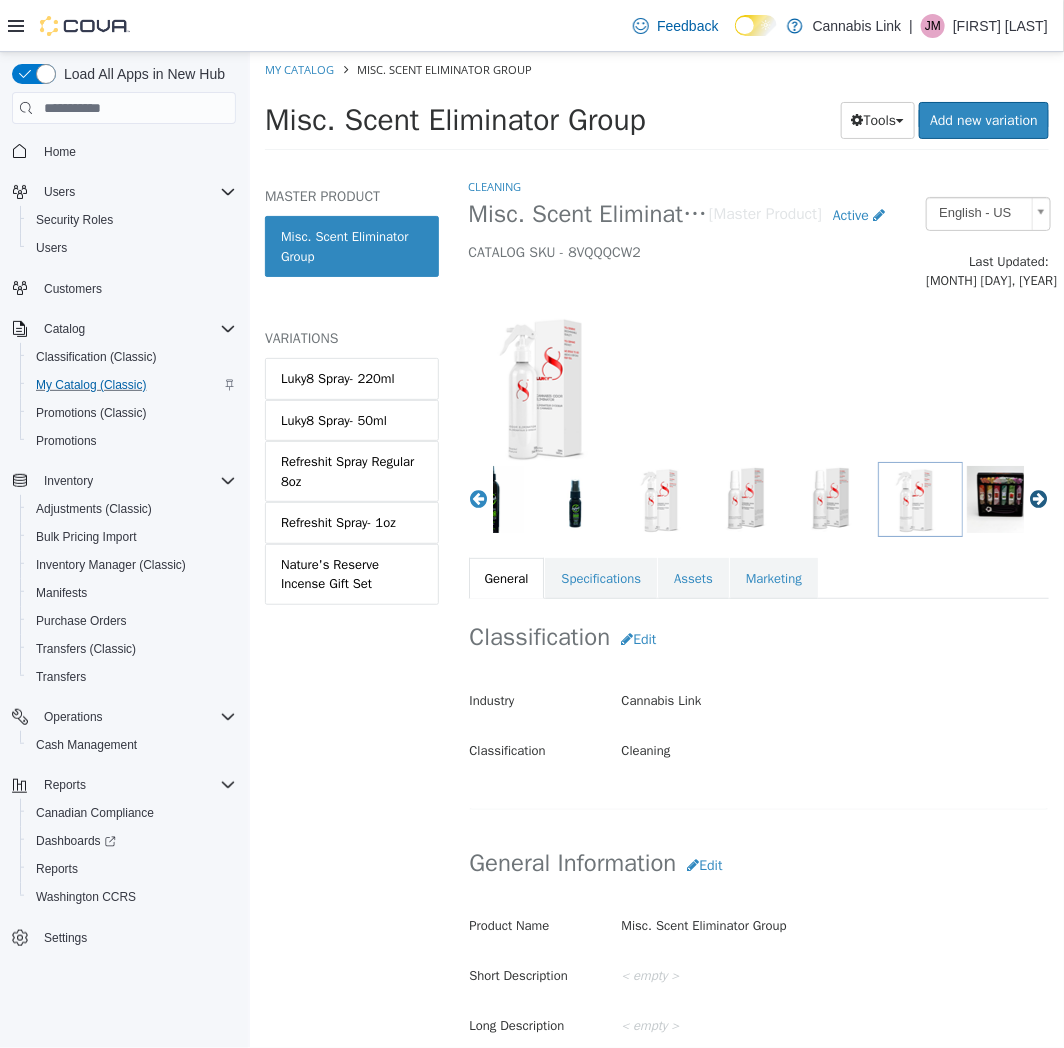 click on "Next" at bounding box center [1038, 499] 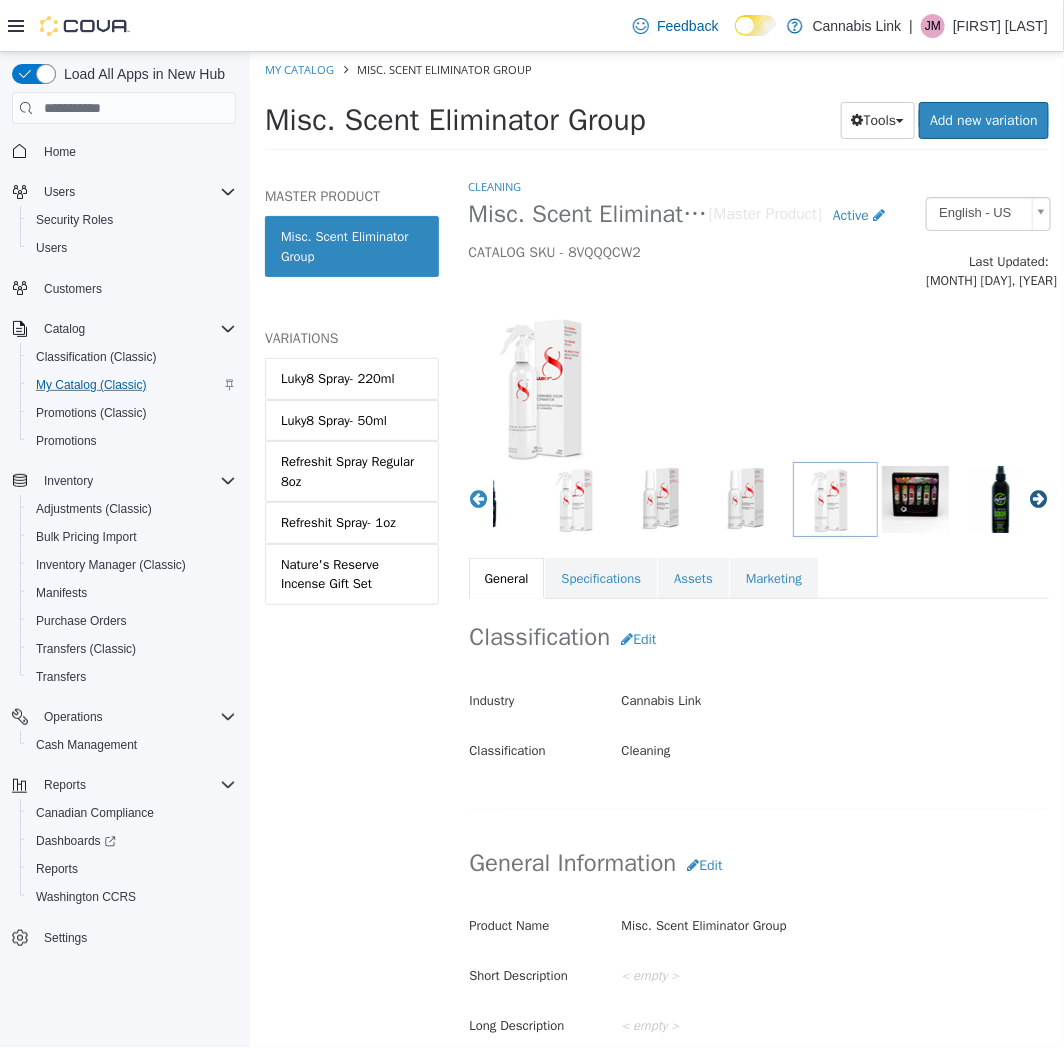 click on "Next" at bounding box center [1038, 499] 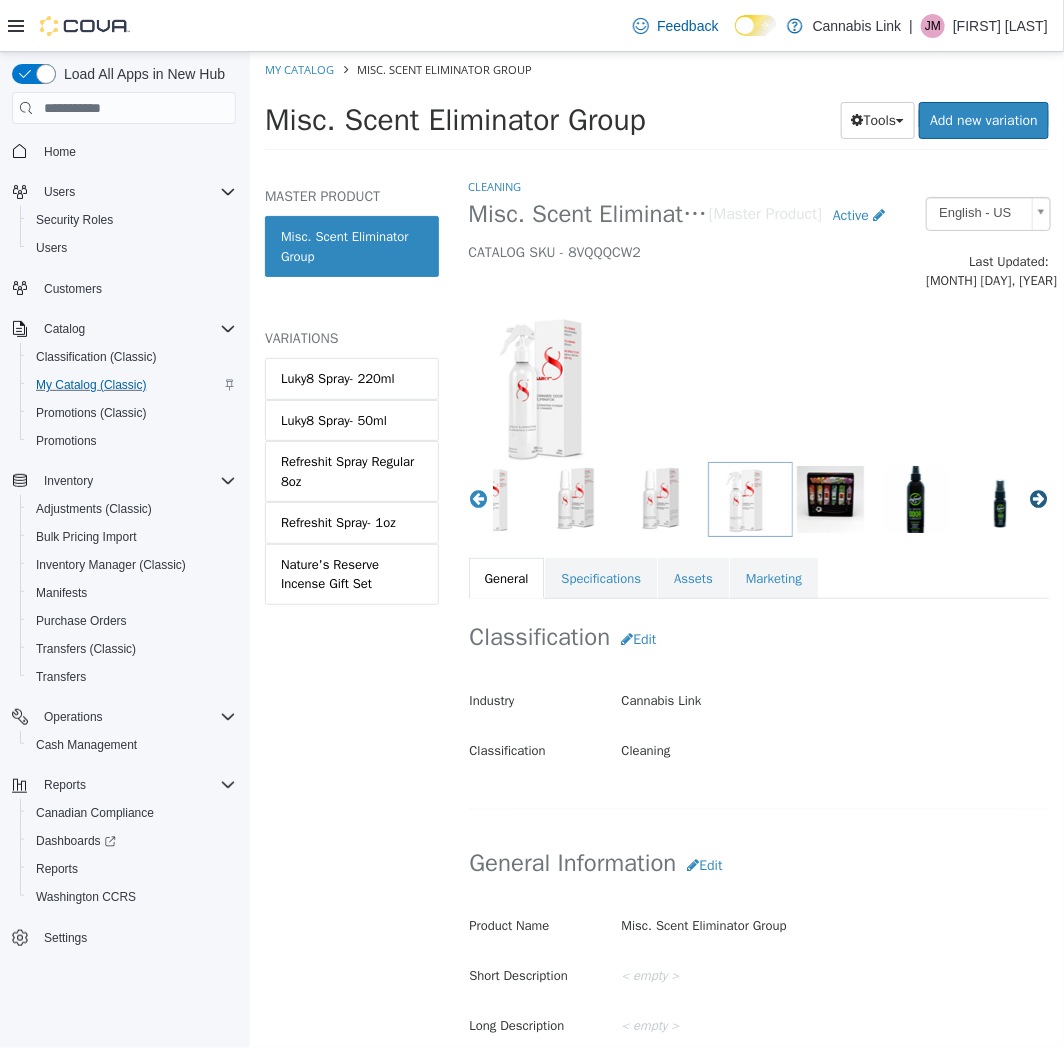 click on "Next" at bounding box center (1038, 499) 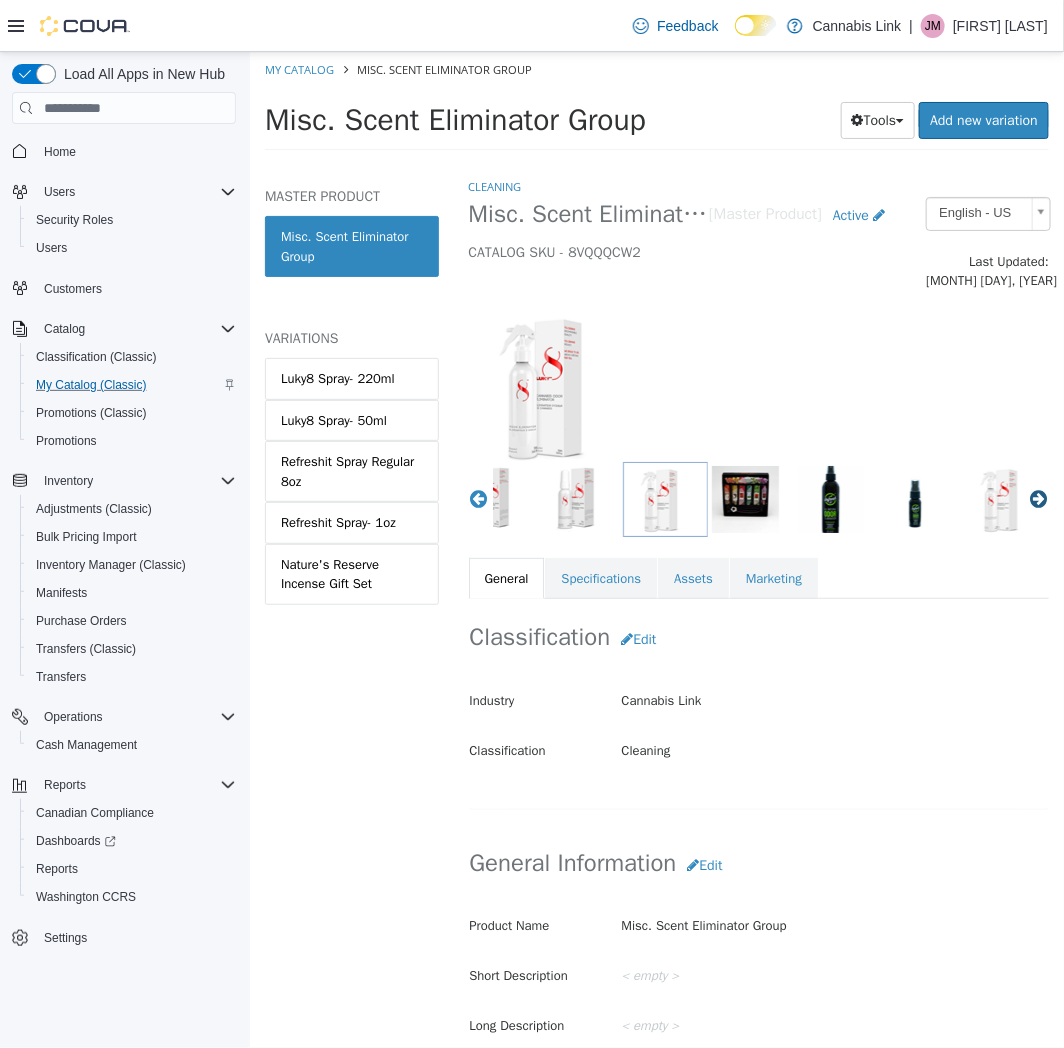 click on "Next" at bounding box center [1038, 499] 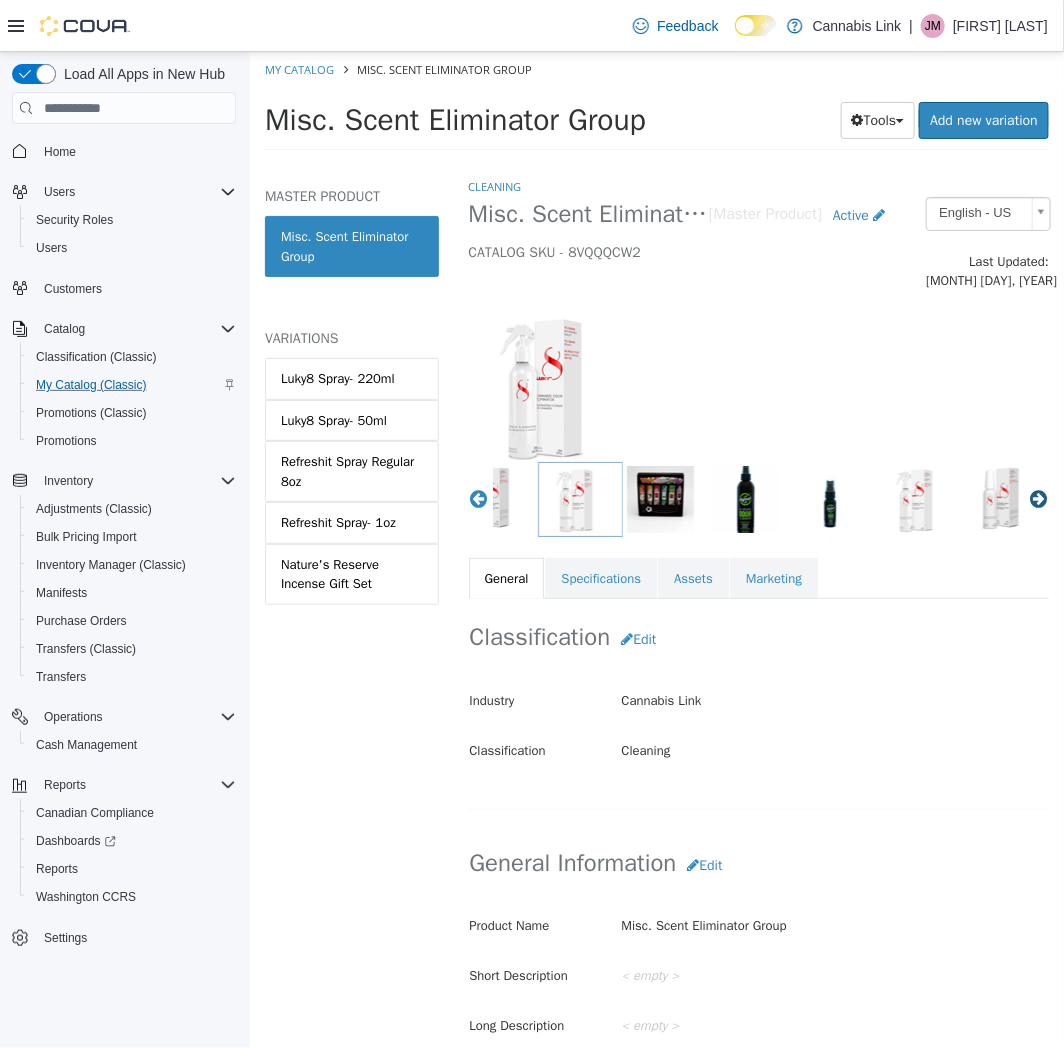 click on "Next" at bounding box center [1038, 499] 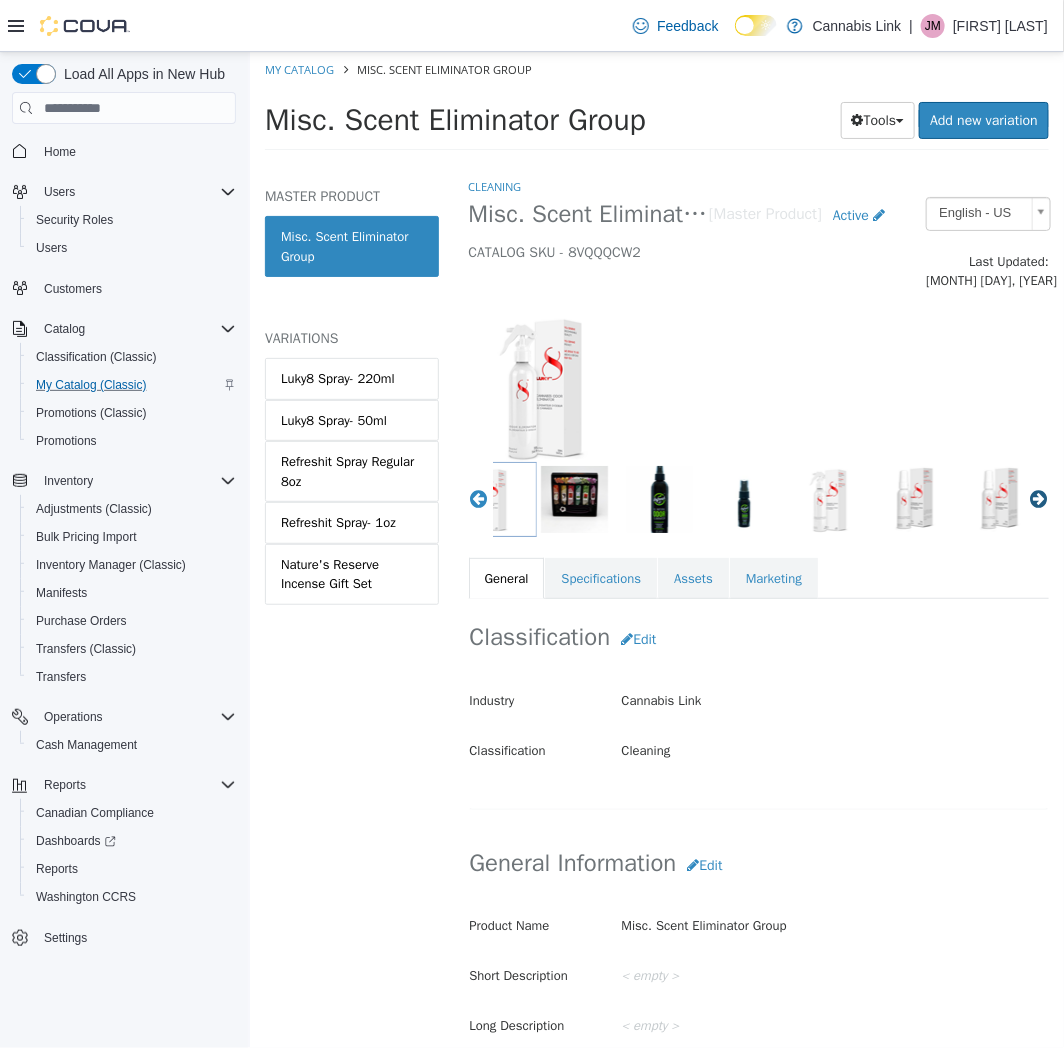 click on "Next" at bounding box center [1038, 499] 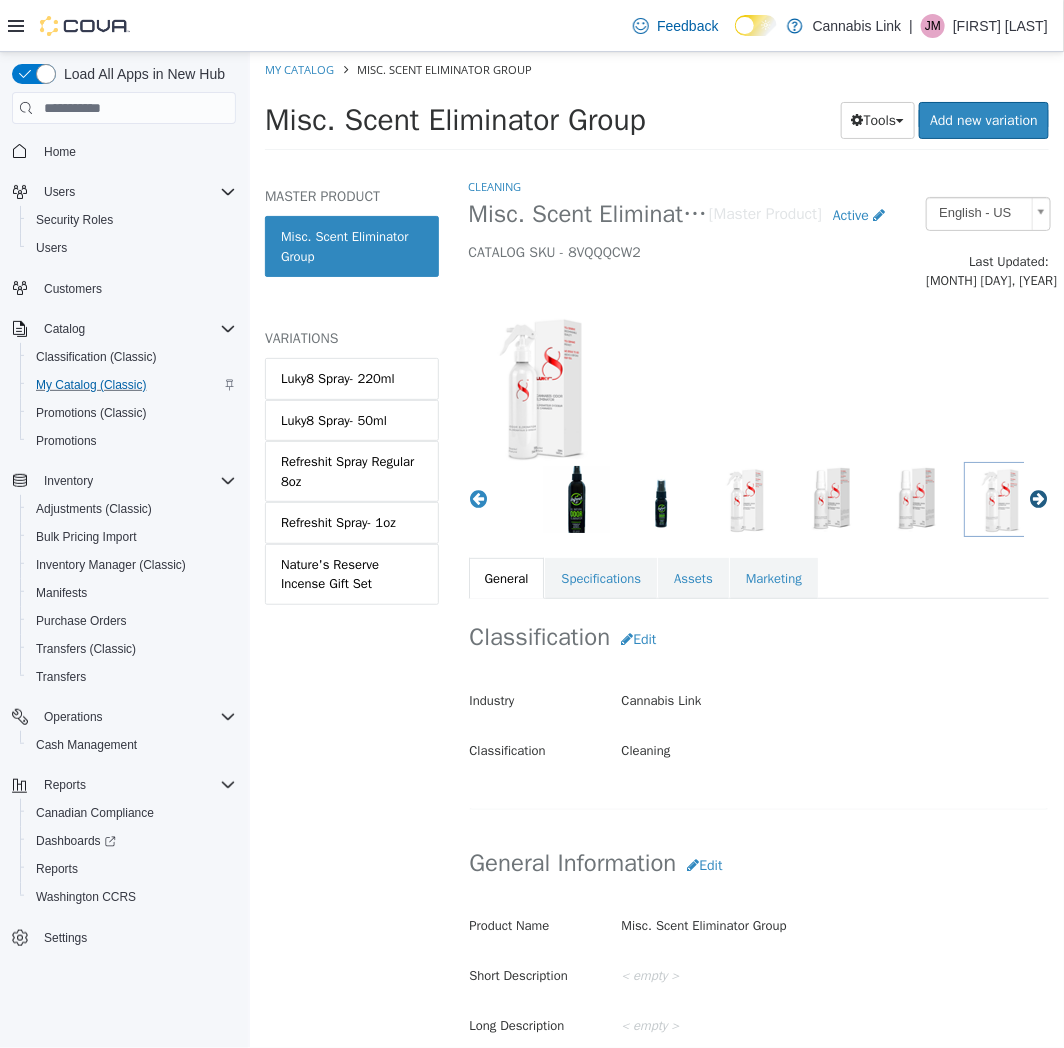 click on "Next" at bounding box center [1038, 499] 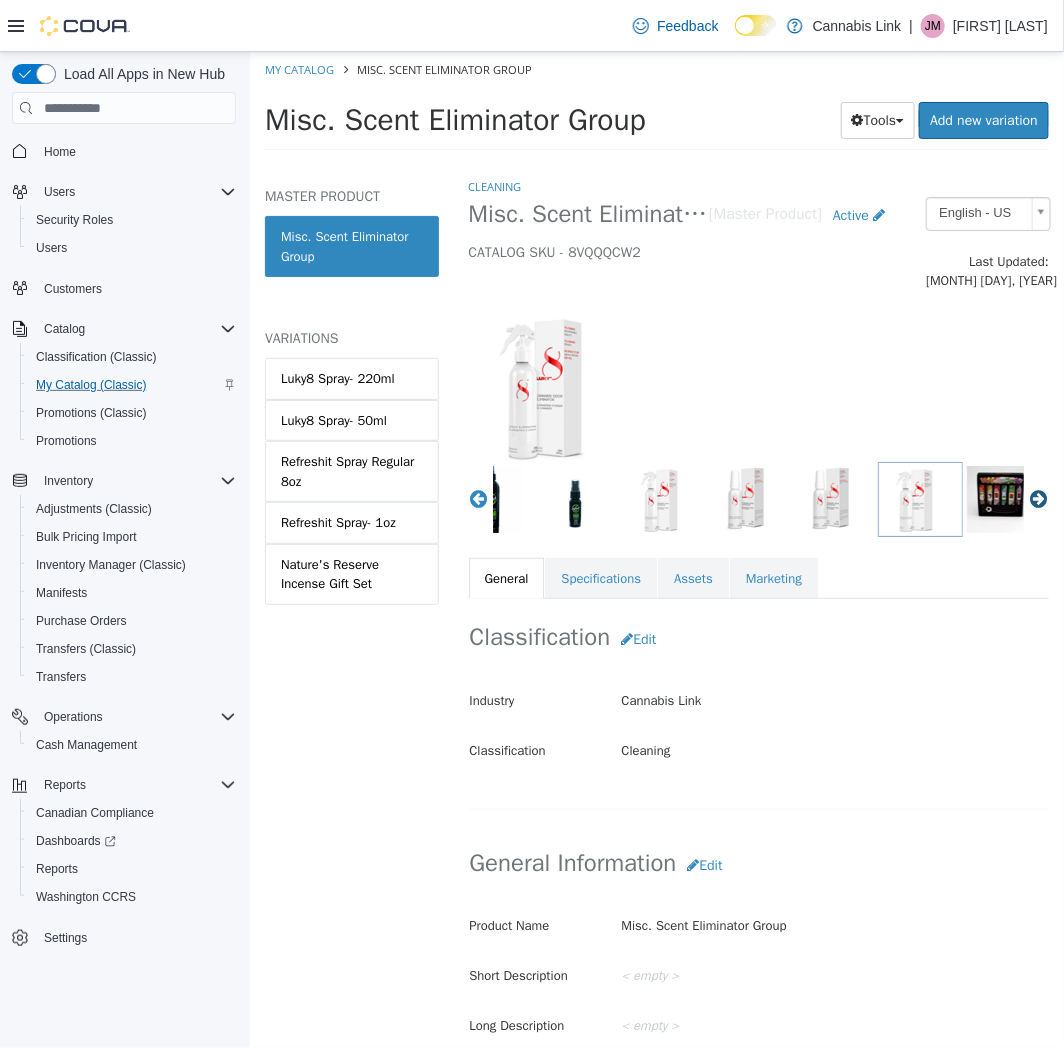 click on "Next" at bounding box center (1038, 499) 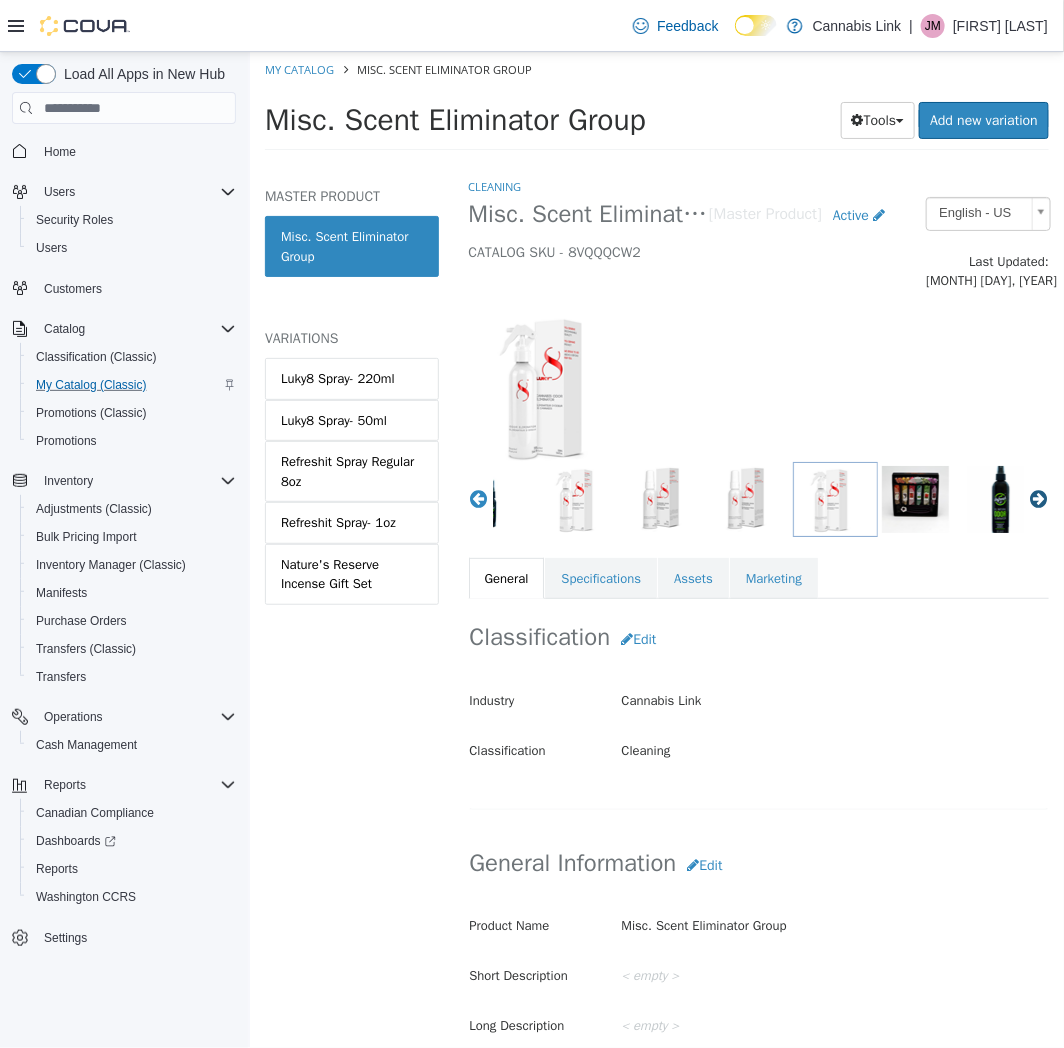 click on "Next" at bounding box center (1038, 499) 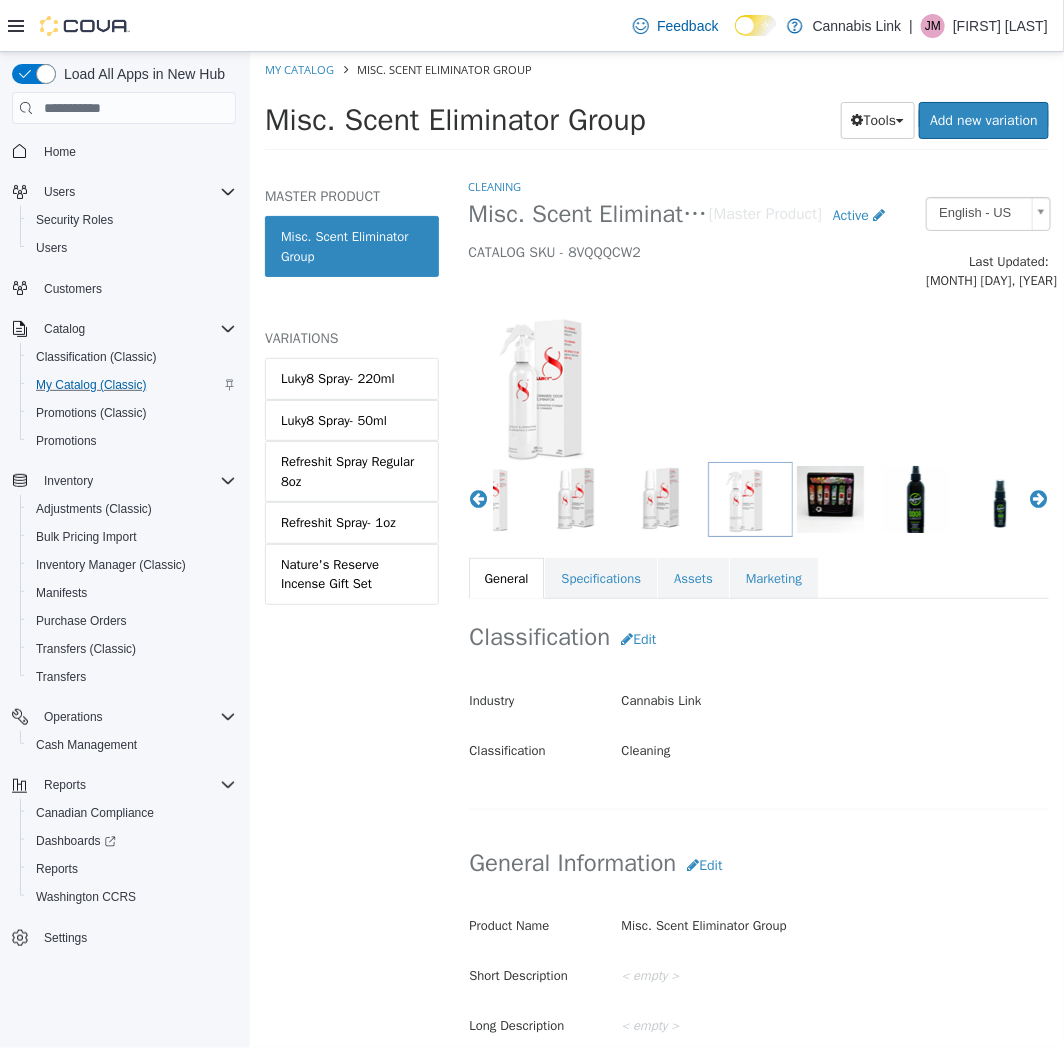 click at bounding box center (829, 499) 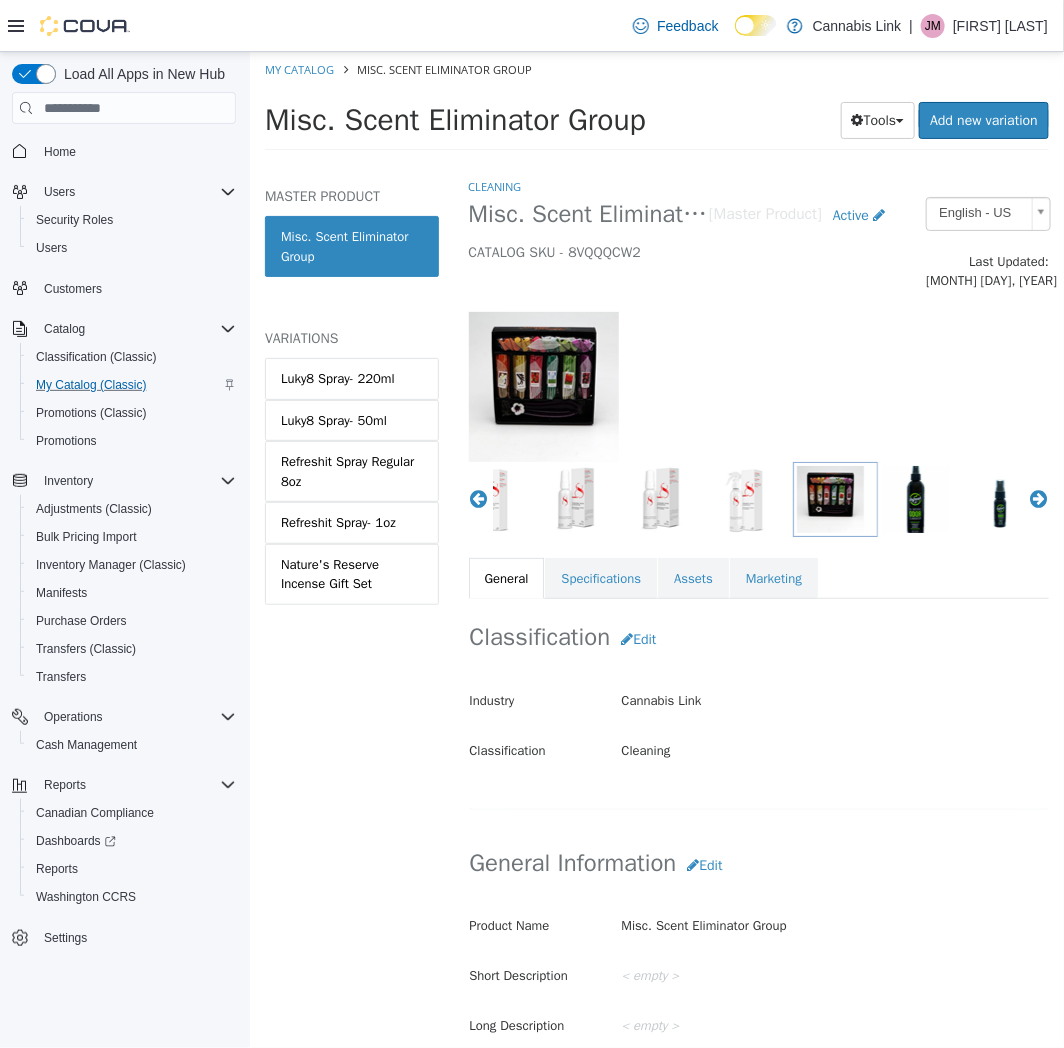 click at bounding box center (914, 499) 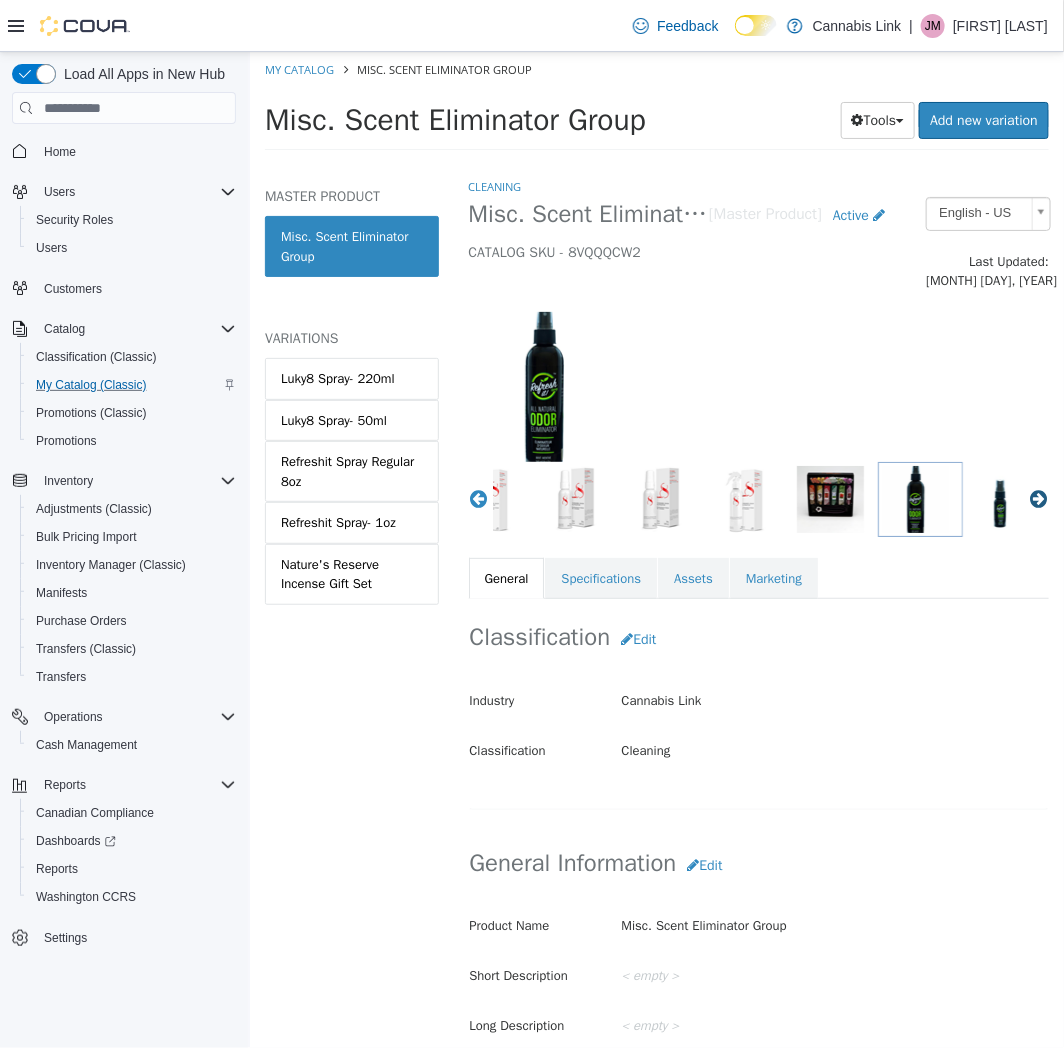 click on "Next" at bounding box center [1038, 499] 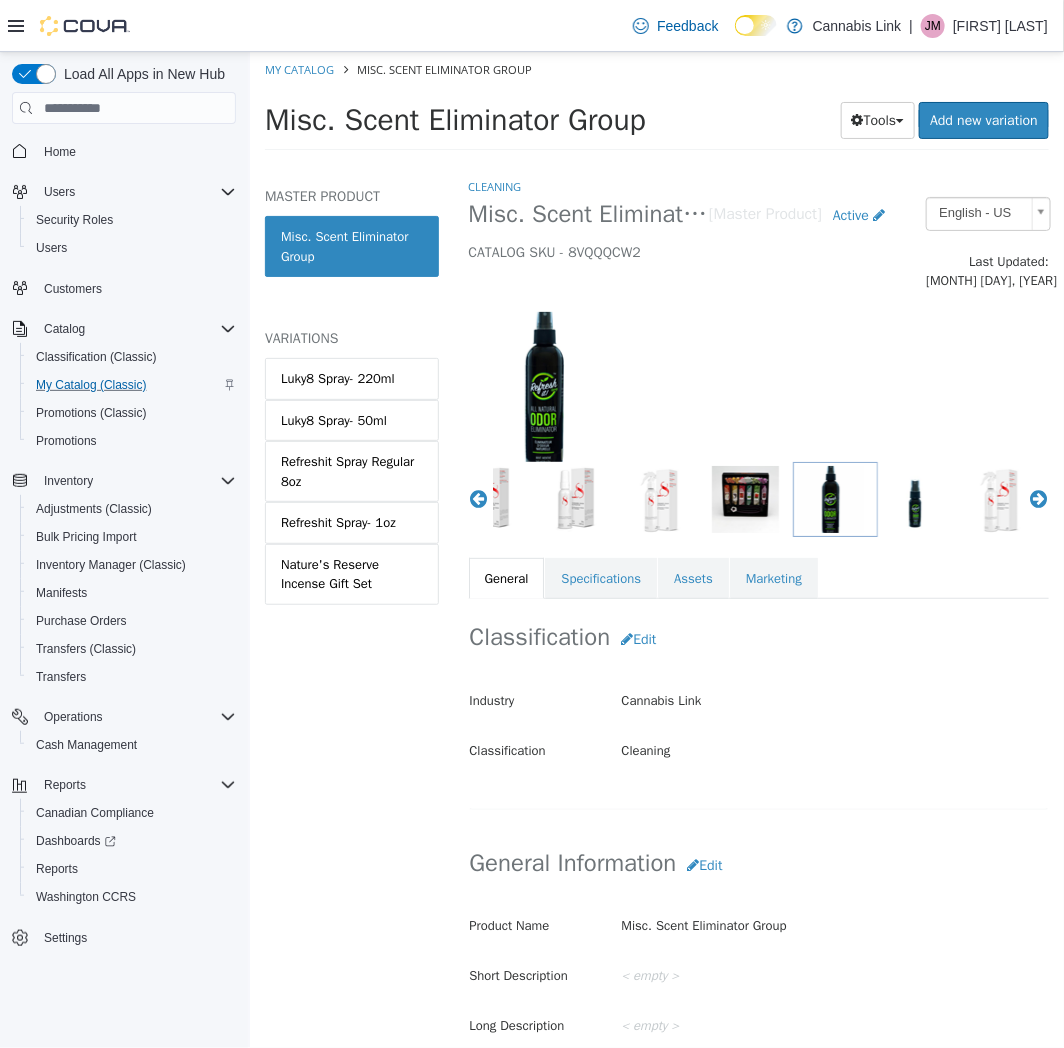 click at bounding box center (914, 499) 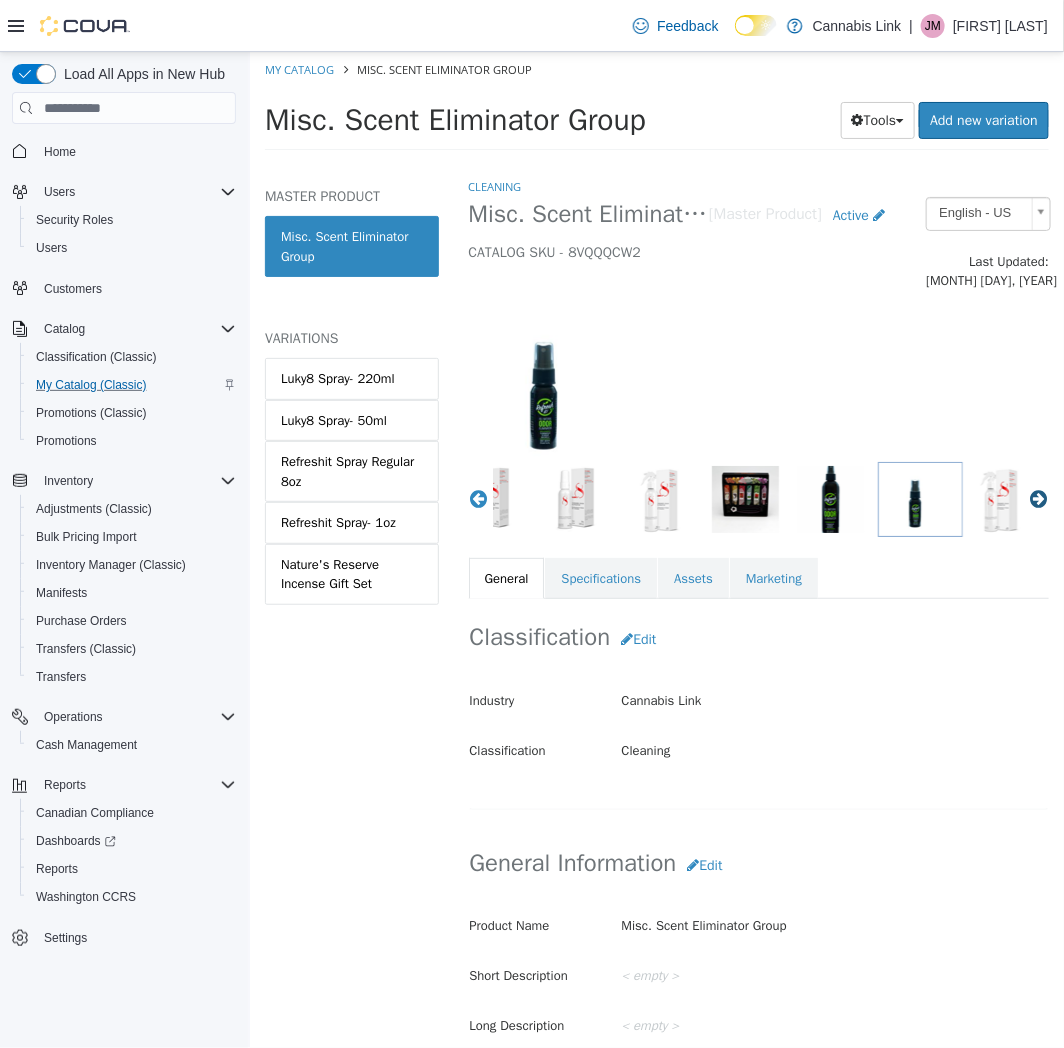 click on "Next" at bounding box center [1038, 499] 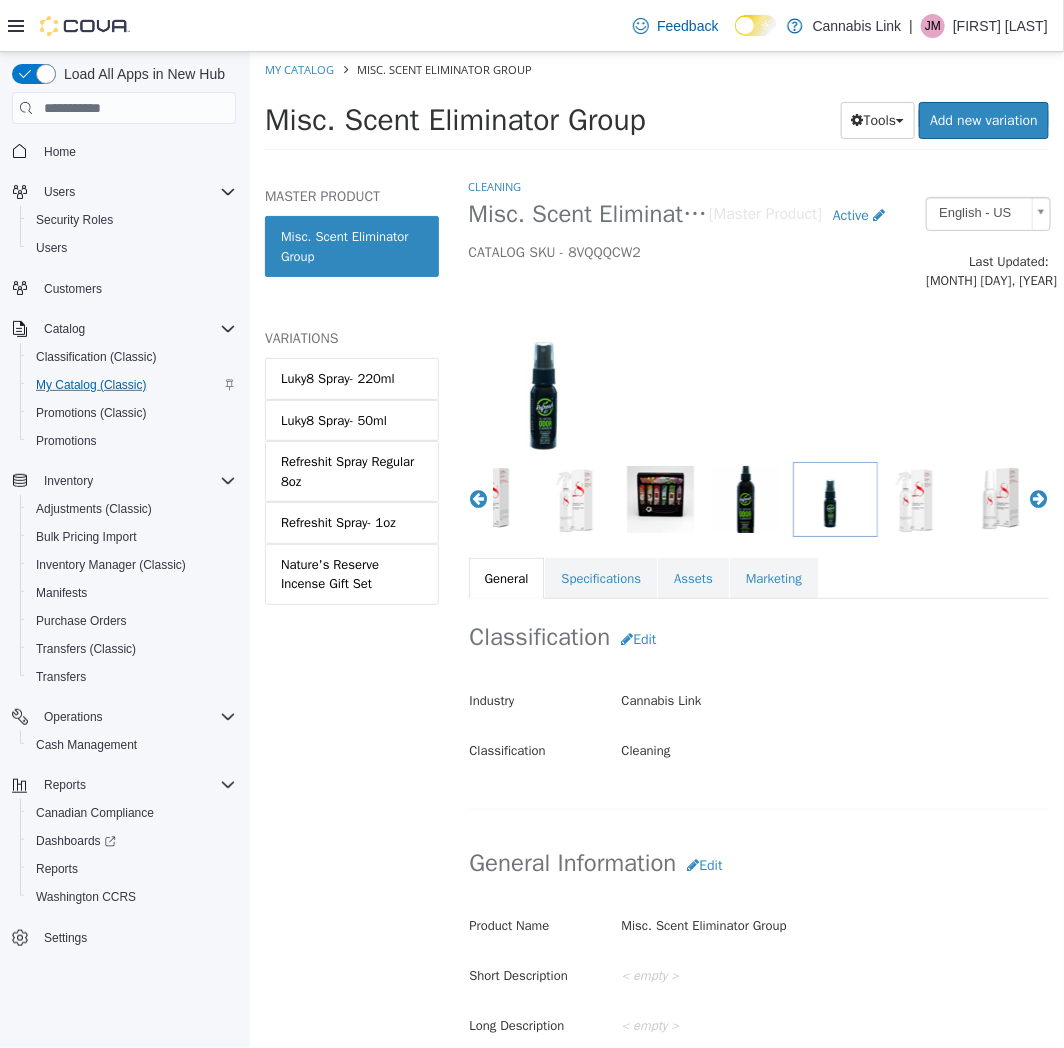 click at bounding box center (914, 499) 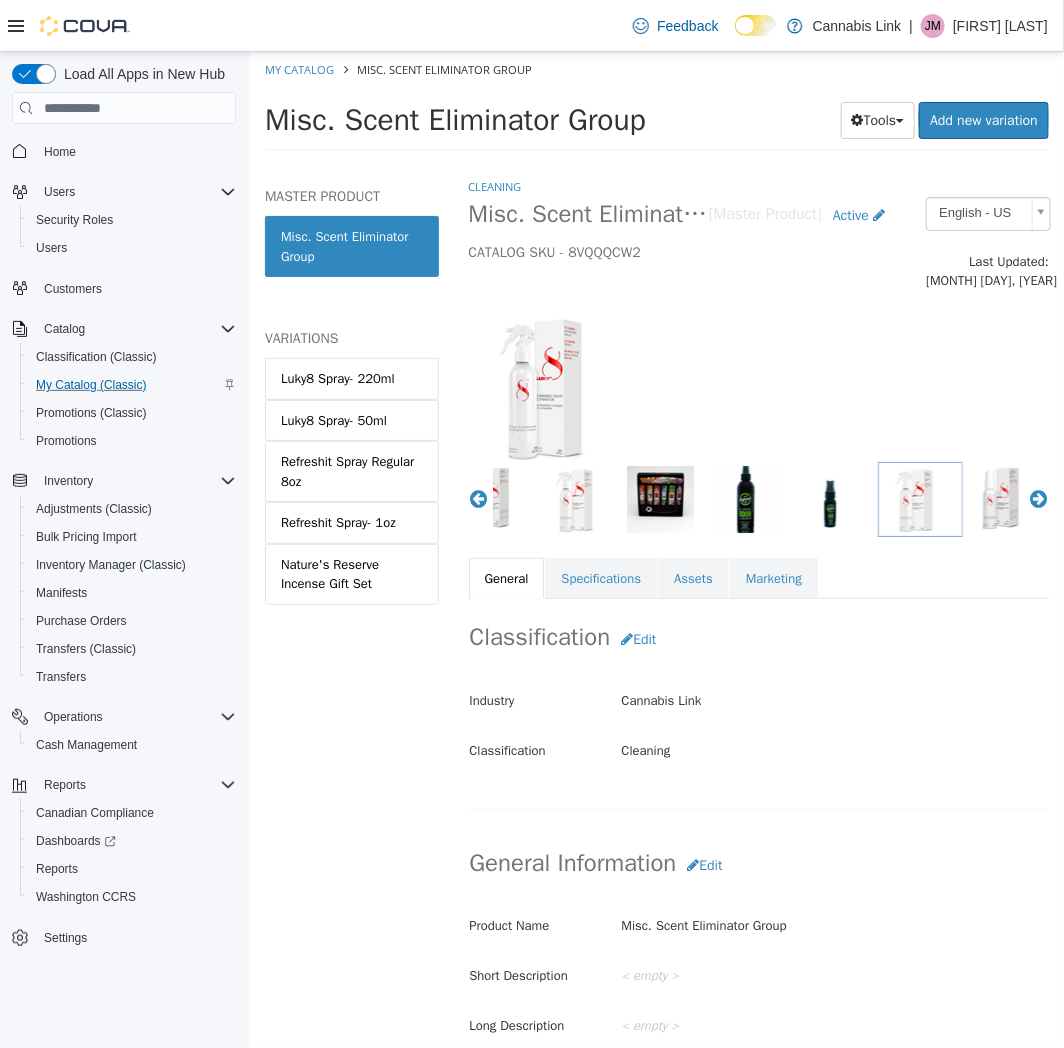 click at bounding box center [999, 499] 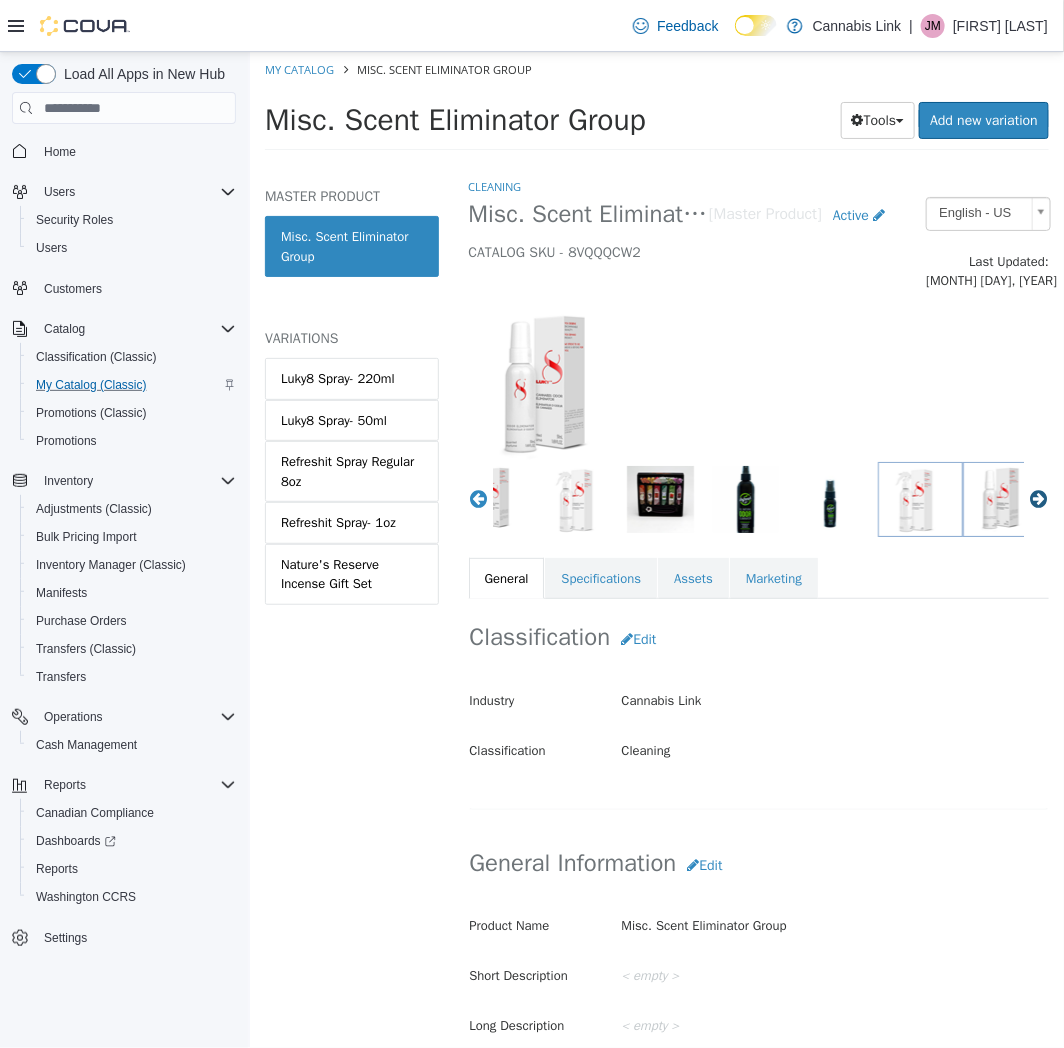 click on "Next" at bounding box center [1038, 499] 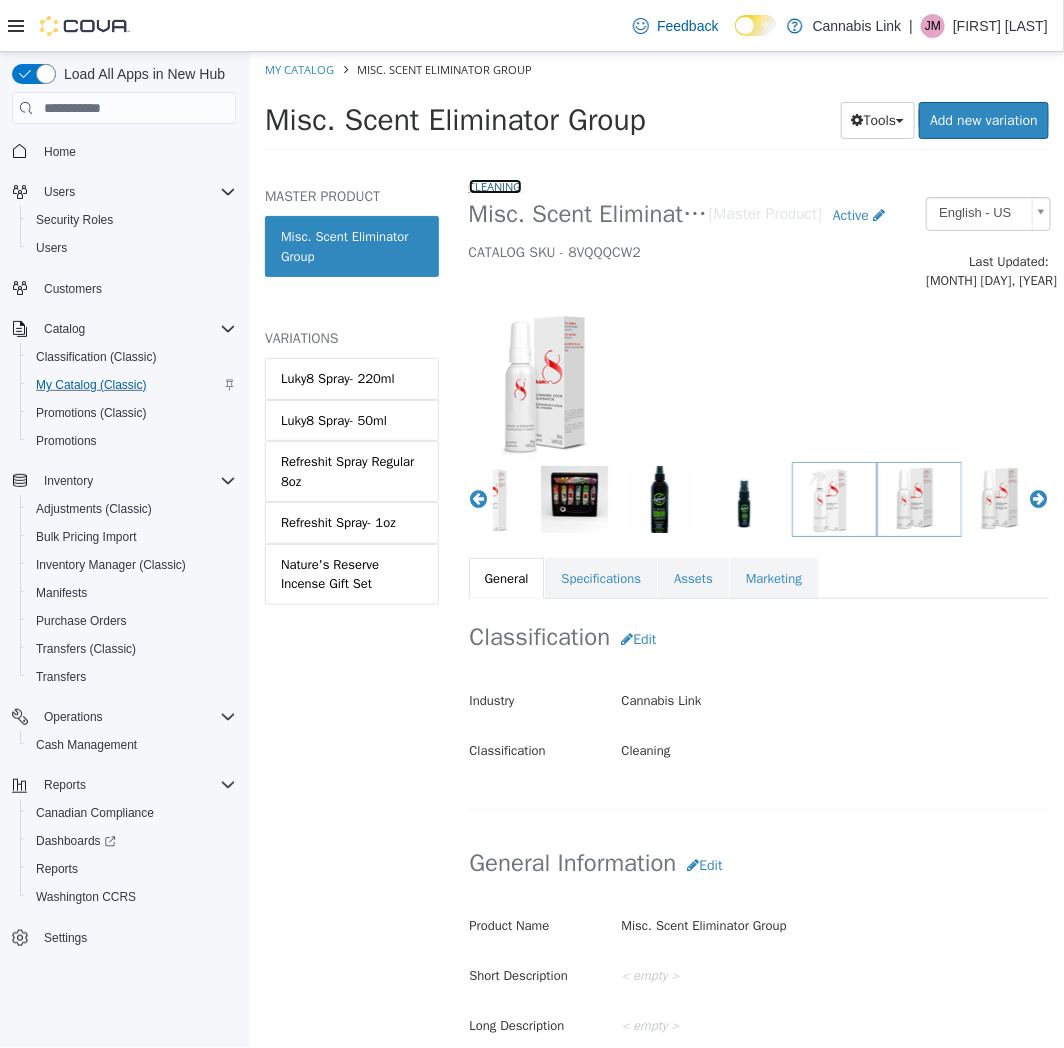 click on "Cleaning" at bounding box center (494, 186) 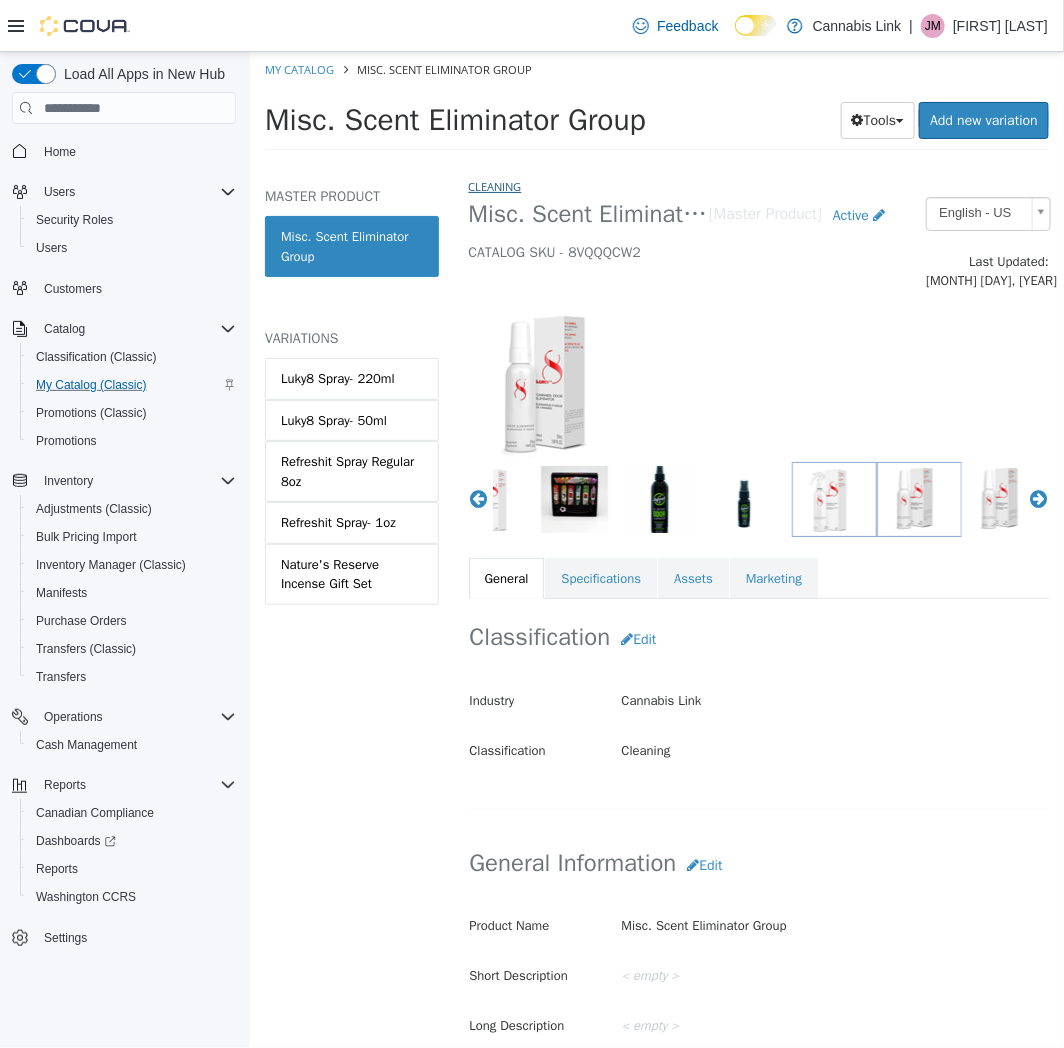 select on "**********" 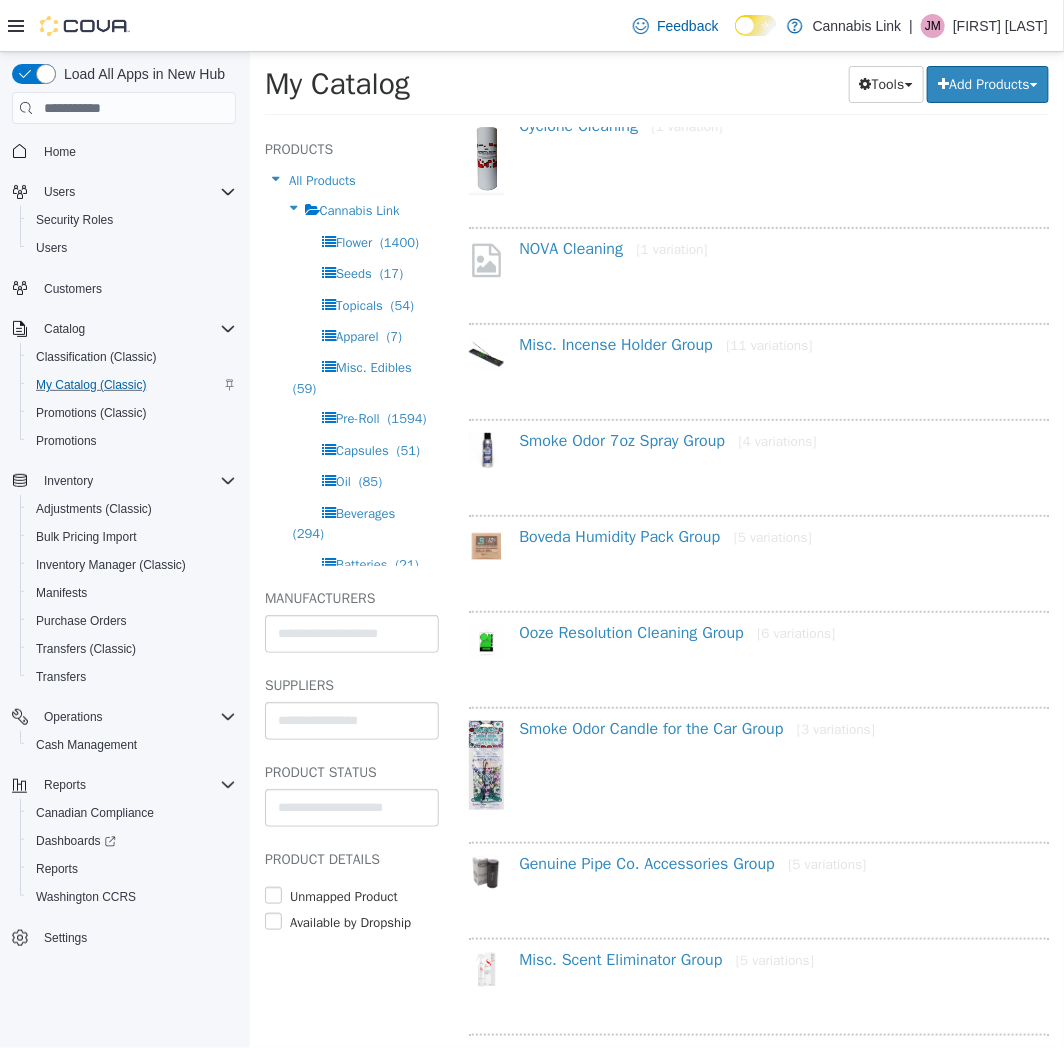 scroll, scrollTop: 1181, scrollLeft: 0, axis: vertical 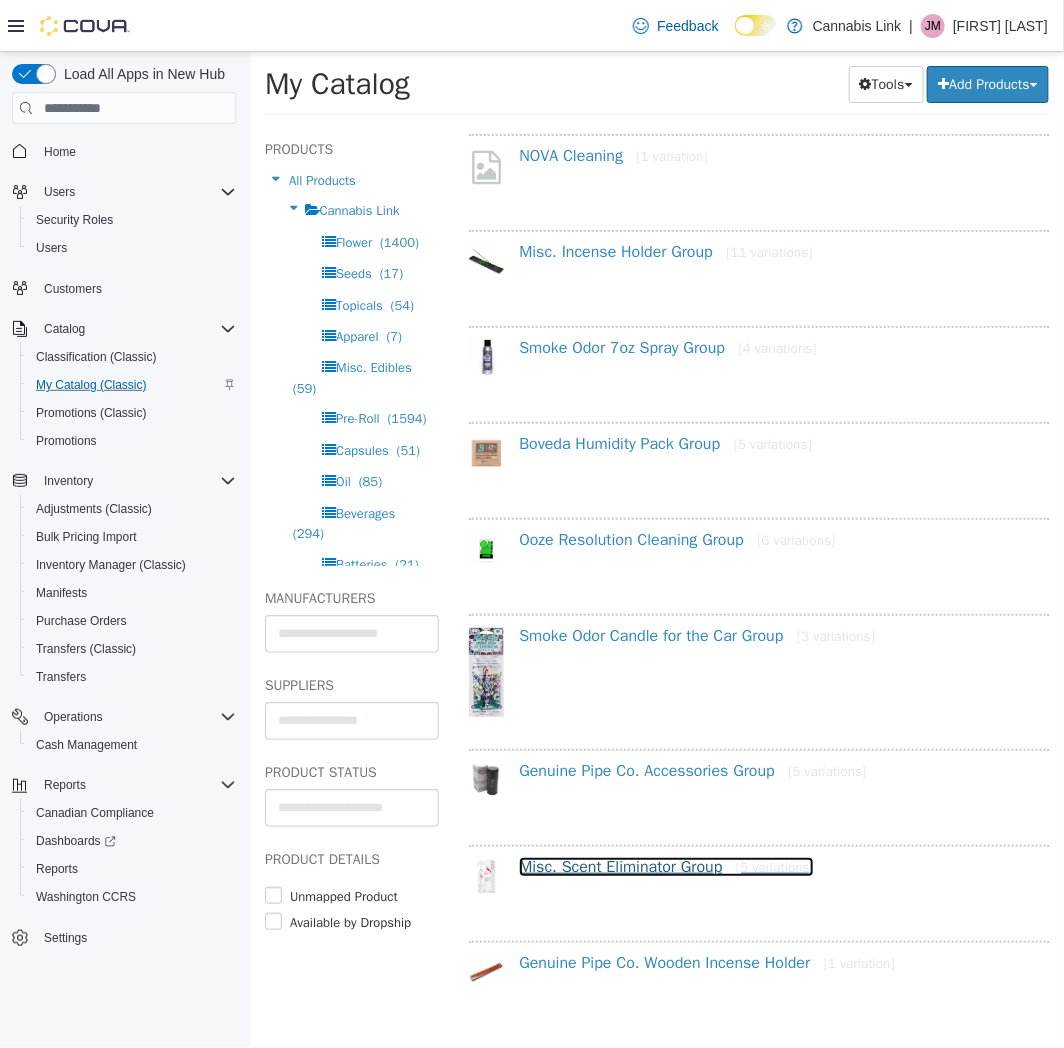 click on "Misc. Scent Eliminator Group
[5 variations]" at bounding box center (665, 867) 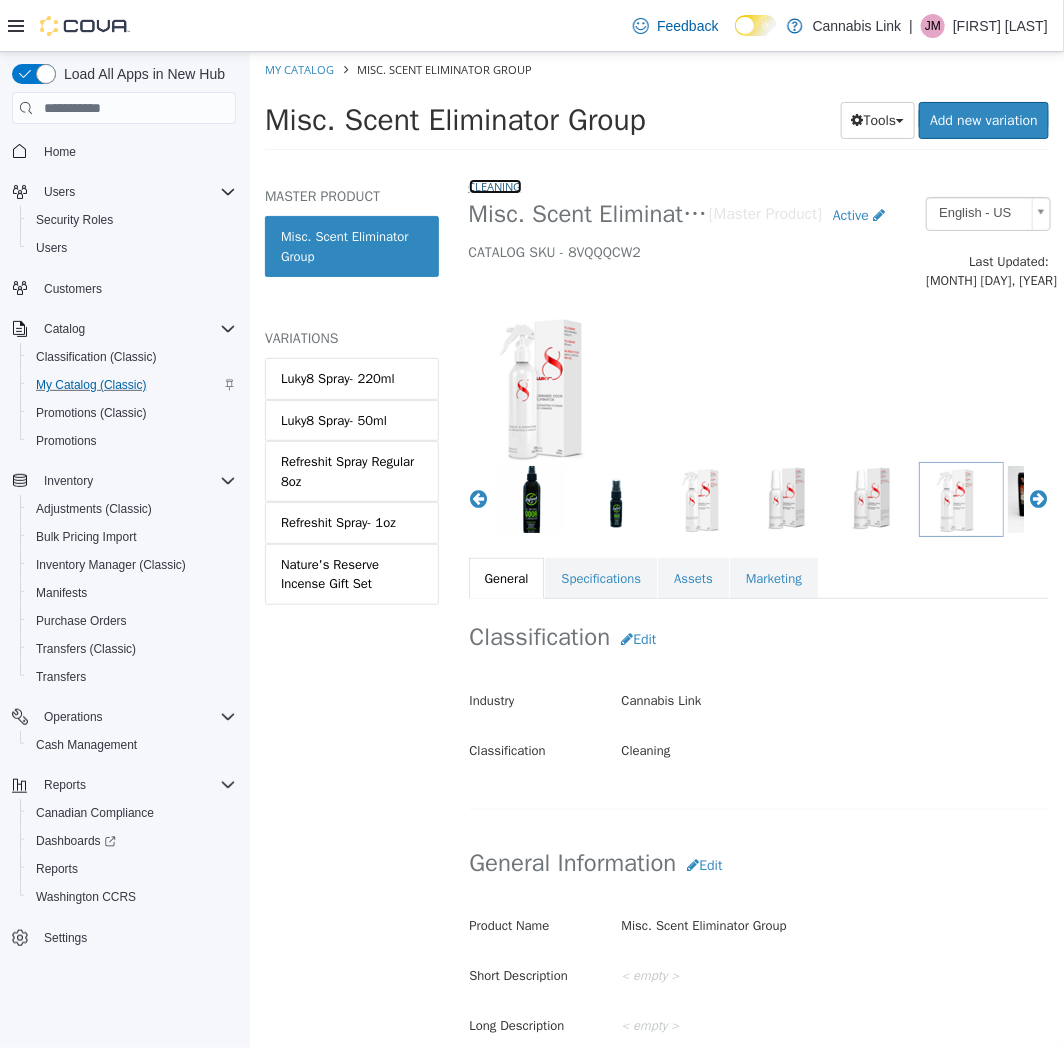 click on "Cleaning" at bounding box center [494, 186] 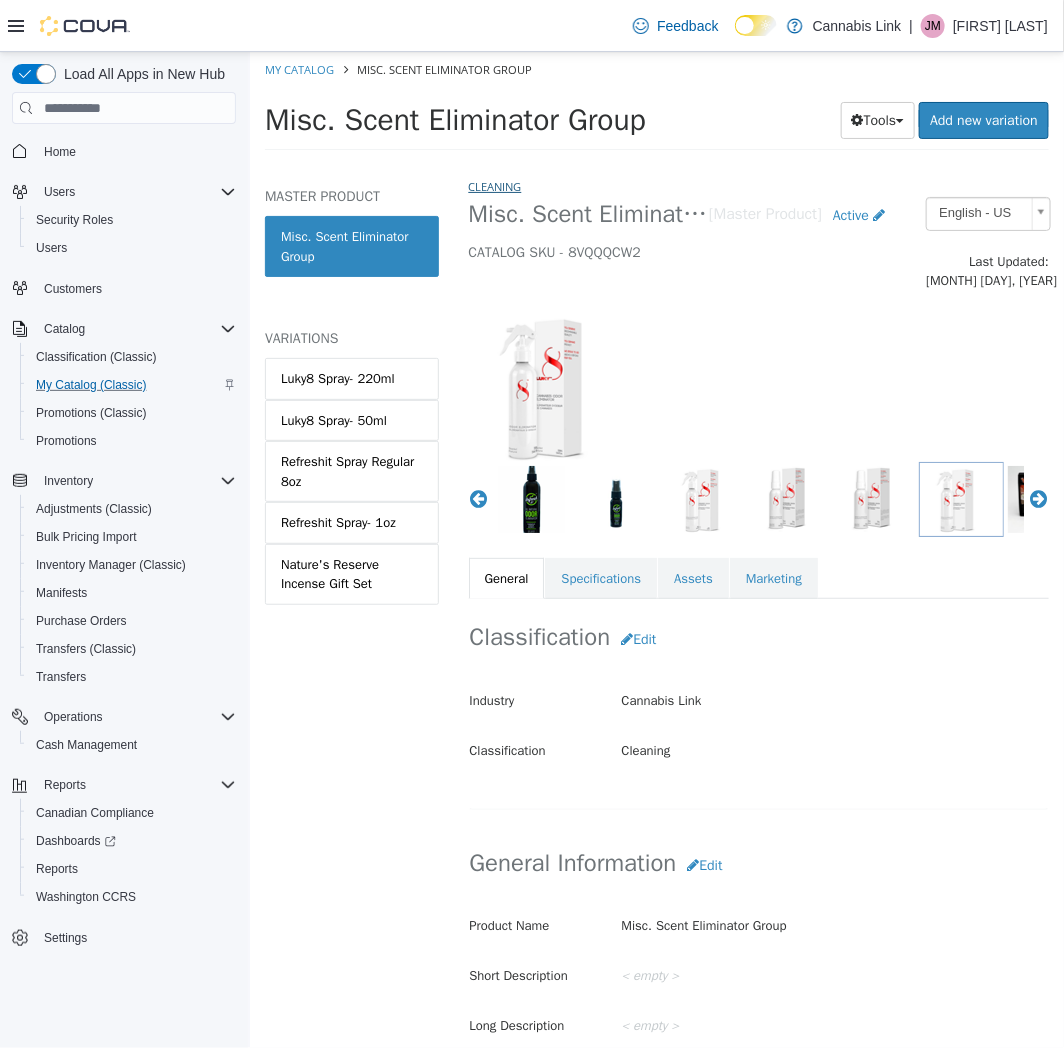 select on "**********" 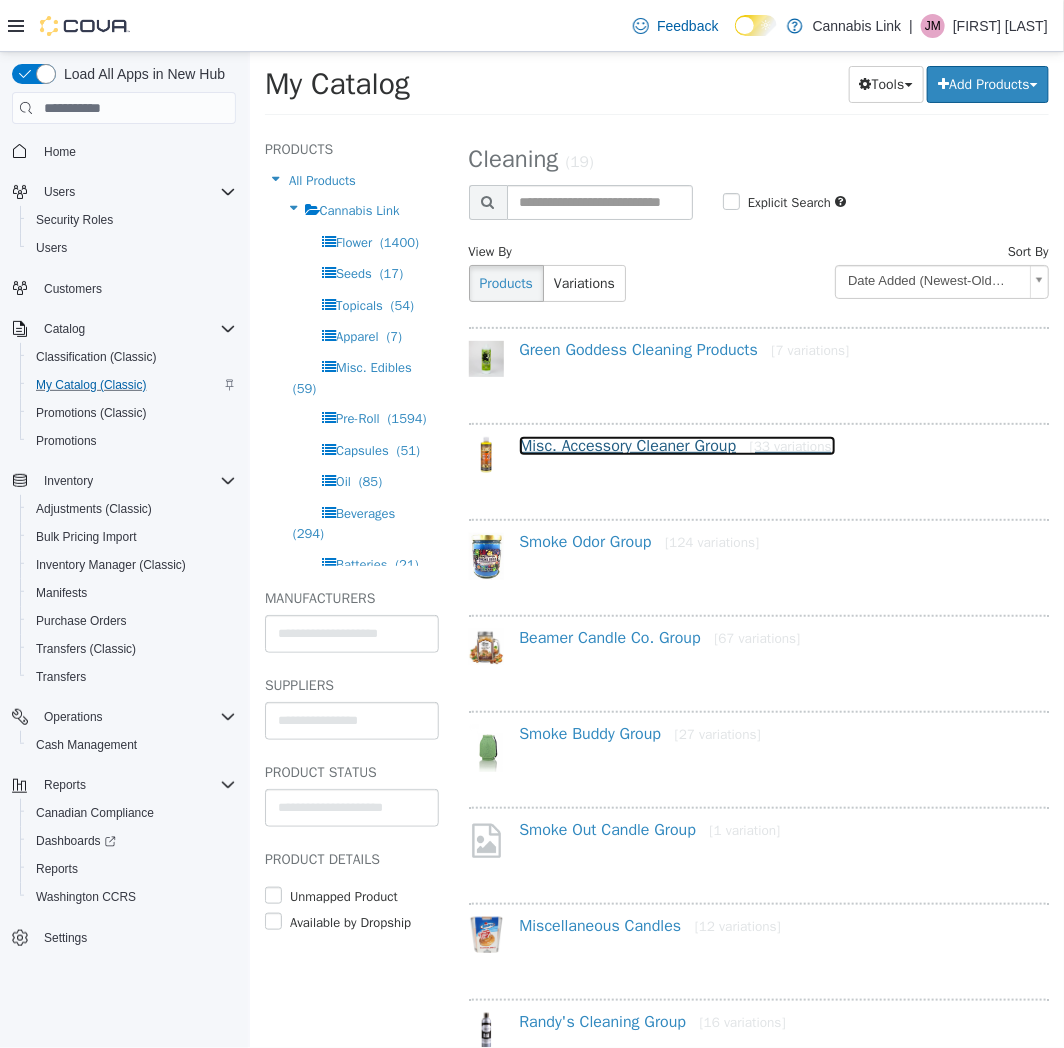 click on "Misc. Accessory Cleaner Group
[33 variations]" at bounding box center [676, 446] 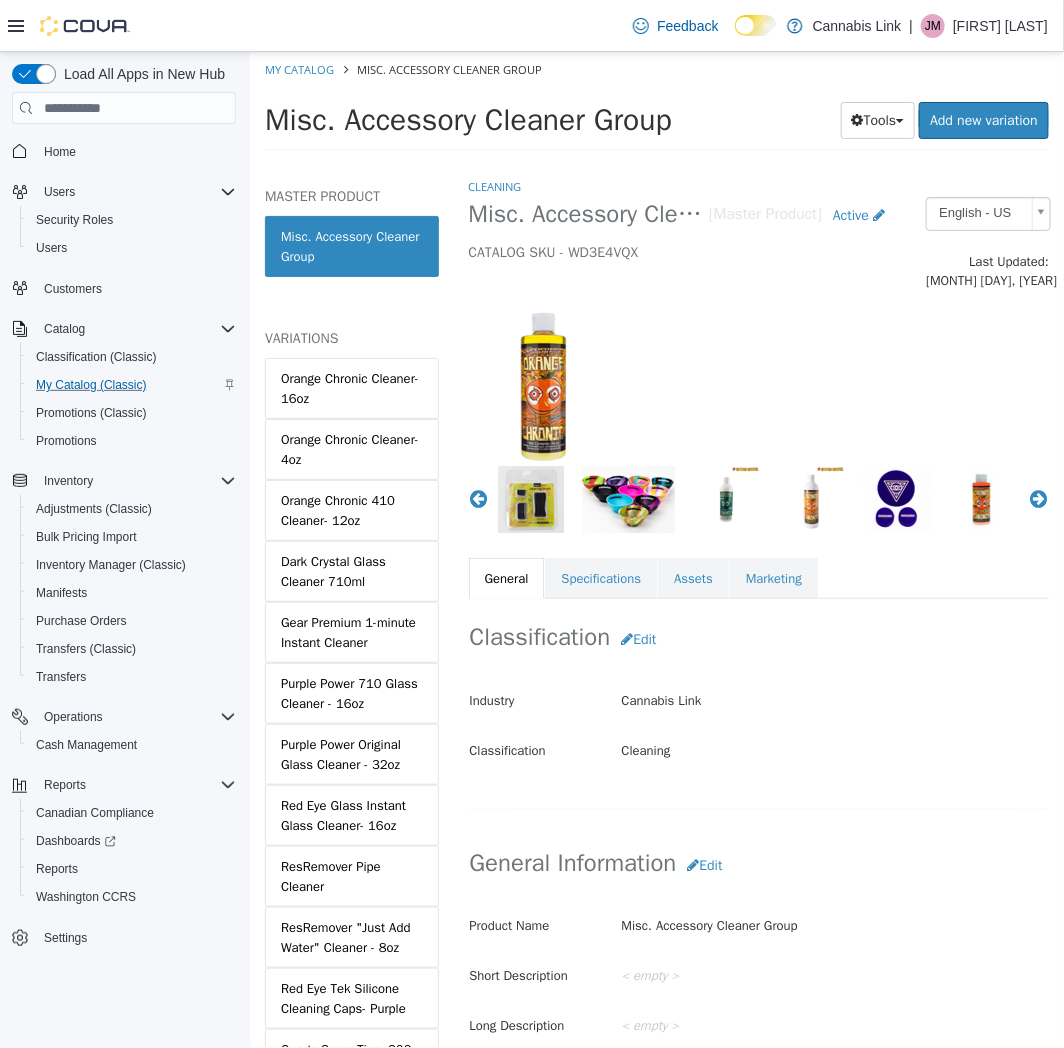 click at bounding box center (632, 499) 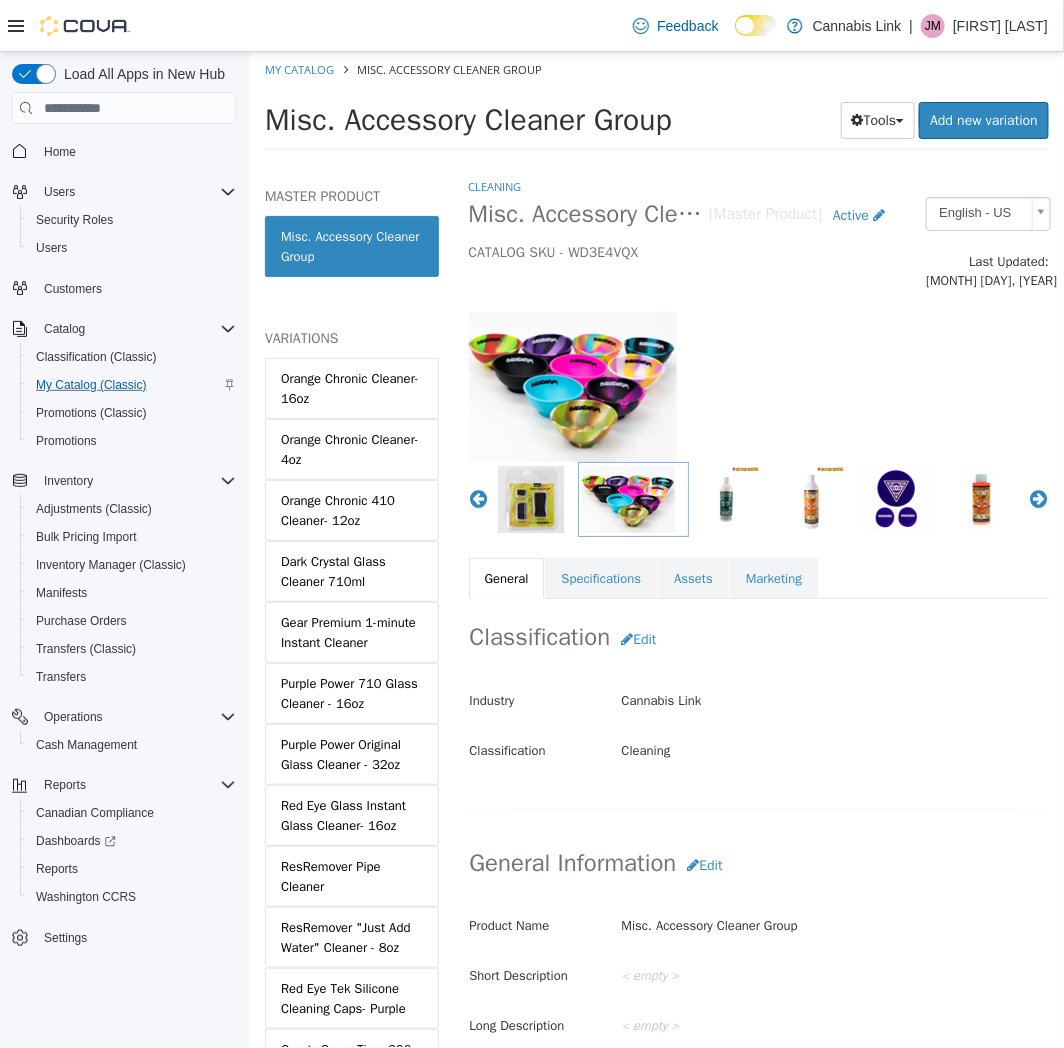 click at bounding box center [530, 499] 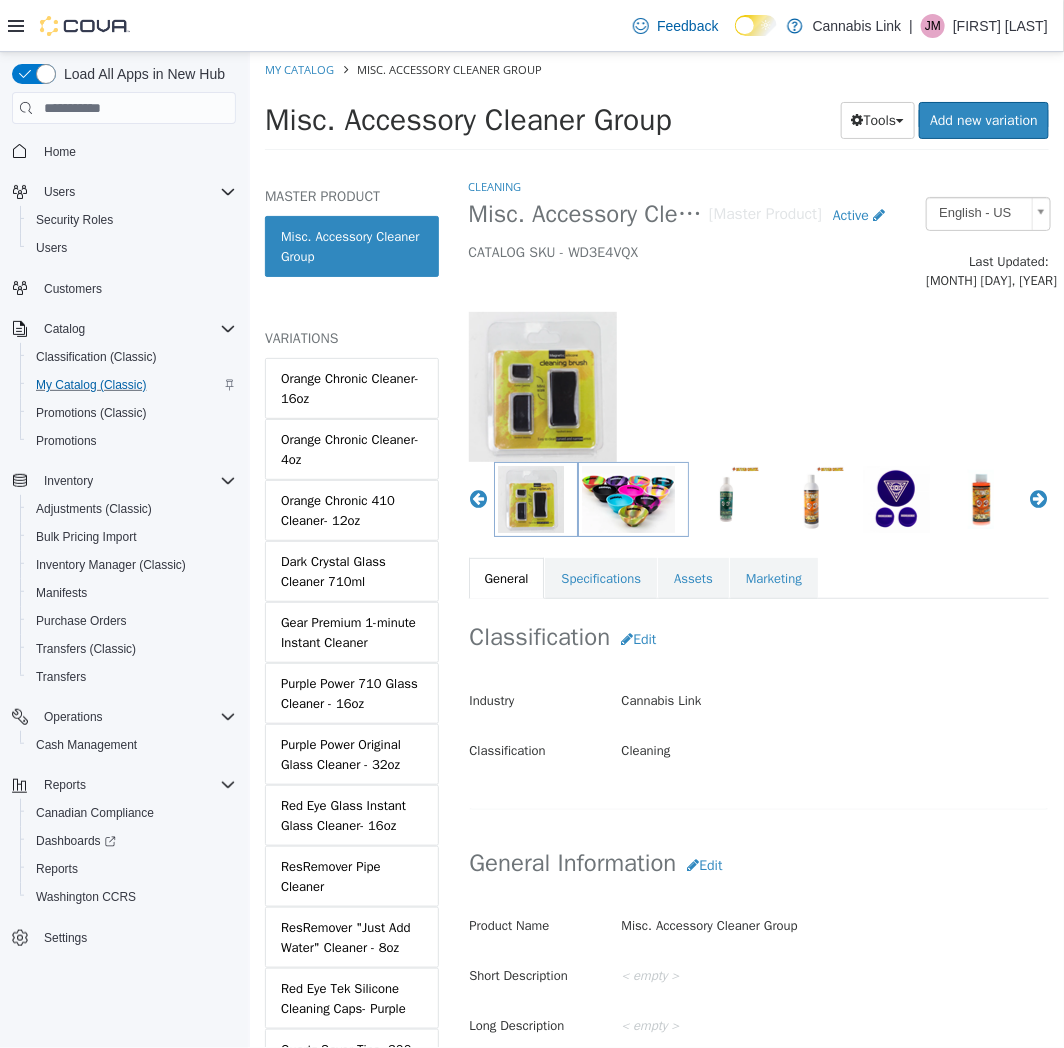 drag, startPoint x: 621, startPoint y: 500, endPoint x: 634, endPoint y: 502, distance: 13.152946 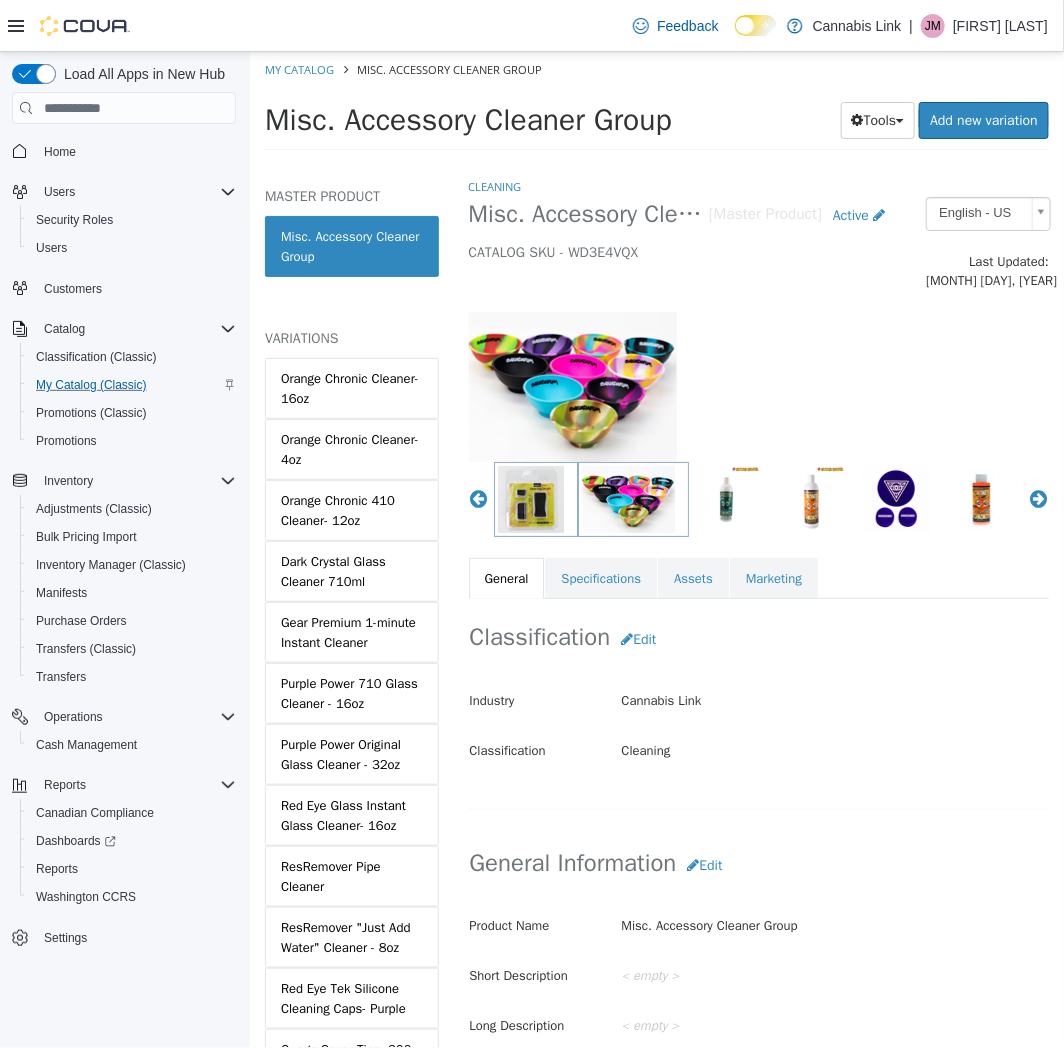 click at bounding box center [758, 376] 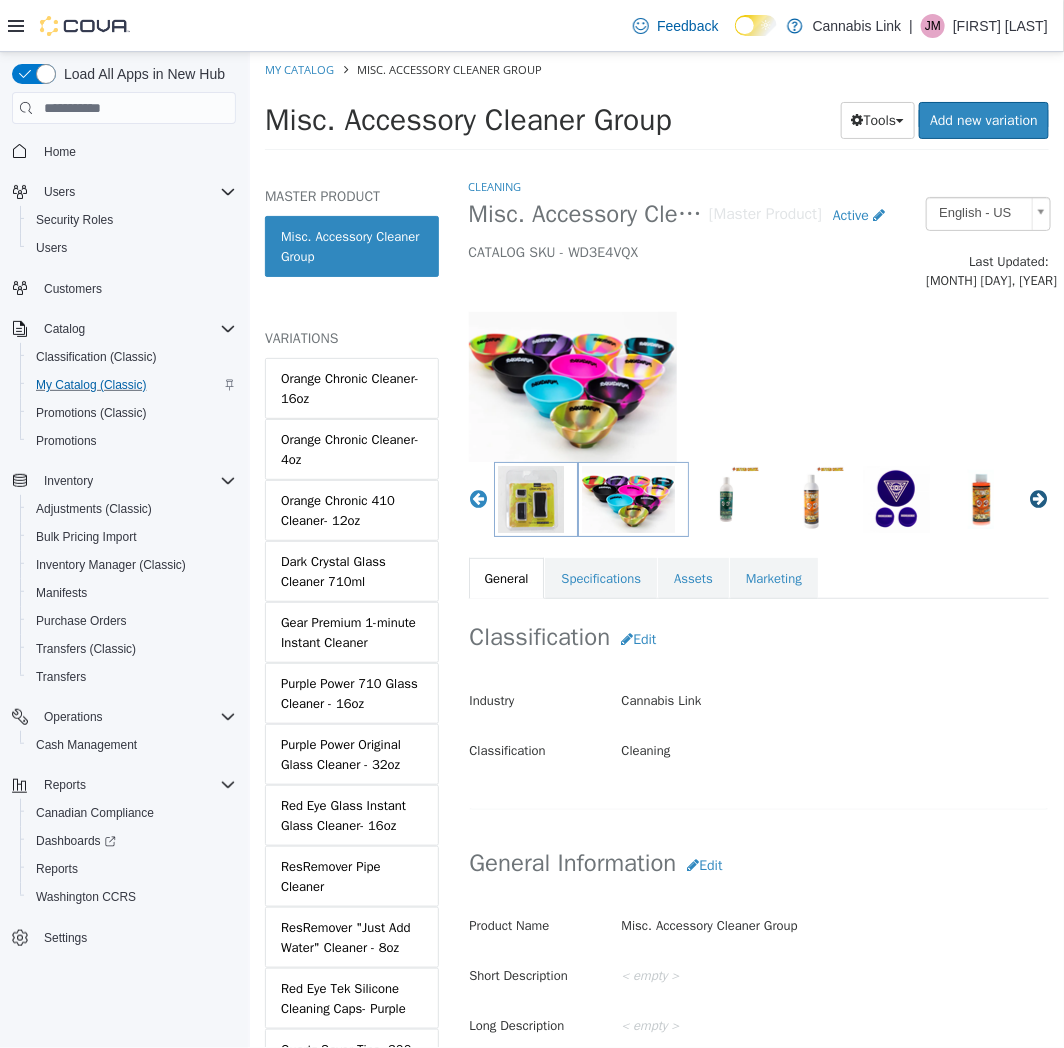 click on "Next" at bounding box center (1038, 499) 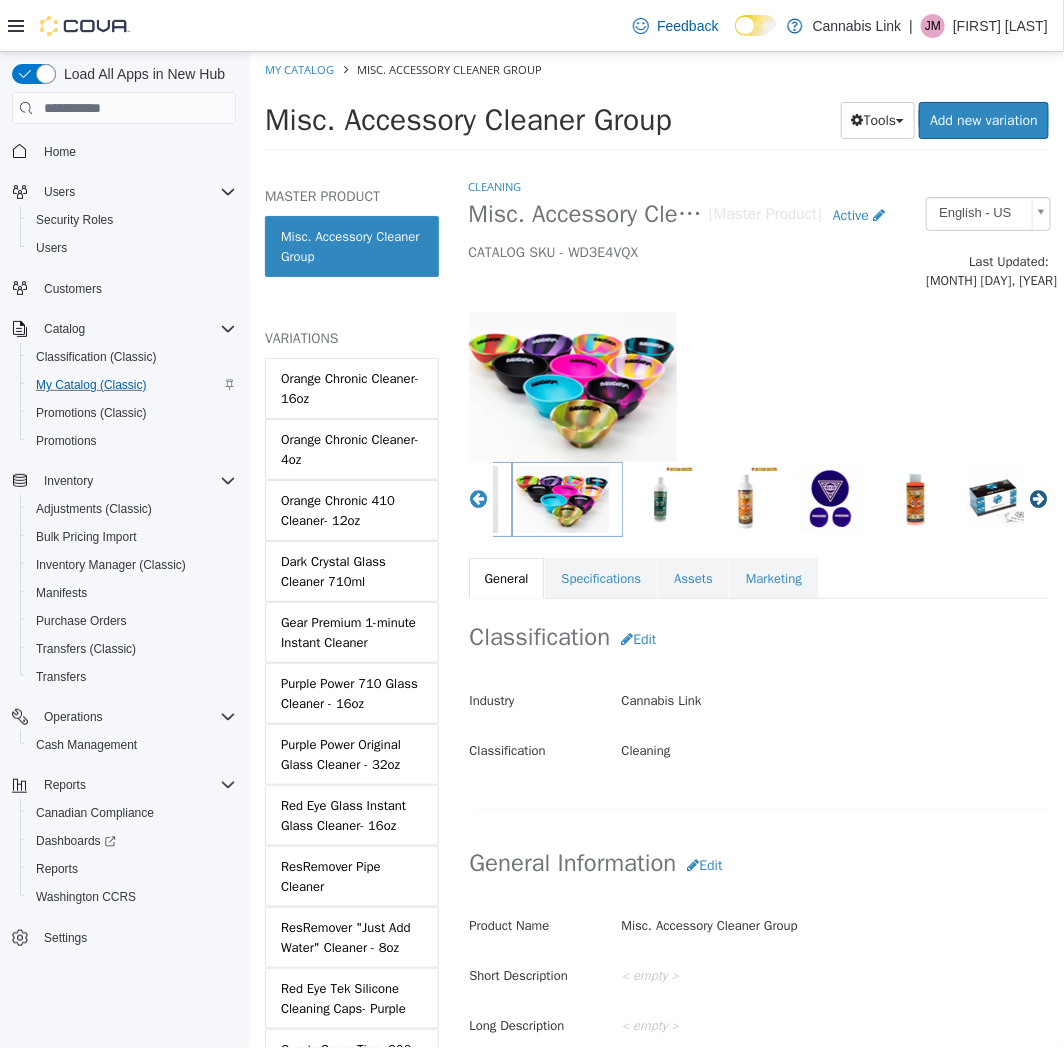 click on "Next" at bounding box center [1038, 499] 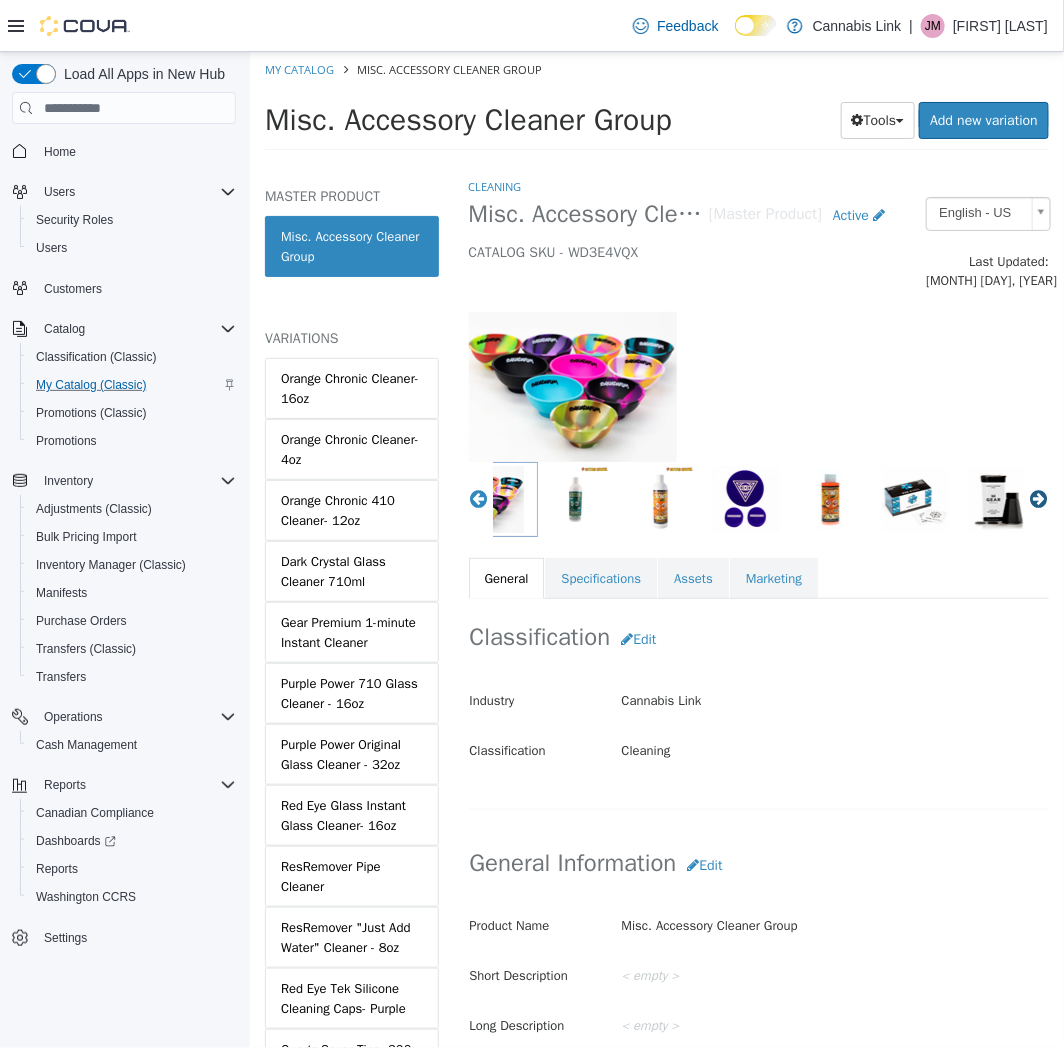 click on "Next" at bounding box center (1038, 499) 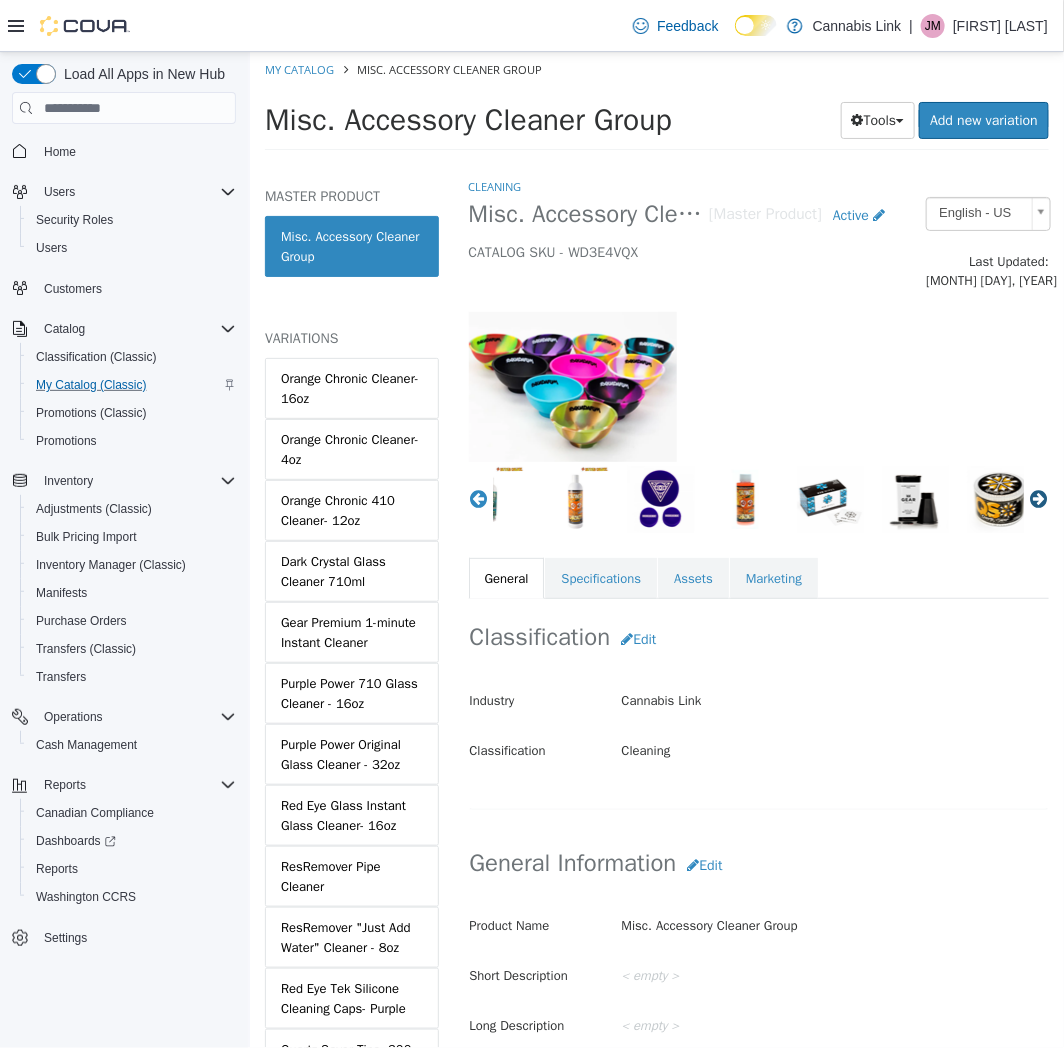 click on "Next" at bounding box center (1038, 499) 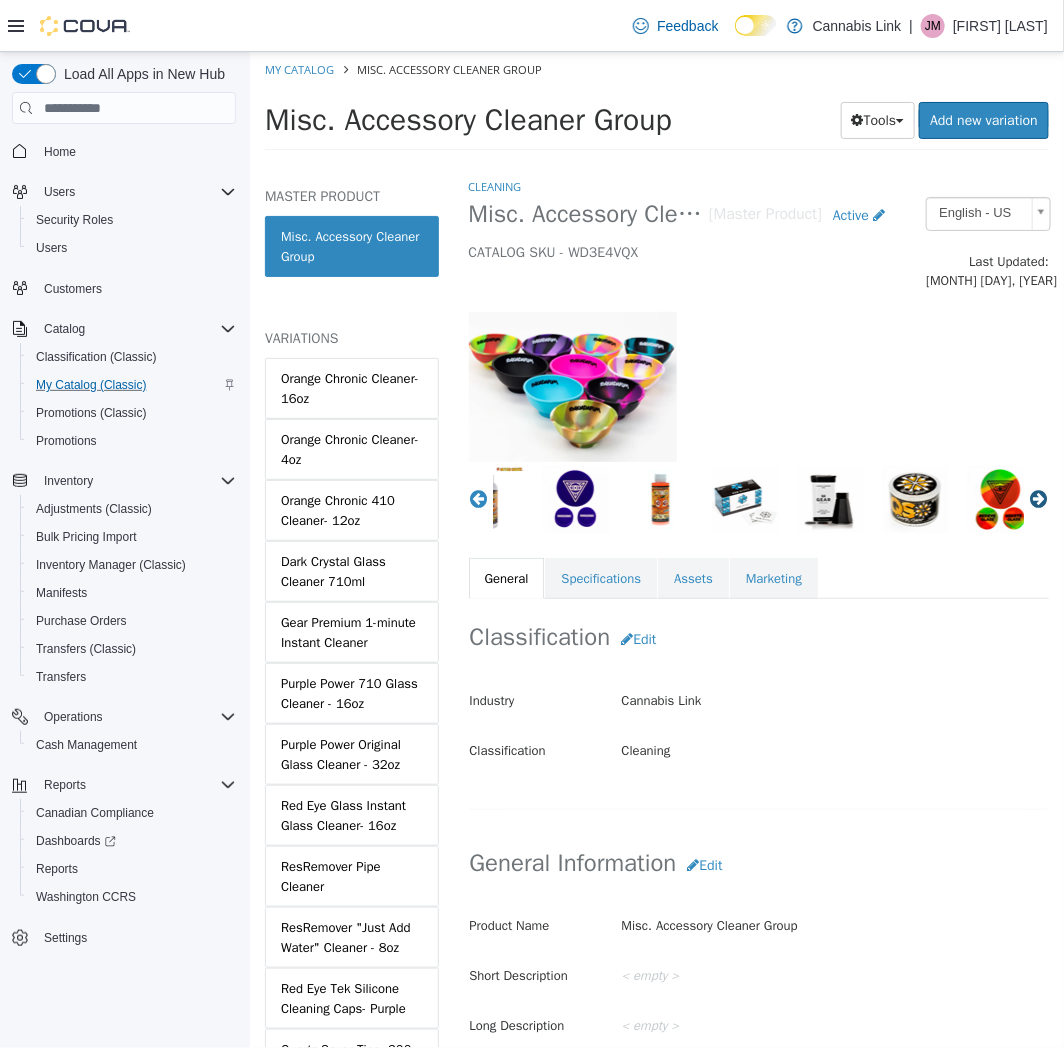 click on "Next" at bounding box center [1038, 499] 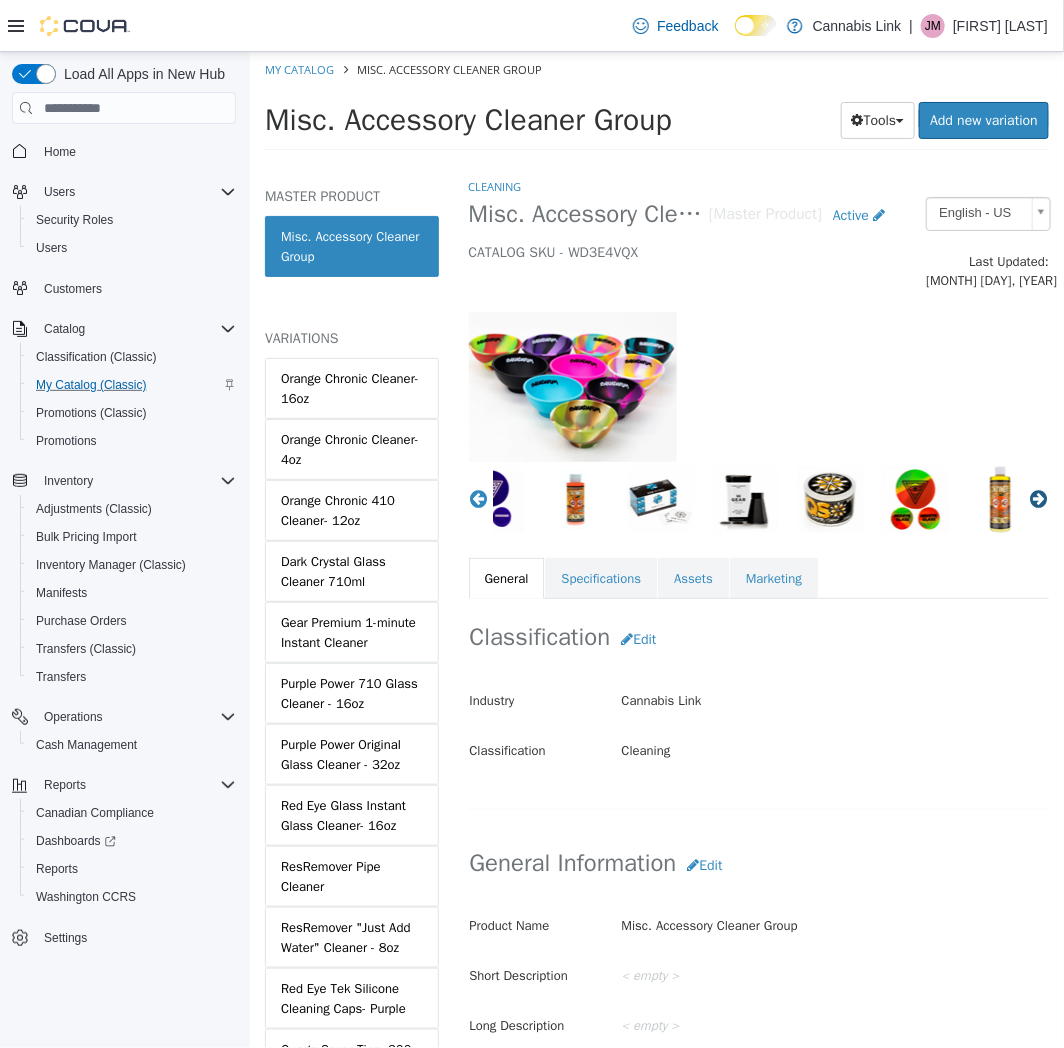 click on "Next" at bounding box center [1038, 499] 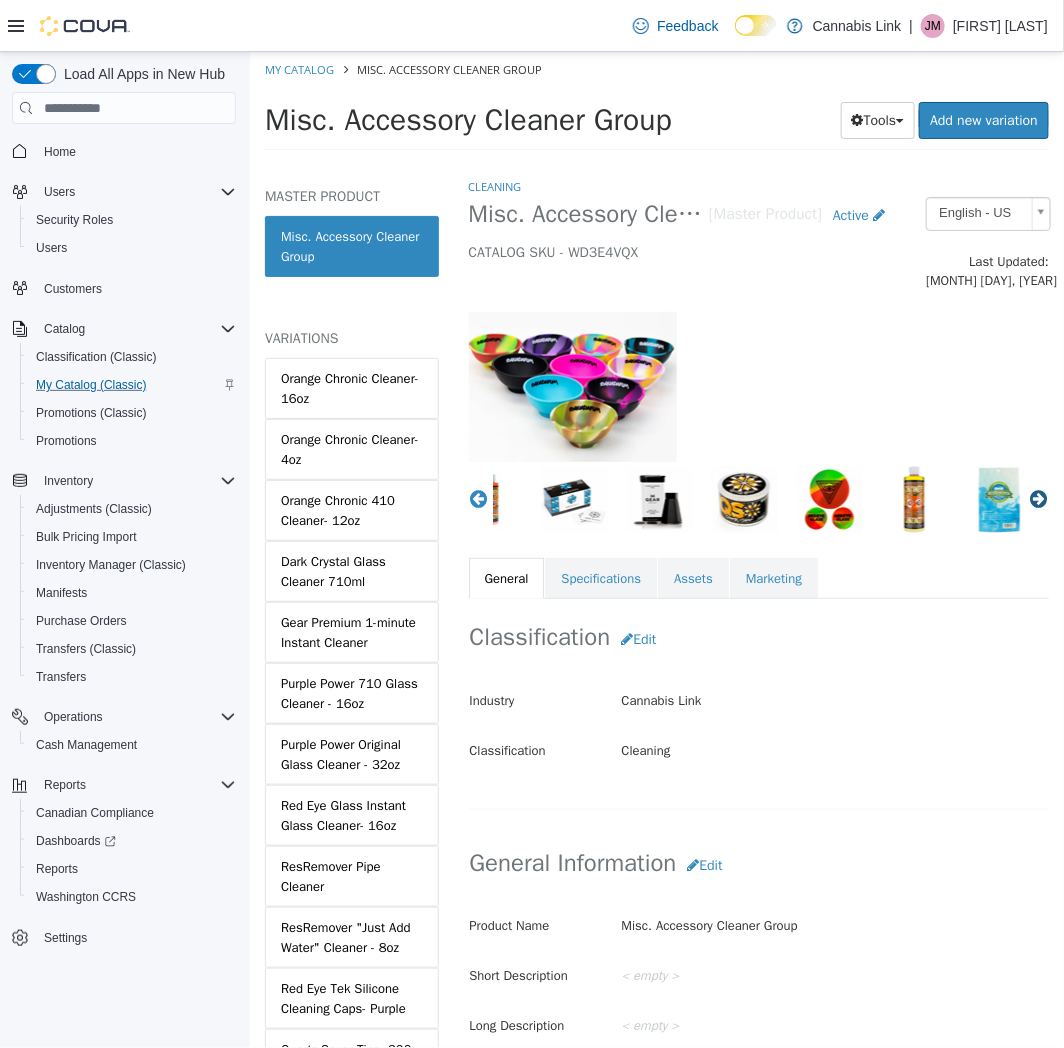 click on "Next" at bounding box center [1038, 499] 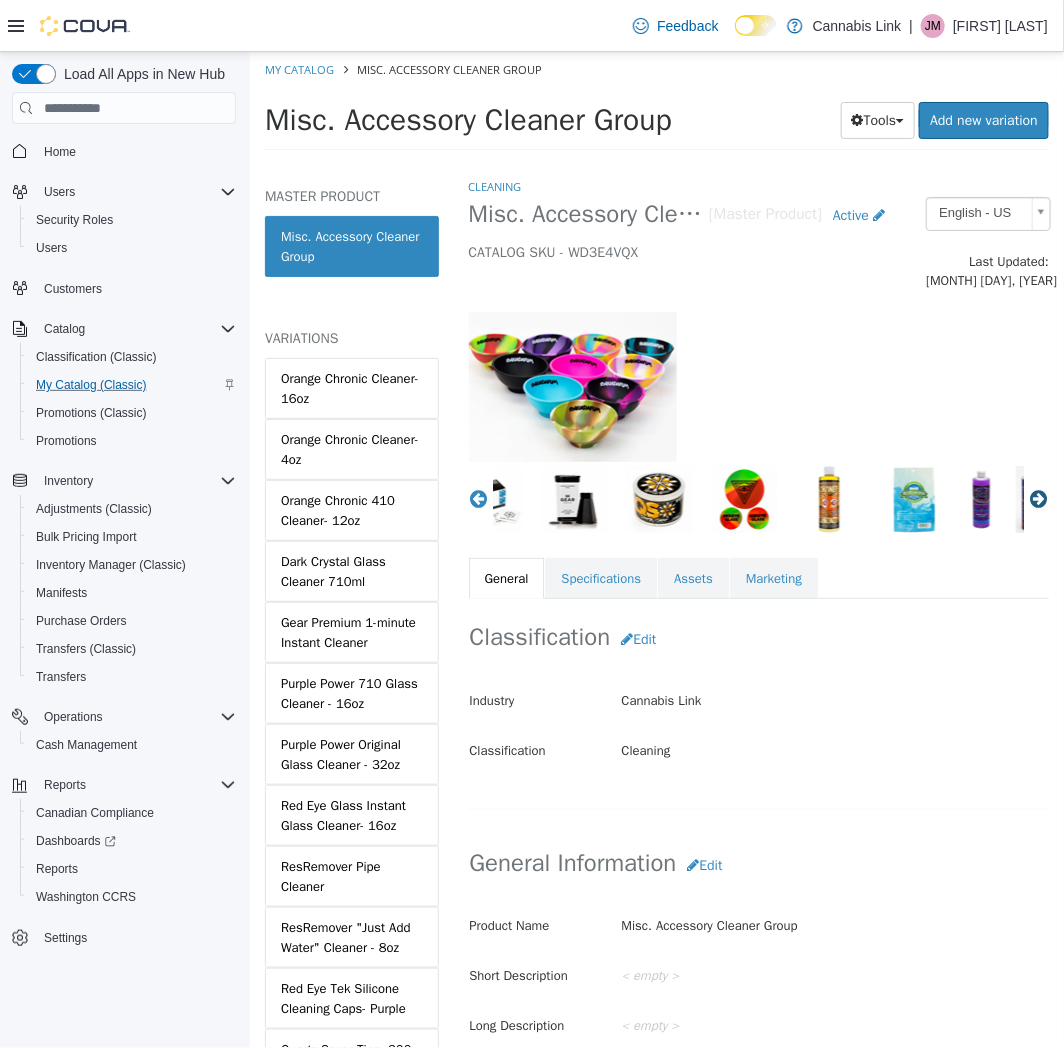 click on "Next" at bounding box center (1038, 499) 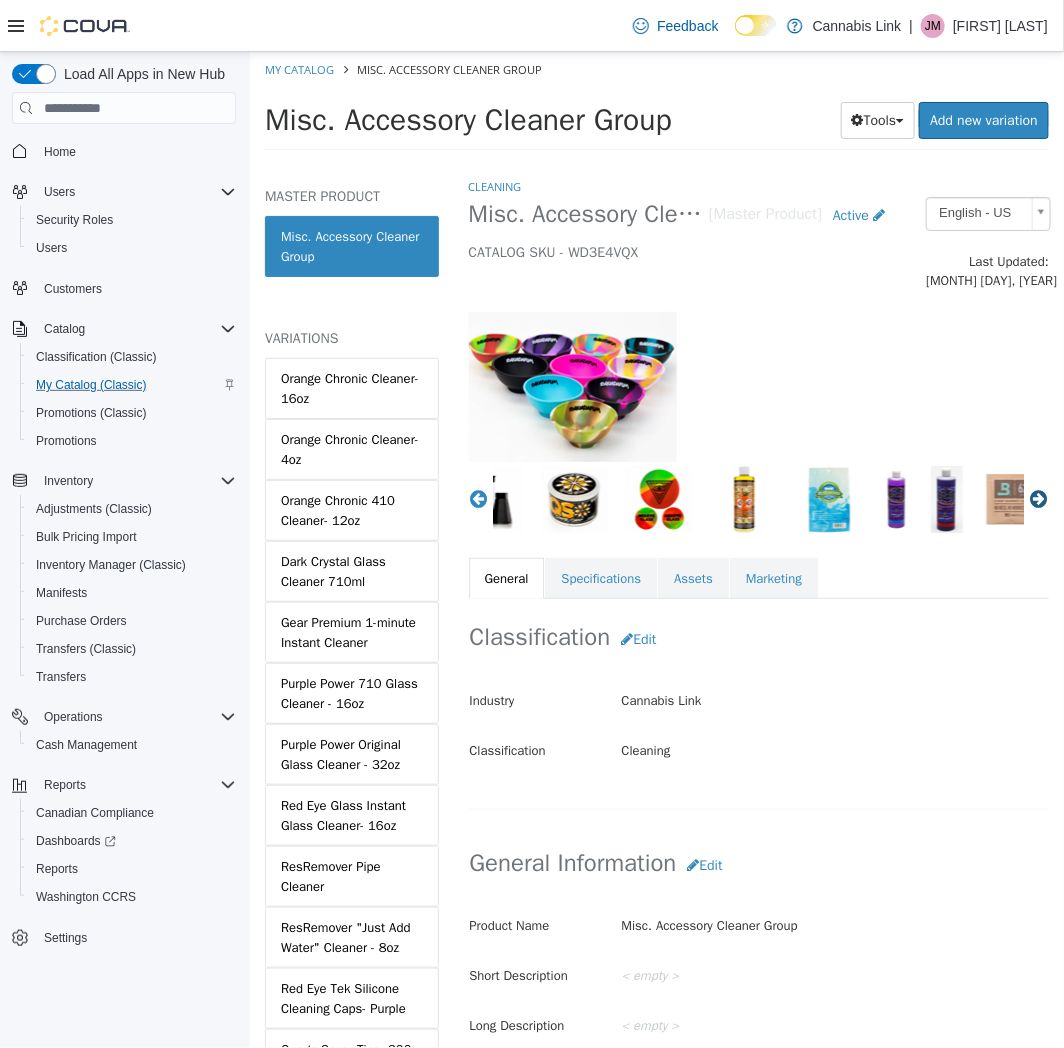 click on "Next" at bounding box center (1038, 499) 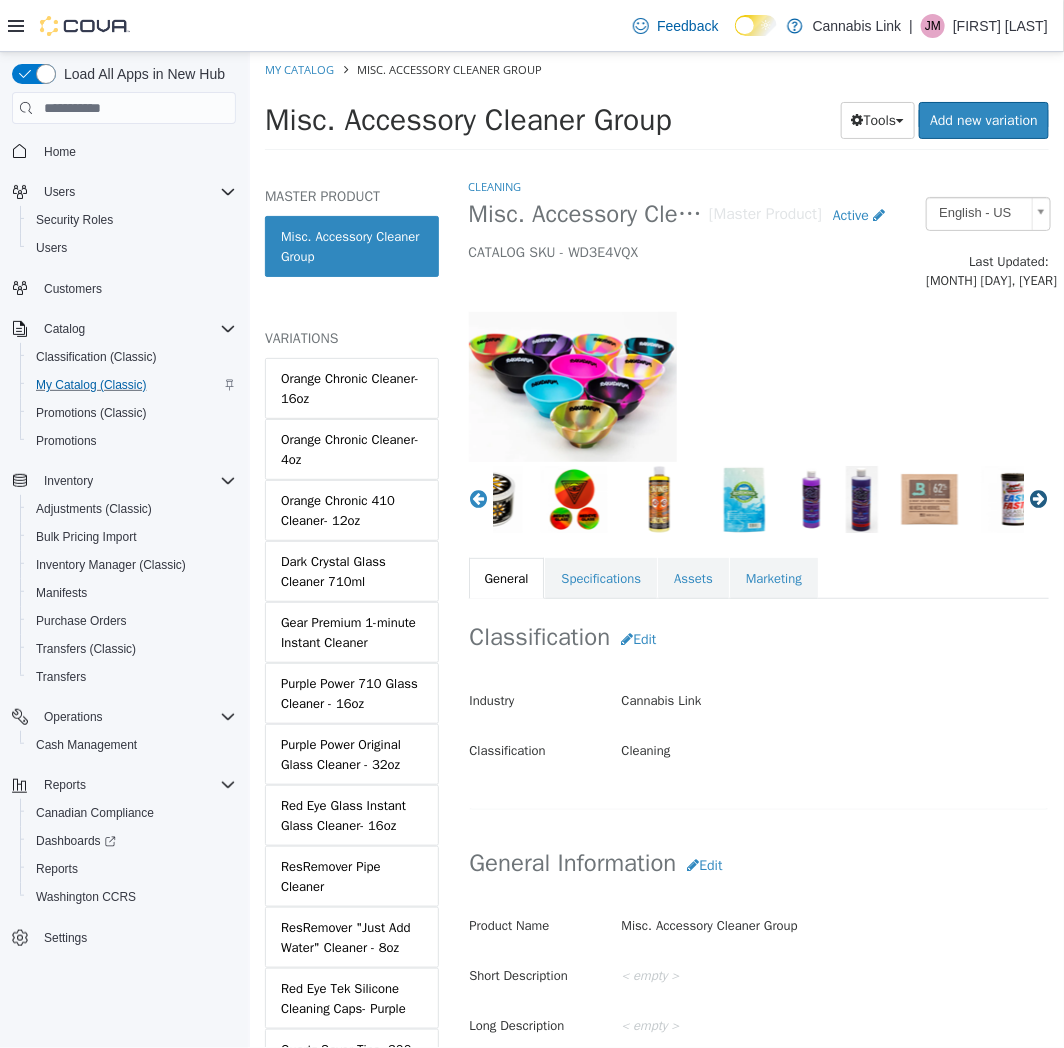 click on "Next" at bounding box center [1038, 499] 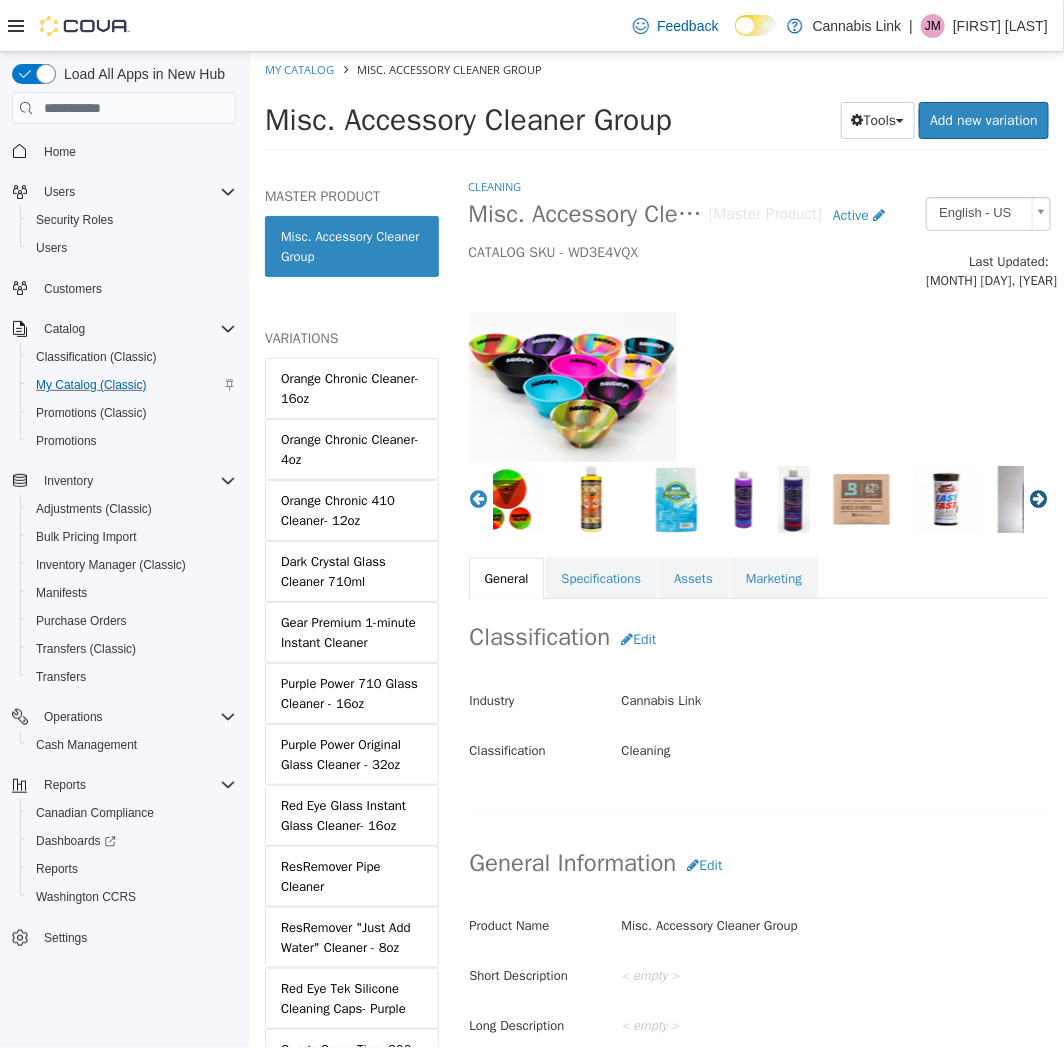 click on "Next" at bounding box center (1038, 499) 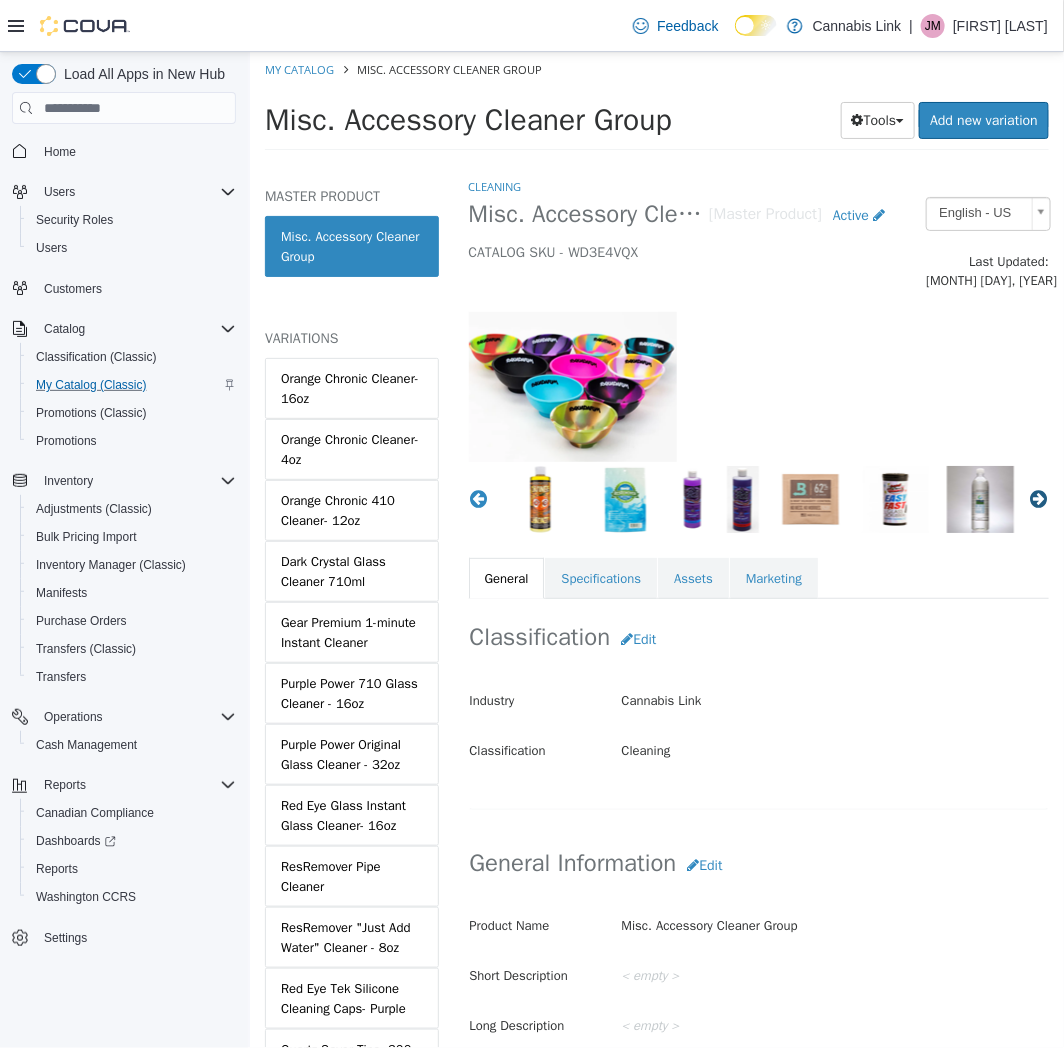 click on "Next" at bounding box center [1038, 499] 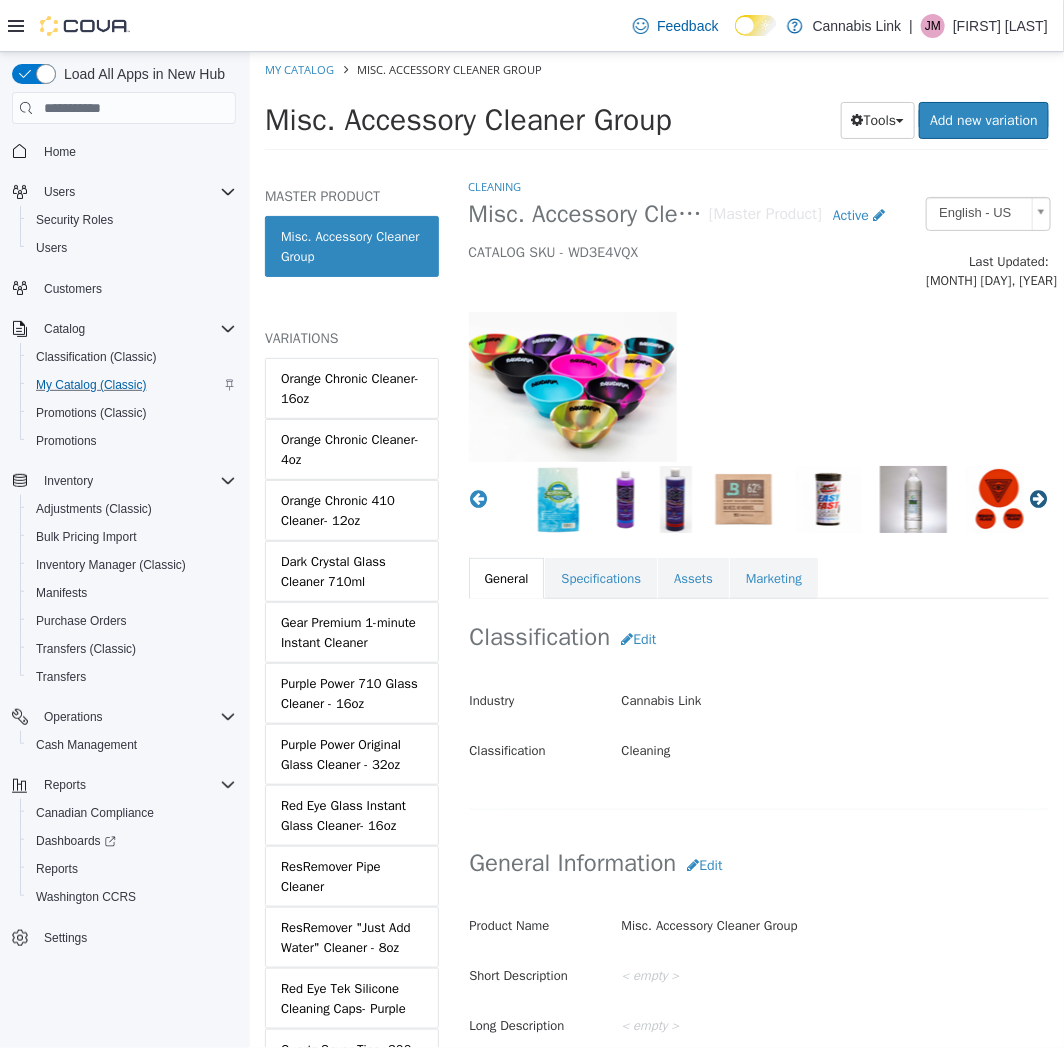 click on "Next" at bounding box center (1038, 499) 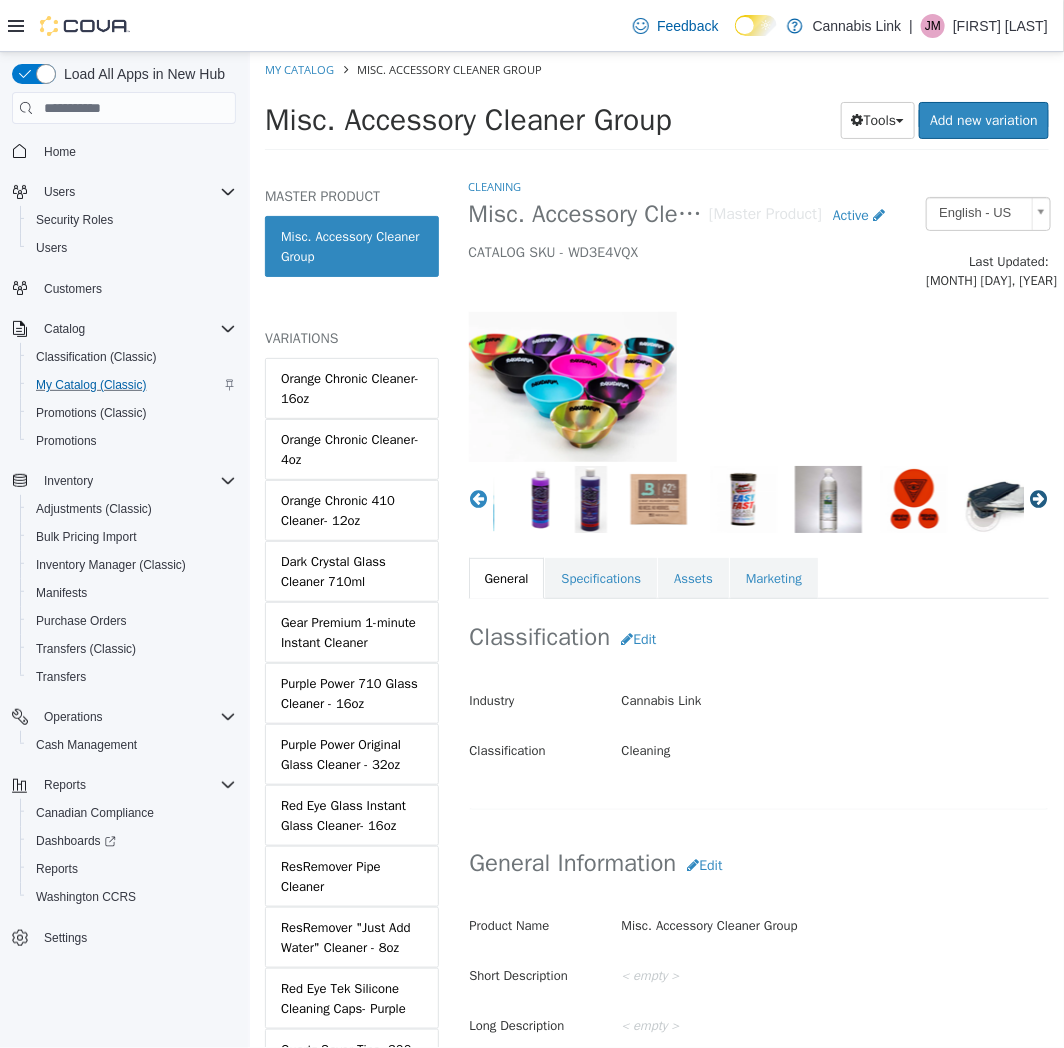 click on "Next" at bounding box center (1038, 499) 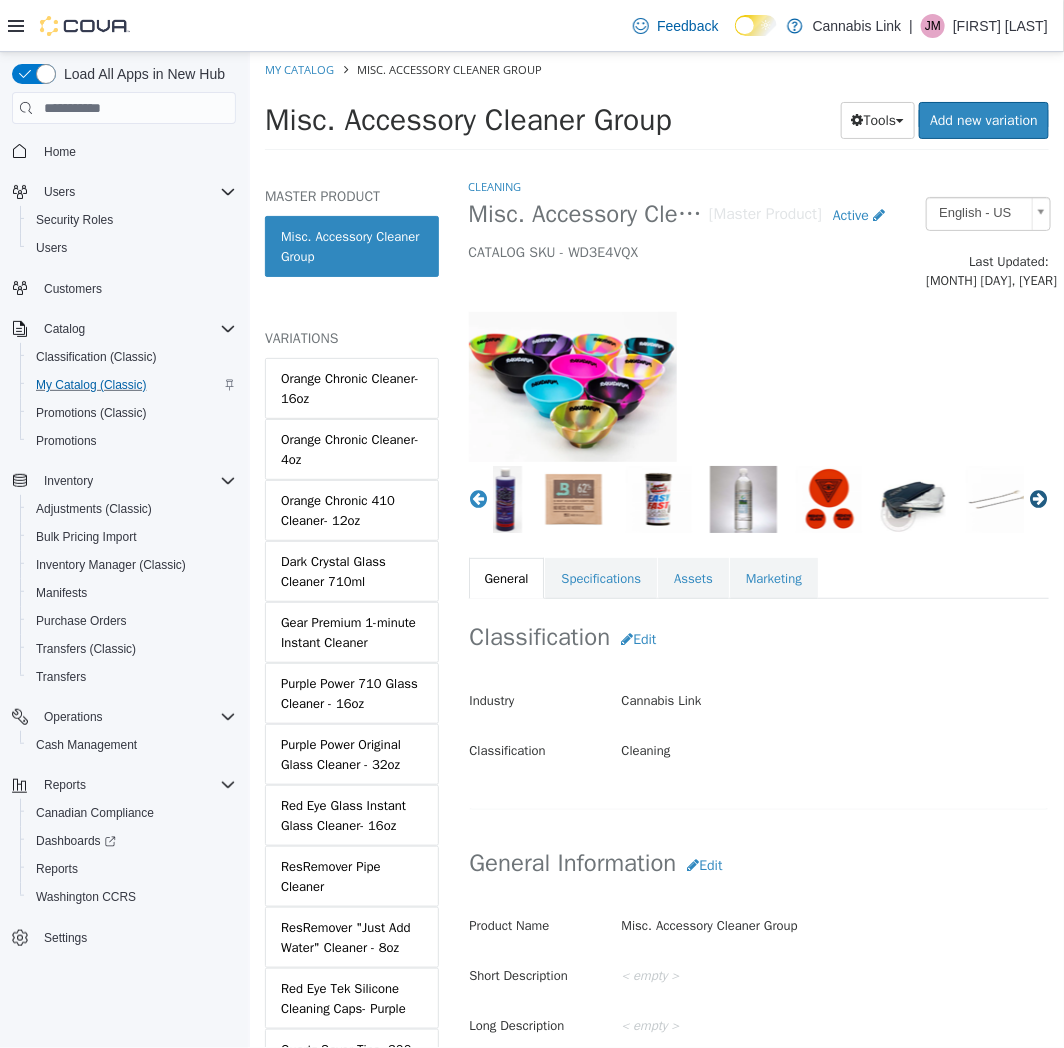 click on "Next" at bounding box center (1038, 499) 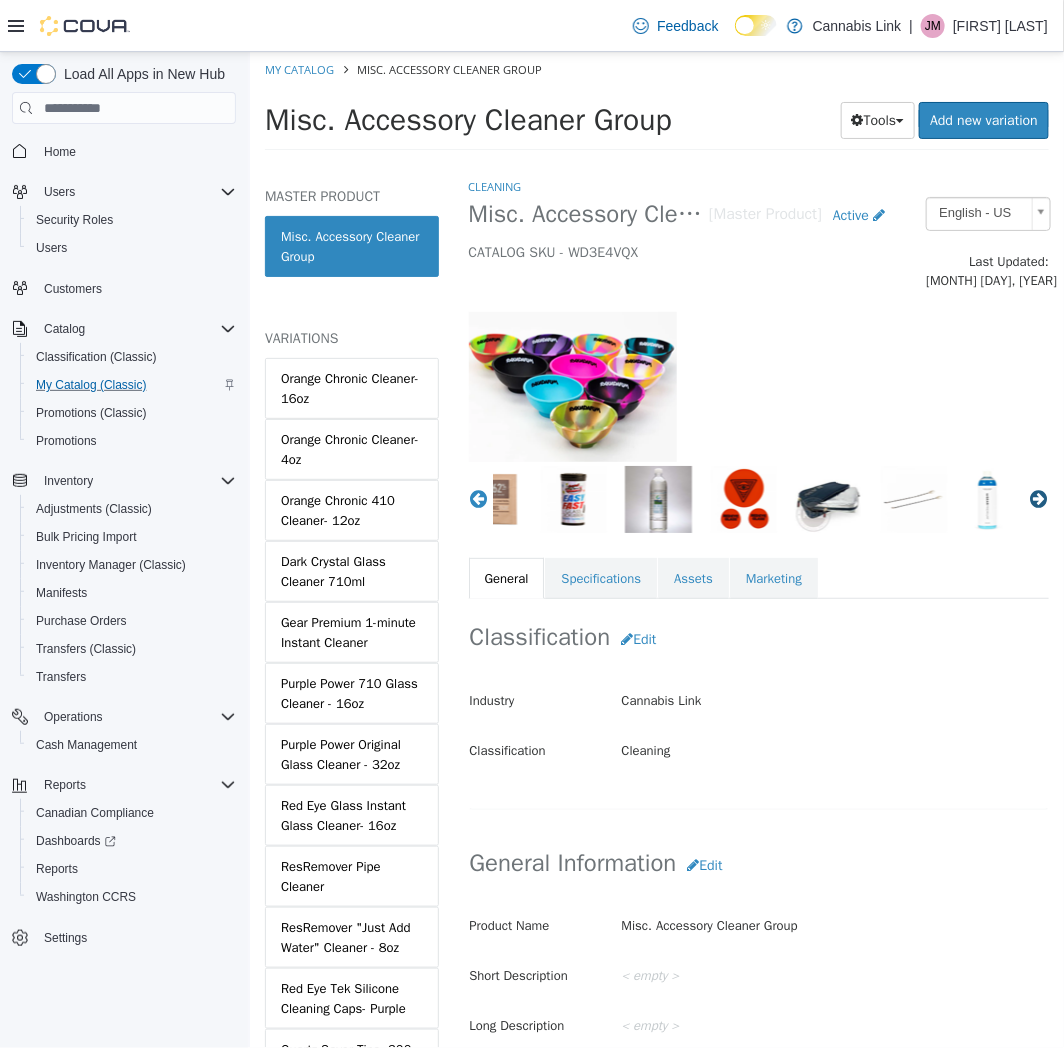 click on "Next" at bounding box center (1038, 499) 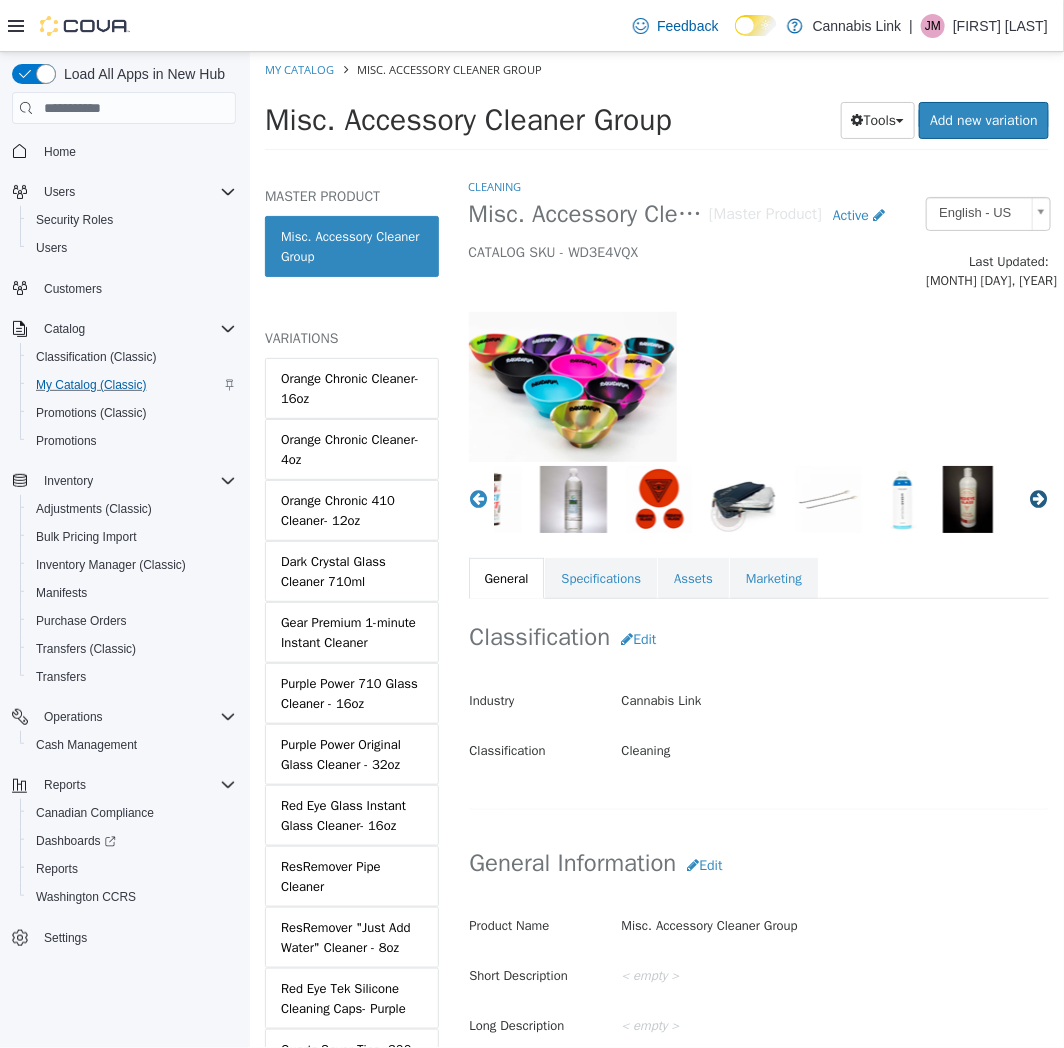click on "Next" at bounding box center [1038, 499] 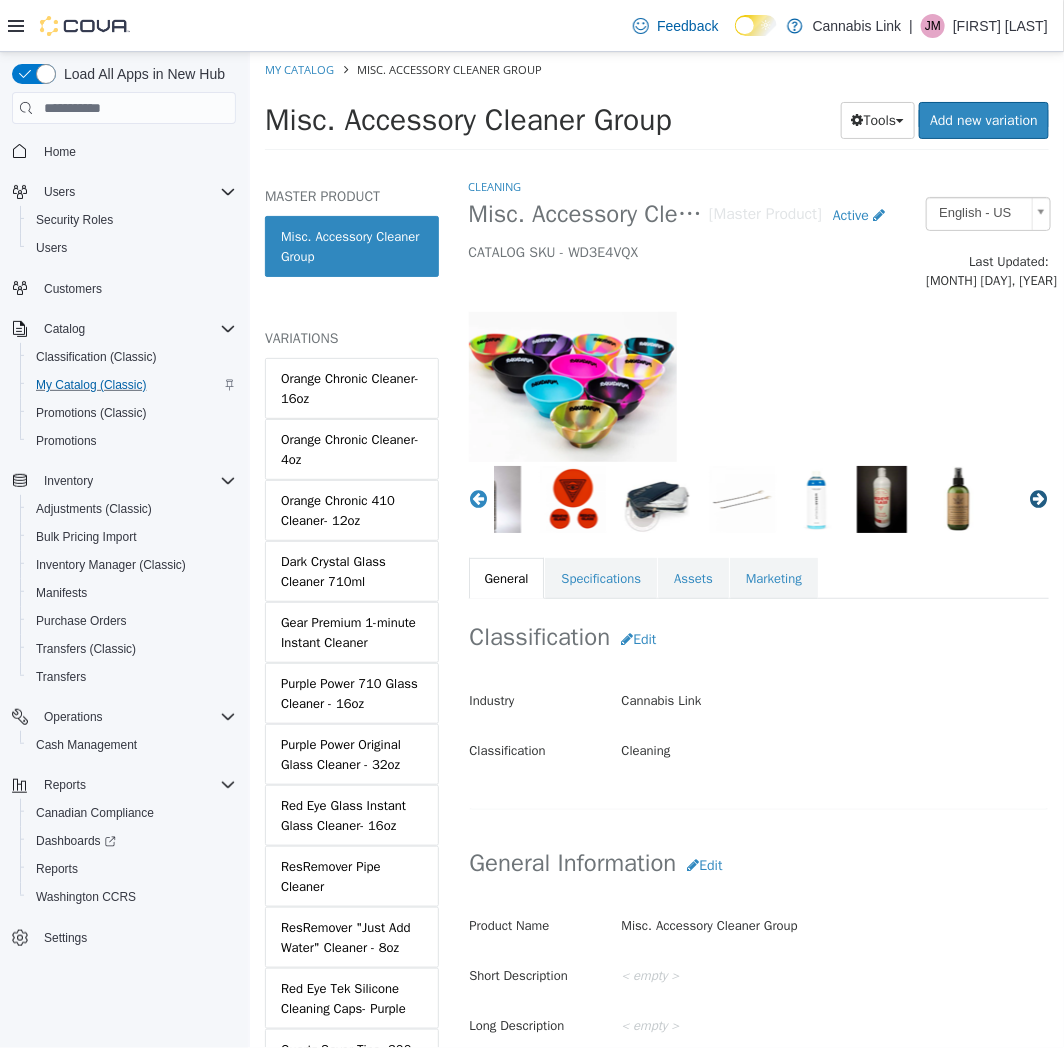 click on "Next" at bounding box center [1038, 499] 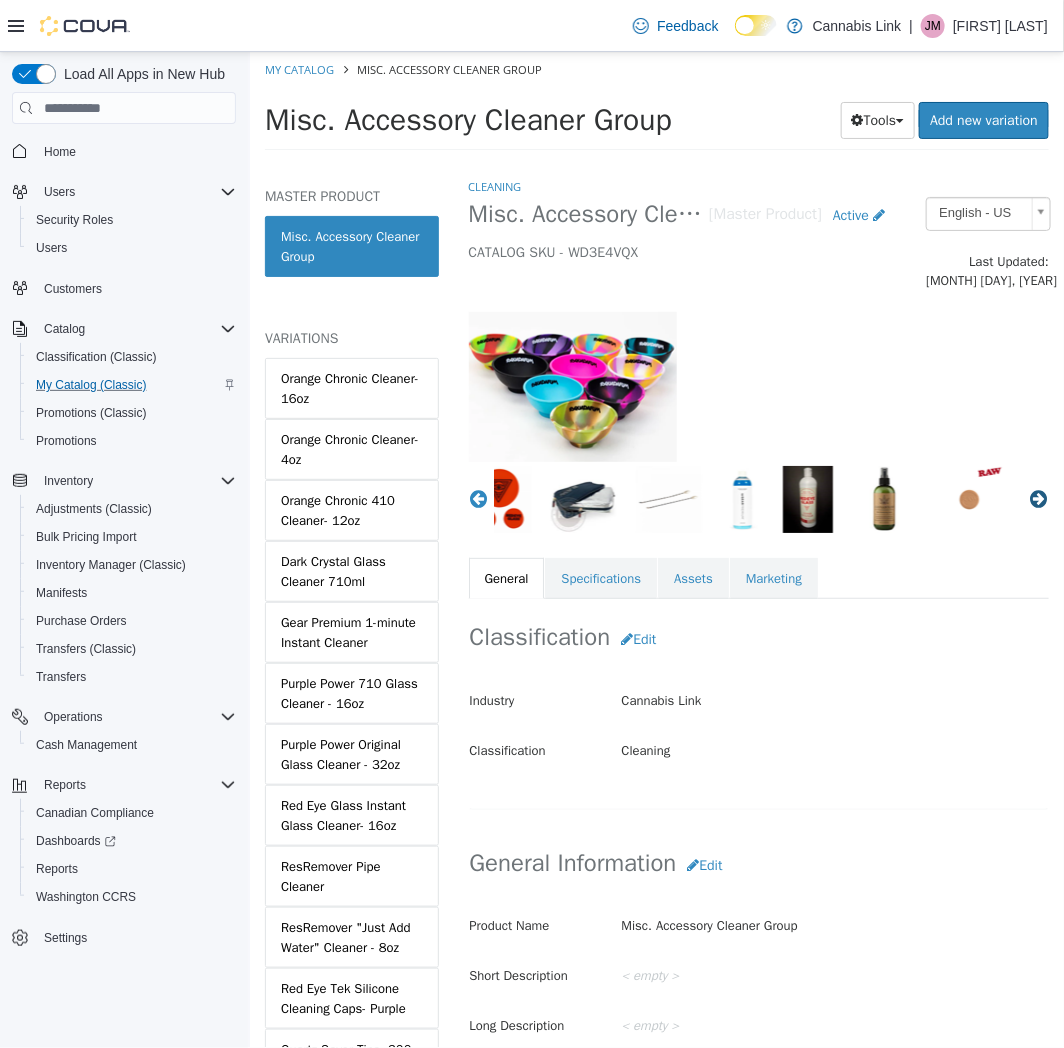 click on "Next" at bounding box center (1038, 499) 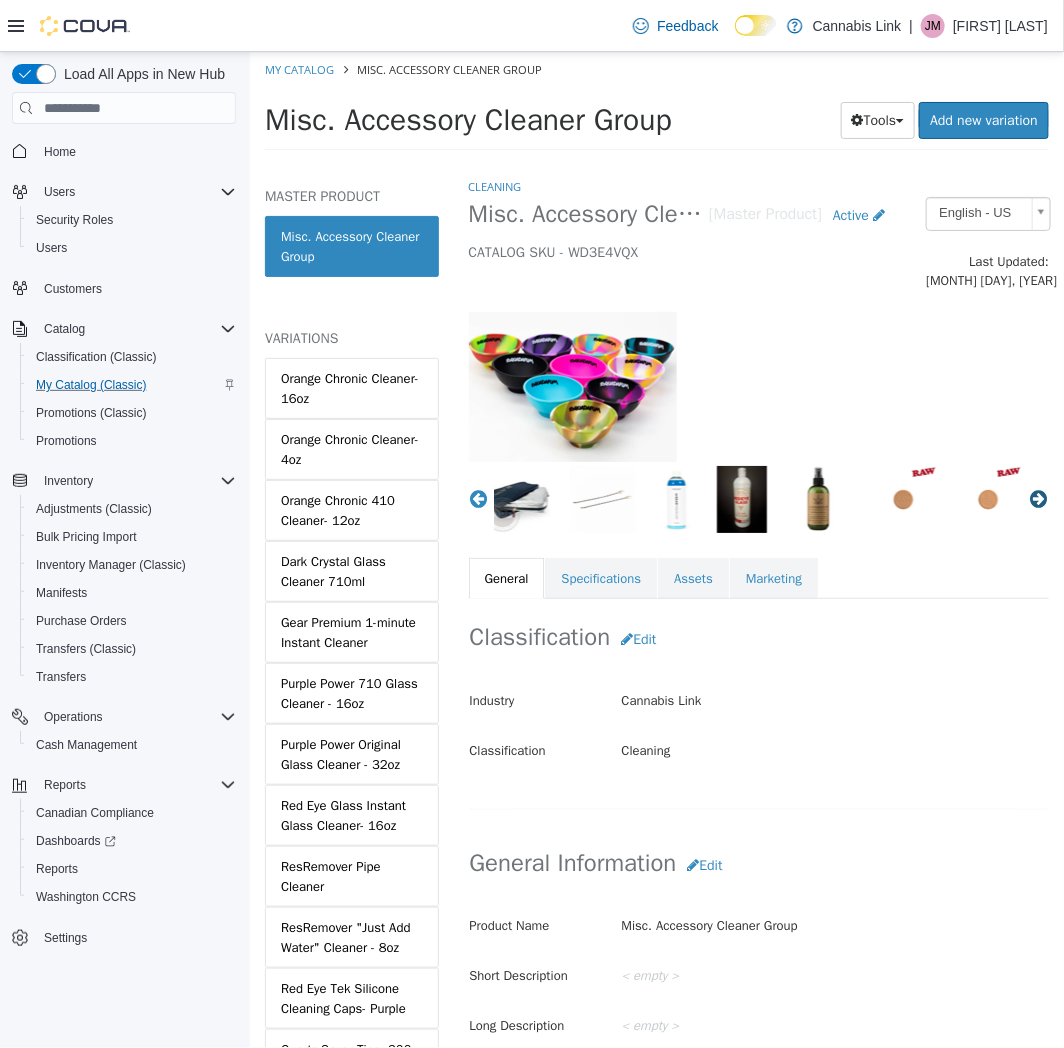 click on "Next" at bounding box center (1038, 499) 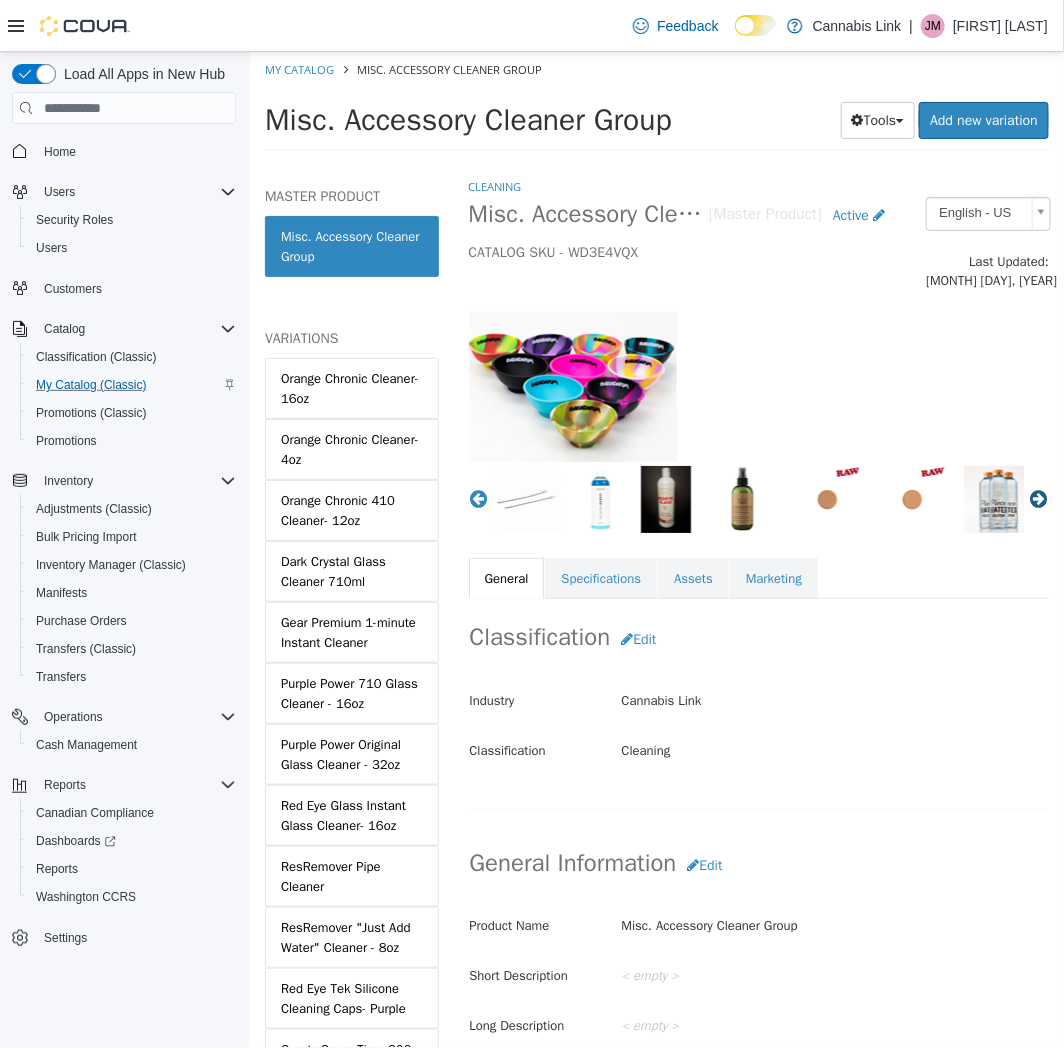 click on "Next" at bounding box center [1038, 499] 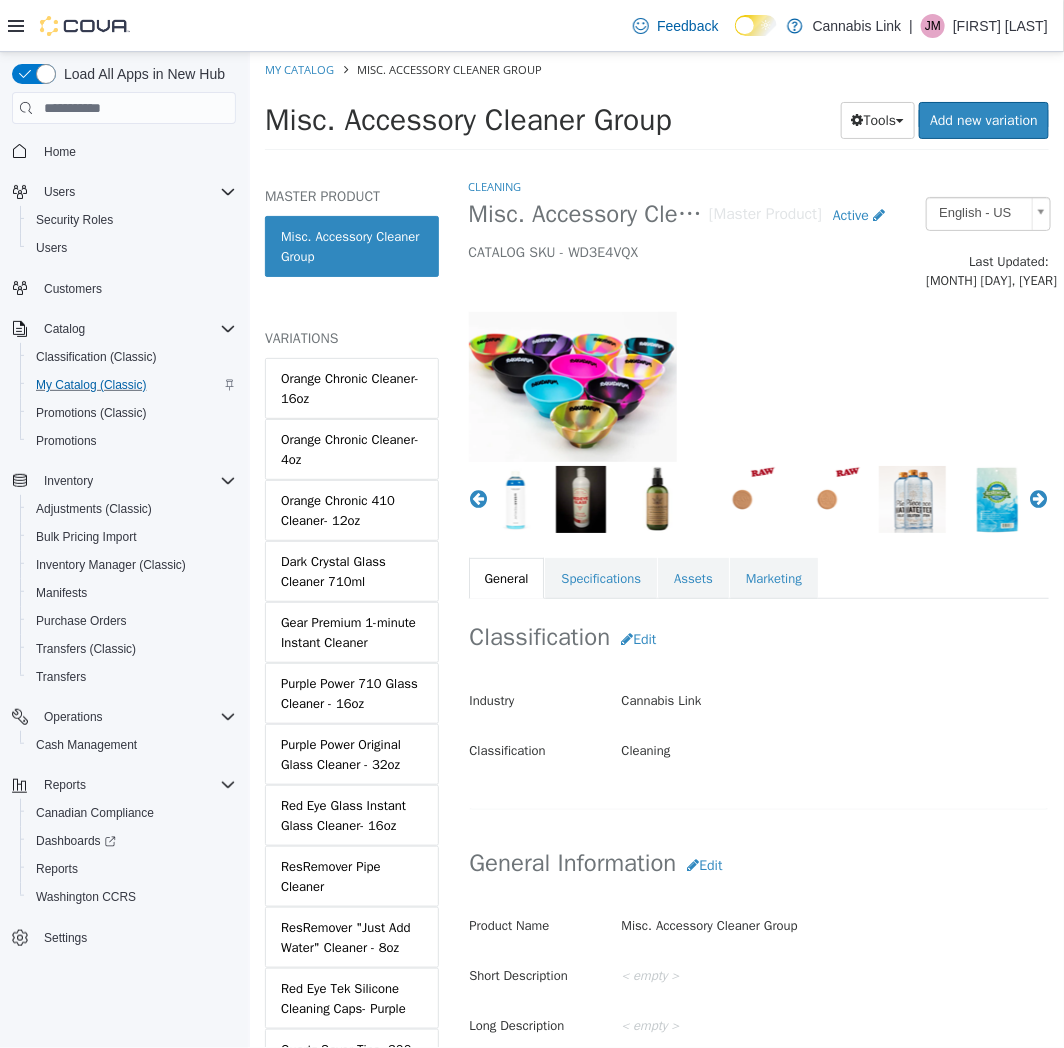click at bounding box center (741, 499) 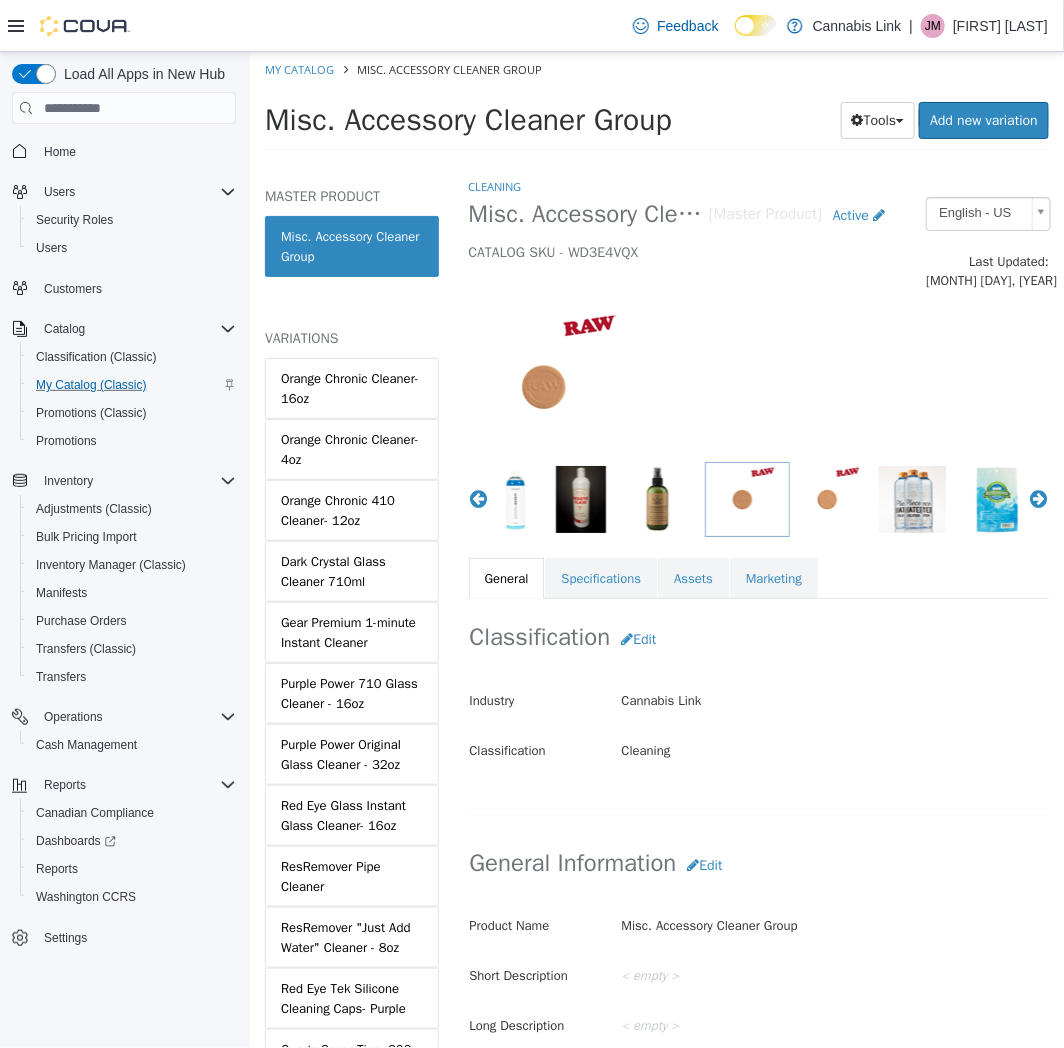 click at bounding box center [758, 376] 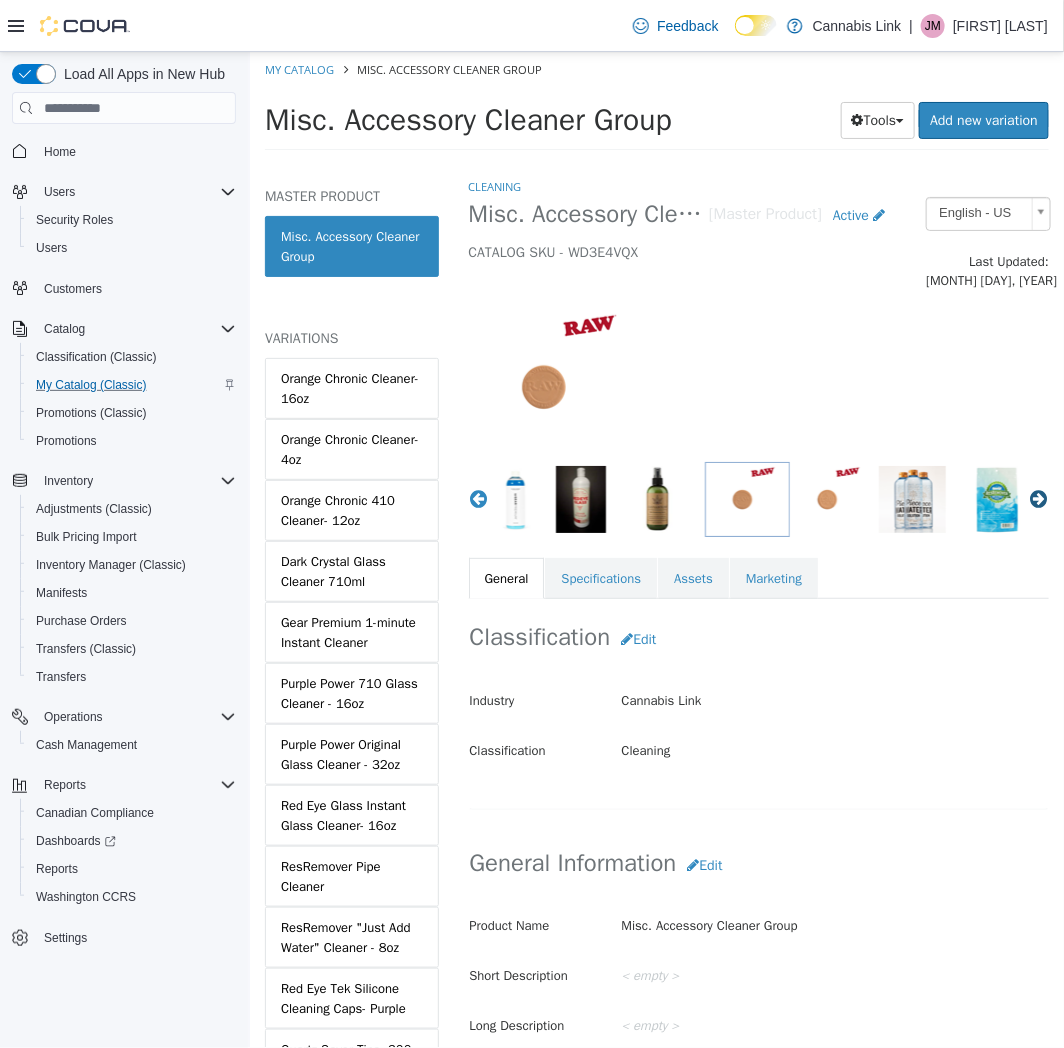 click on "Next" at bounding box center (1038, 499) 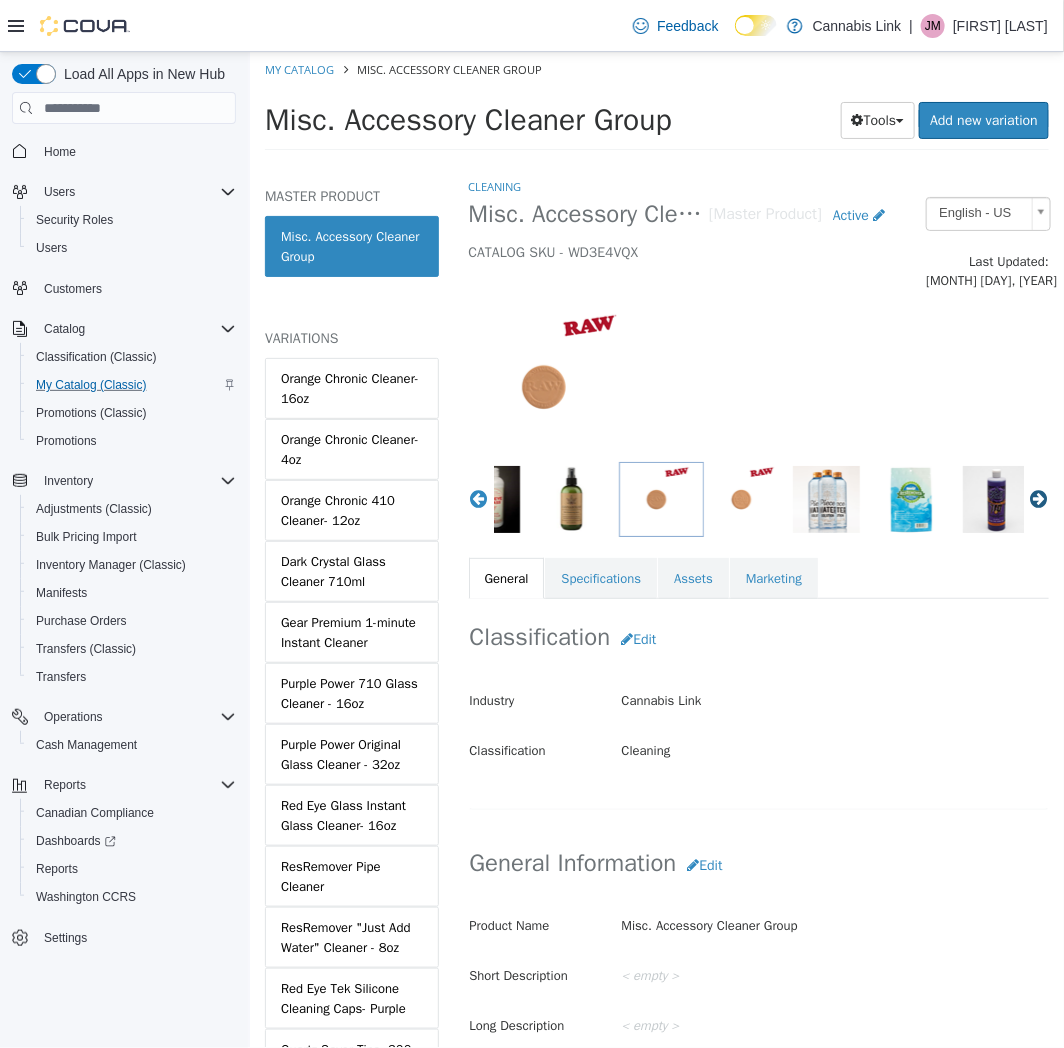 click on "Next" at bounding box center [1038, 499] 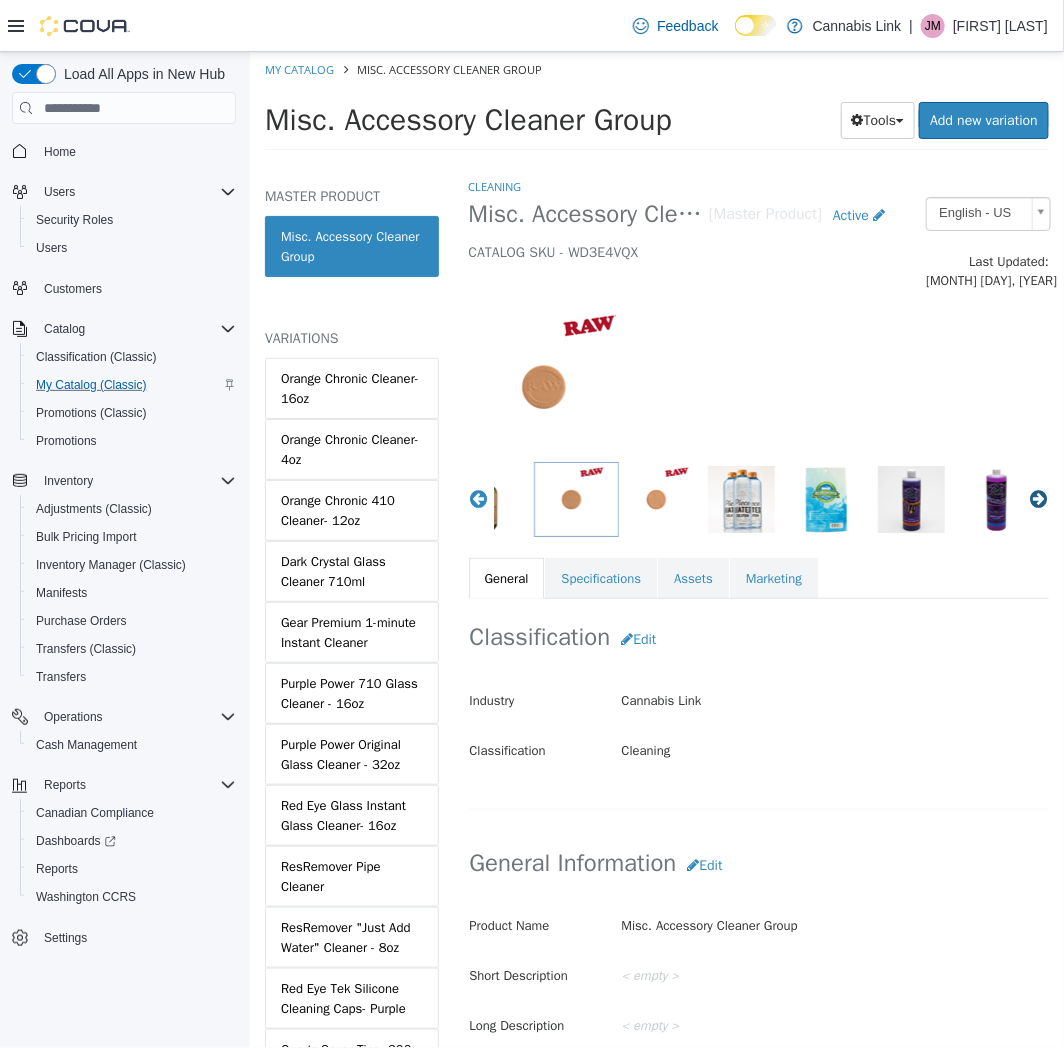 click on "Next" at bounding box center (1038, 499) 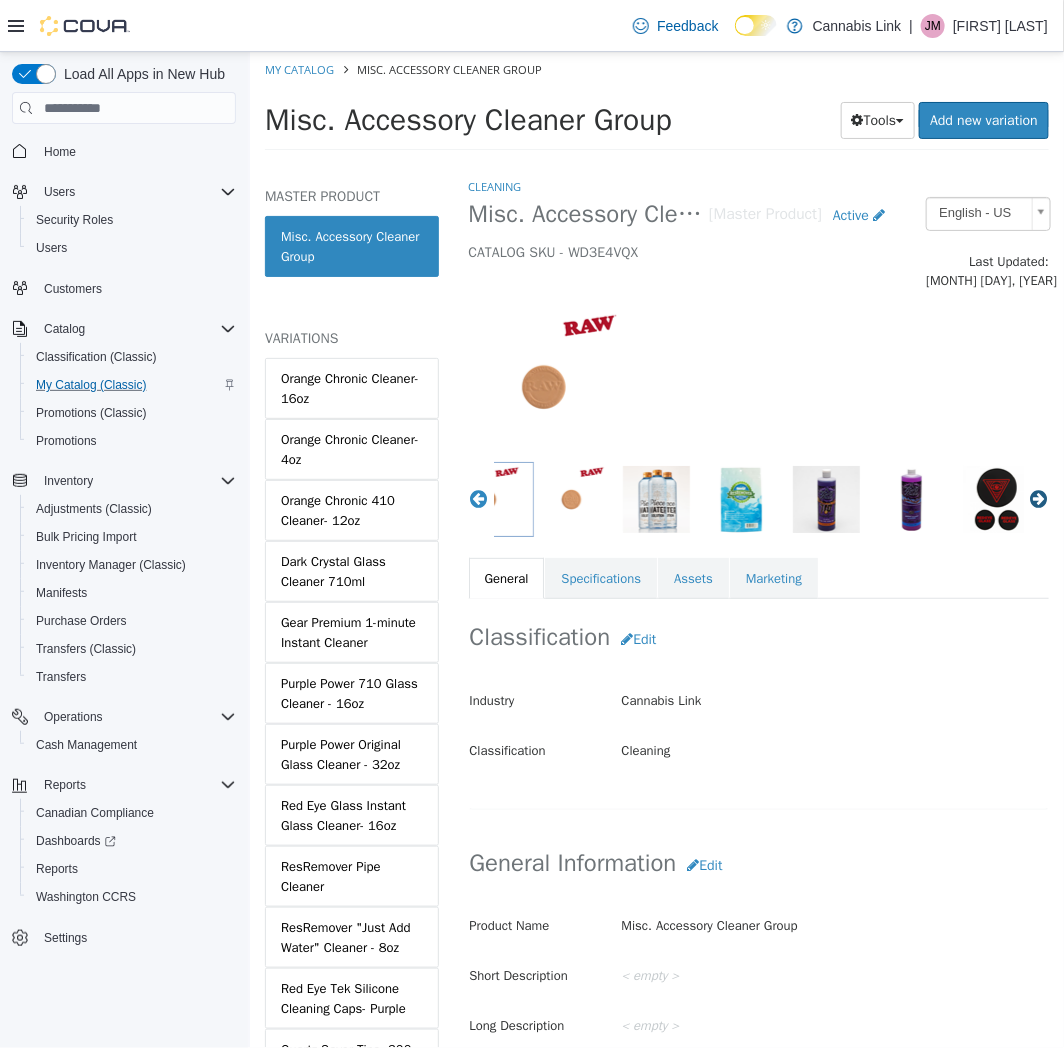 click on "Next" at bounding box center (1038, 499) 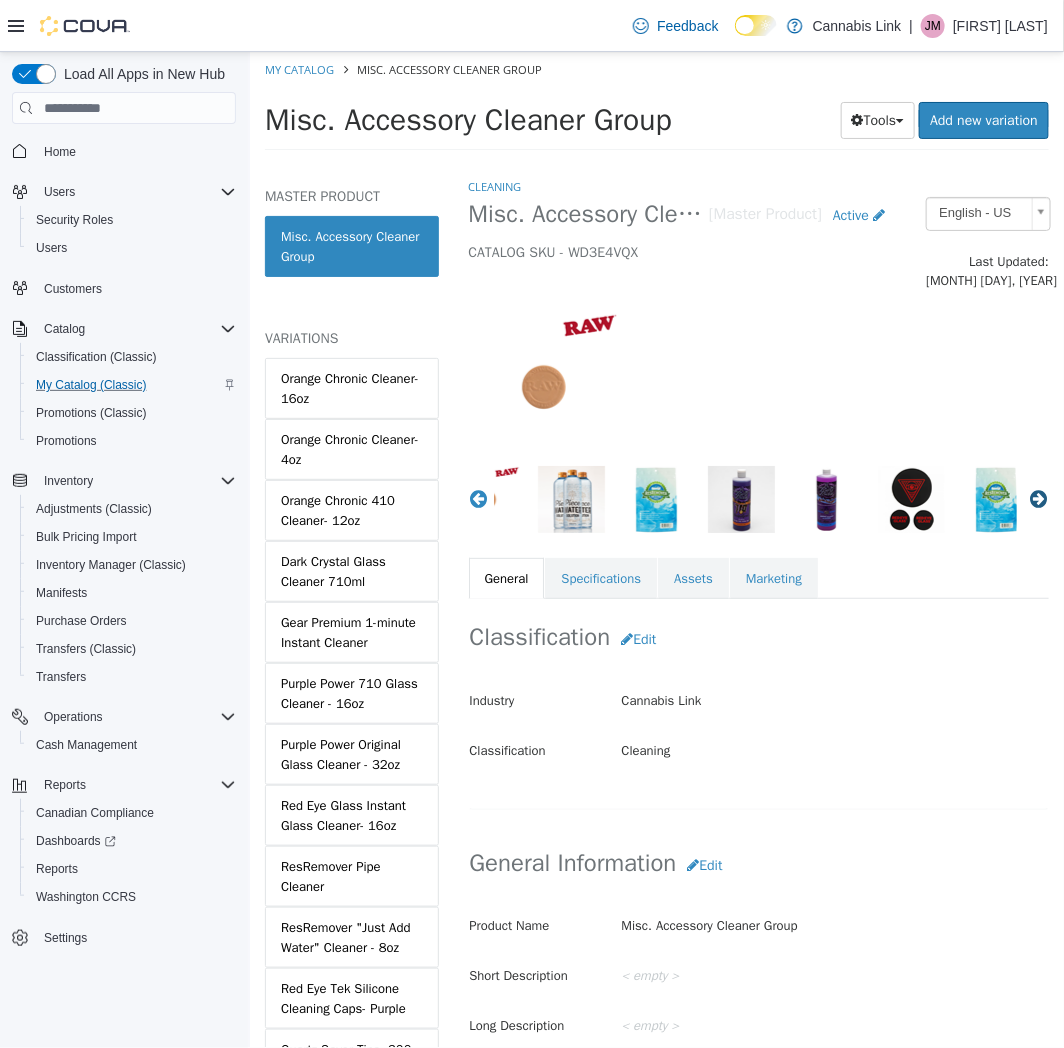 click on "Next" at bounding box center [1038, 499] 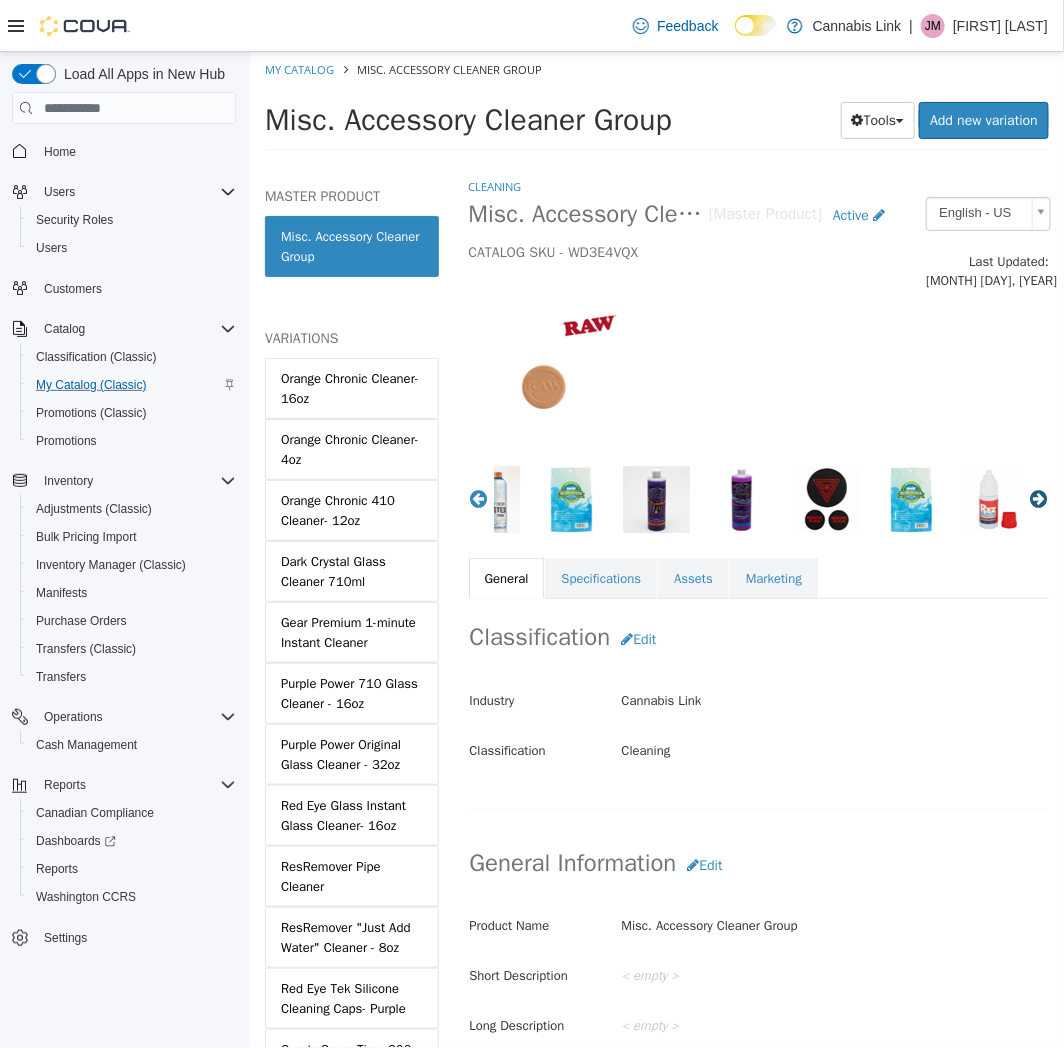 click on "Next" at bounding box center (1038, 499) 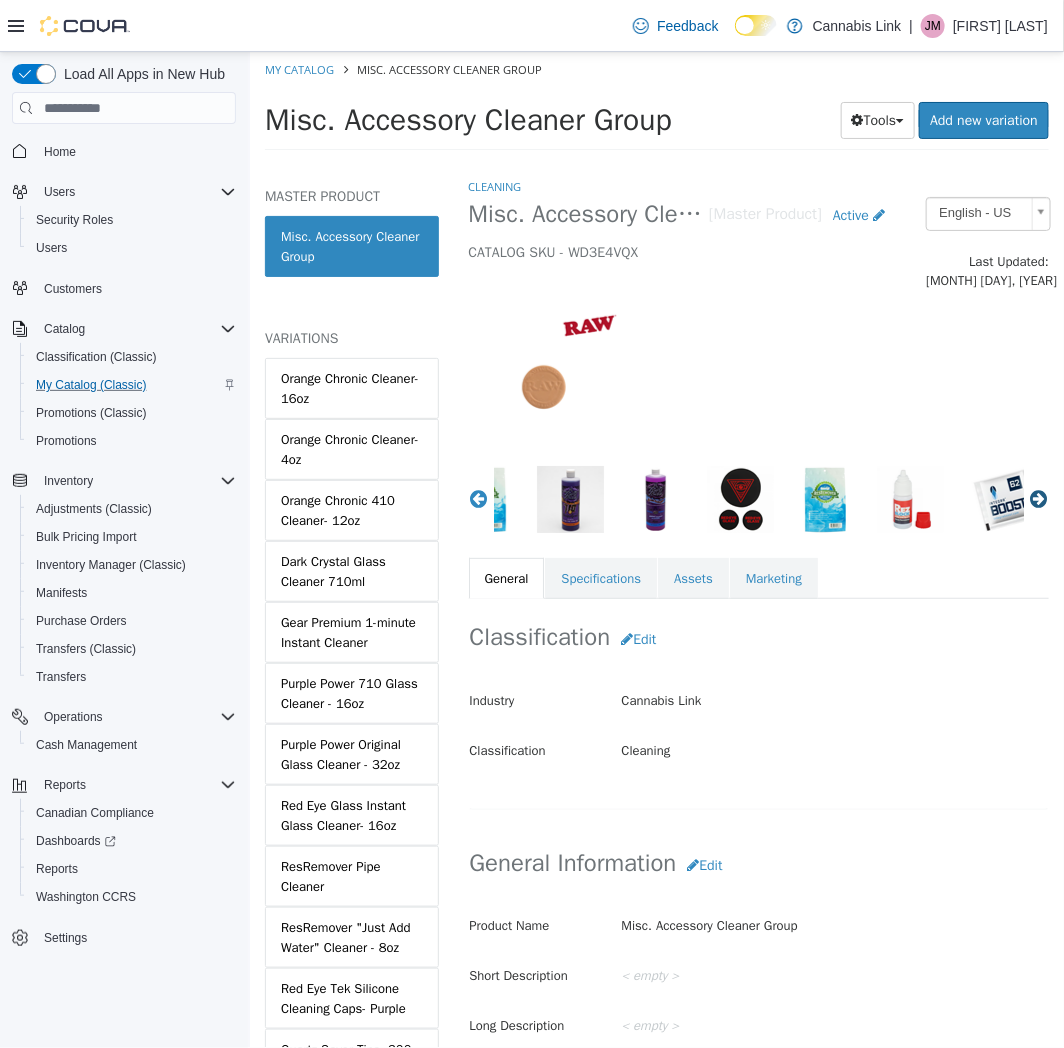click on "Next" at bounding box center [1038, 499] 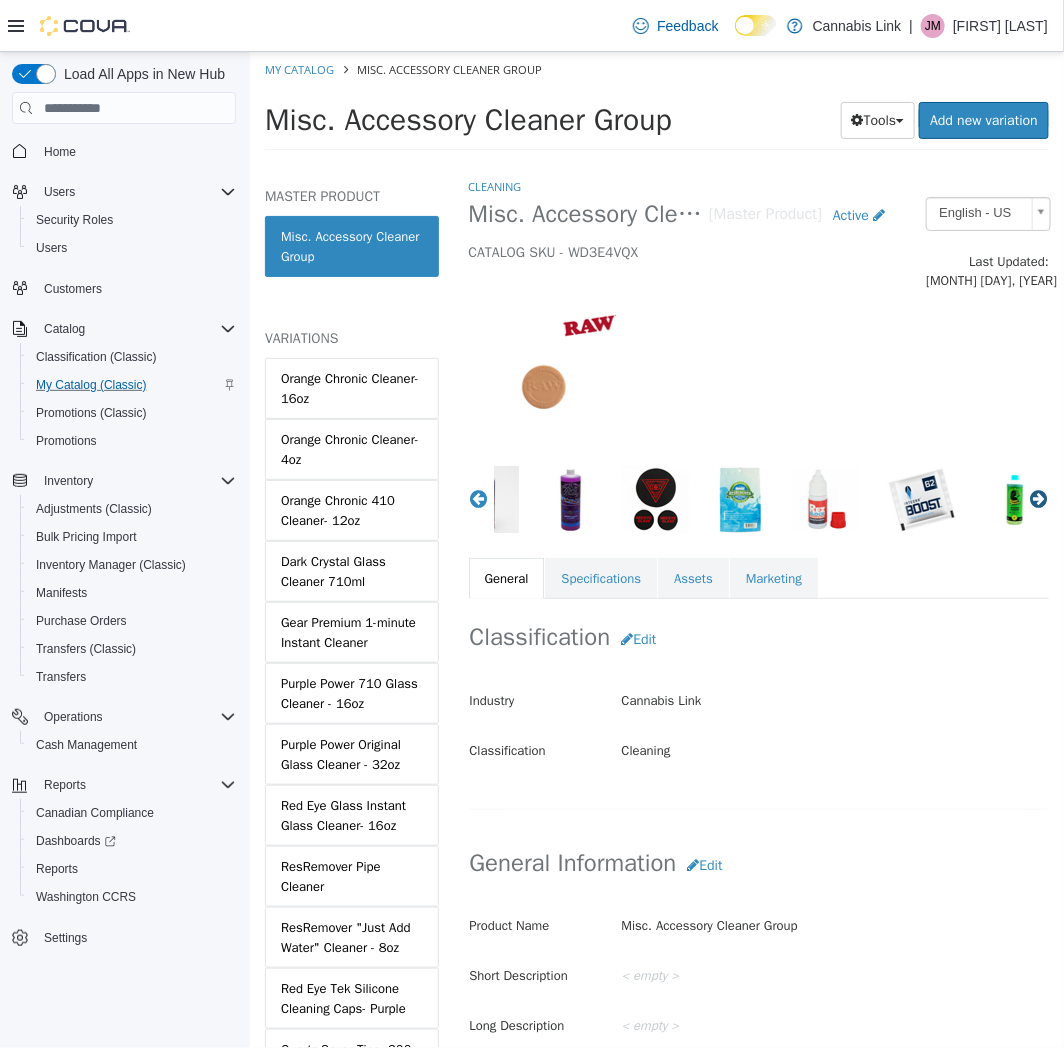 click on "Next" at bounding box center [1038, 499] 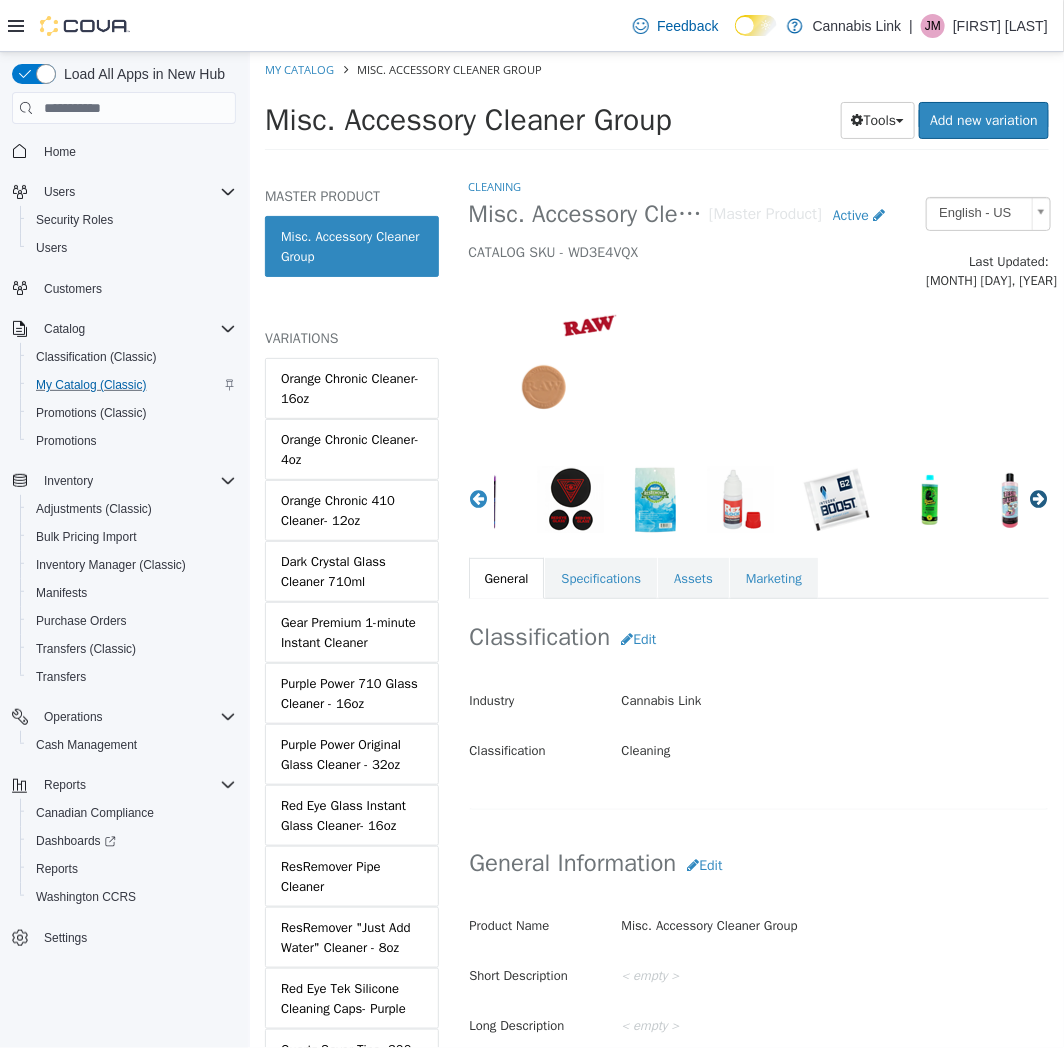 click on "Next" at bounding box center (1038, 499) 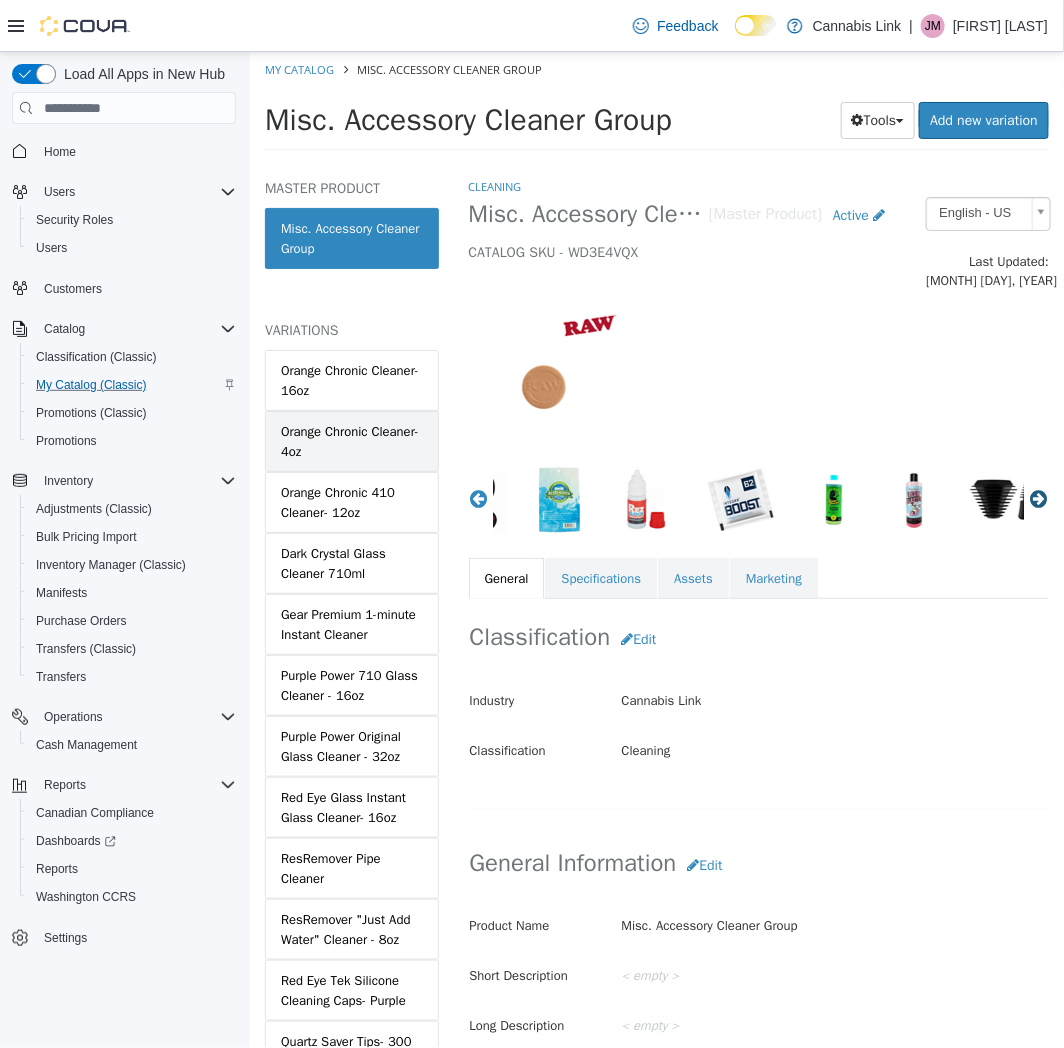 scroll, scrollTop: 0, scrollLeft: 0, axis: both 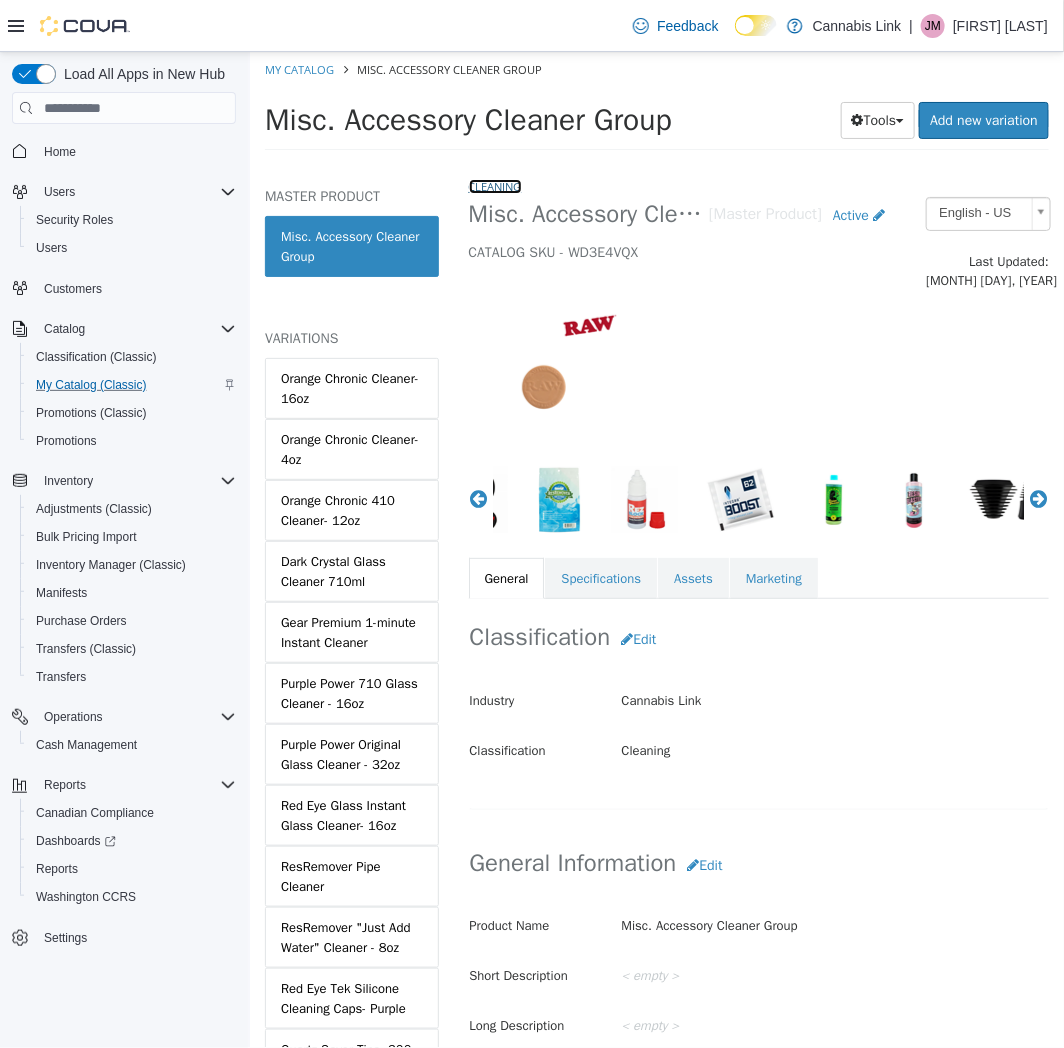 click on "Cleaning" at bounding box center (494, 186) 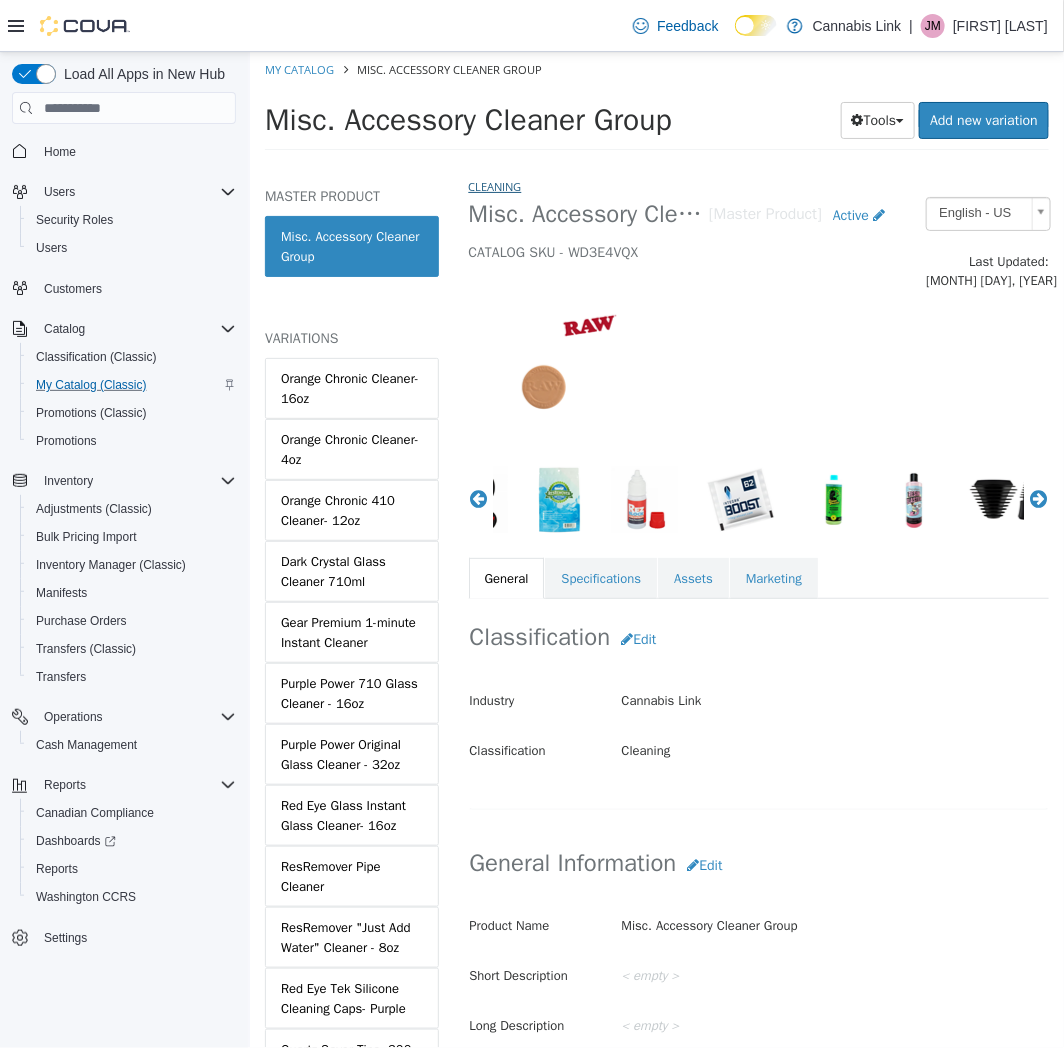 select on "**********" 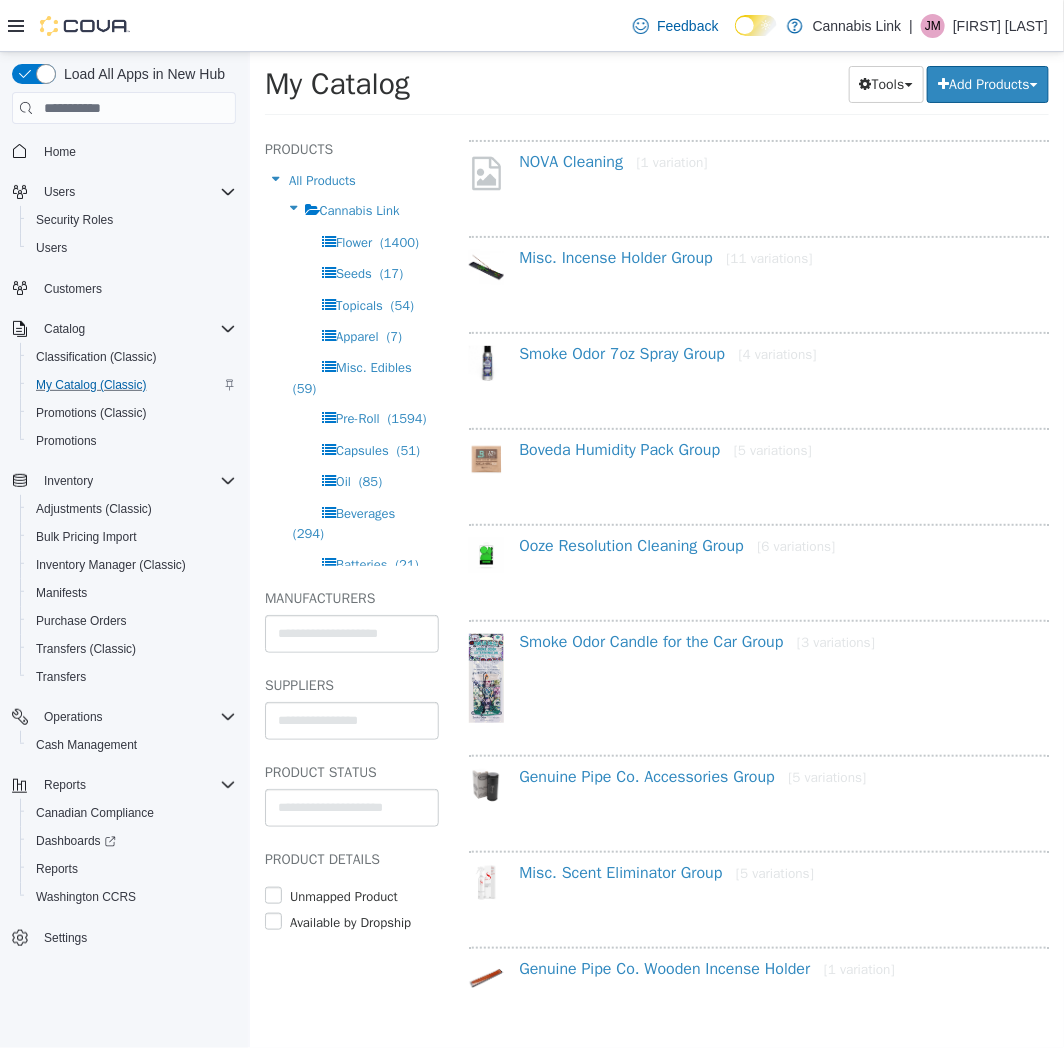 scroll, scrollTop: 1181, scrollLeft: 0, axis: vertical 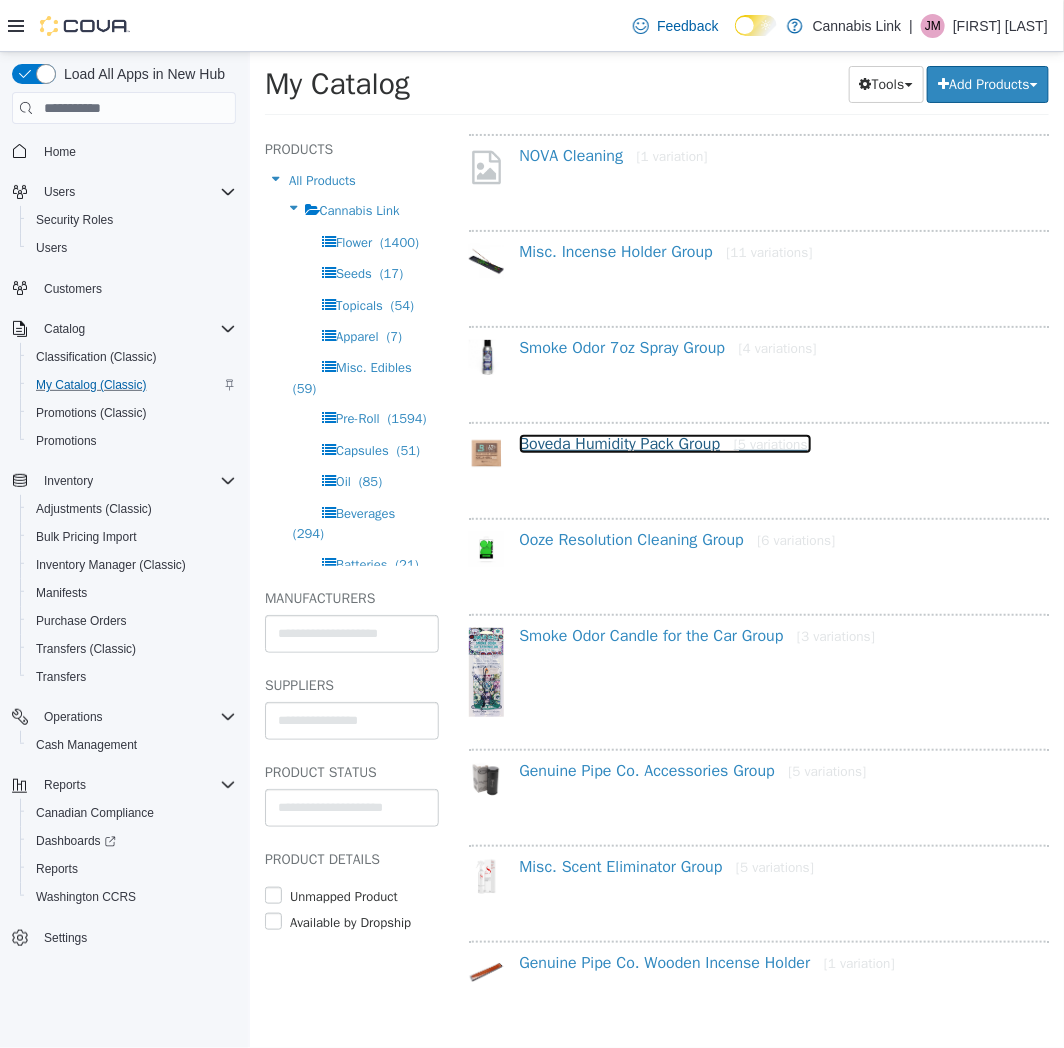 click on "Boveda Humidity Pack Group
[5 variations]" at bounding box center [664, 444] 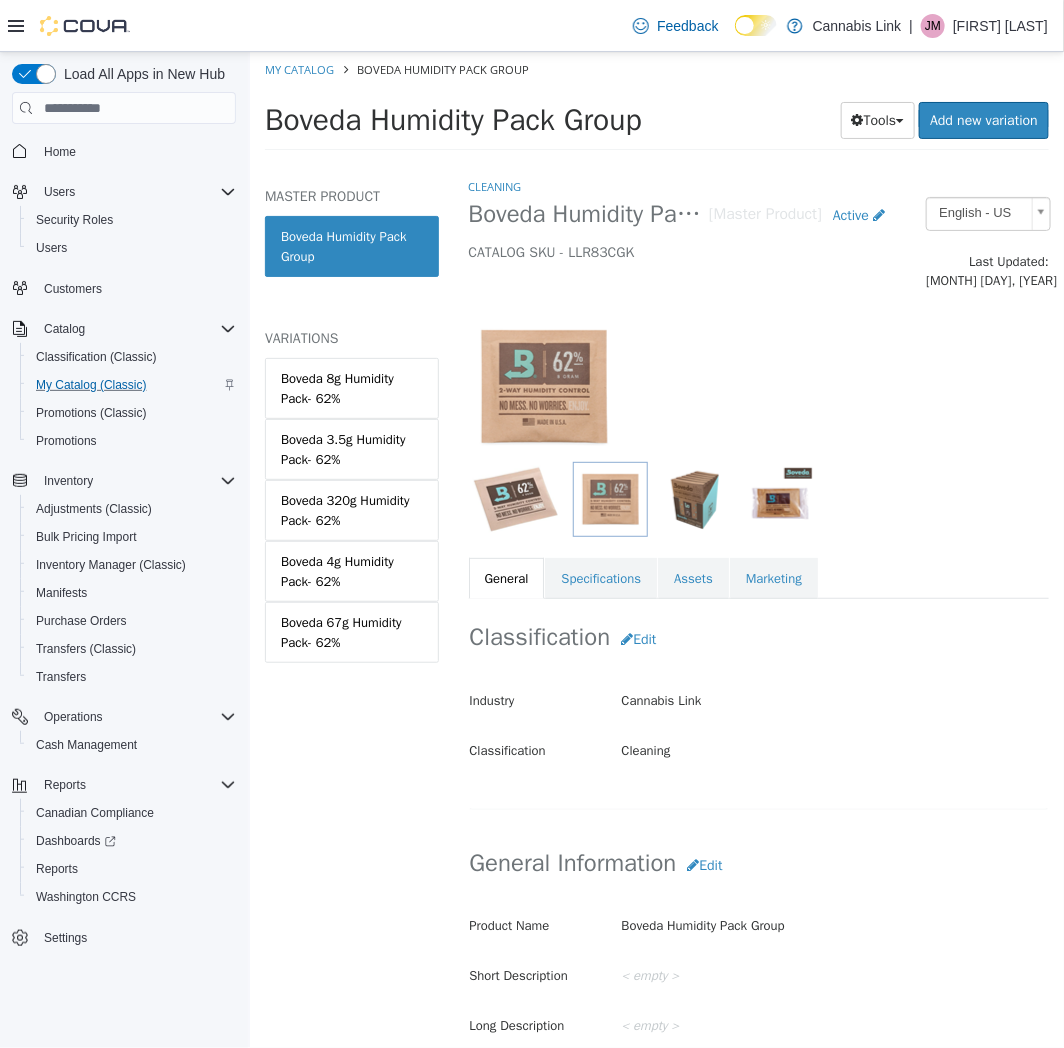 select on "**********" 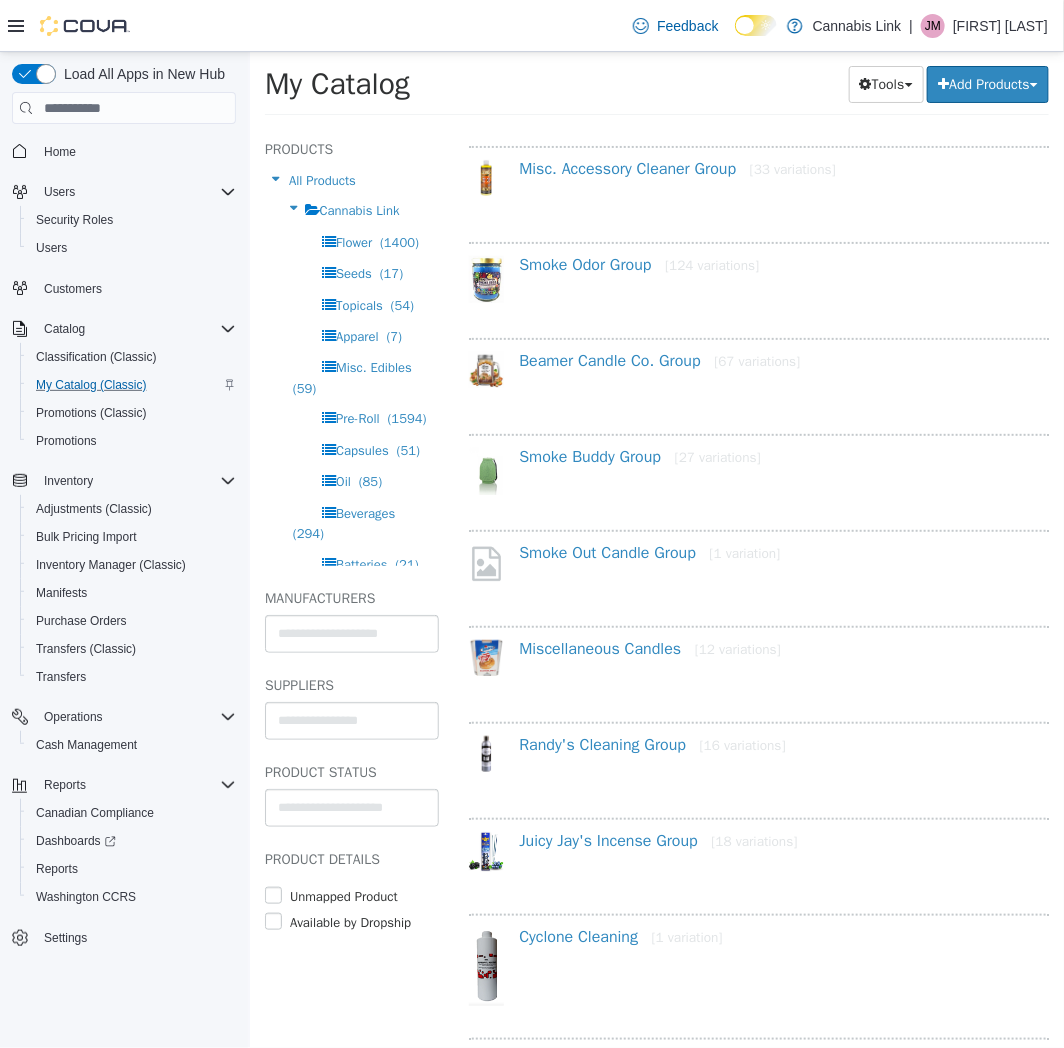 scroll, scrollTop: 333, scrollLeft: 0, axis: vertical 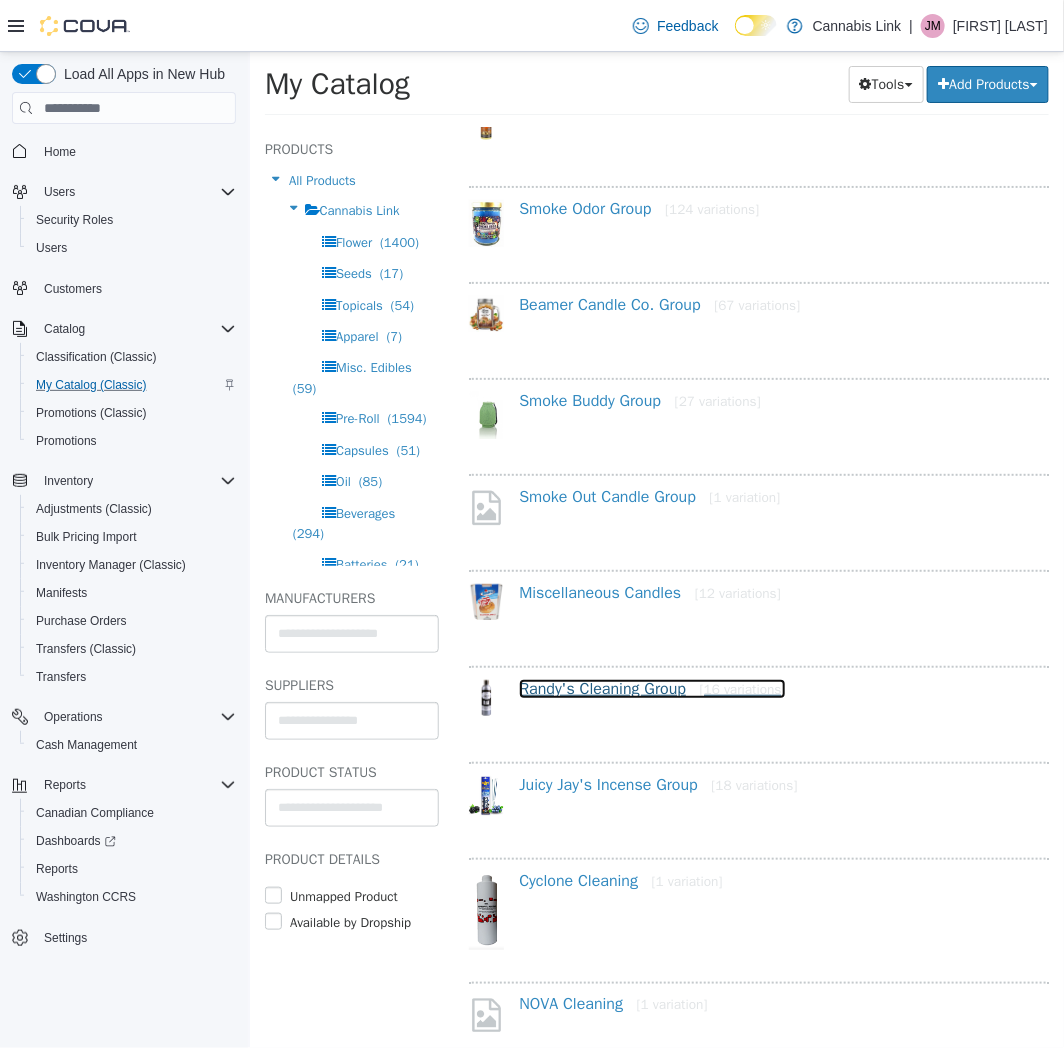 click on "Randy's Cleaning Group
[16 variations]" at bounding box center (651, 689) 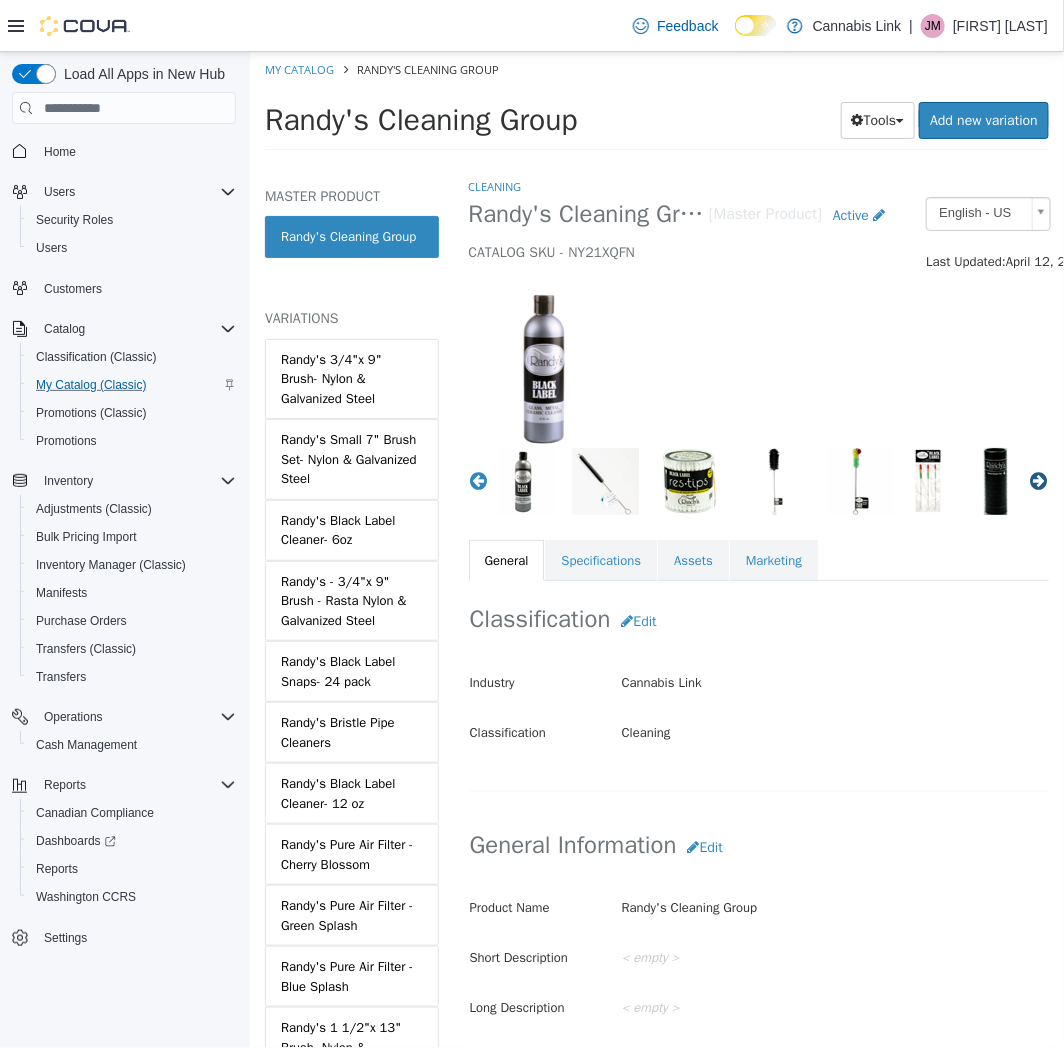 click on "Next" at bounding box center [1038, 481] 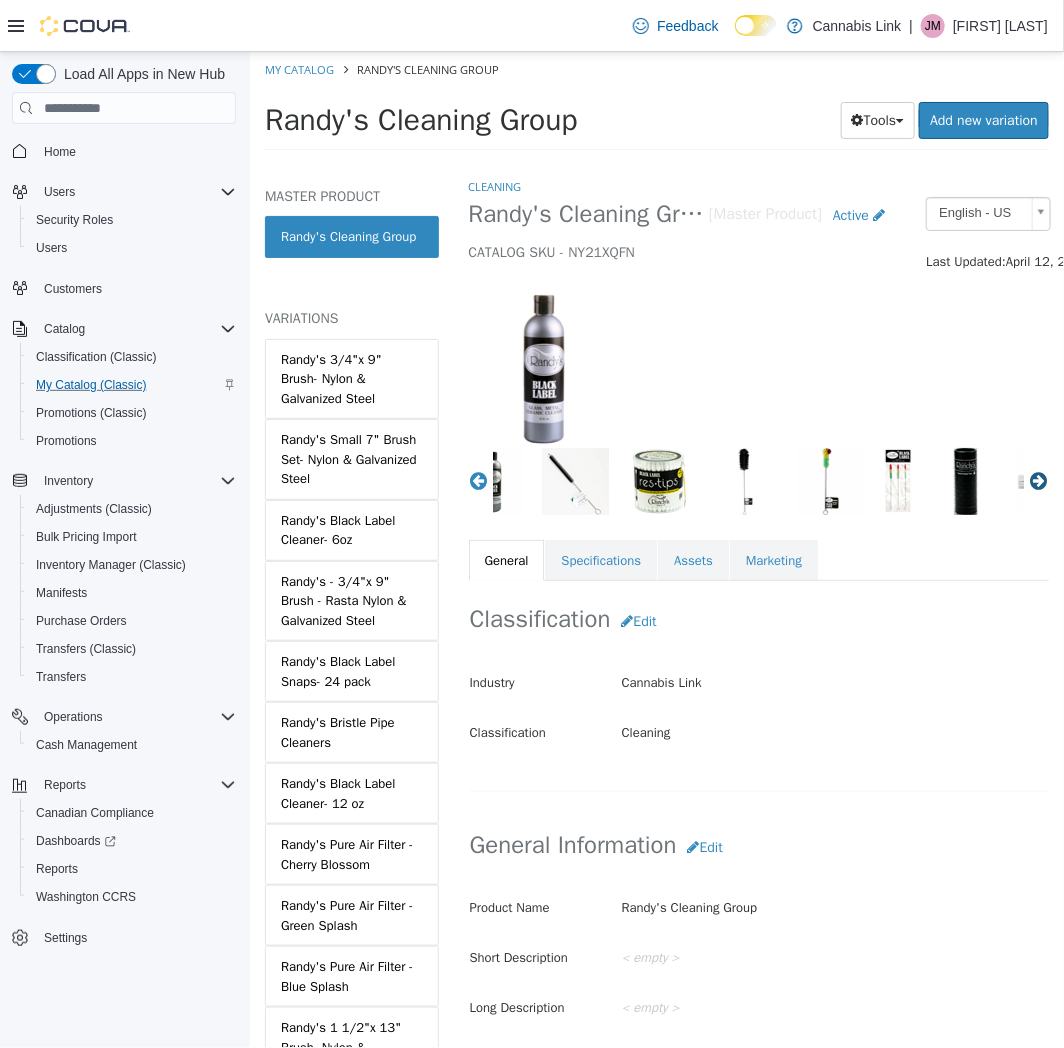 click on "Next" at bounding box center (1038, 481) 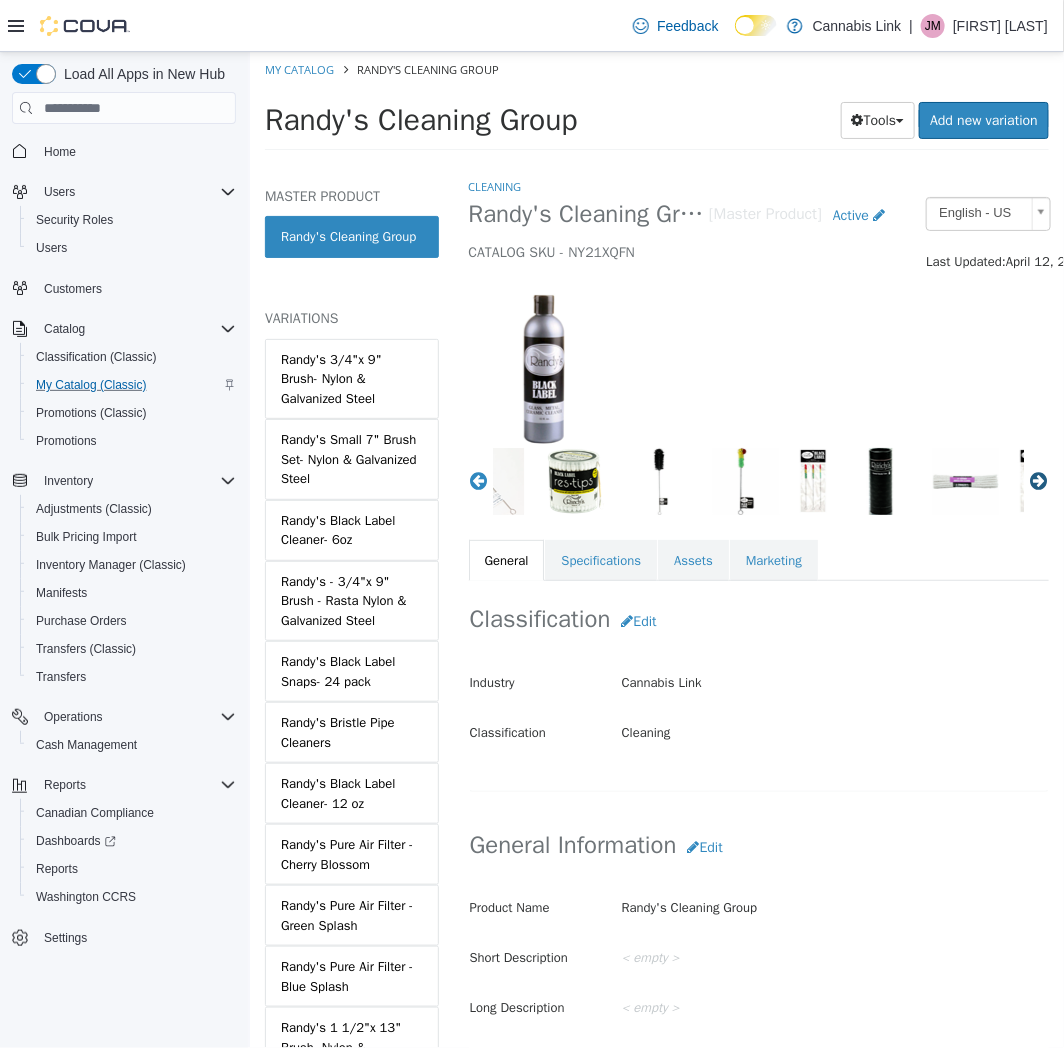 click on "Next" at bounding box center (1038, 481) 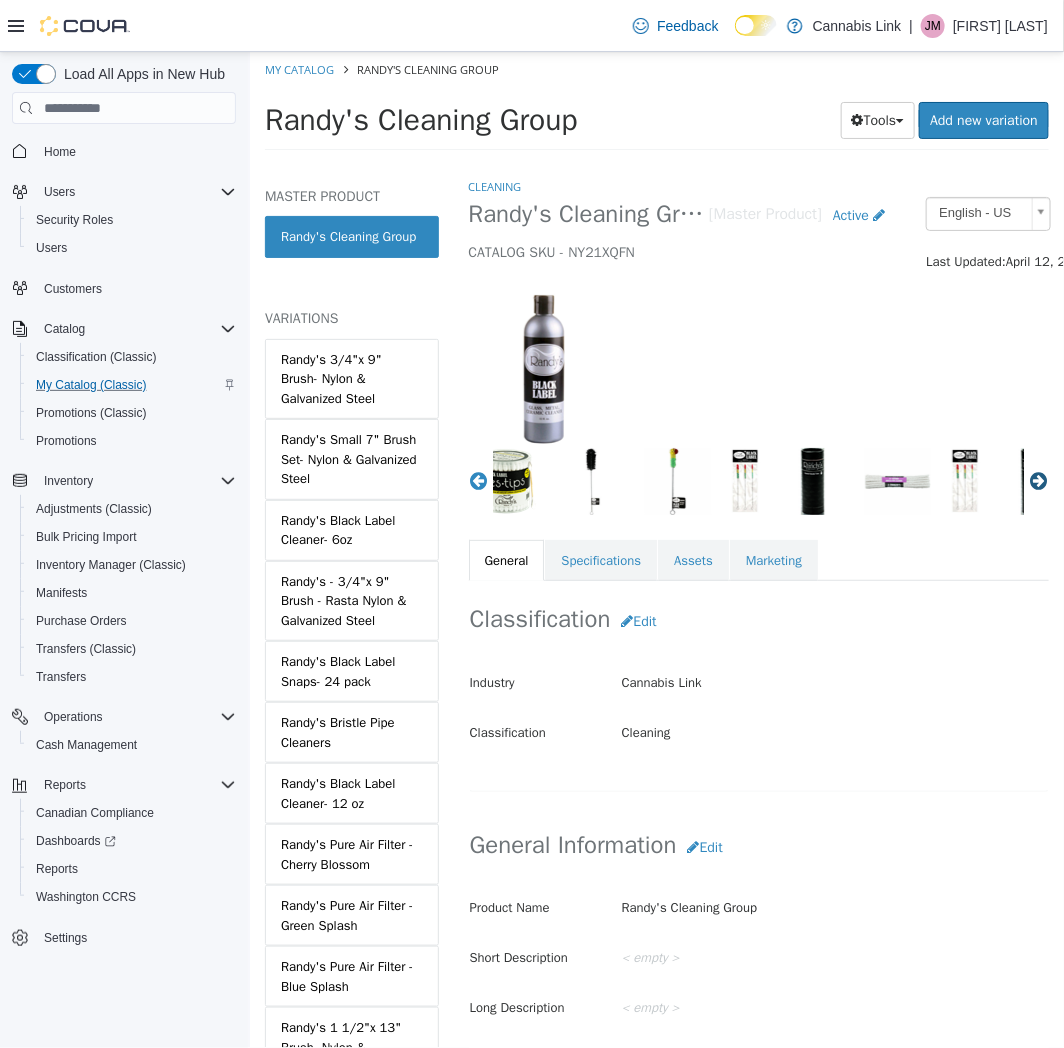 click on "Next" at bounding box center (1038, 481) 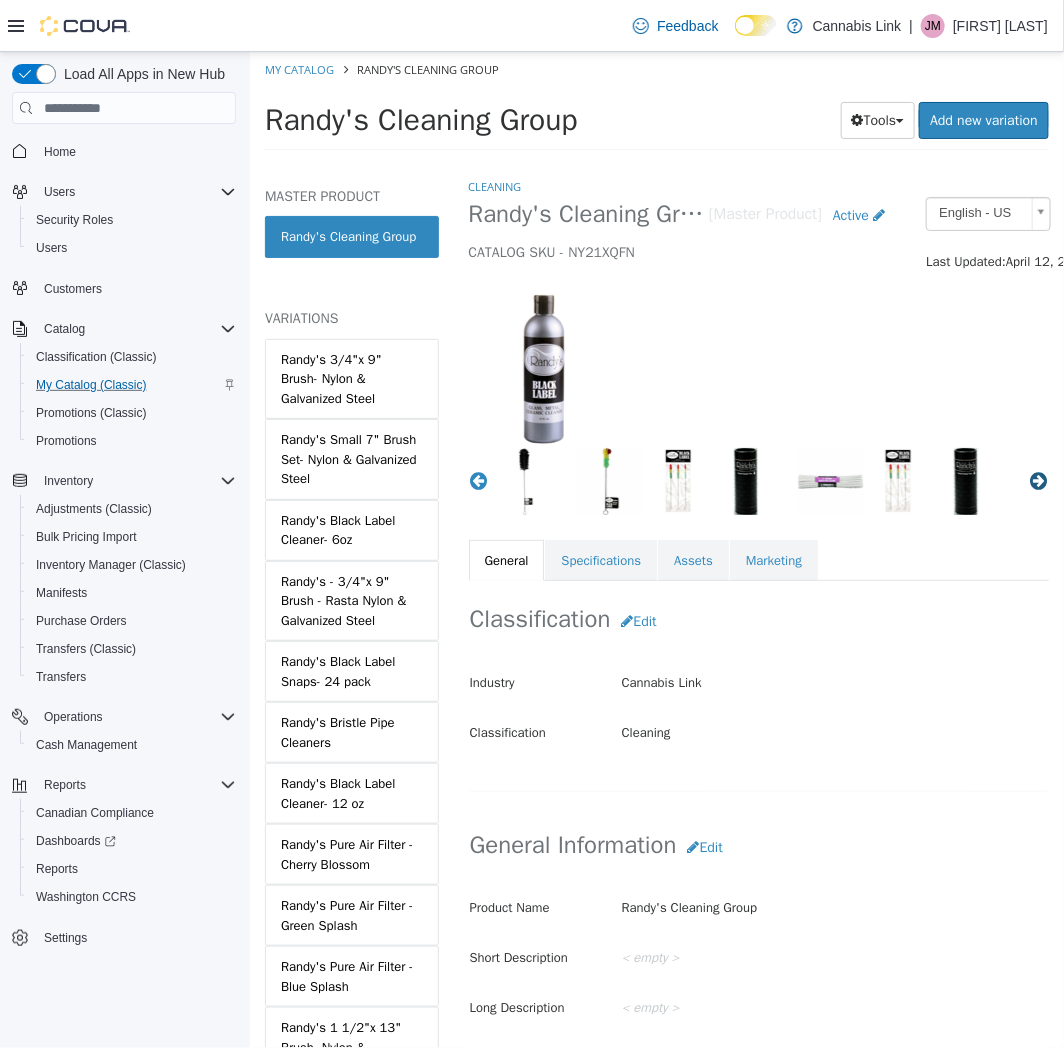 click on "Next" at bounding box center (1038, 481) 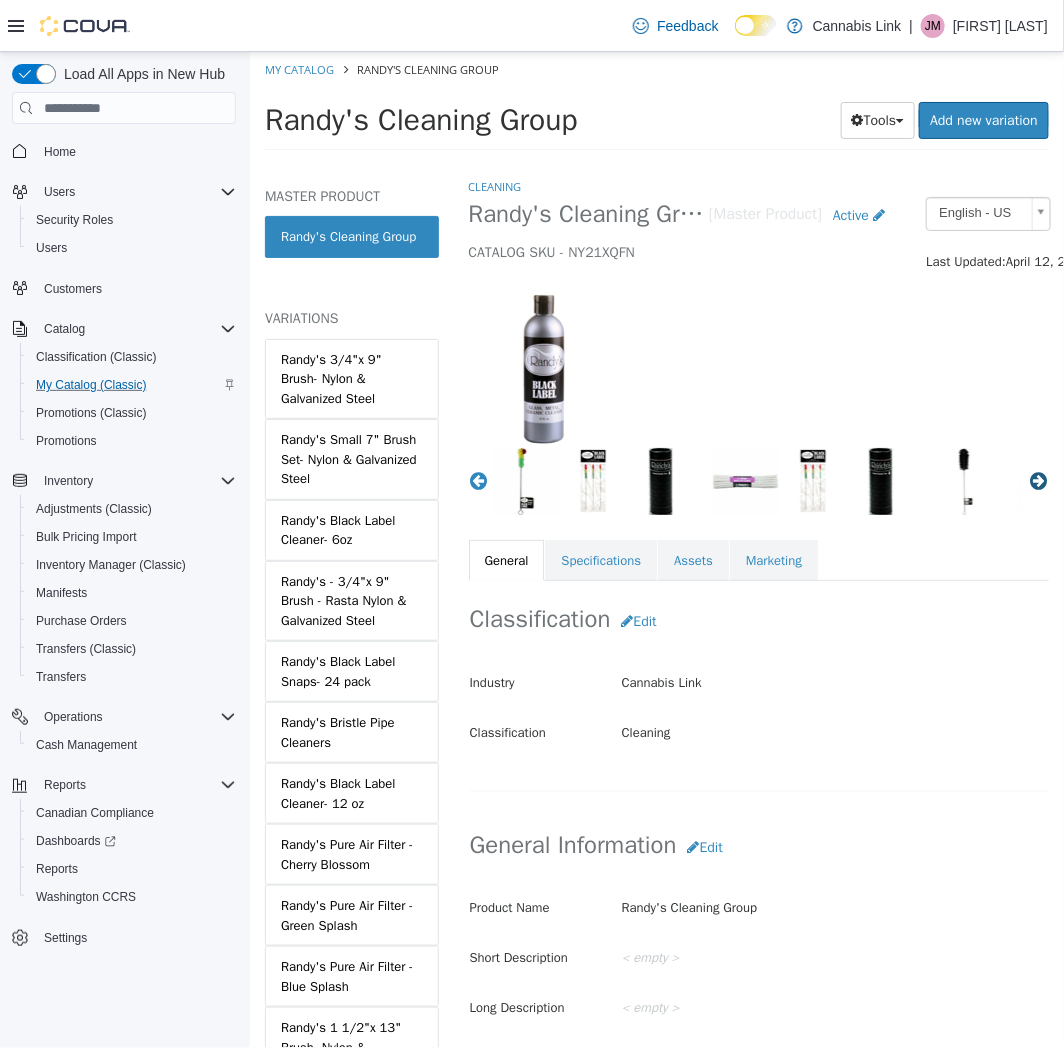click on "Next" at bounding box center (1038, 481) 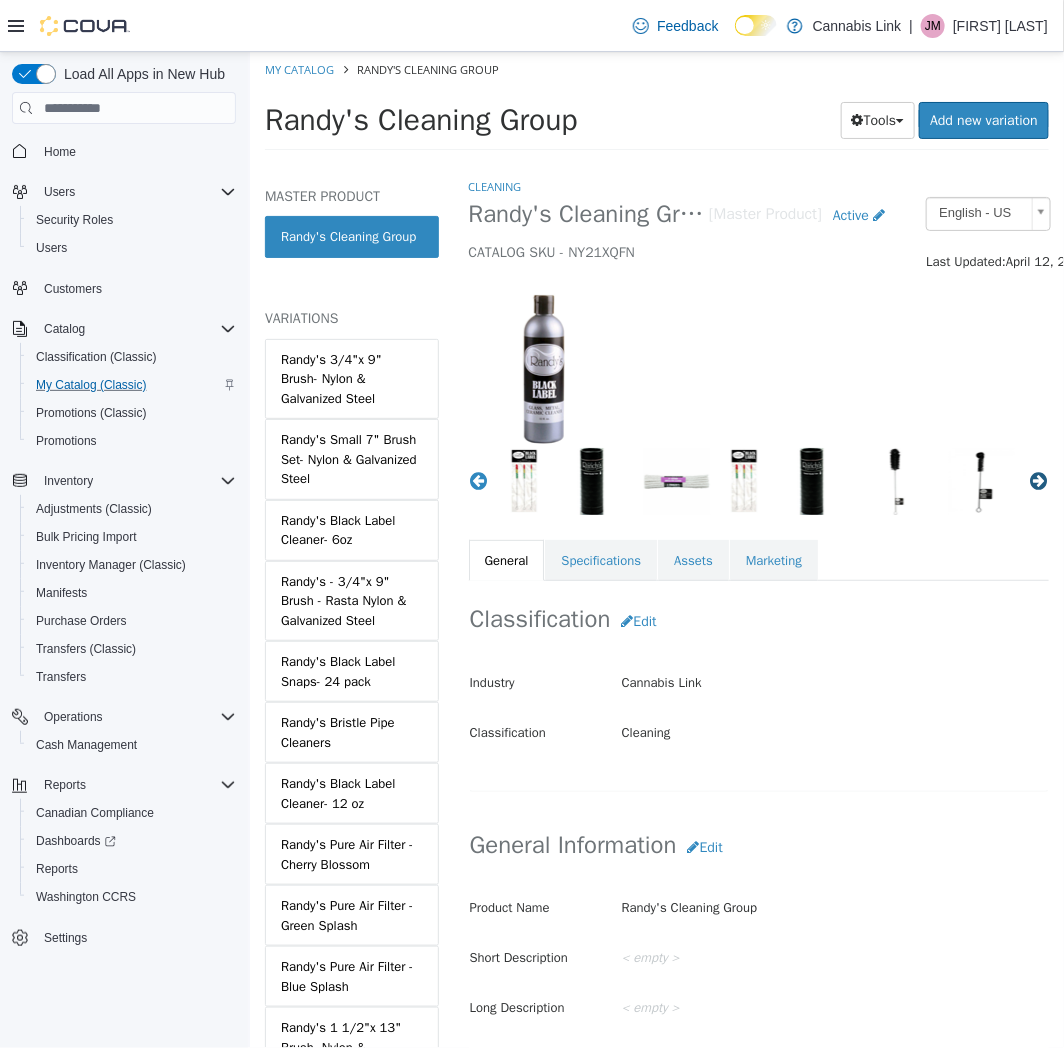 click on "Next" at bounding box center (1038, 481) 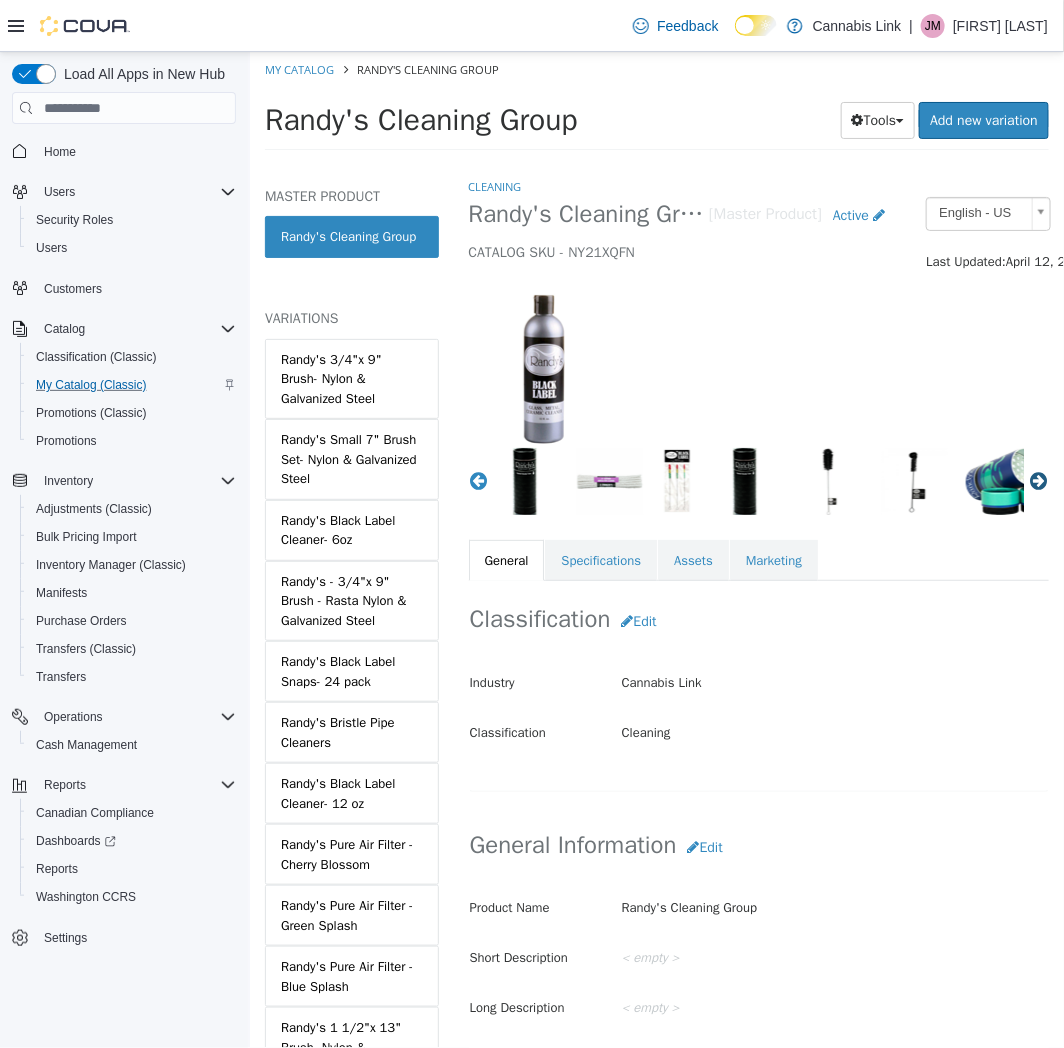 click on "Next" at bounding box center [1038, 481] 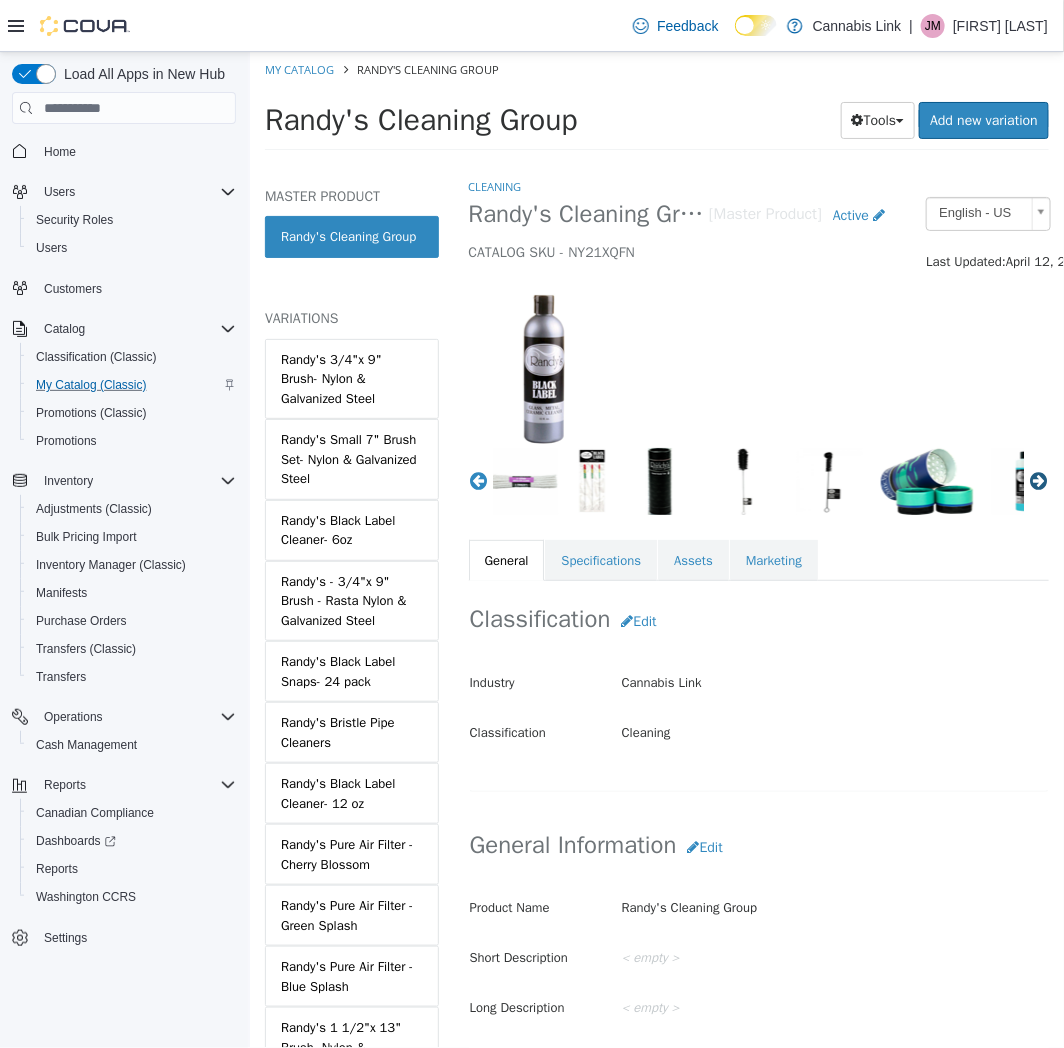 click on "Next" at bounding box center [1038, 481] 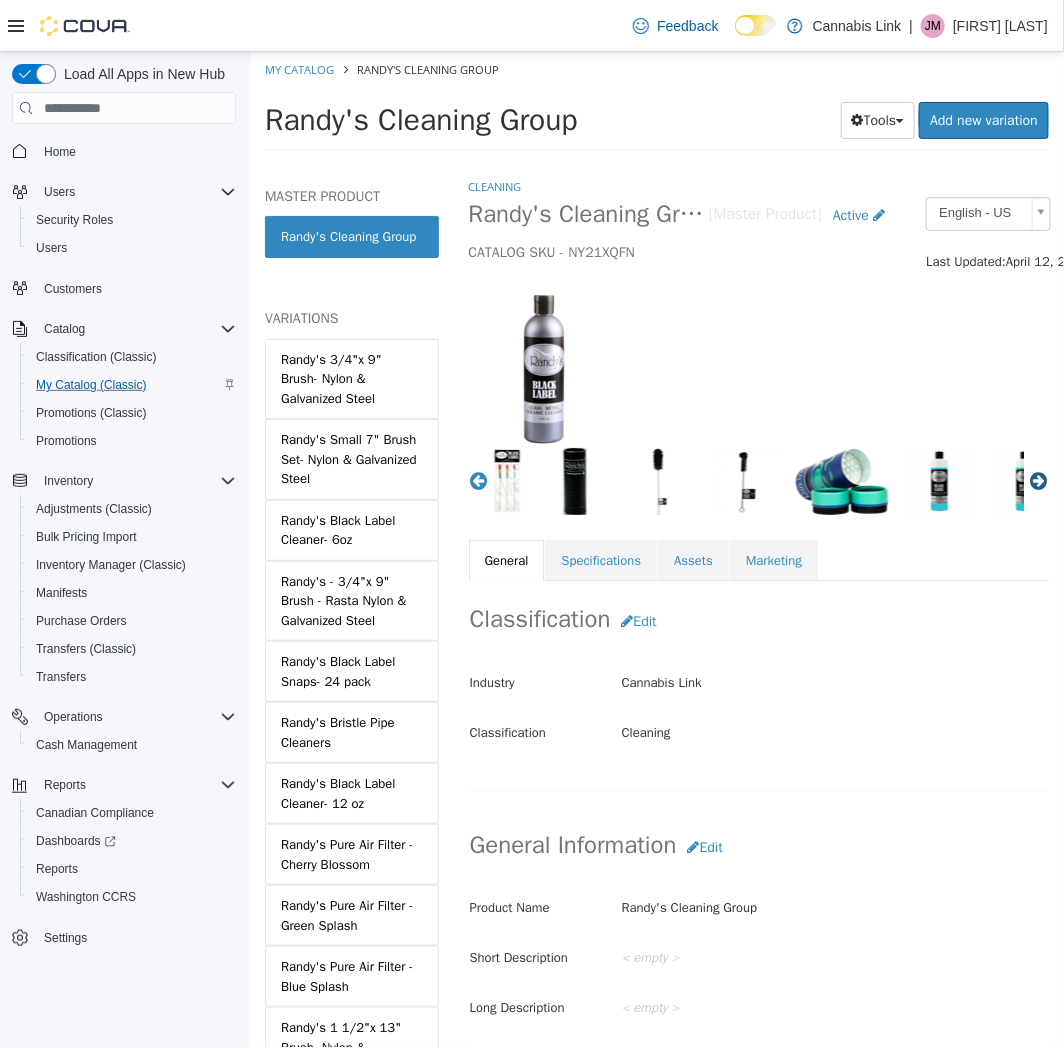 click on "Next" at bounding box center (1038, 481) 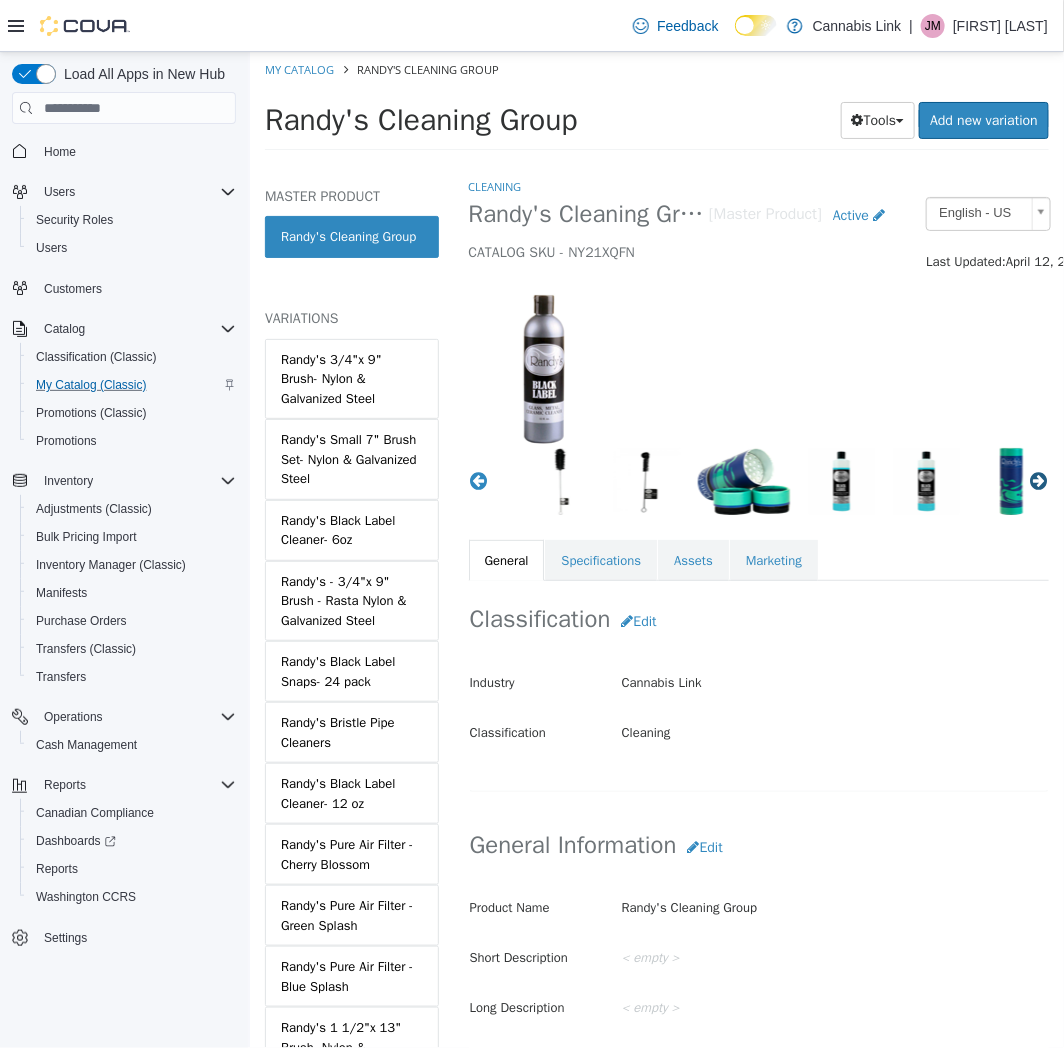 click on "Next" at bounding box center (1038, 481) 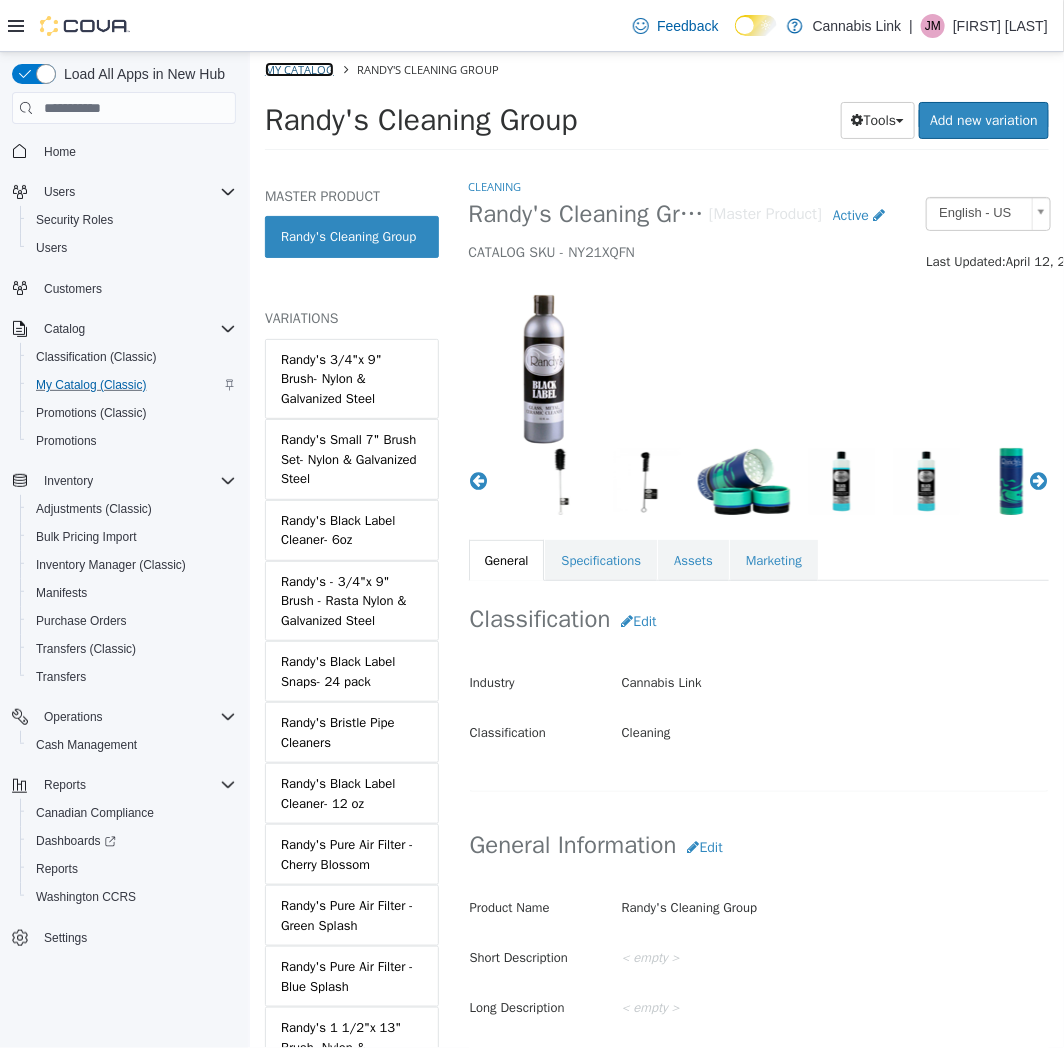 click on "My Catalog" at bounding box center (298, 69) 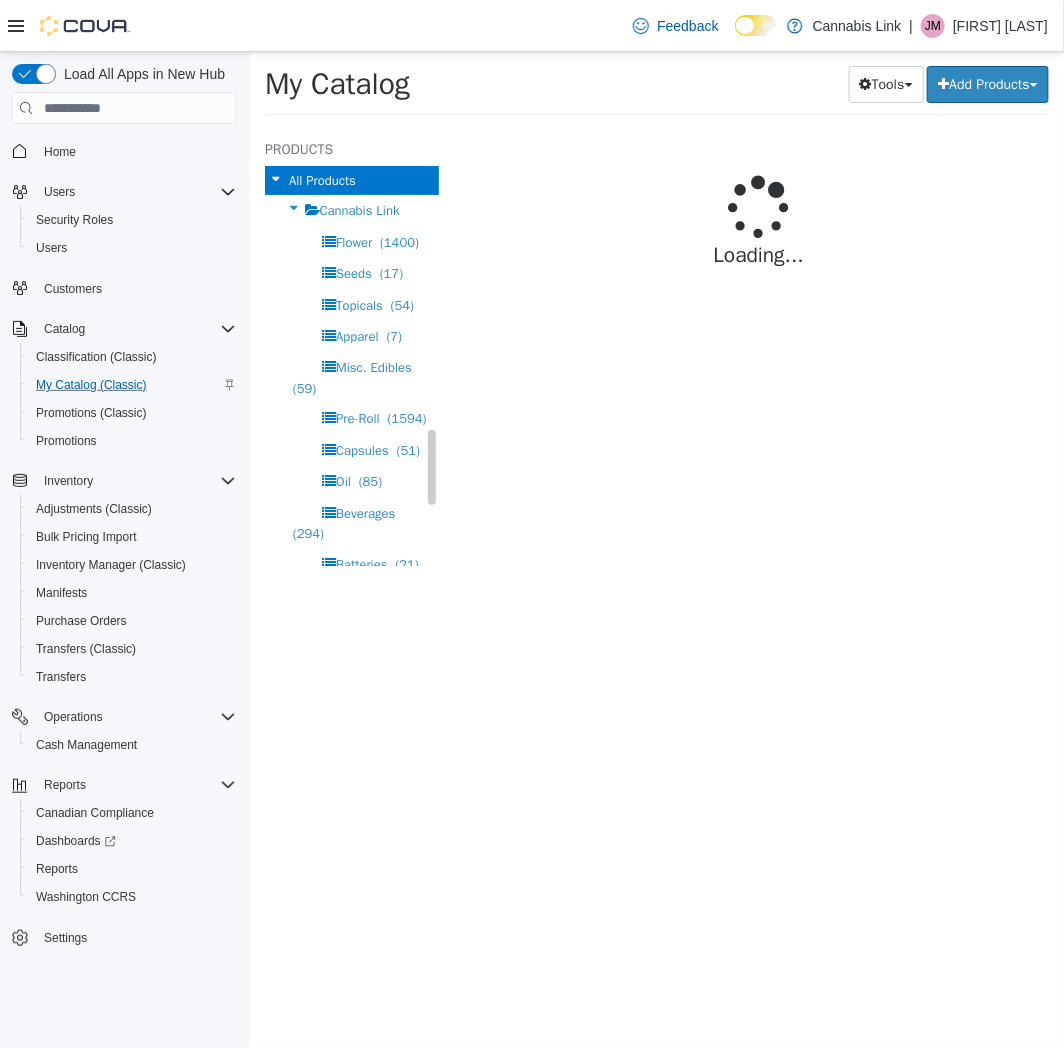 scroll, scrollTop: 222, scrollLeft: 0, axis: vertical 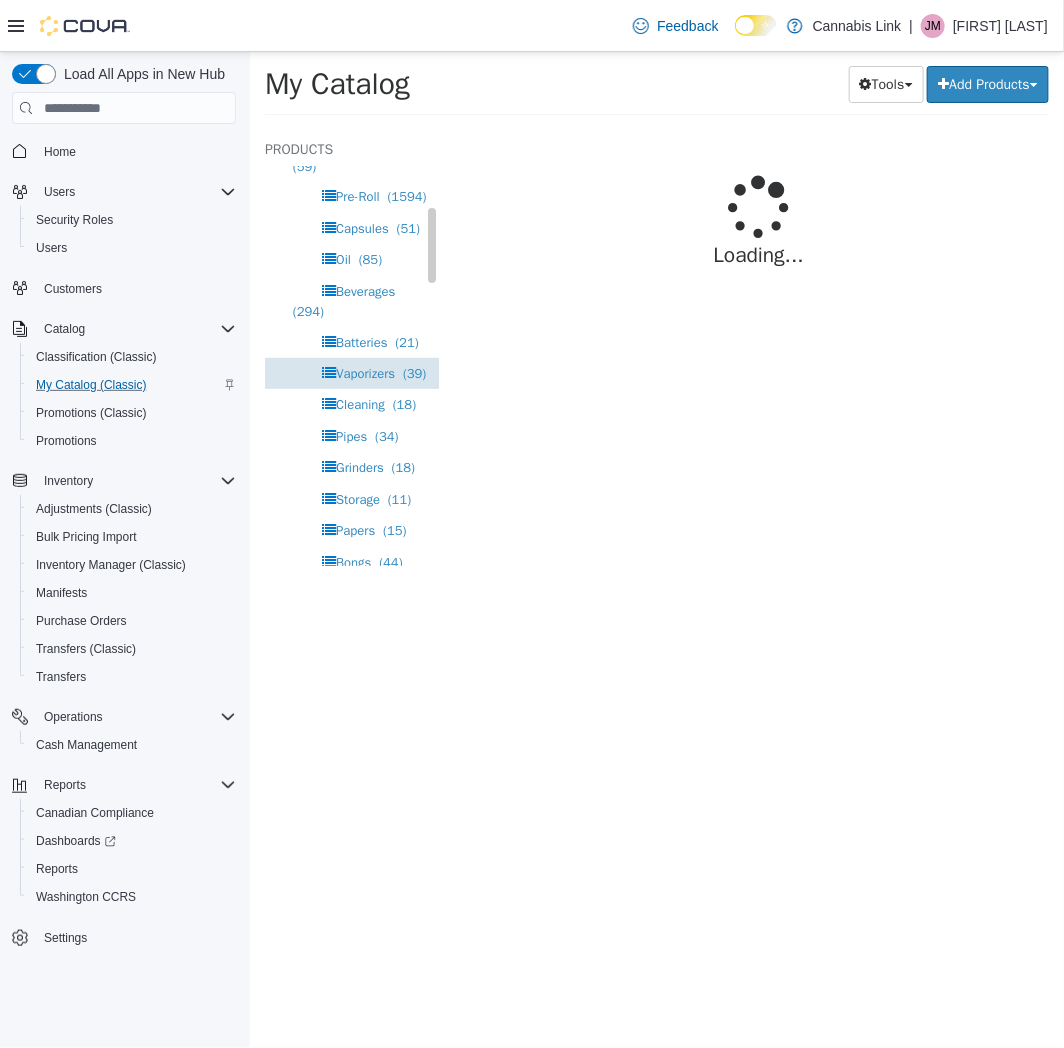 select on "**********" 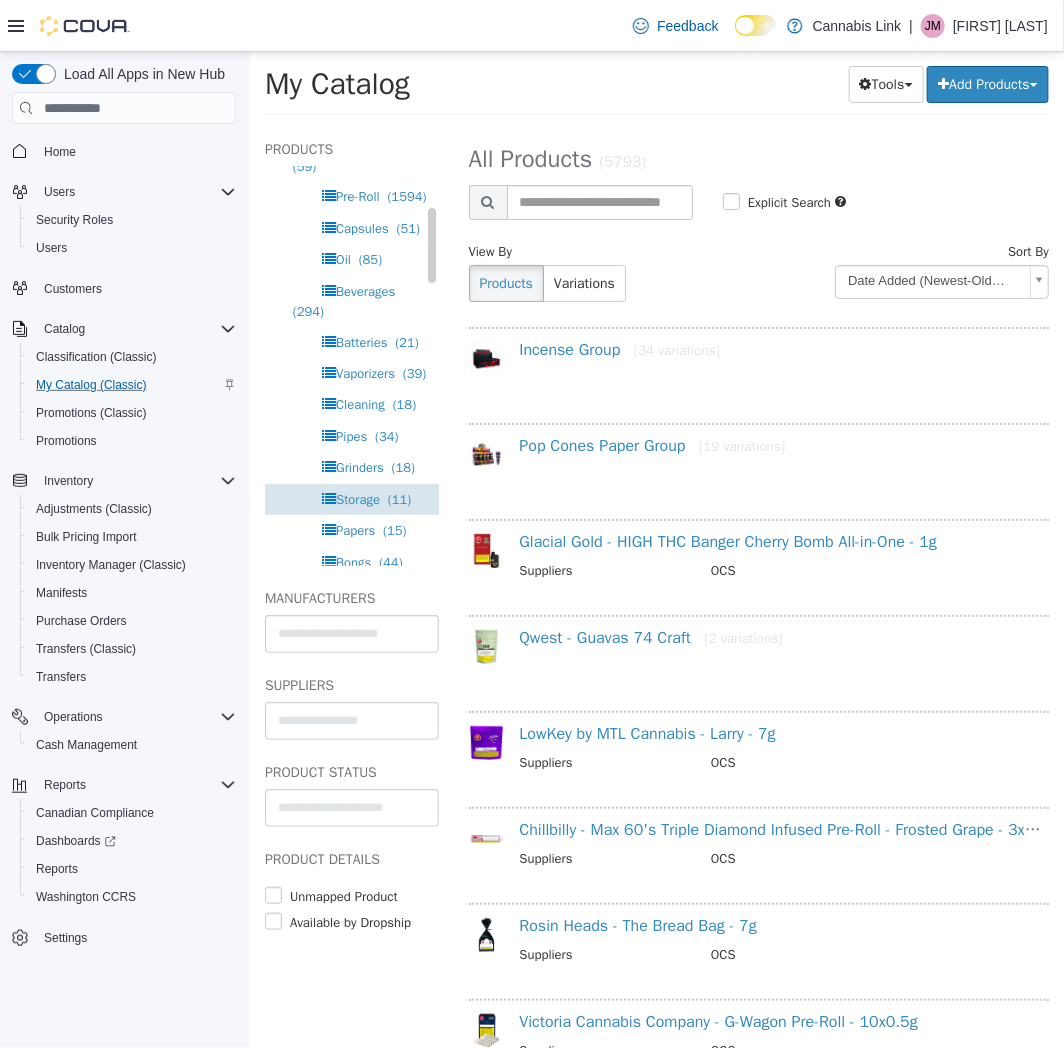 scroll, scrollTop: 444, scrollLeft: 0, axis: vertical 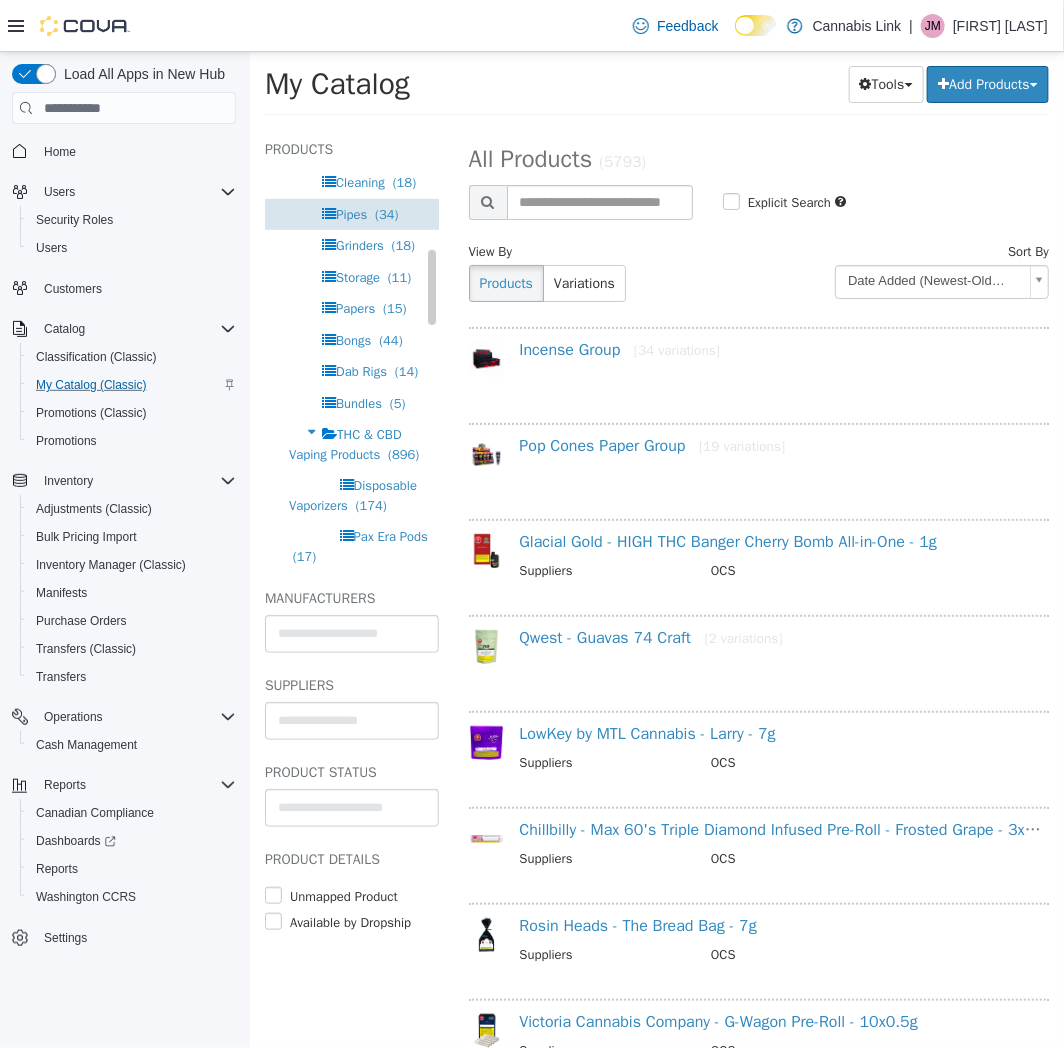 click on "Pipes" at bounding box center [350, 214] 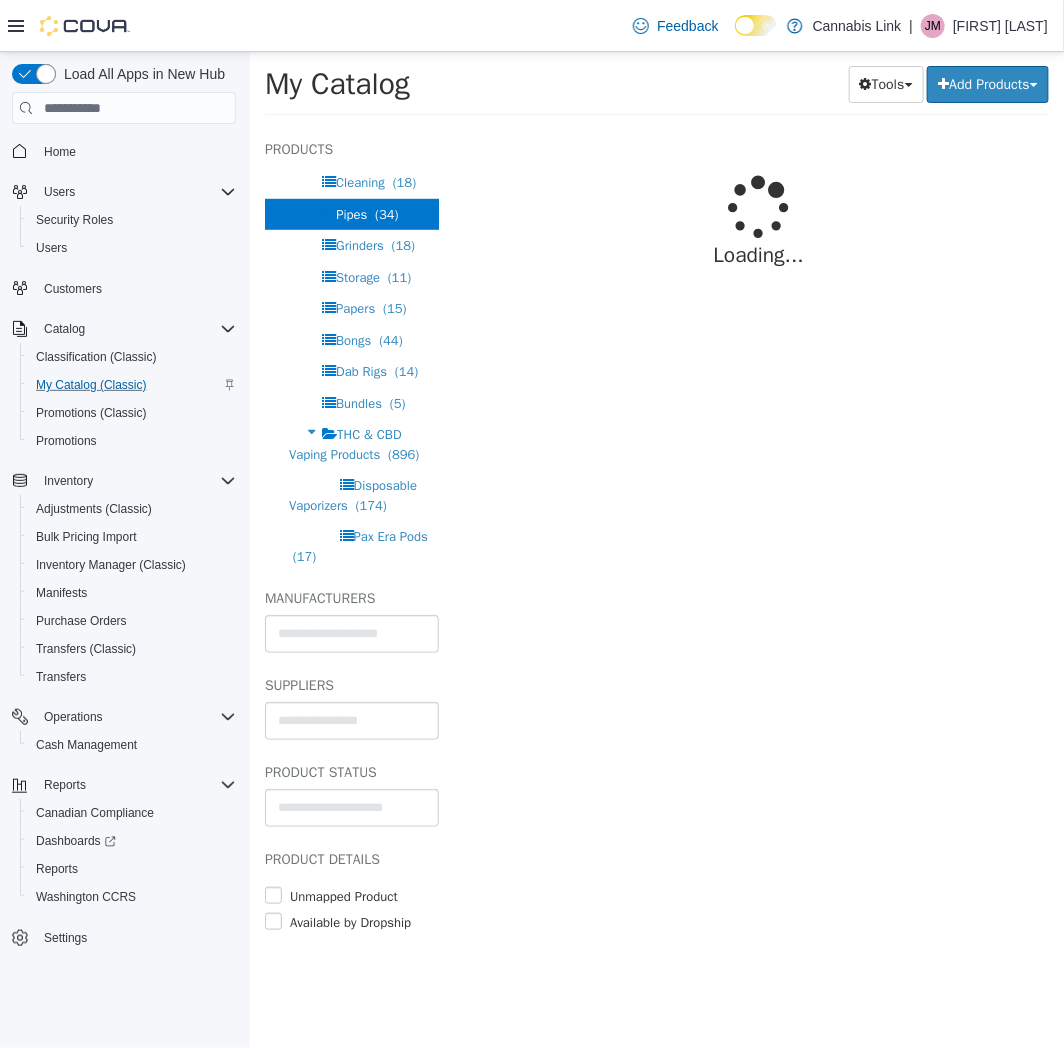 select on "**********" 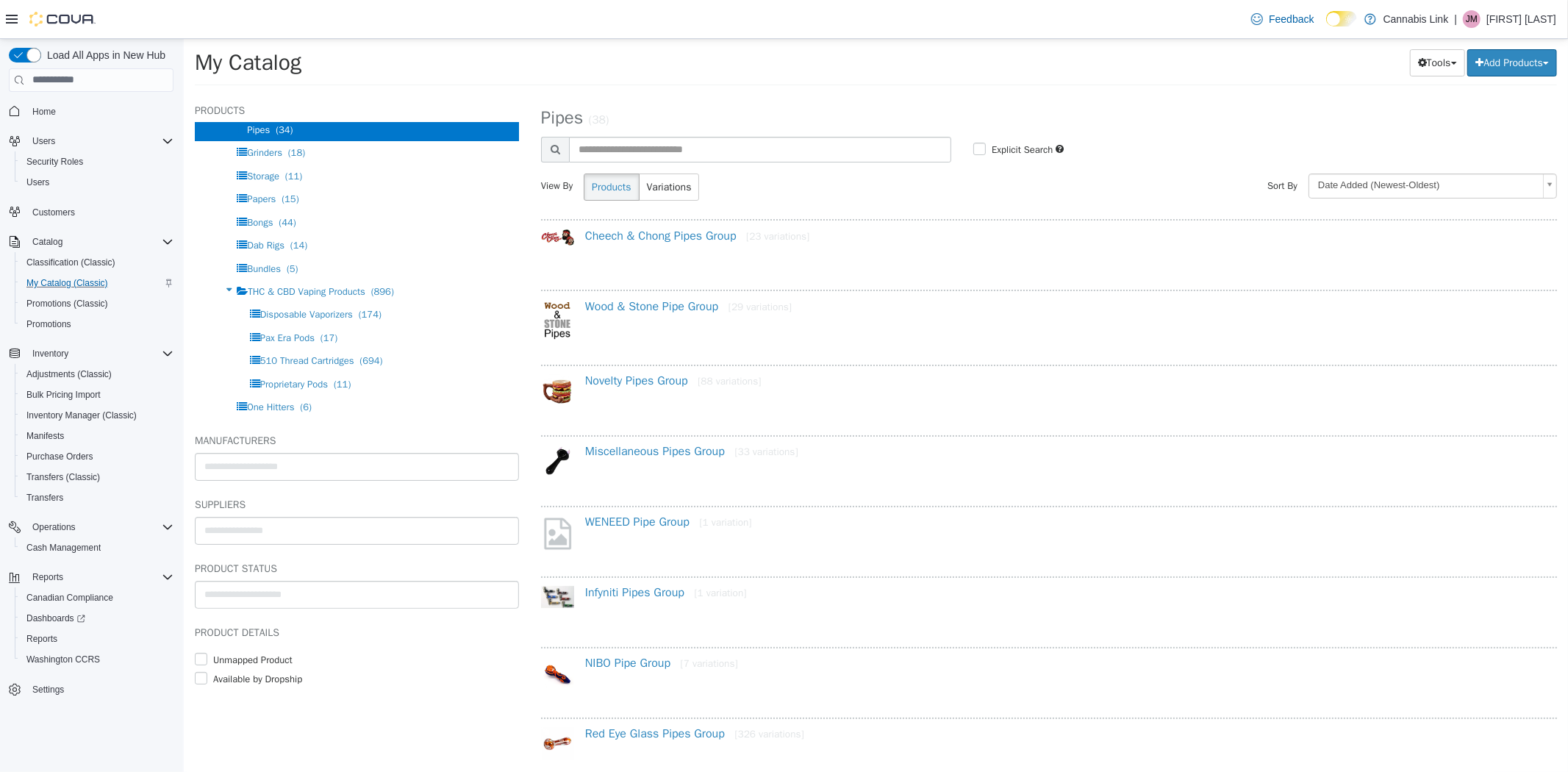 scroll, scrollTop: 298, scrollLeft: 0, axis: vertical 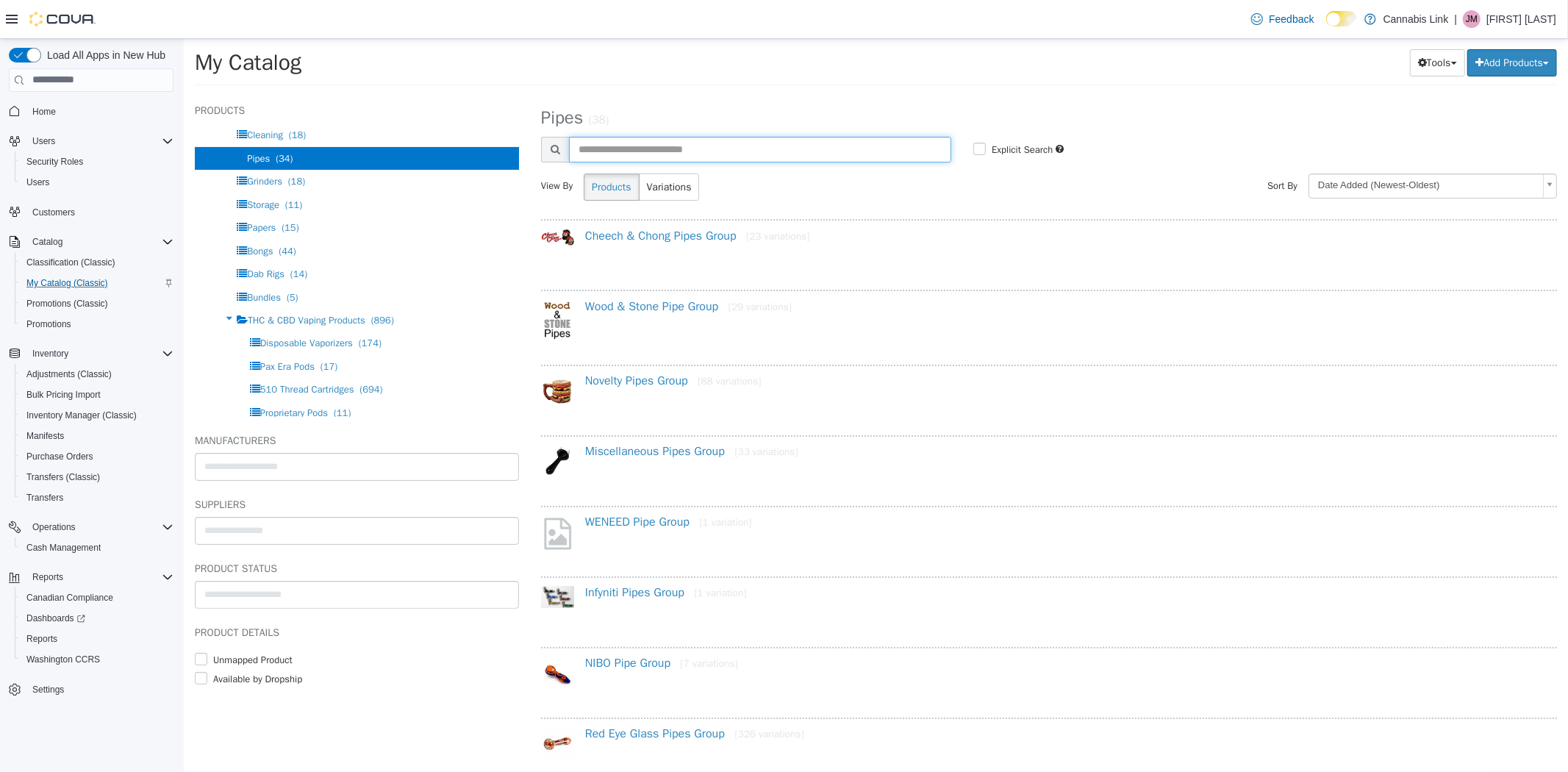 drag, startPoint x: 698, startPoint y: 147, endPoint x: 695, endPoint y: 156, distance: 9.486833 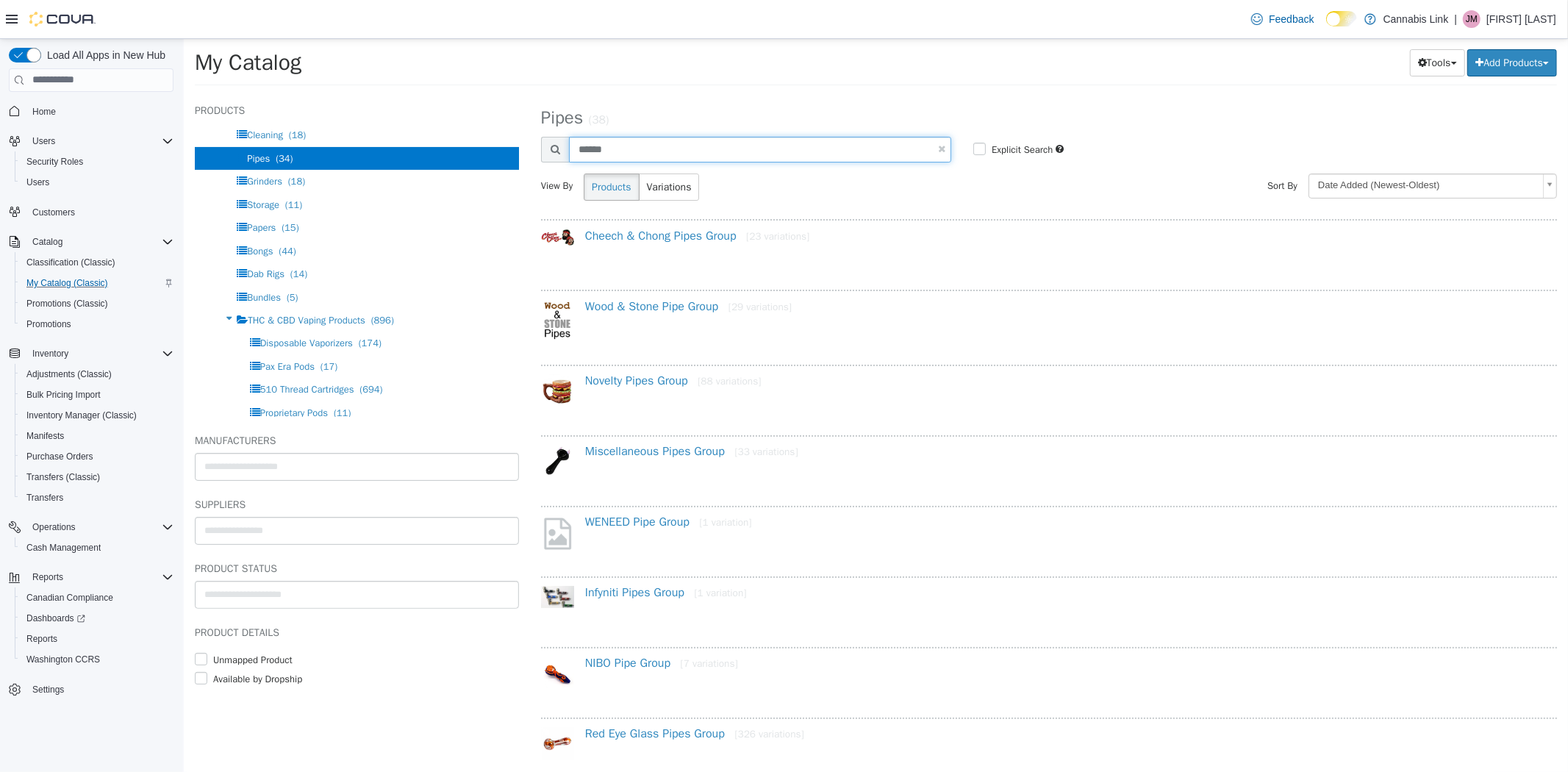 type on "******" 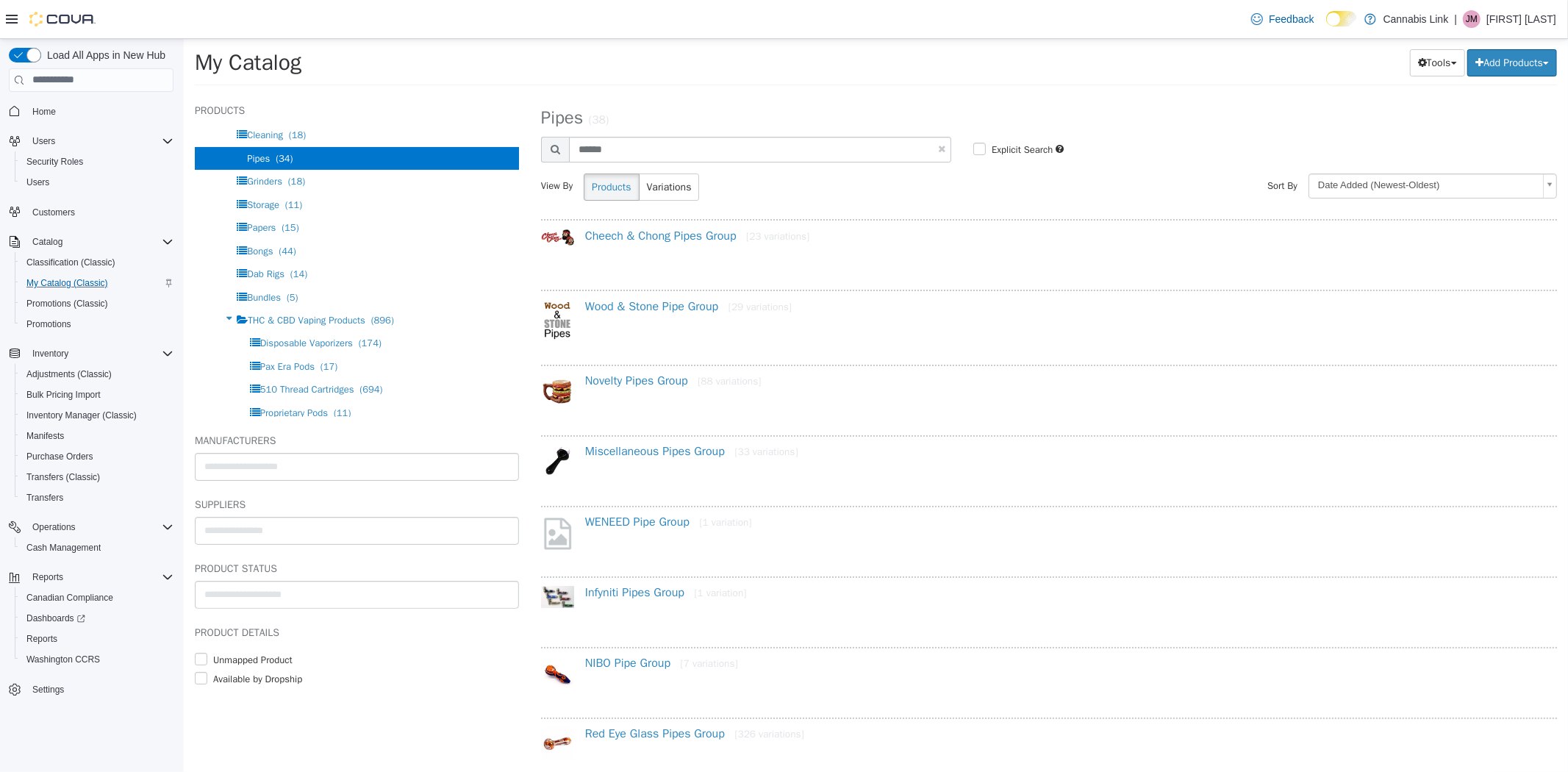 select on "**********" 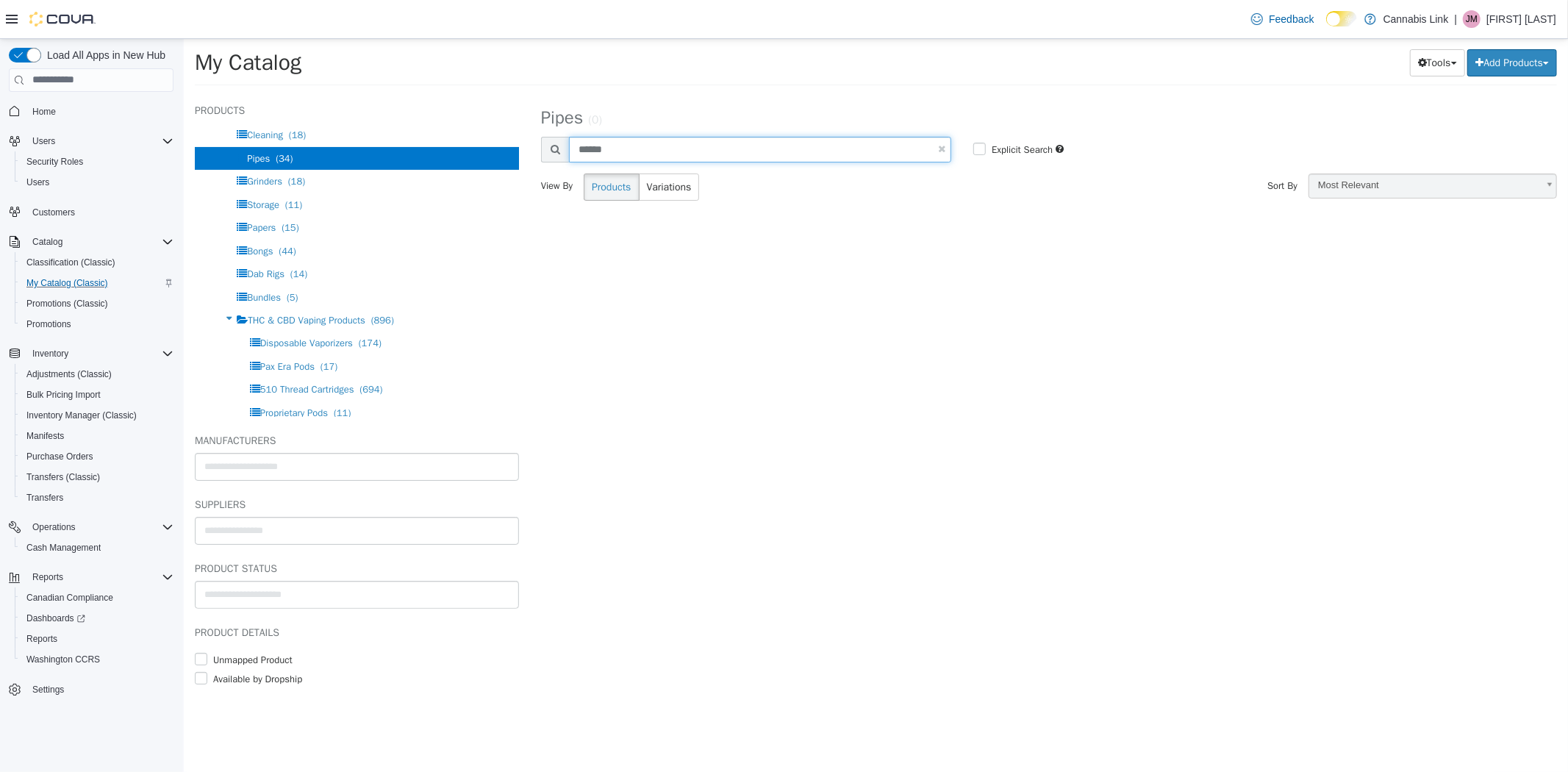 click on "******" at bounding box center [759, 149] 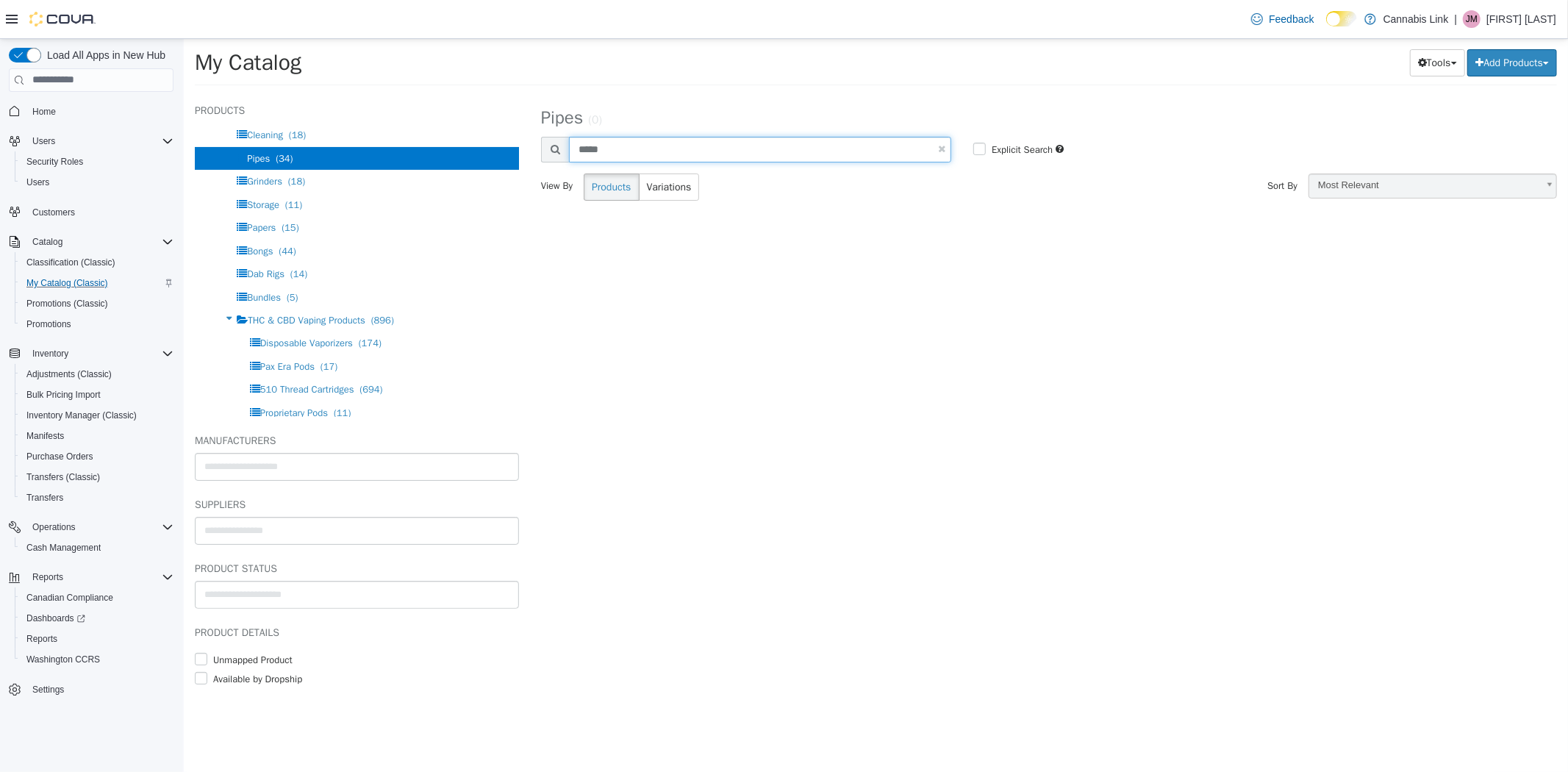 type on "*****" 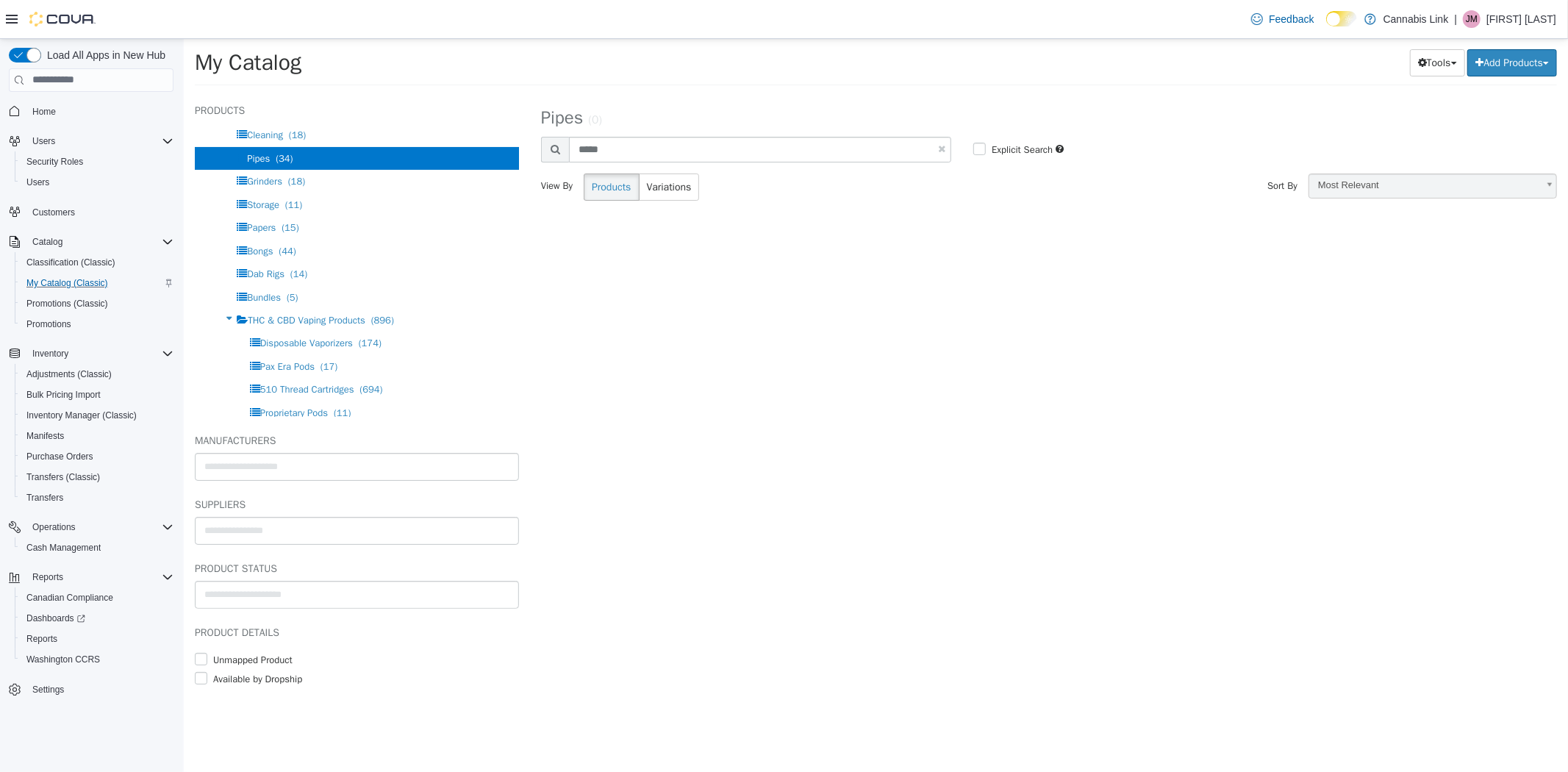 select on "**********" 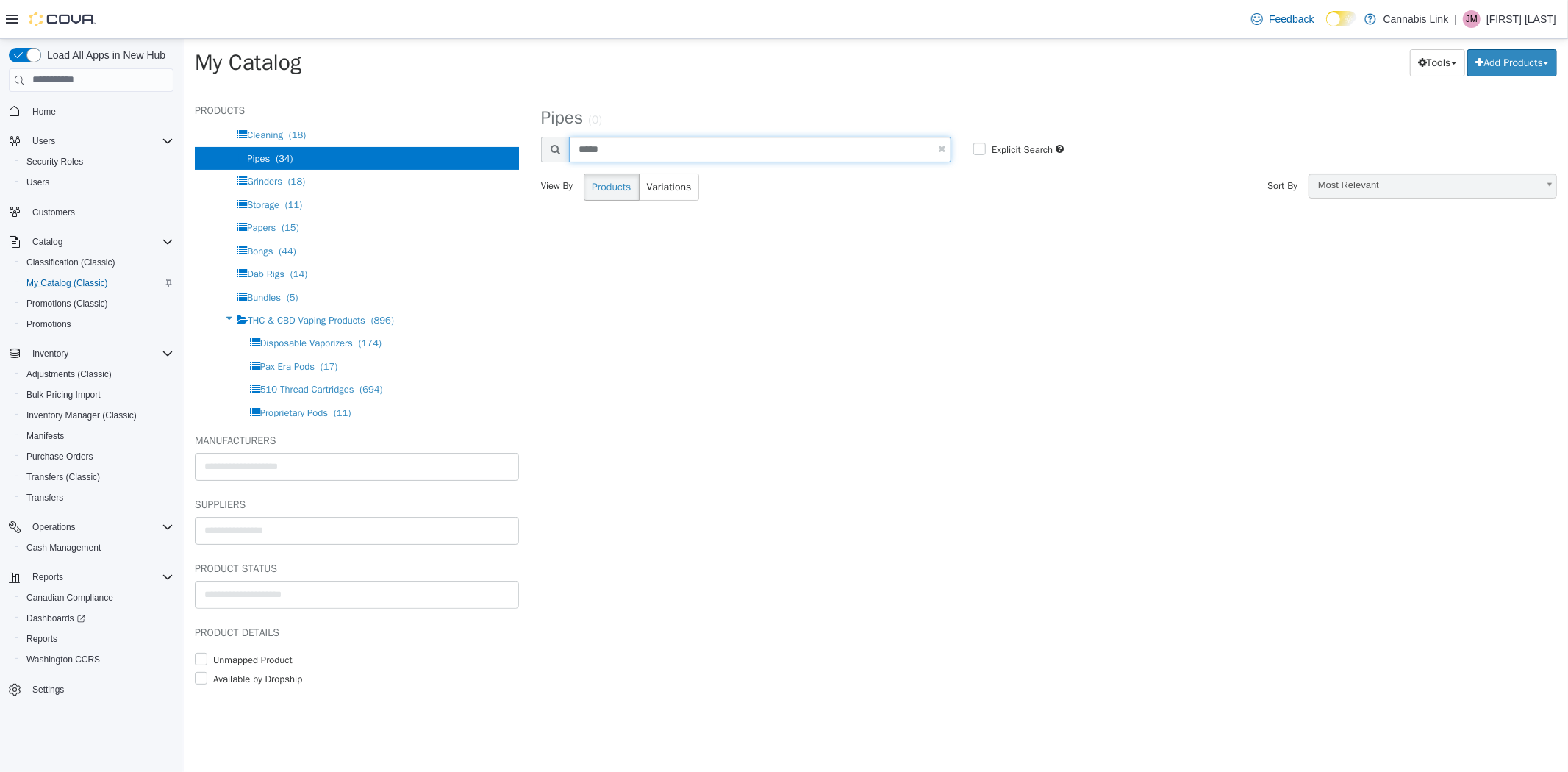 click on "*****" at bounding box center [759, 149] 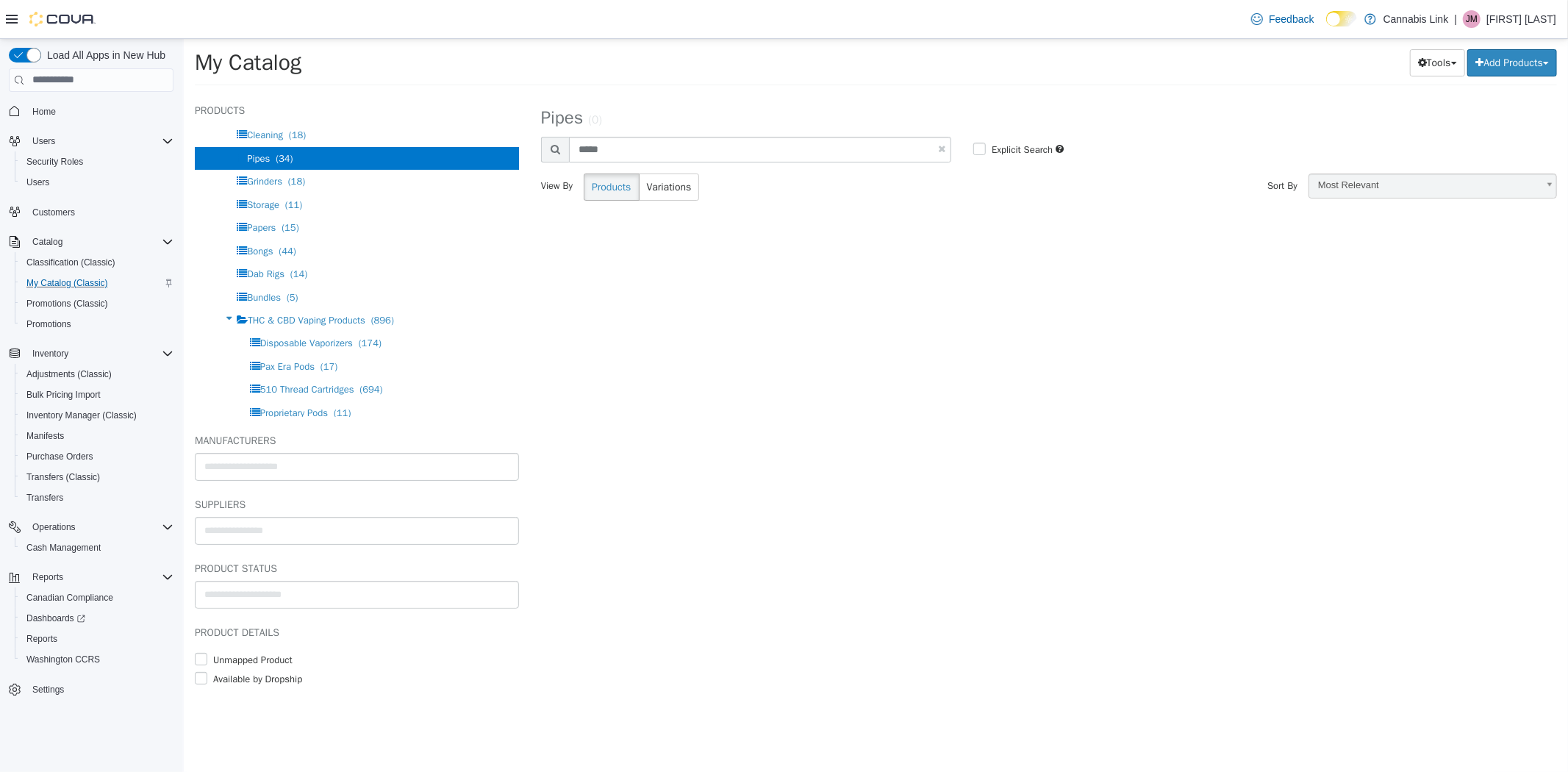 select on "**********" 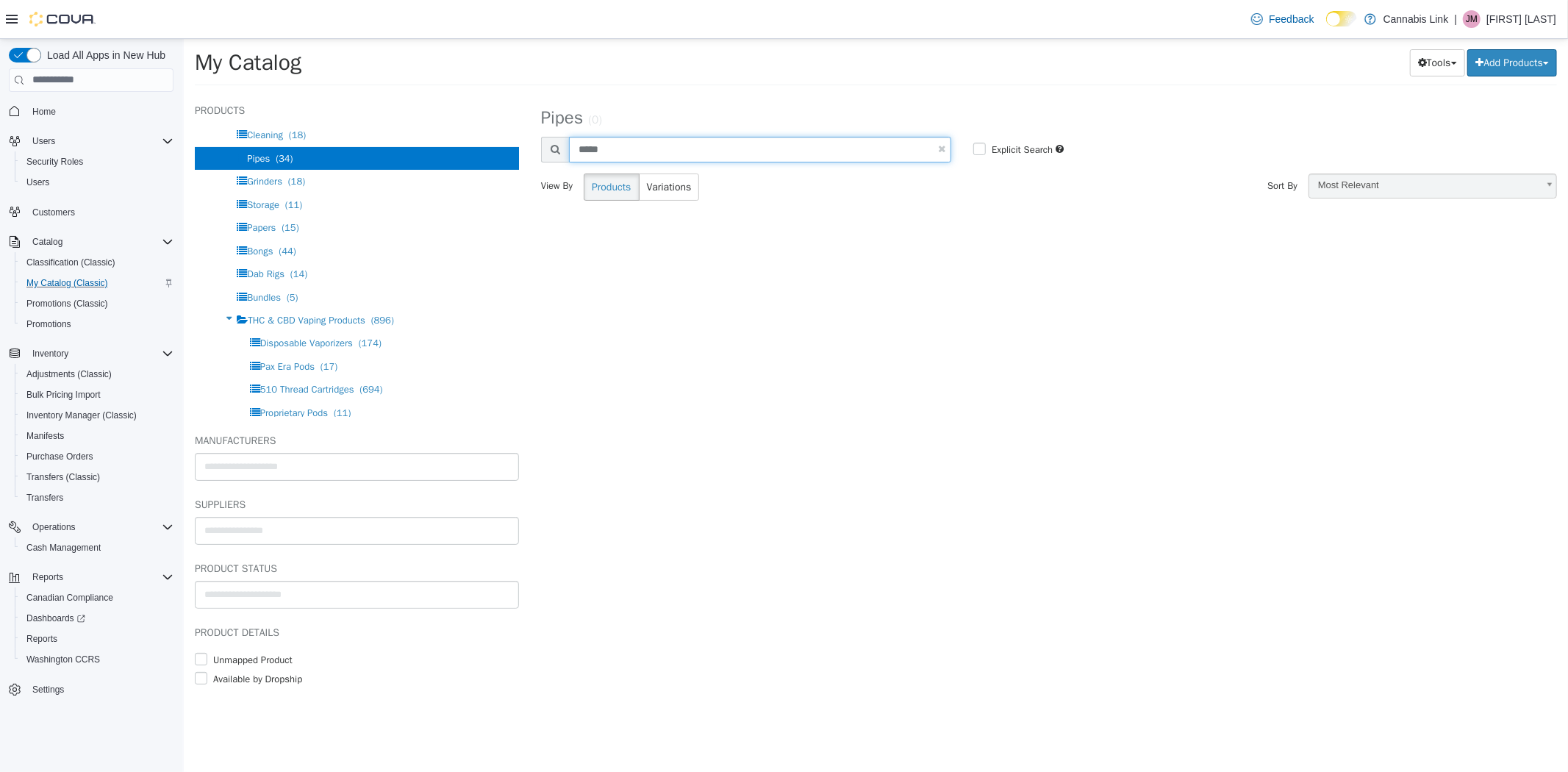 click on "*****" at bounding box center (759, 149) 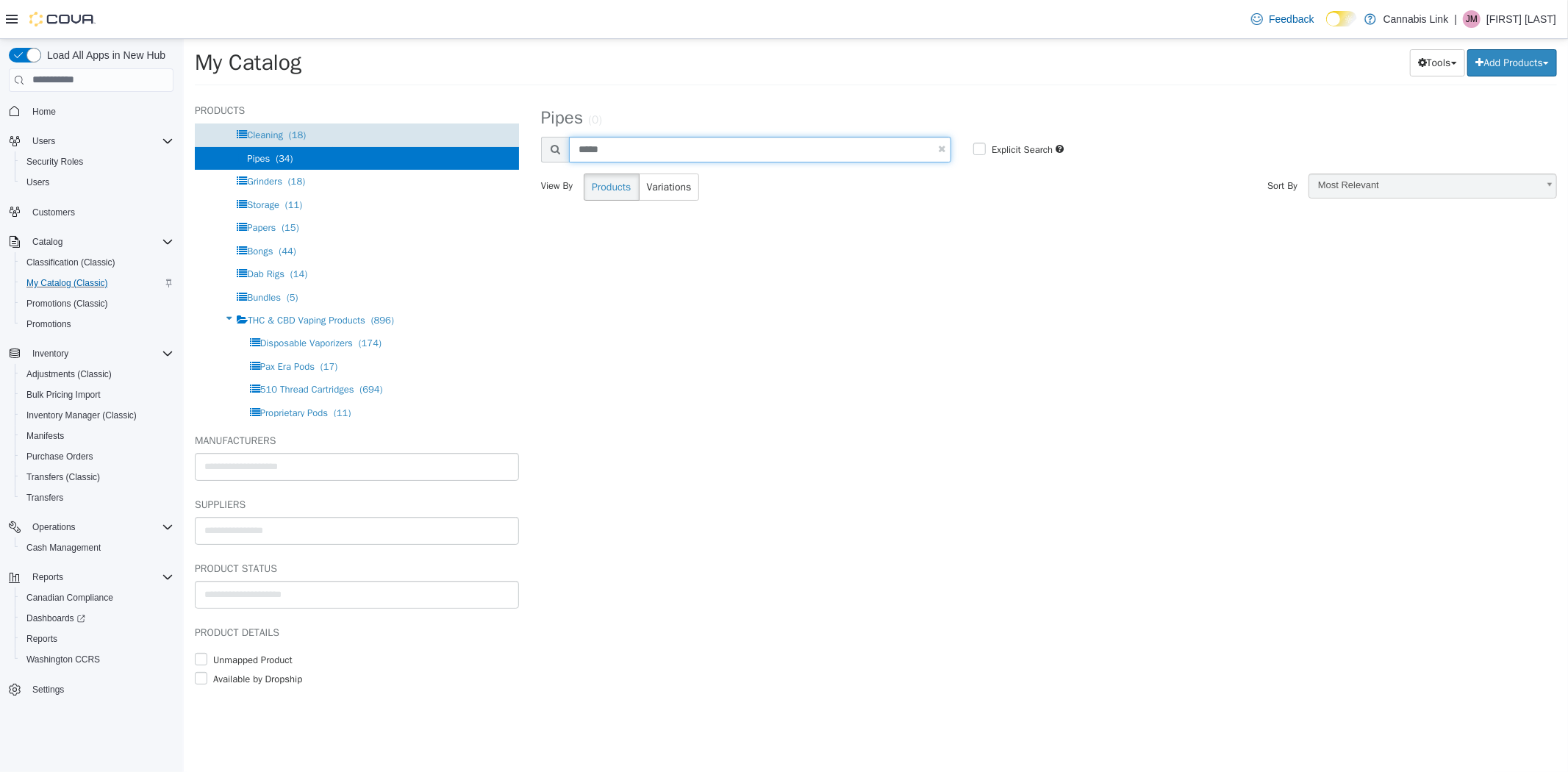 scroll, scrollTop: 0, scrollLeft: 0, axis: both 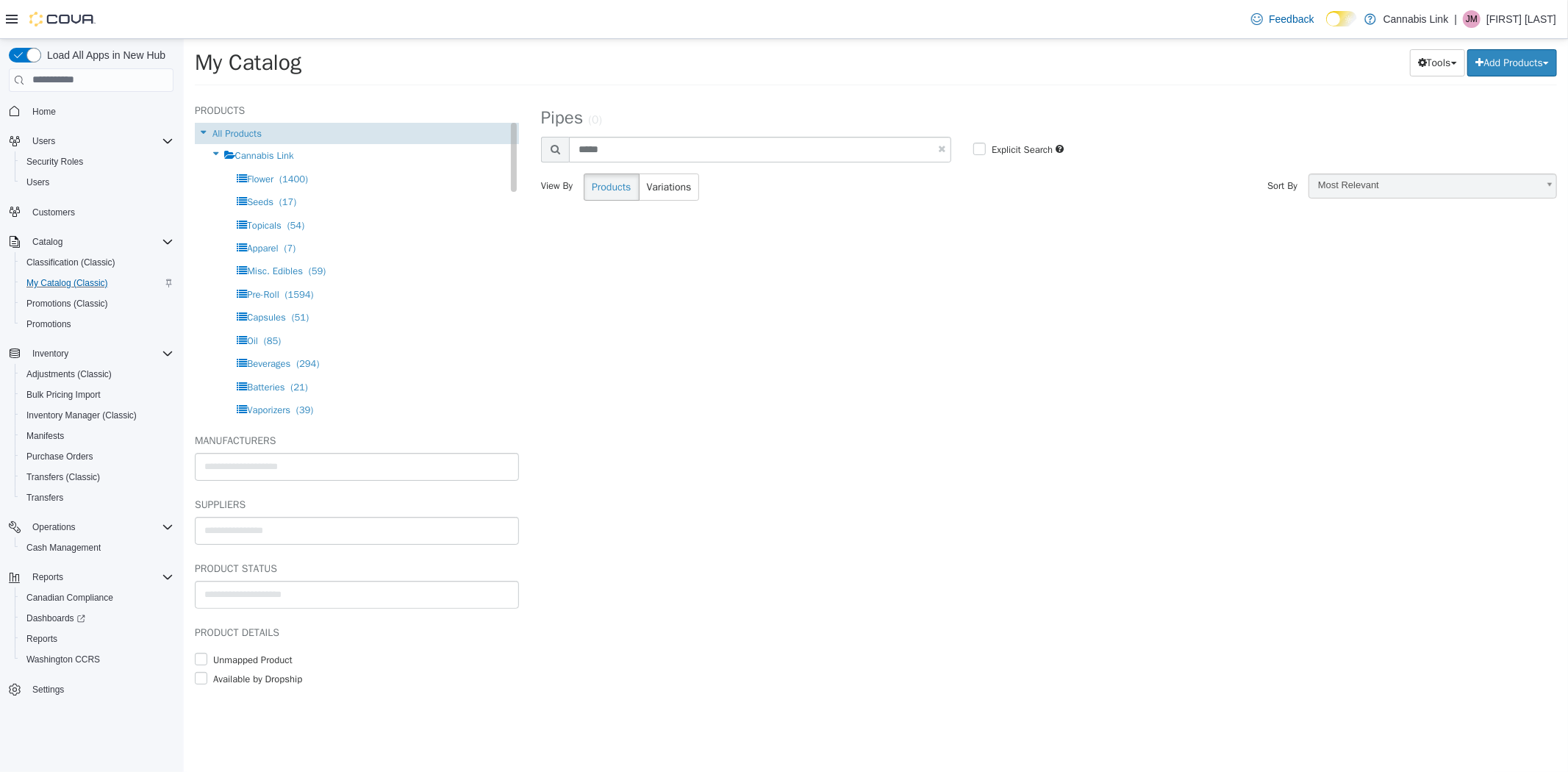 click on "All Products" at bounding box center (236, 132) 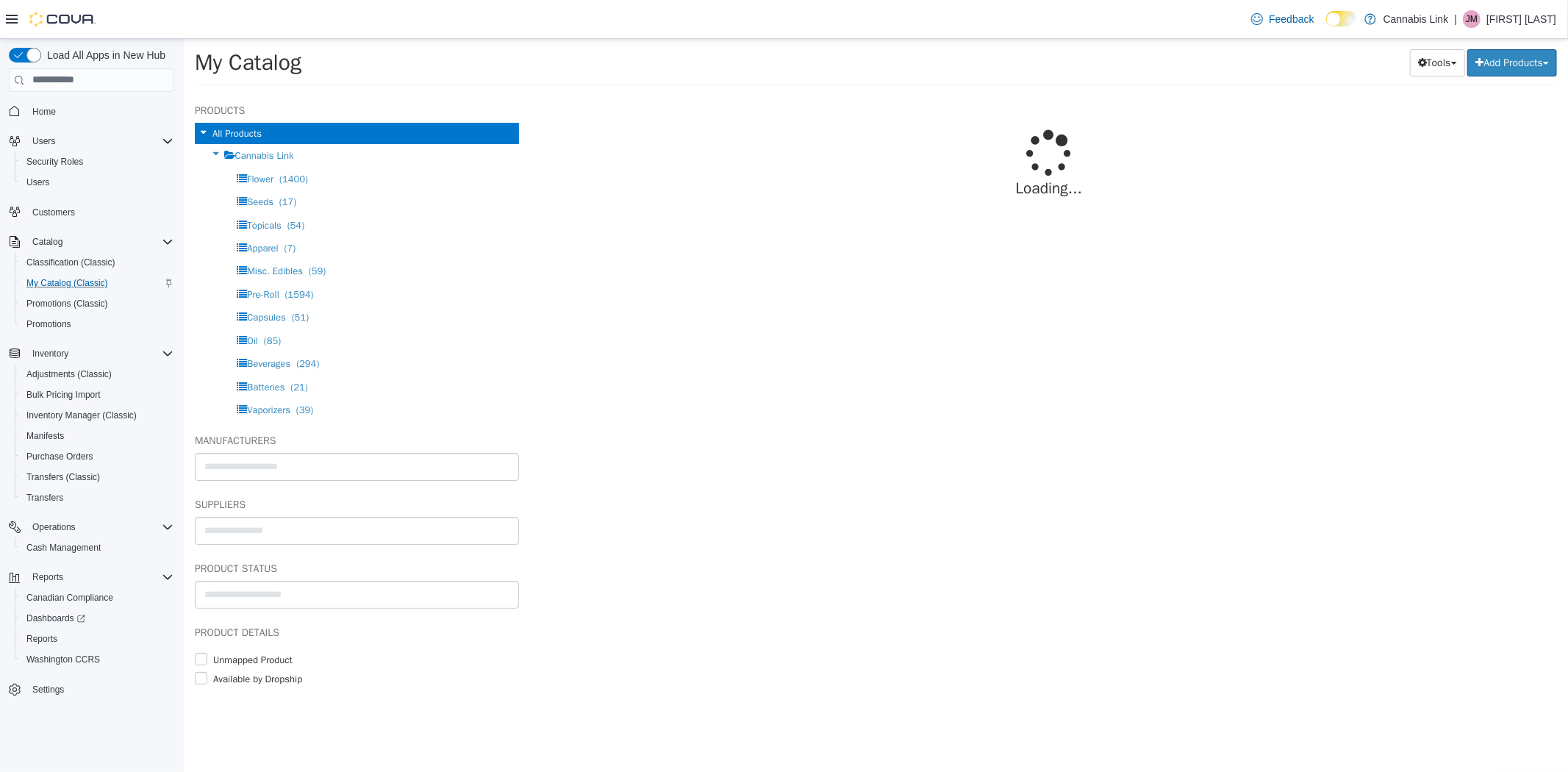 select on "**********" 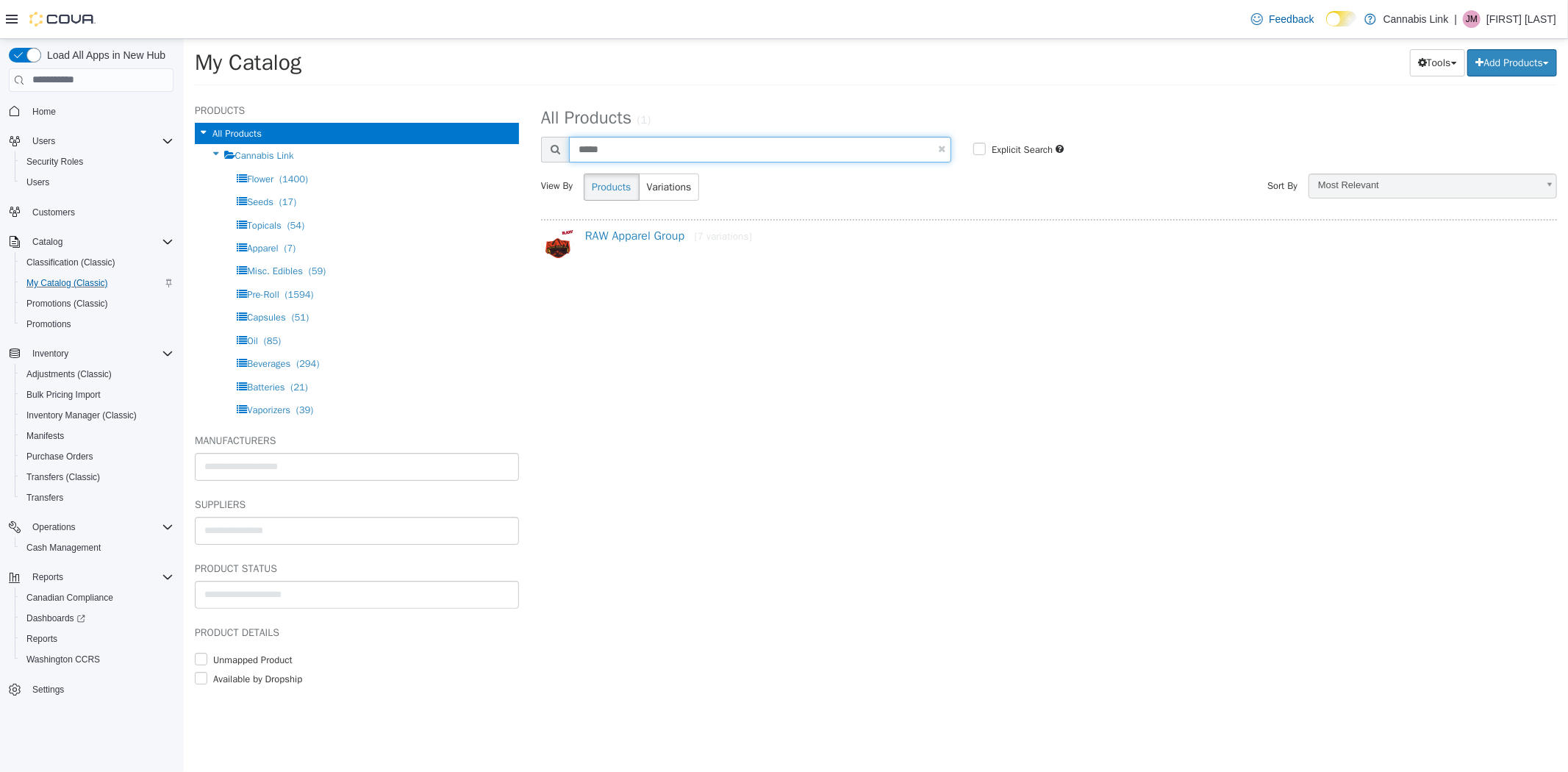click on "*****" at bounding box center [759, 149] 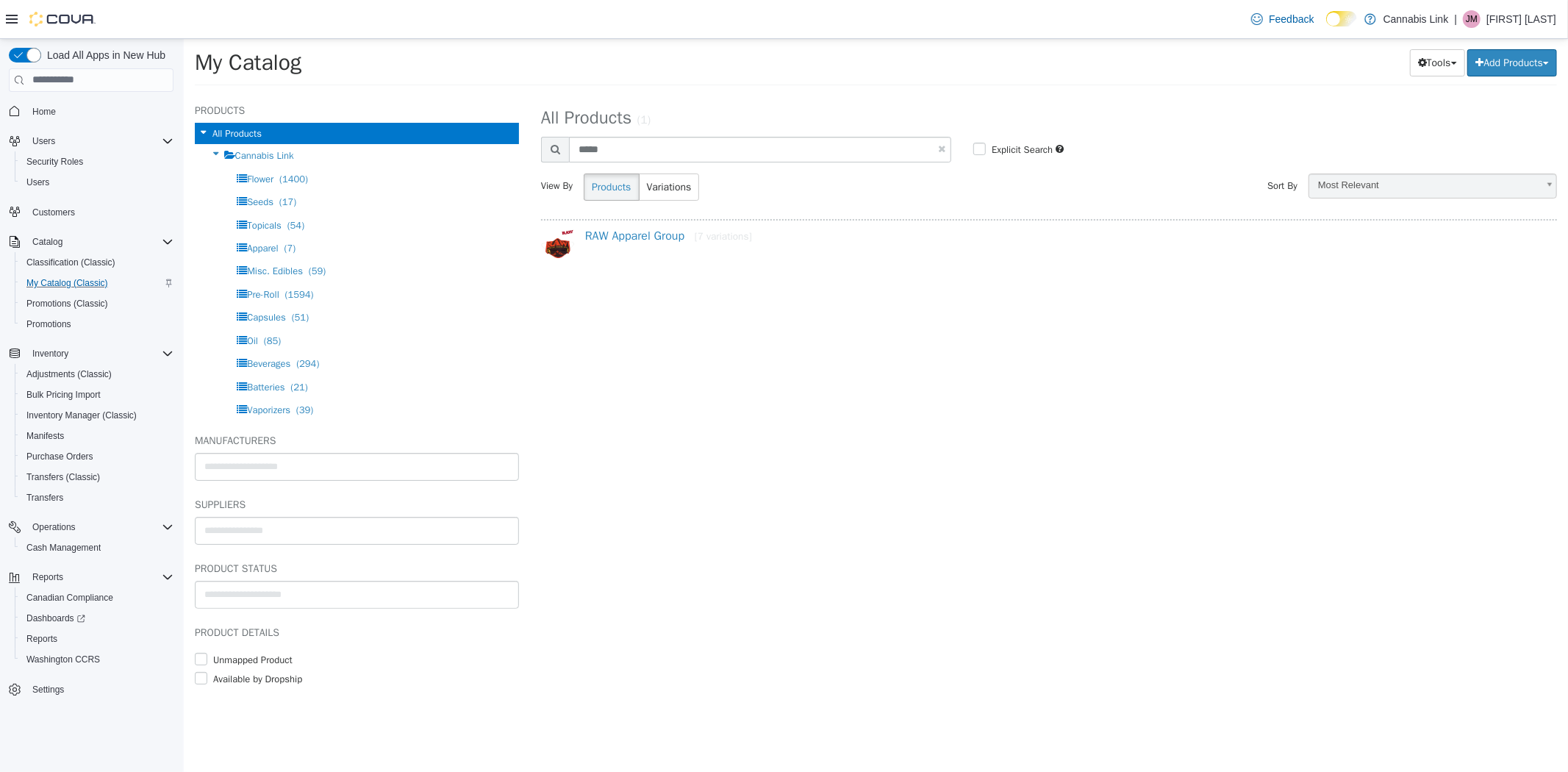 select on "**********" 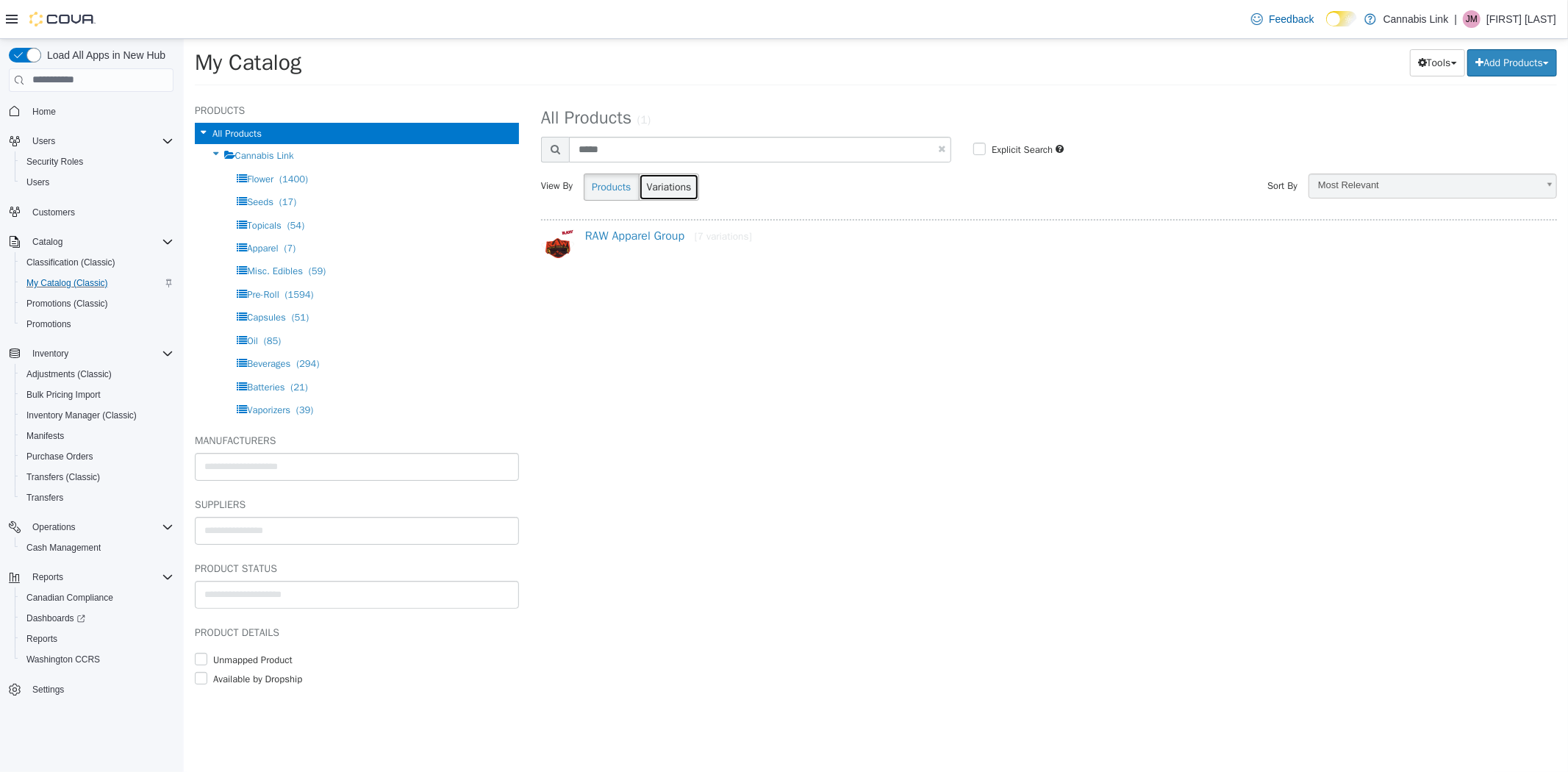 click on "Variations" at bounding box center [668, 186] 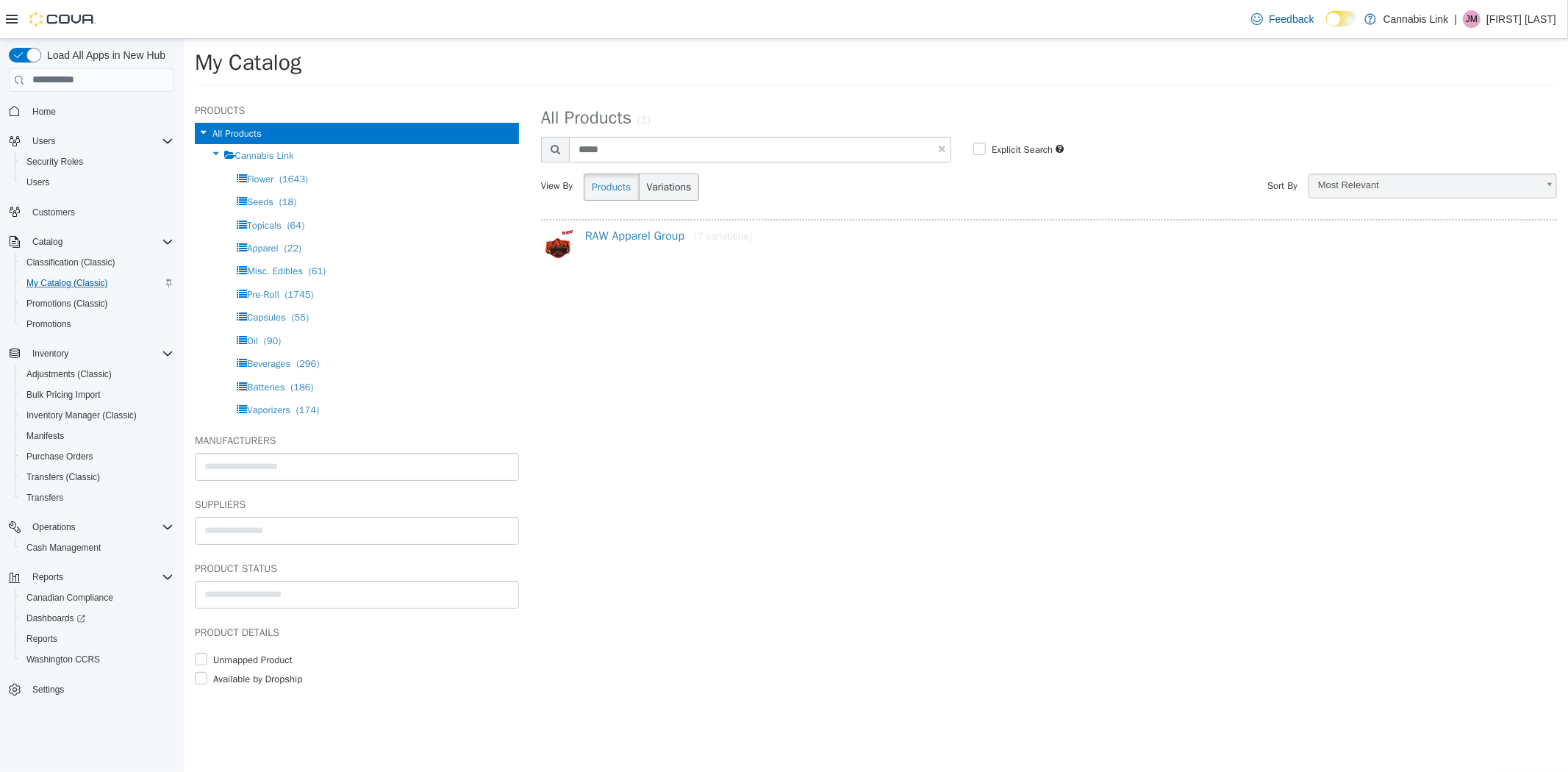 select on "**********" 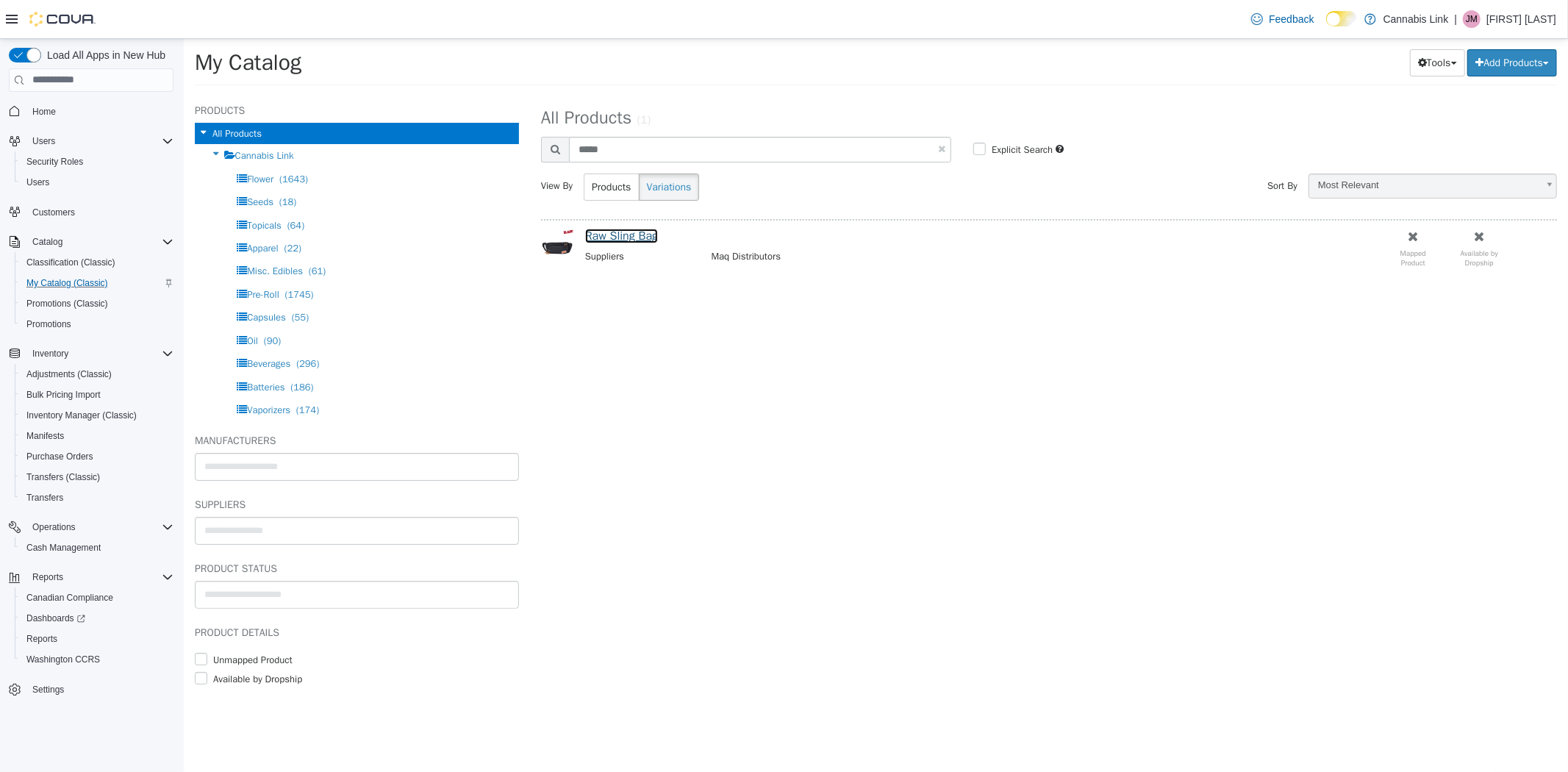 click on "Raw Sling Bag" at bounding box center (620, 235) 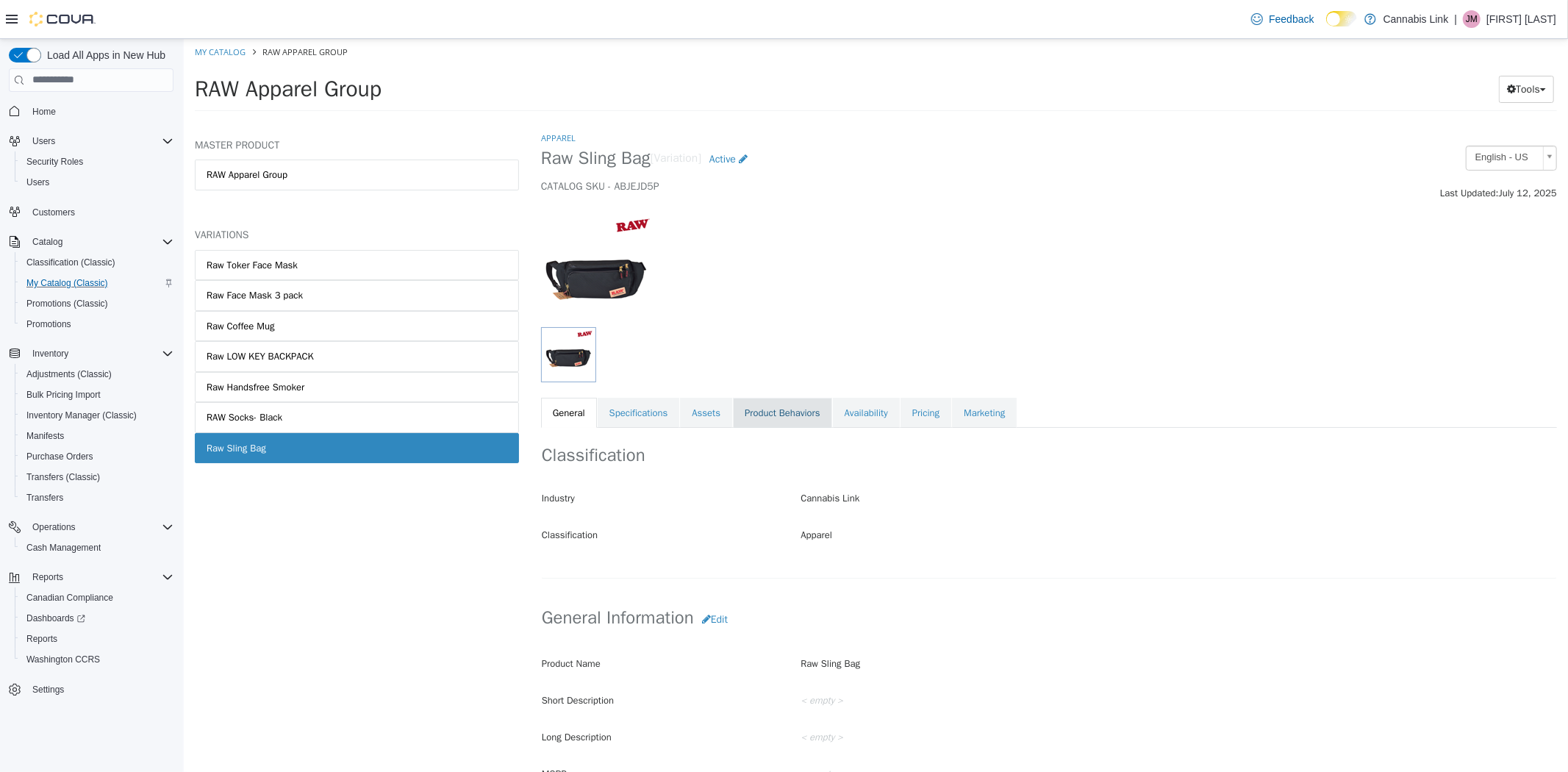 drag, startPoint x: 708, startPoint y: 415, endPoint x: 742, endPoint y: 410, distance: 34.36568 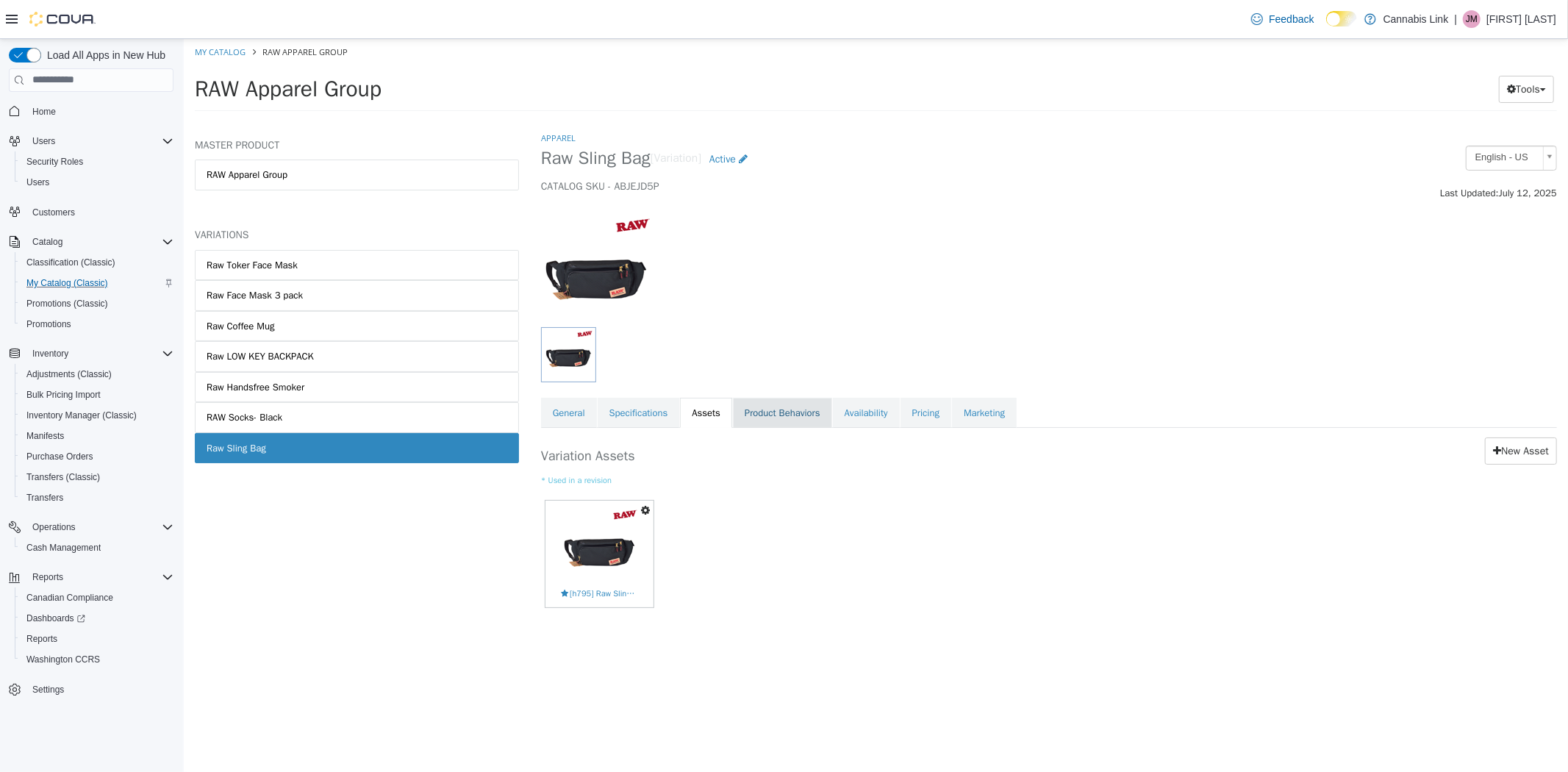 click on "Product Behaviors" at bounding box center [781, 412] 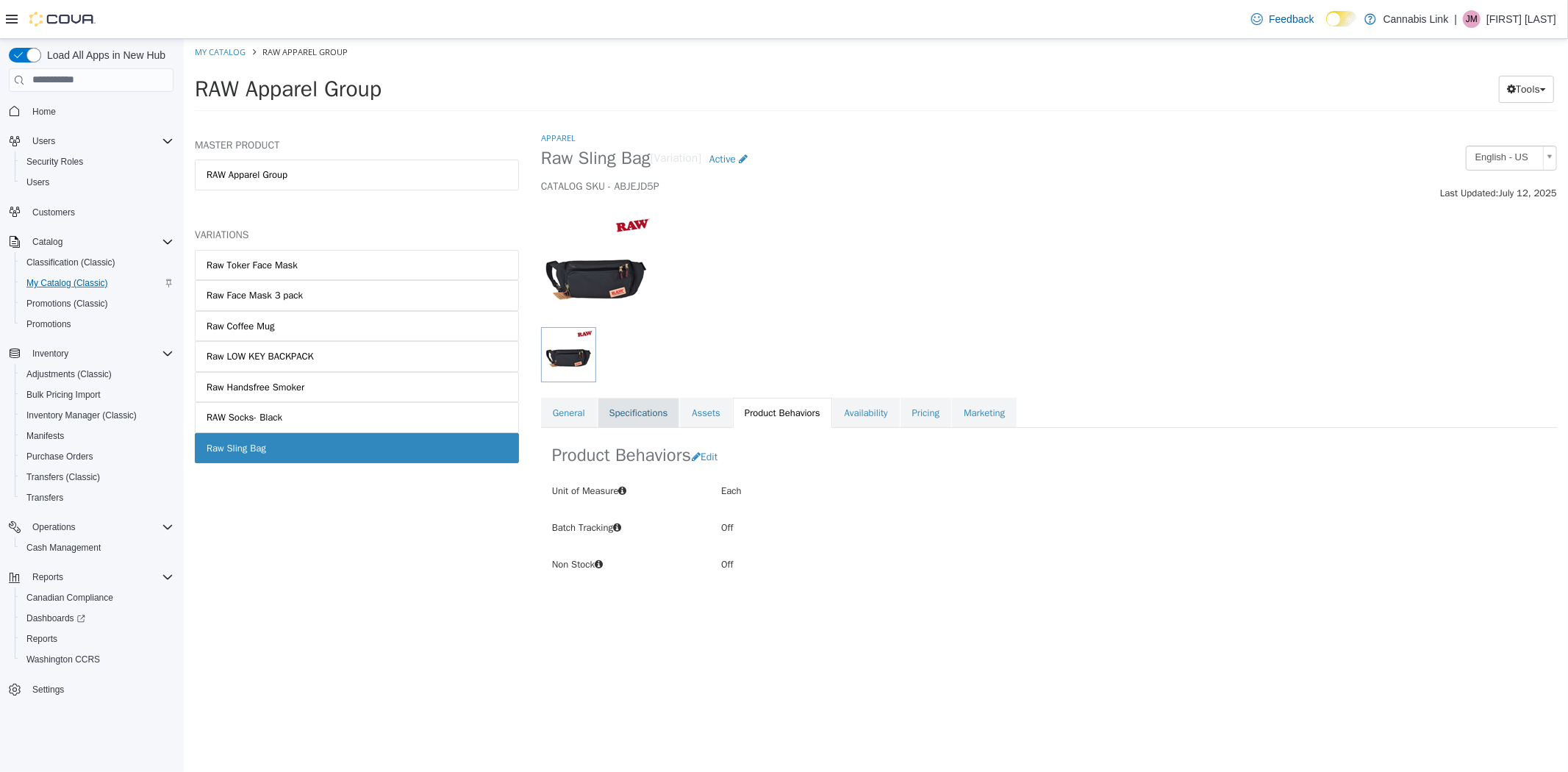 click on "Specifications" at bounding box center [638, 412] 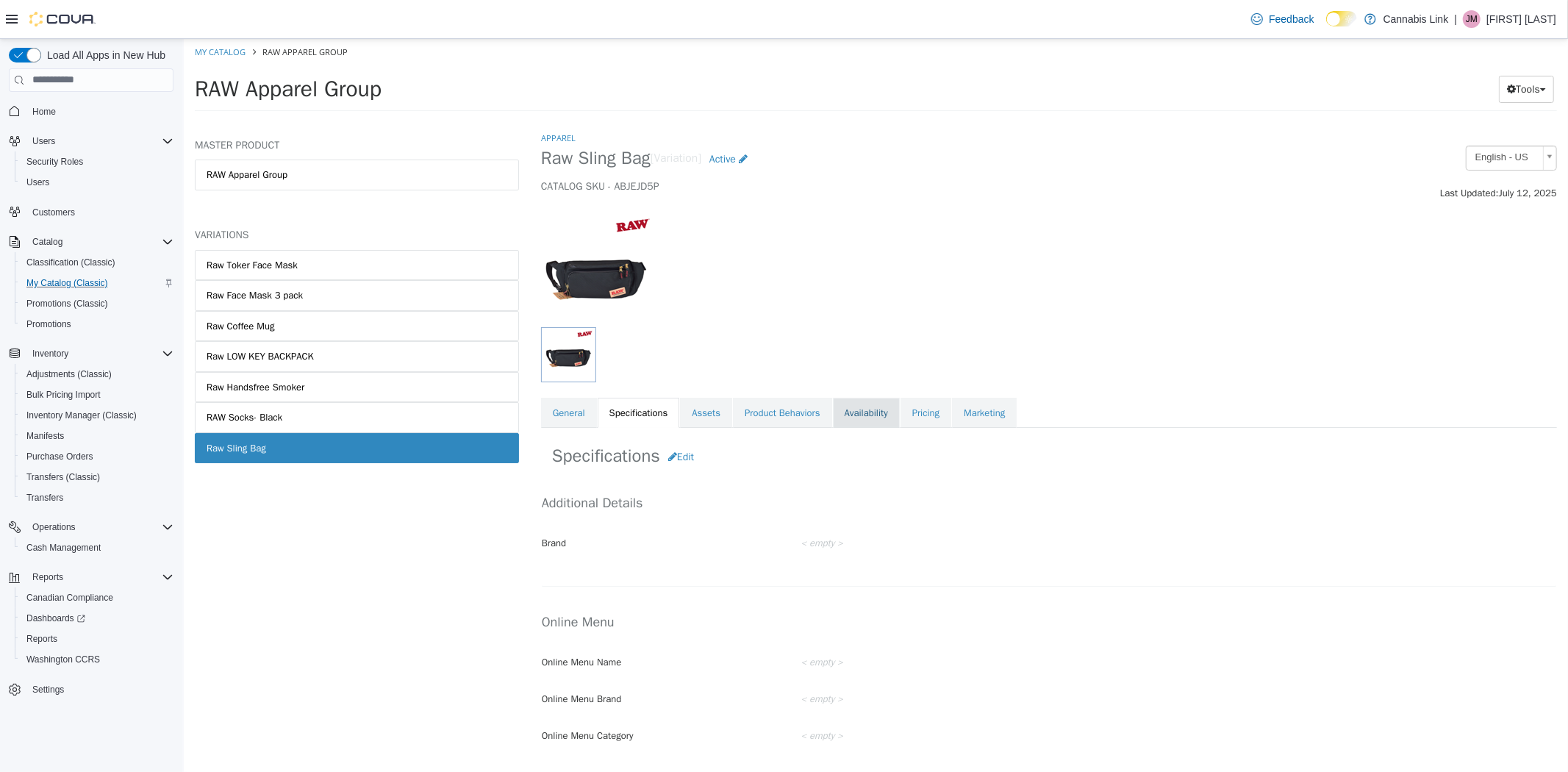 click on "Availability" at bounding box center [865, 412] 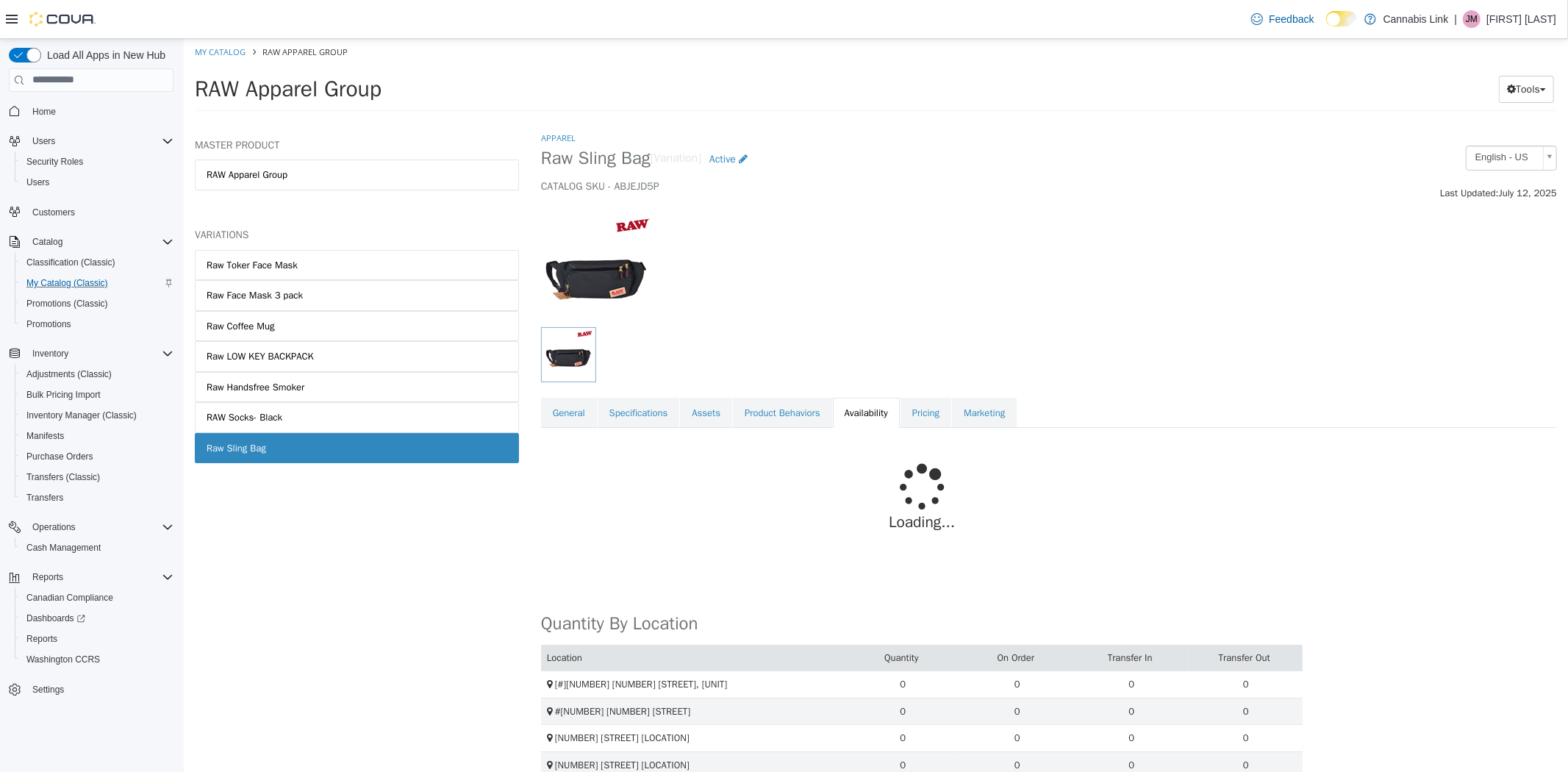 scroll, scrollTop: 12, scrollLeft: 0, axis: vertical 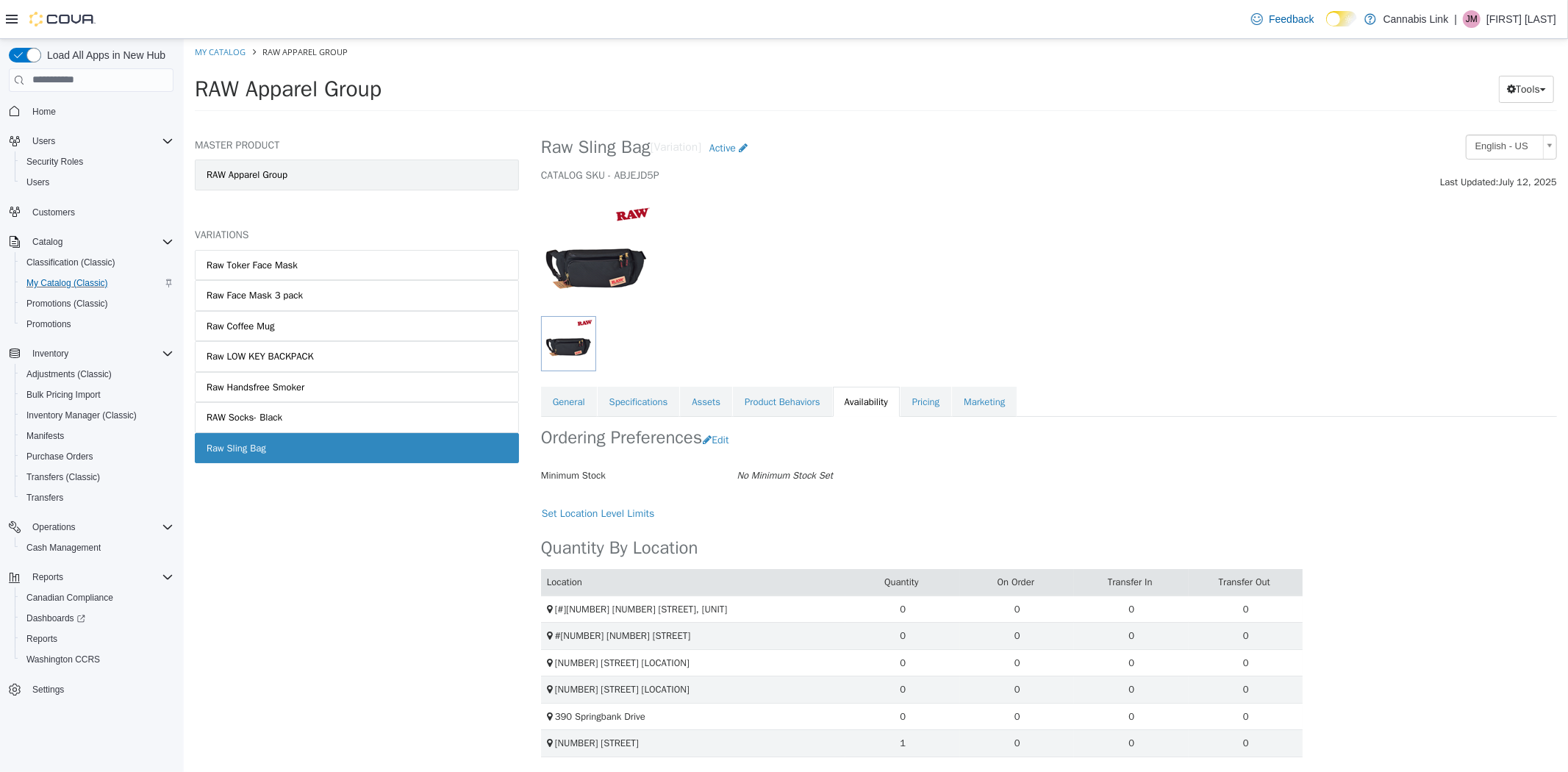 click on "RAW Apparel Group" at bounding box center (356, 174) 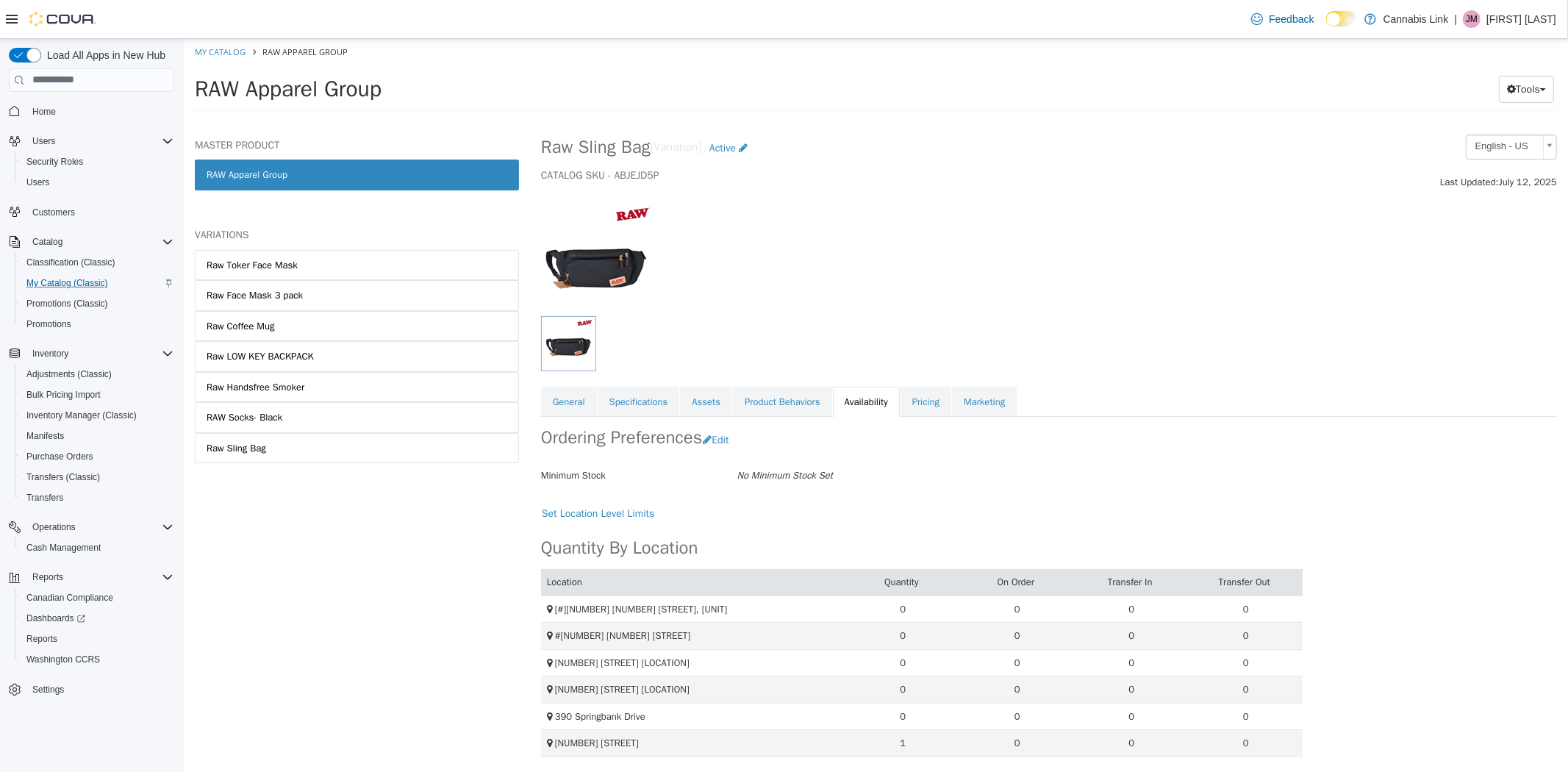 scroll, scrollTop: 10, scrollLeft: 0, axis: vertical 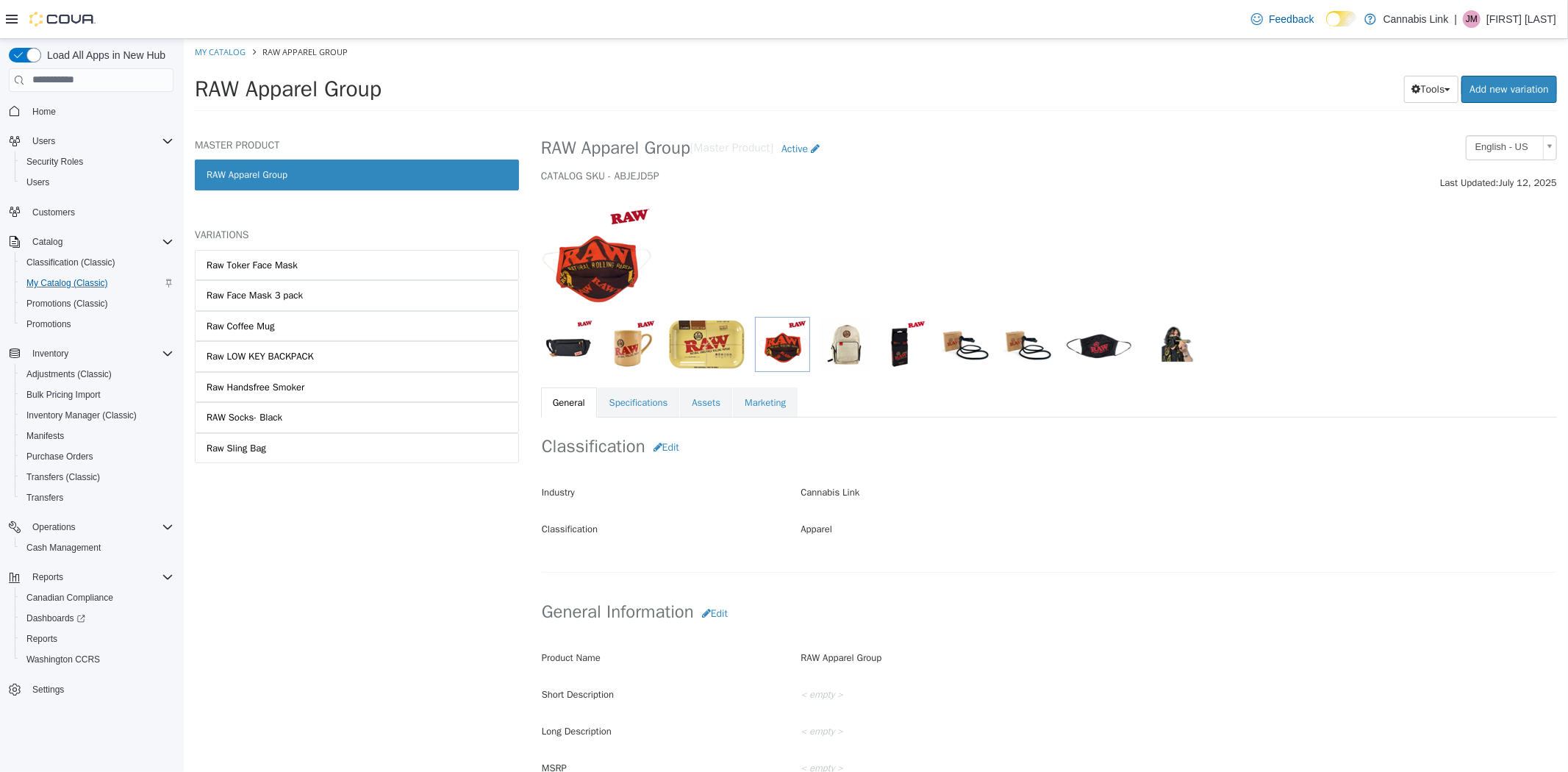 click at bounding box center (568, 343) 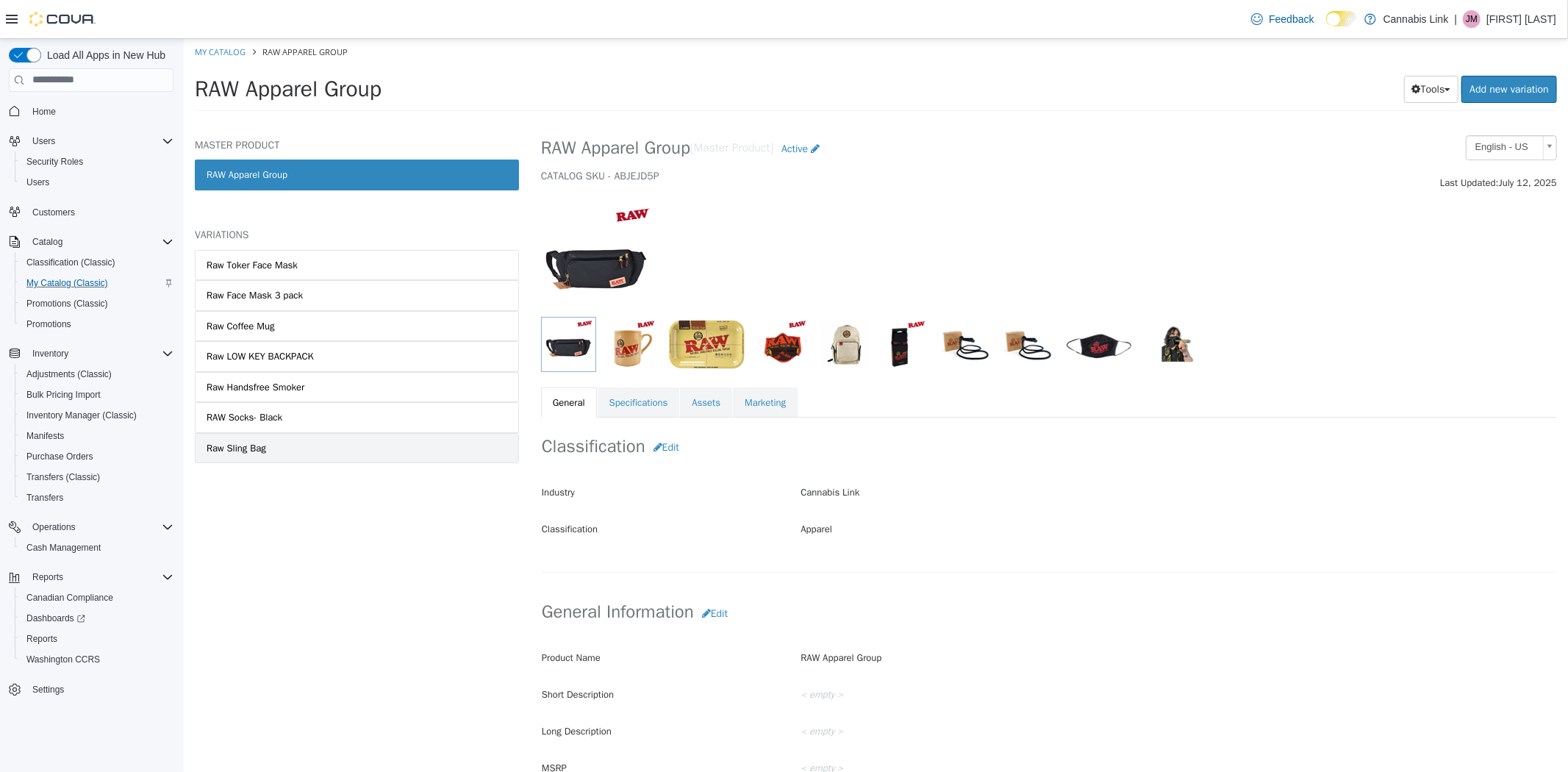 click on "Raw Sling Bag" at bounding box center (356, 448) 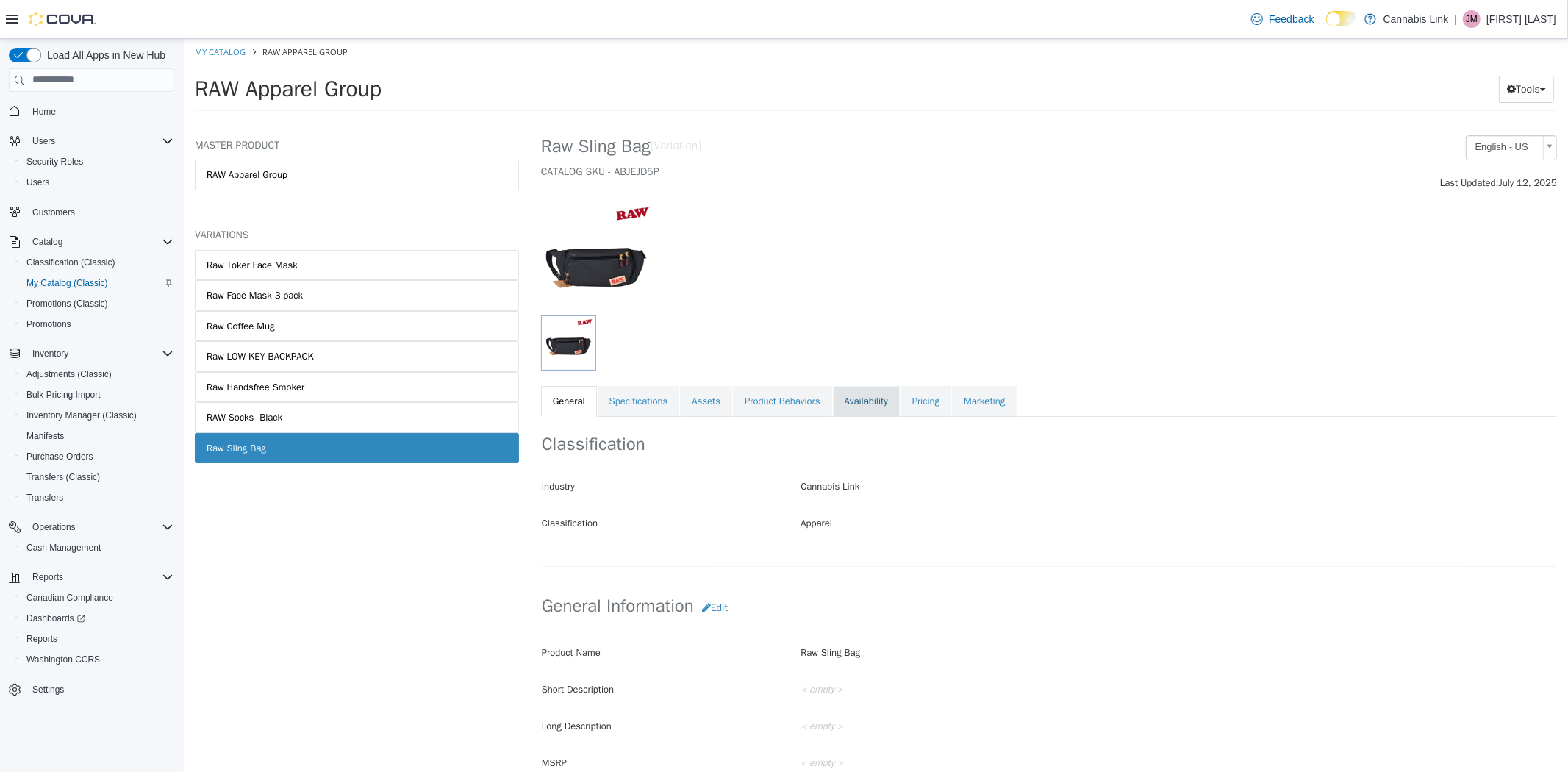 click on "Availability" at bounding box center (865, 401) 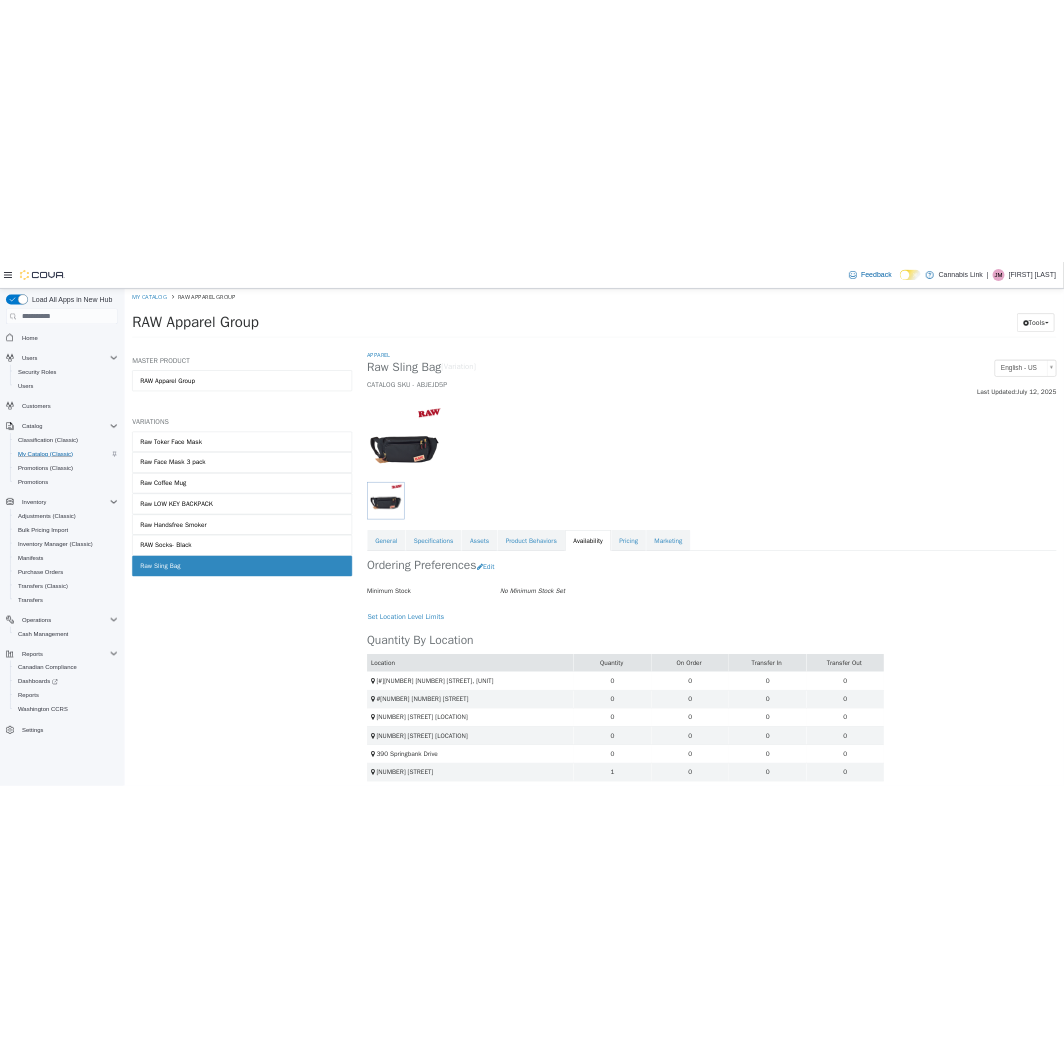 scroll, scrollTop: 0, scrollLeft: 0, axis: both 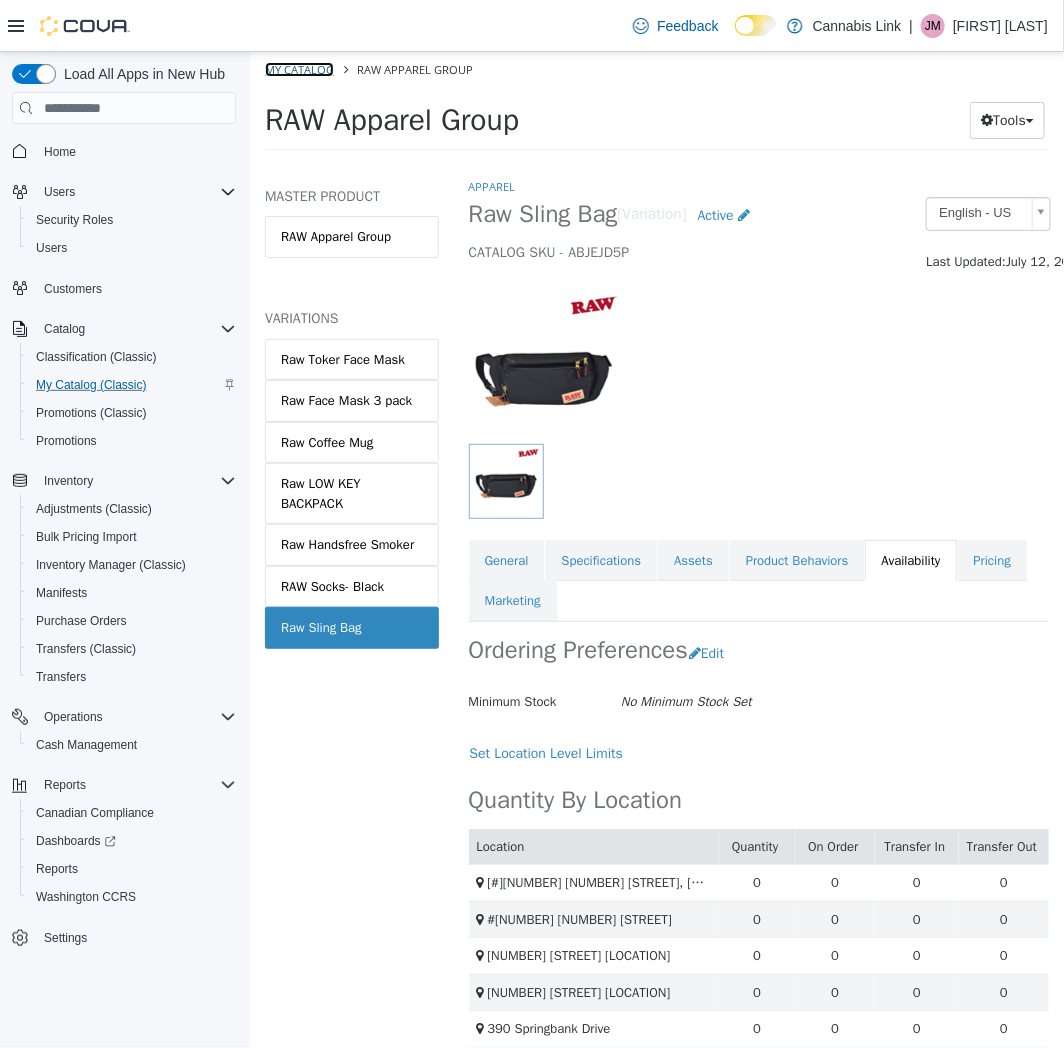 click on "My Catalog" at bounding box center [298, 69] 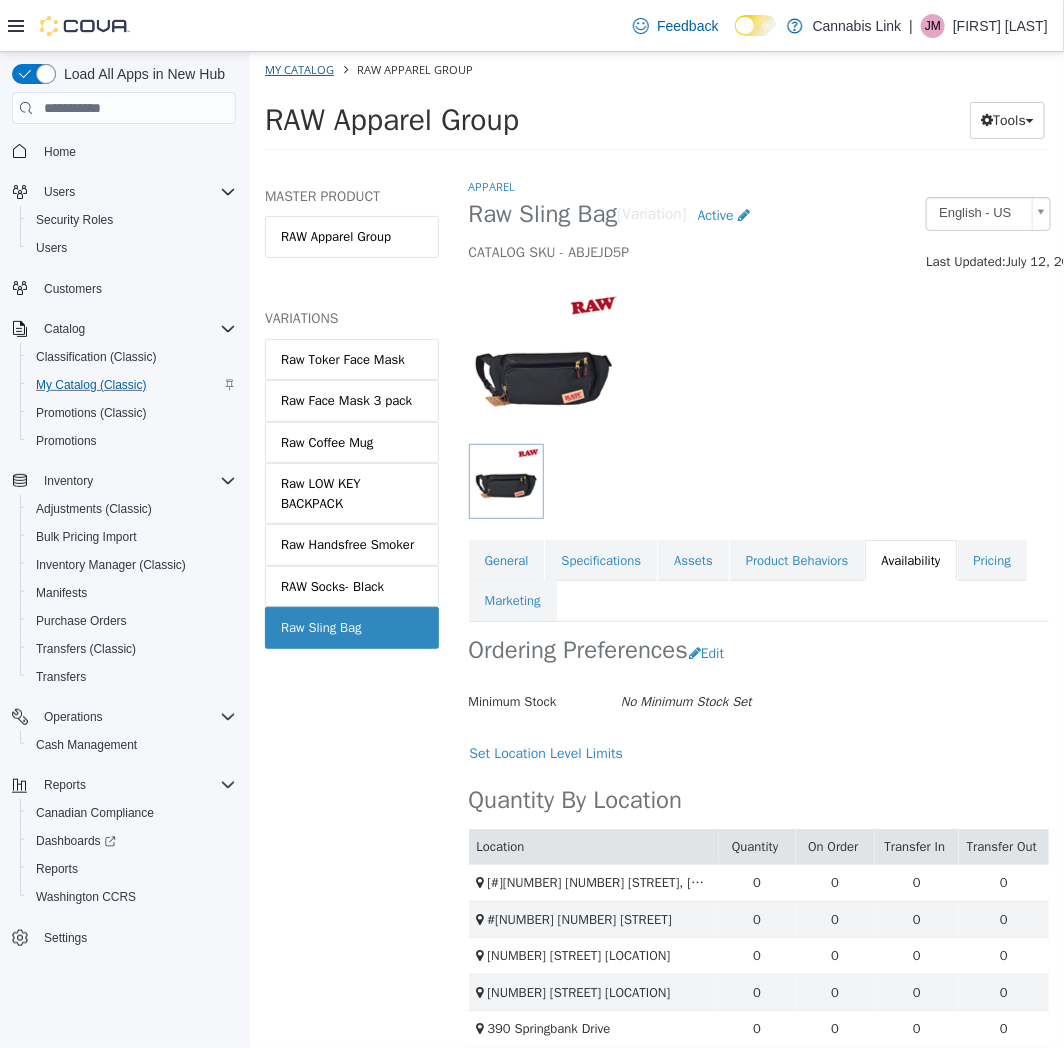 select on "**********" 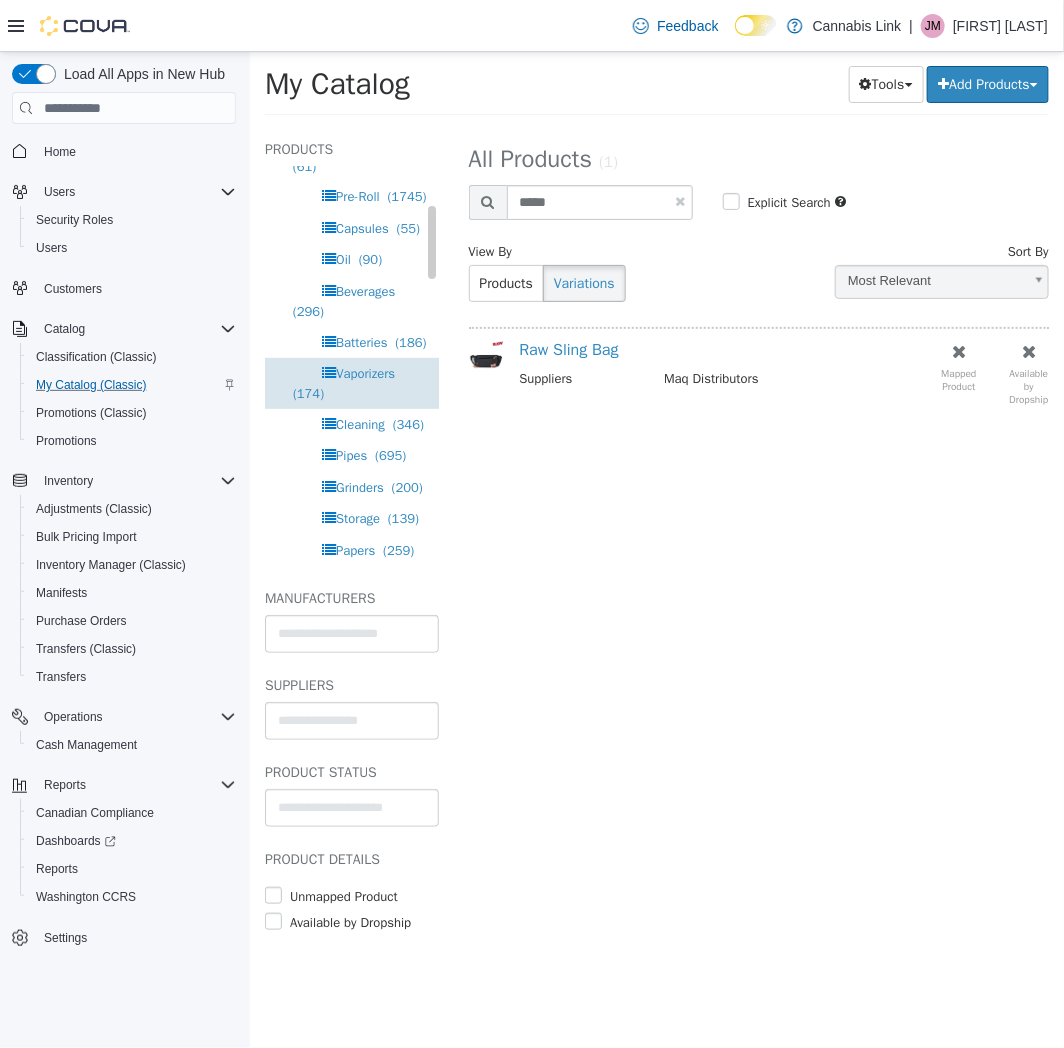 scroll, scrollTop: 444, scrollLeft: 0, axis: vertical 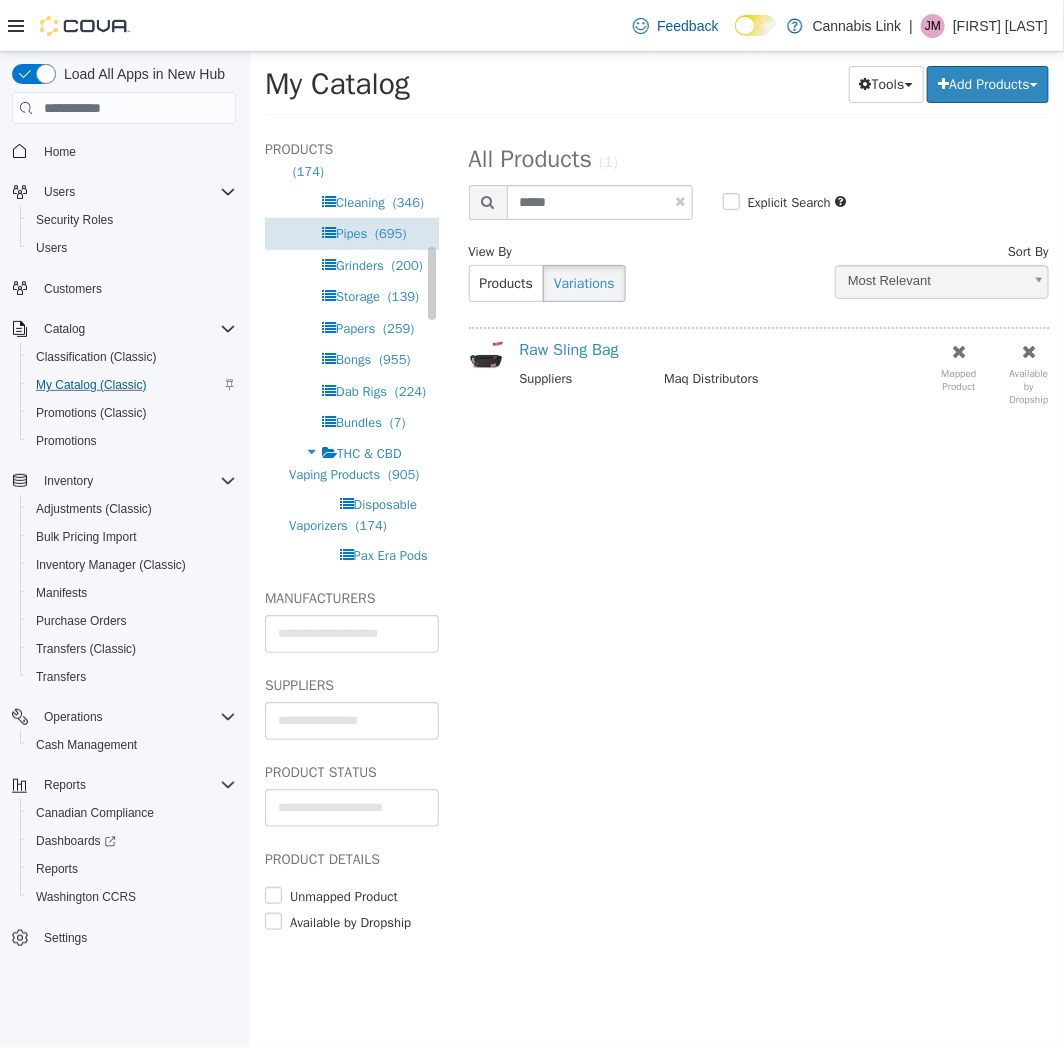click on "Pipes" at bounding box center [350, 233] 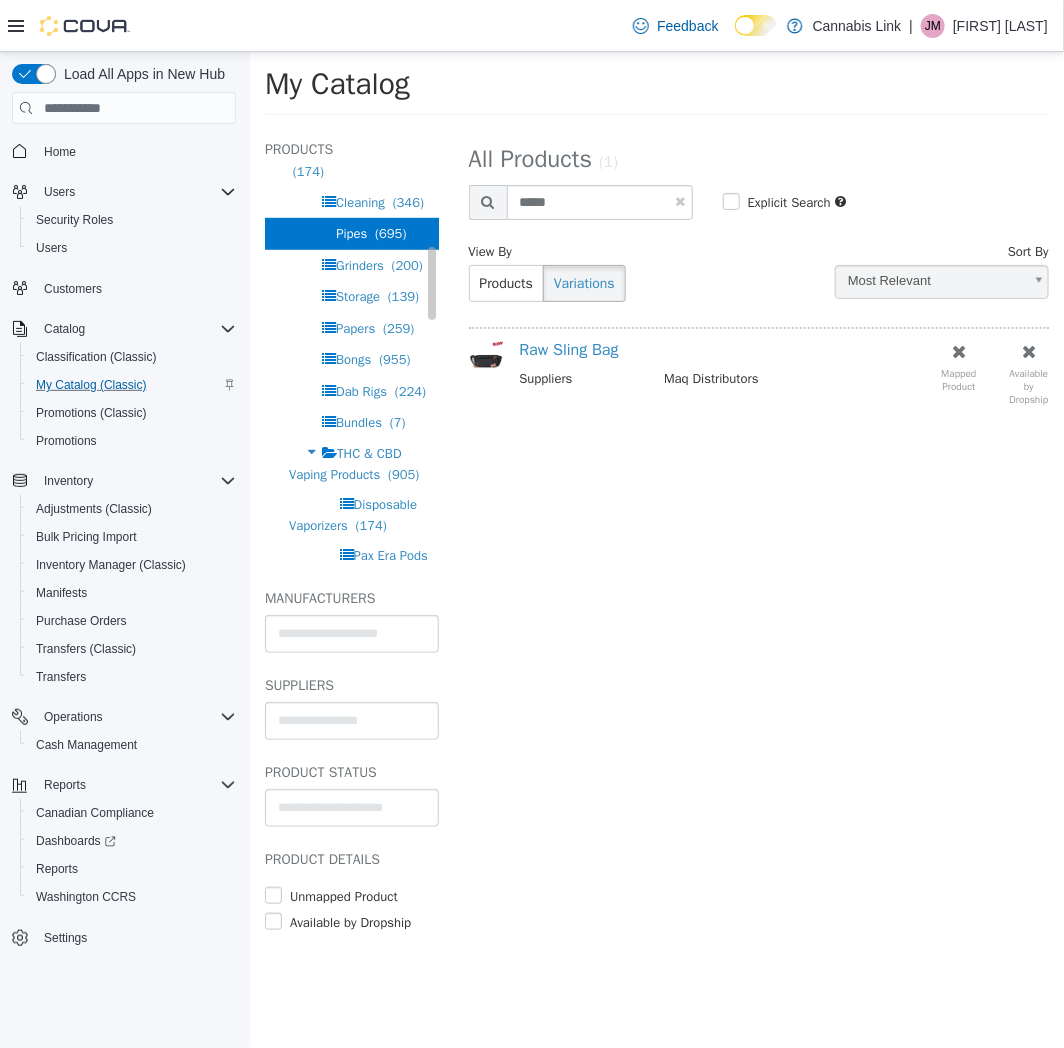 select on "**********" 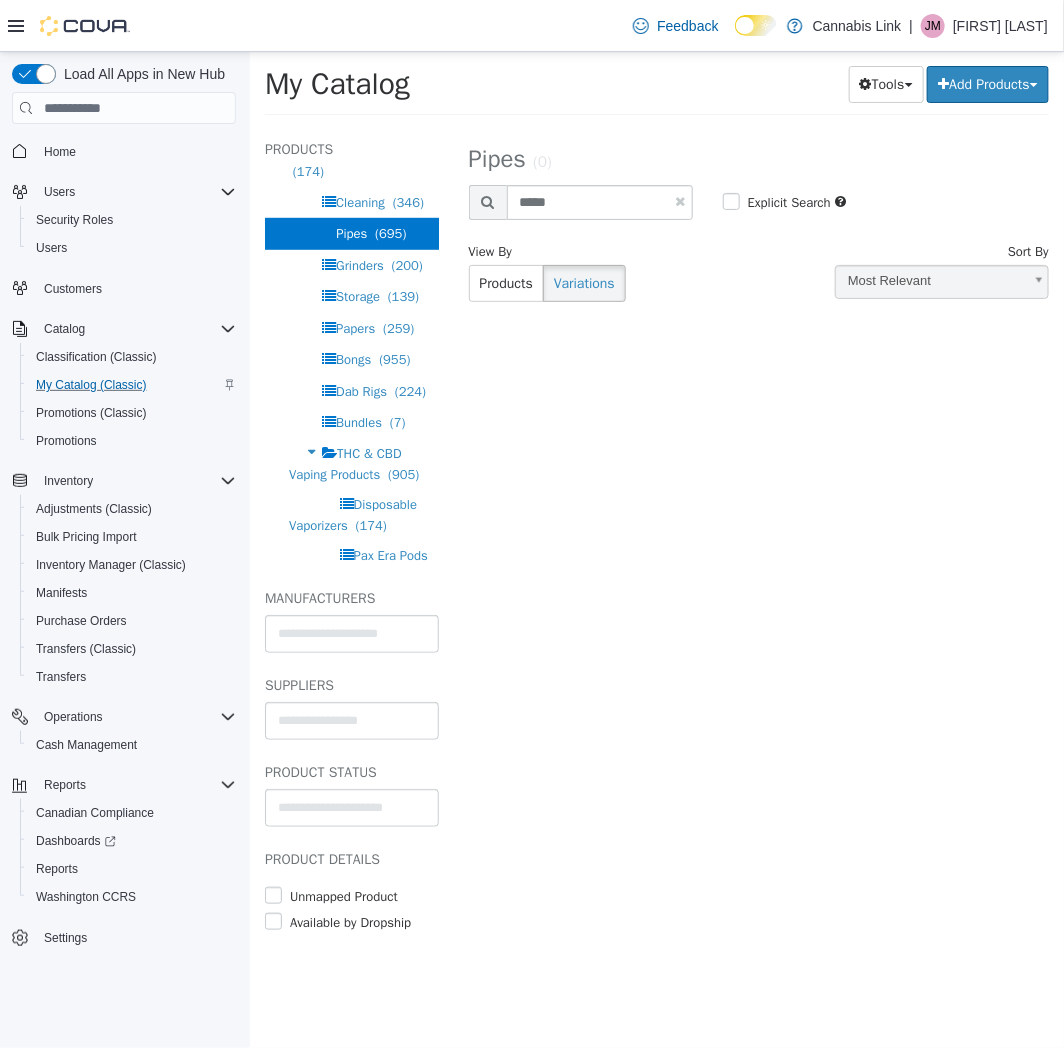 click at bounding box center [679, 201] 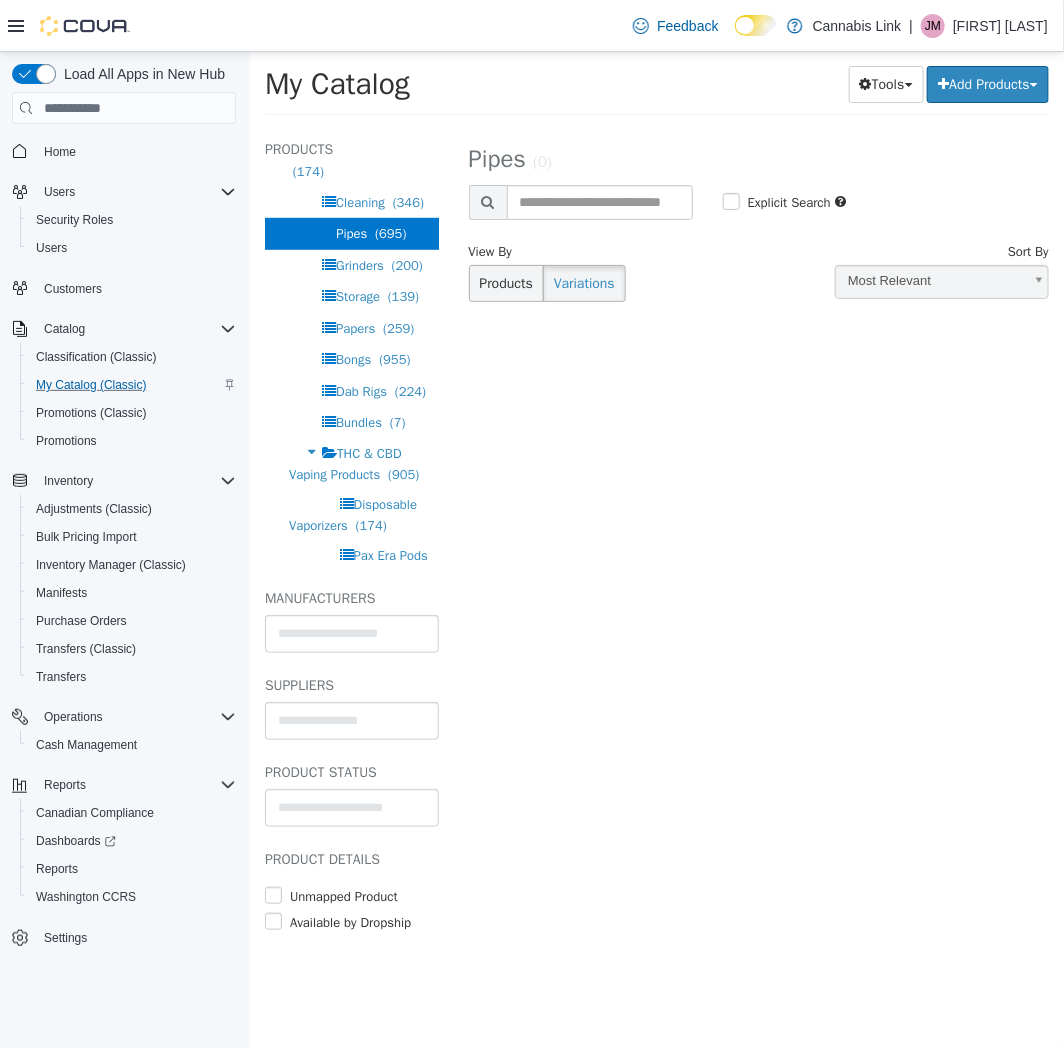 select on "**********" 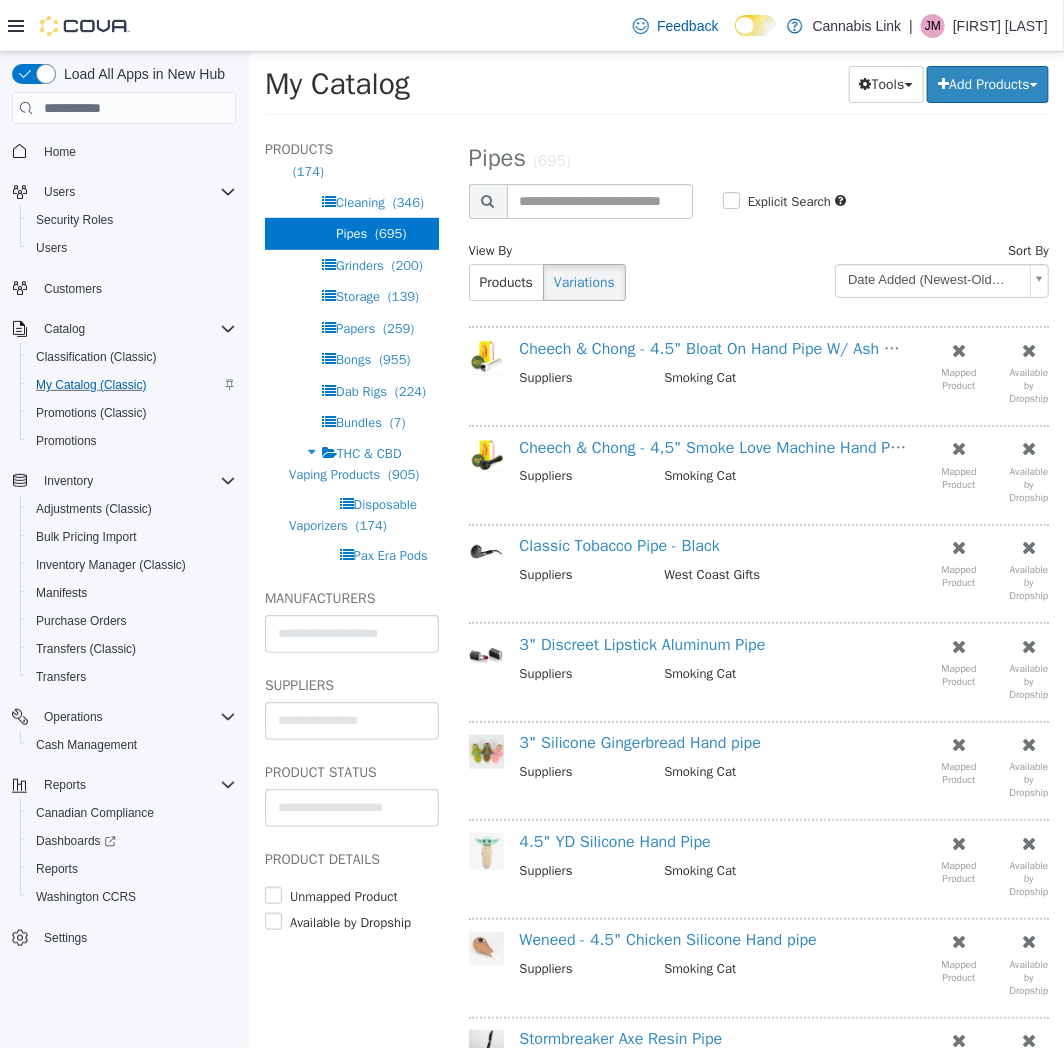 scroll, scrollTop: 0, scrollLeft: 0, axis: both 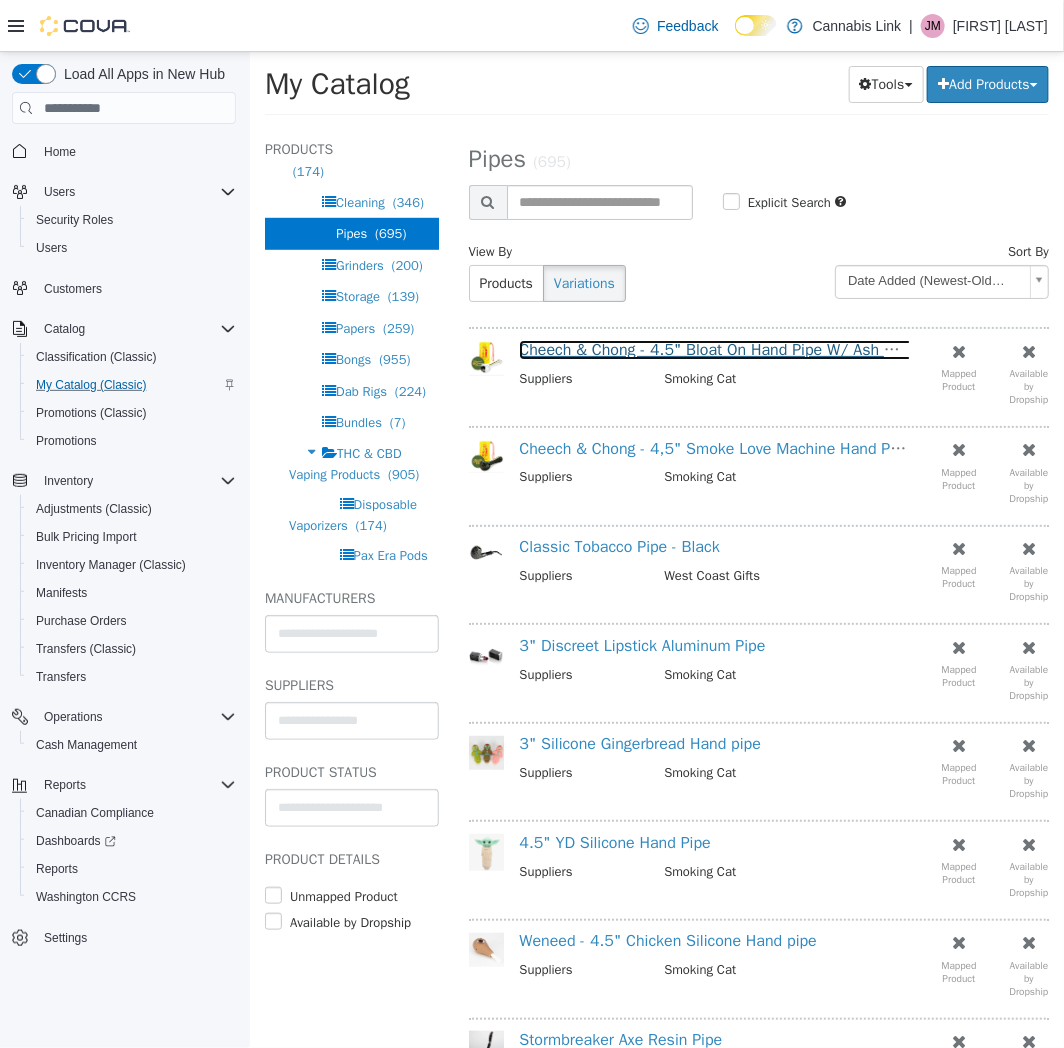 click on "Cheech & Chong - 4.5" Bloat On Hand Pipe W/ Ash Catcher" at bounding box center [727, 350] 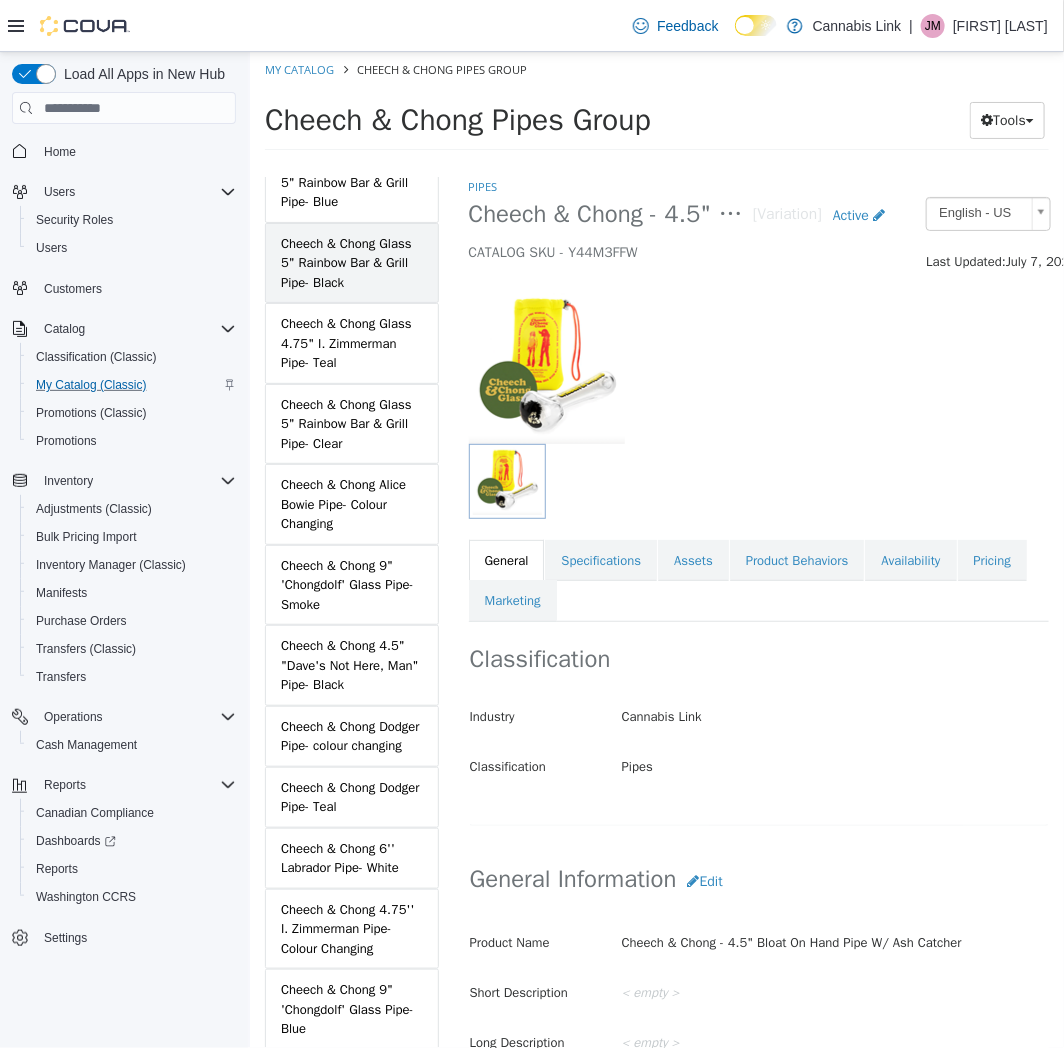 scroll, scrollTop: 666, scrollLeft: 0, axis: vertical 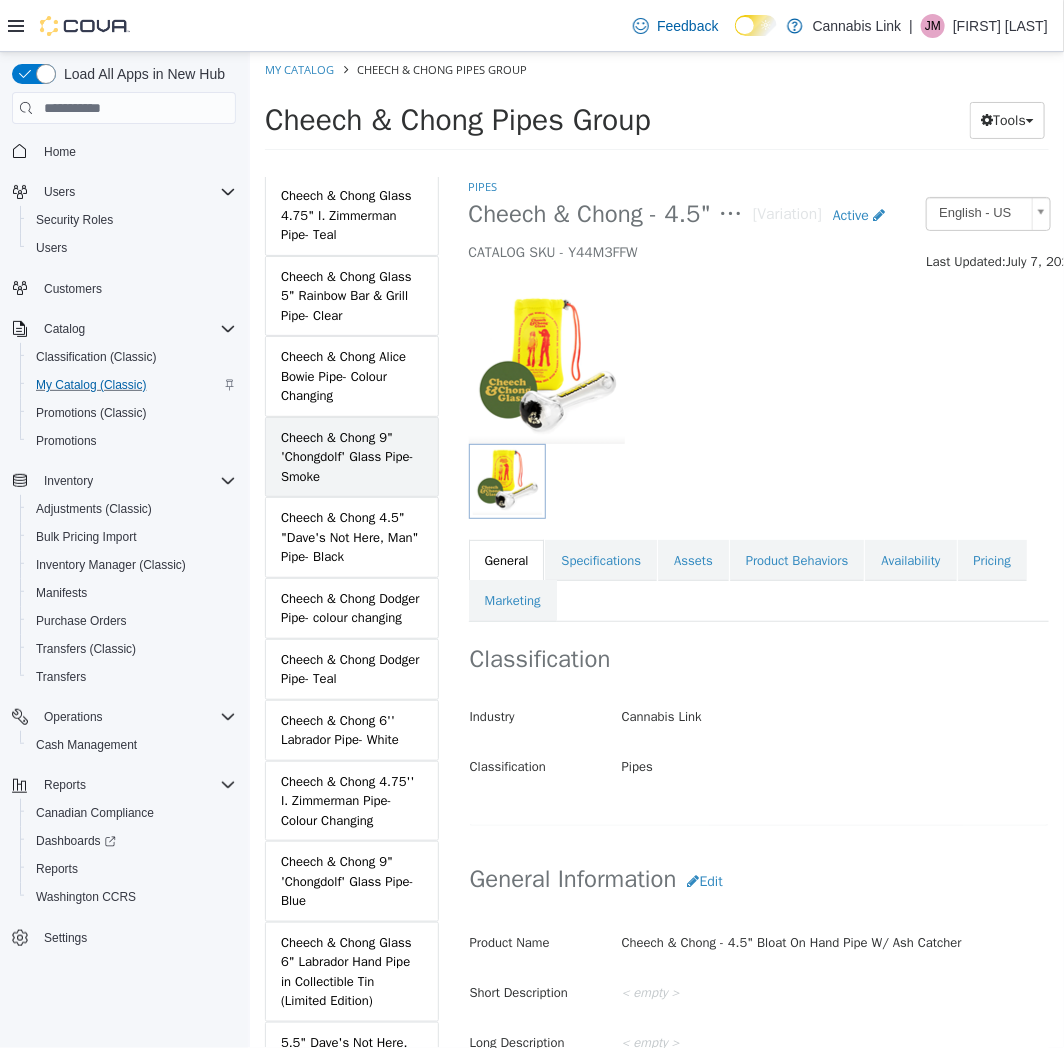 click on "Cheech & Chong 9" 'Chongdolf' Glass Pipe- Smoke" at bounding box center [351, 457] 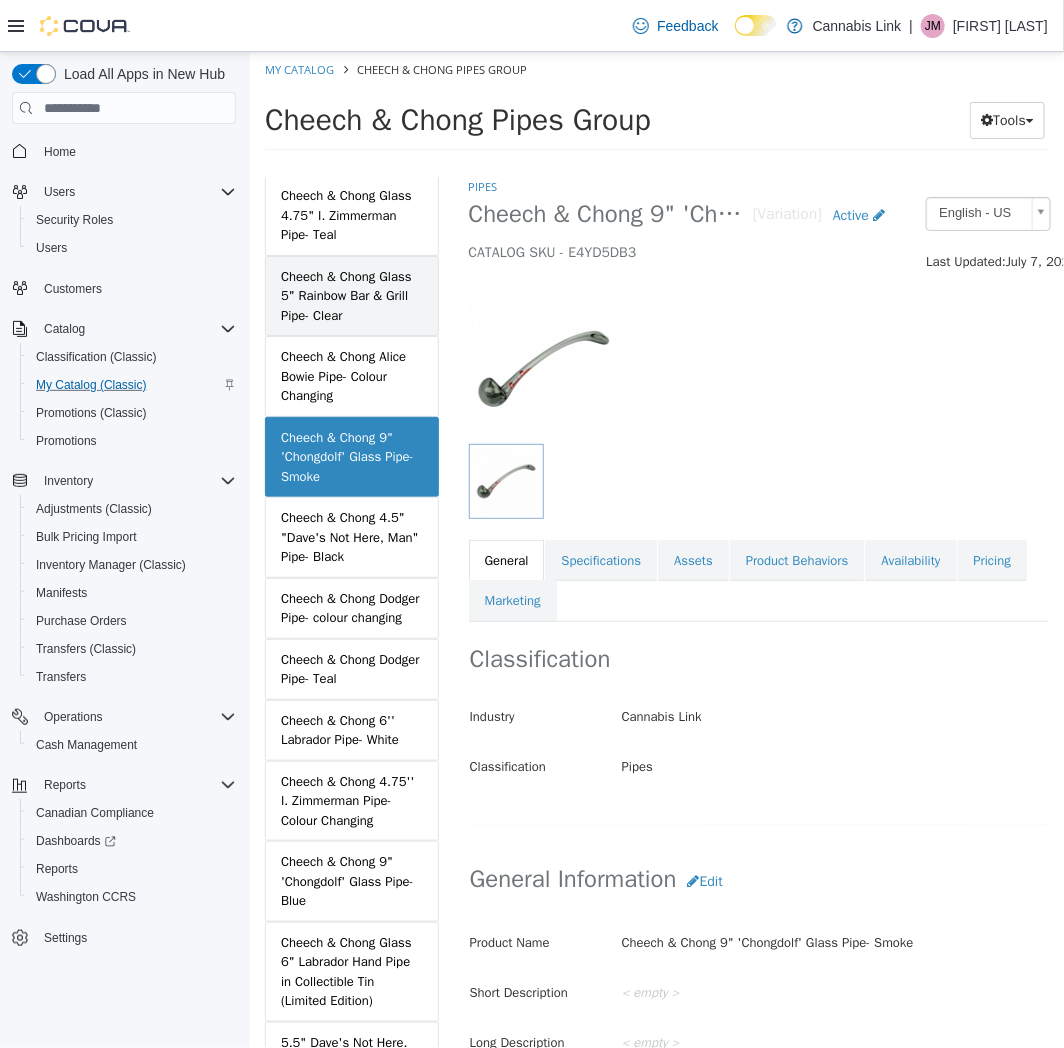click on "Cheech & Chong Glass 5" Rainbow Bar & Grill Pipe- Clear" at bounding box center (351, 296) 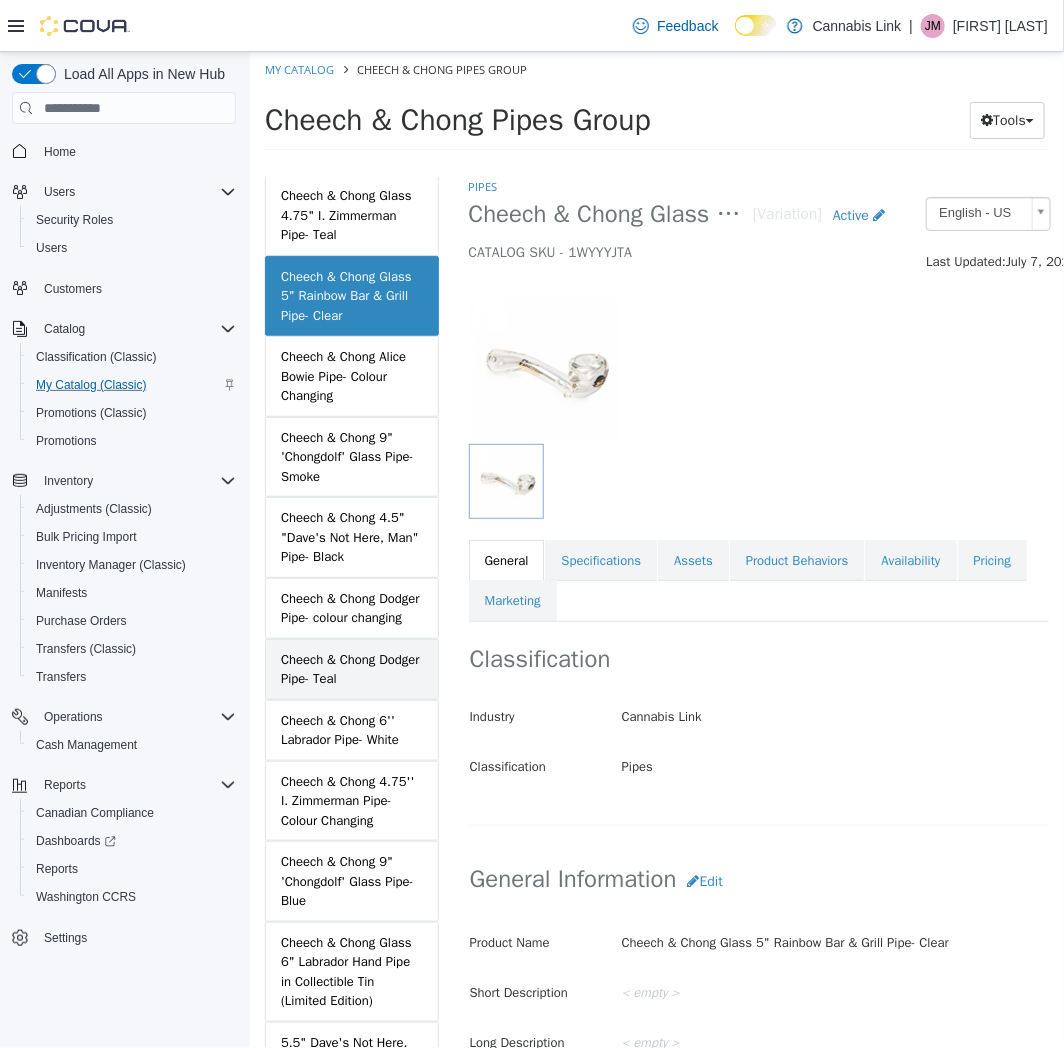 click on "Cheech & Chong Dodger Pipe- Teal" at bounding box center [351, 669] 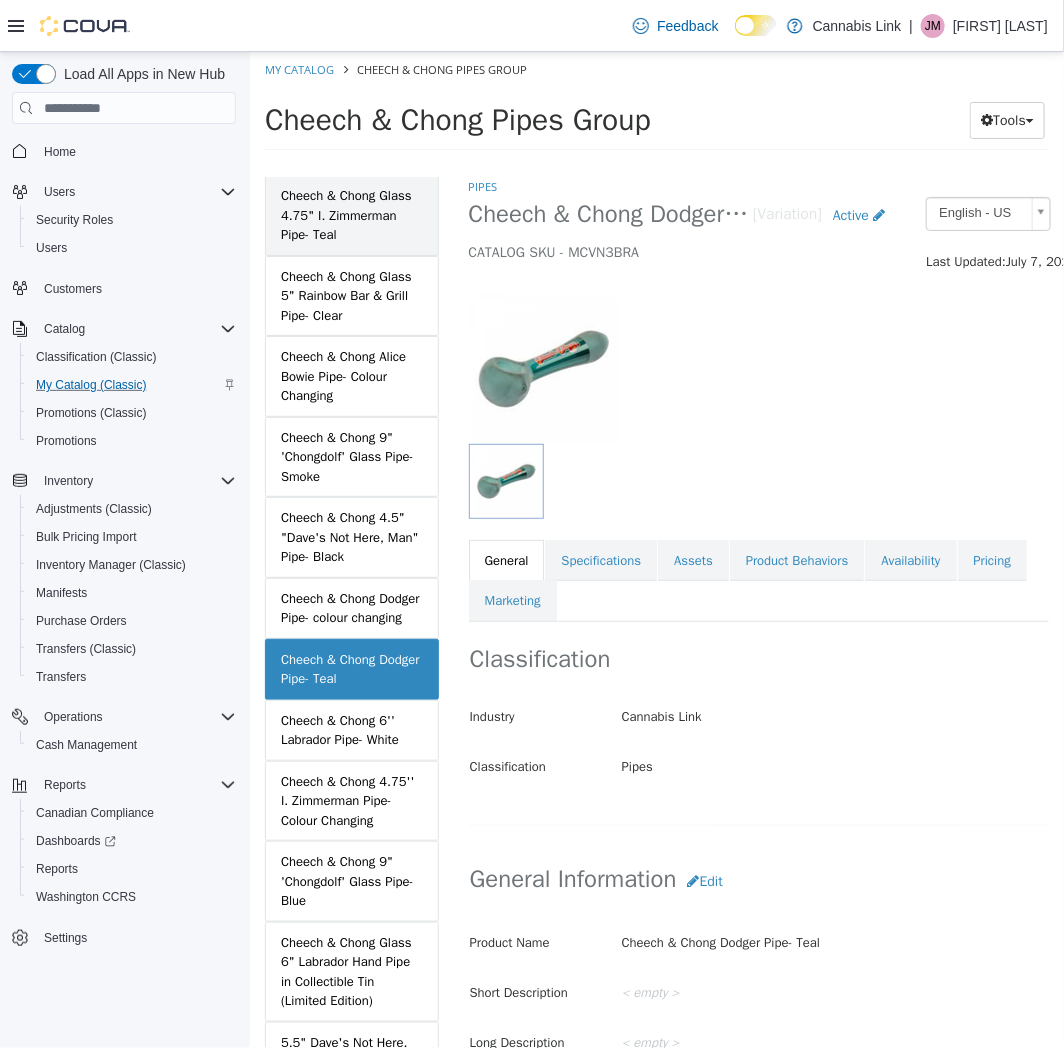 click on "Cheech & Chong Glass 4.75" I. Zimmerman Pipe- Teal" at bounding box center (351, 215) 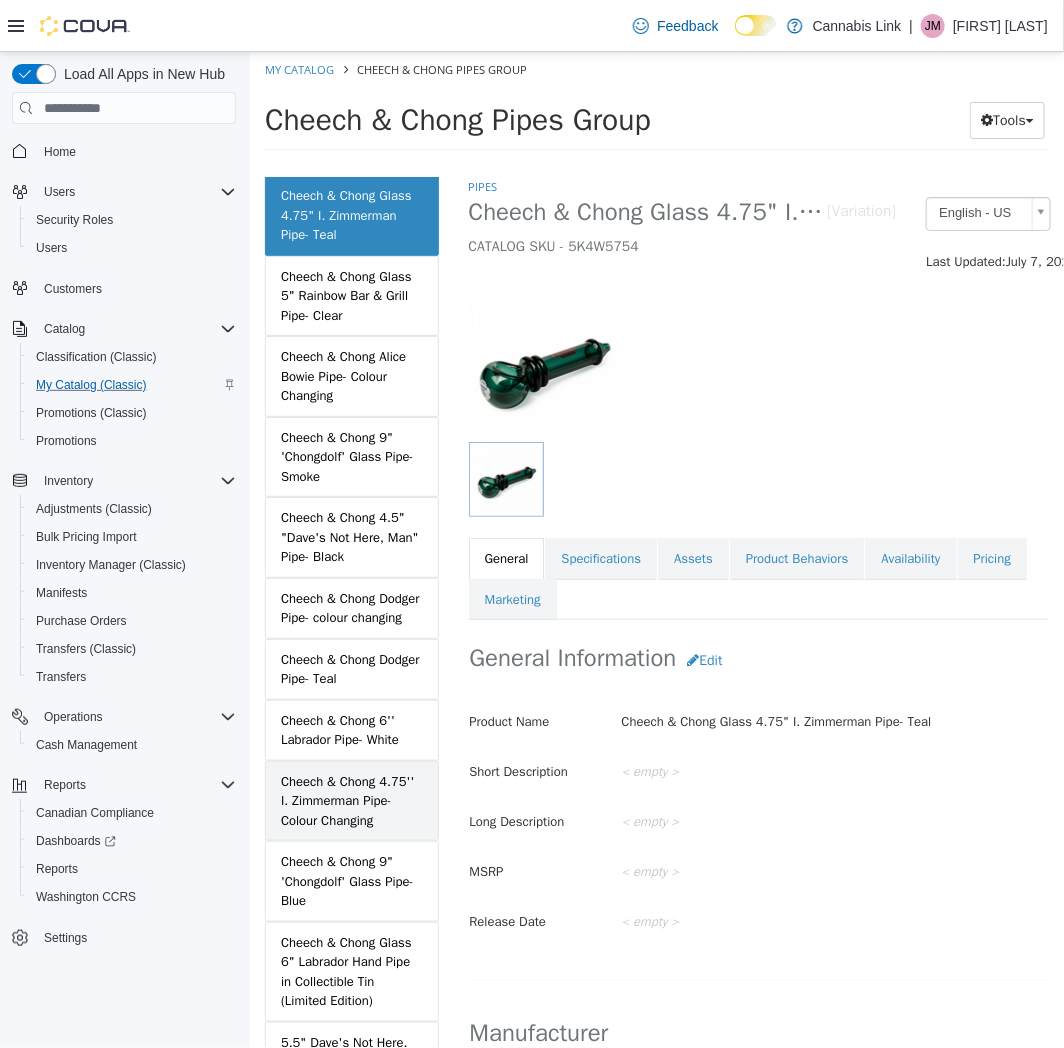 click on "Cheech & Chong 4.75'' I. Zimmerman Pipe- Colour Changing" at bounding box center [351, 801] 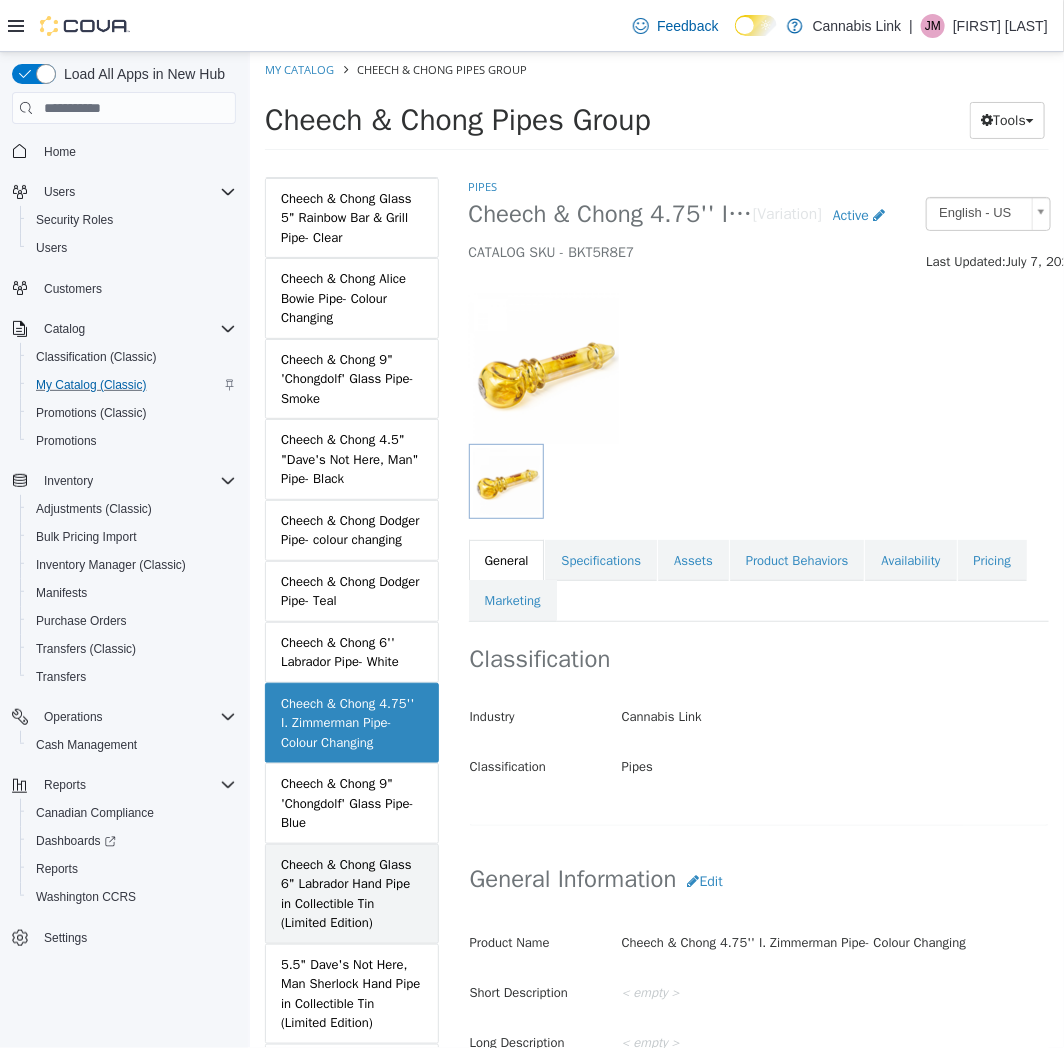 scroll, scrollTop: 777, scrollLeft: 0, axis: vertical 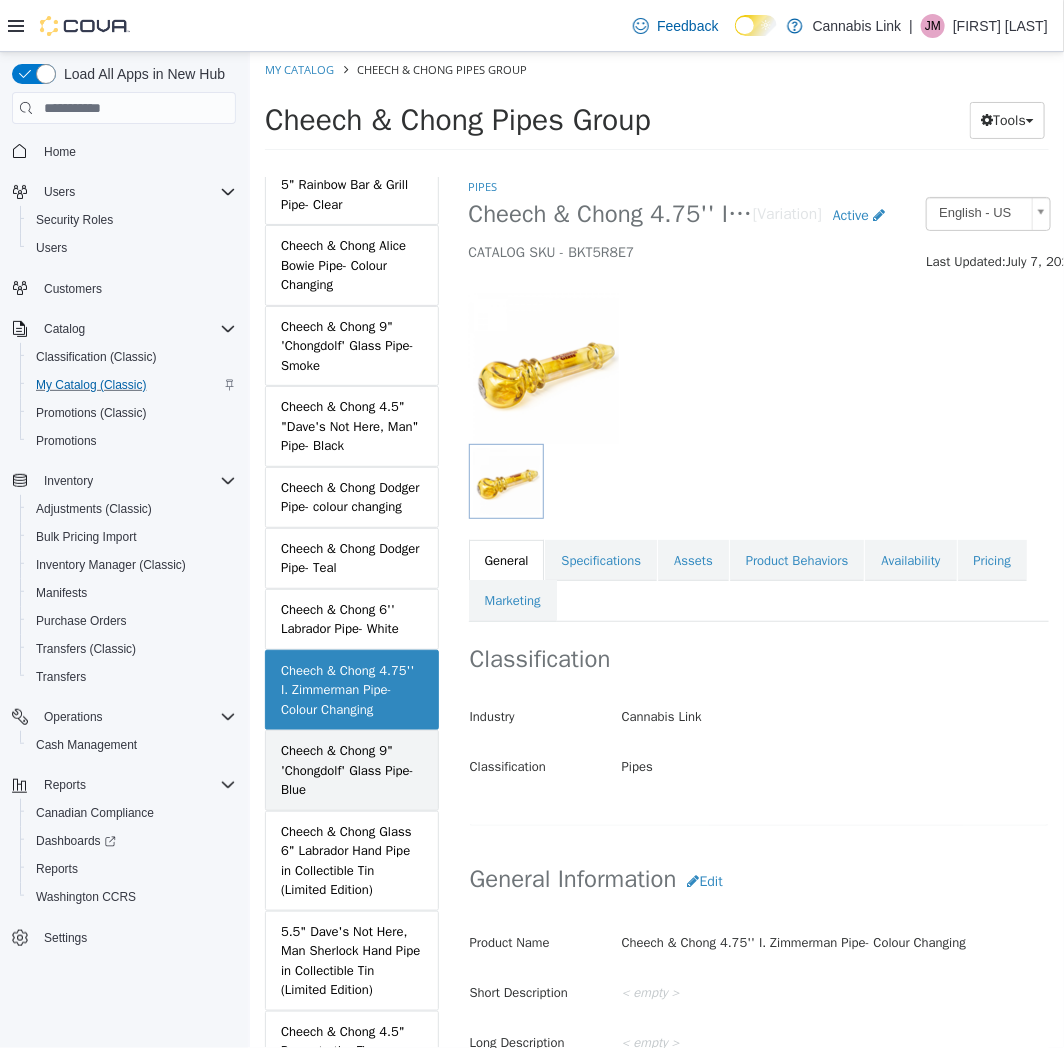 click on "Cheech & Chong 9" 'Chongdolf' Glass Pipe- Blue" at bounding box center (351, 770) 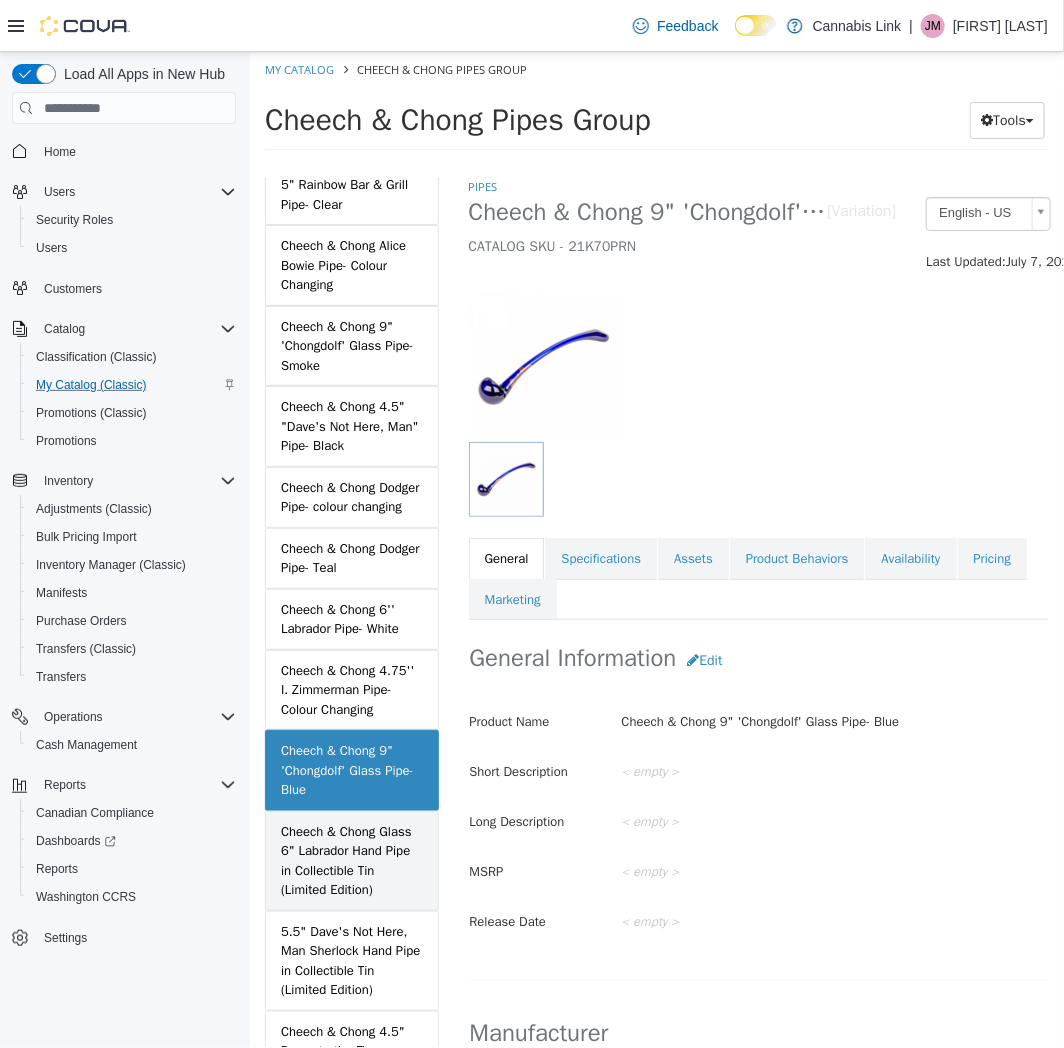 click on "Cheech & Chong Glass 6" Labrador Hand Pipe in Collectible Tin (Limited Edition)" at bounding box center (351, 861) 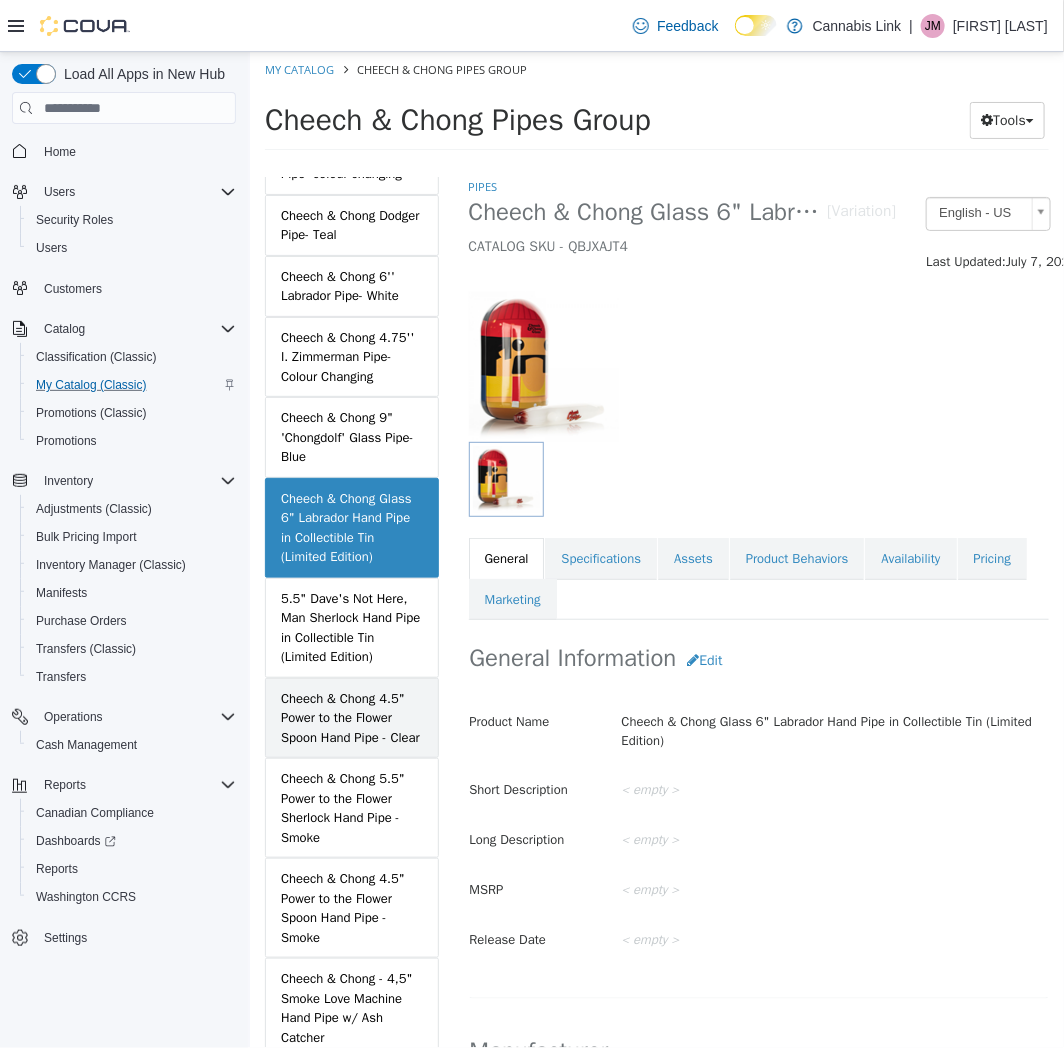 scroll, scrollTop: 1111, scrollLeft: 0, axis: vertical 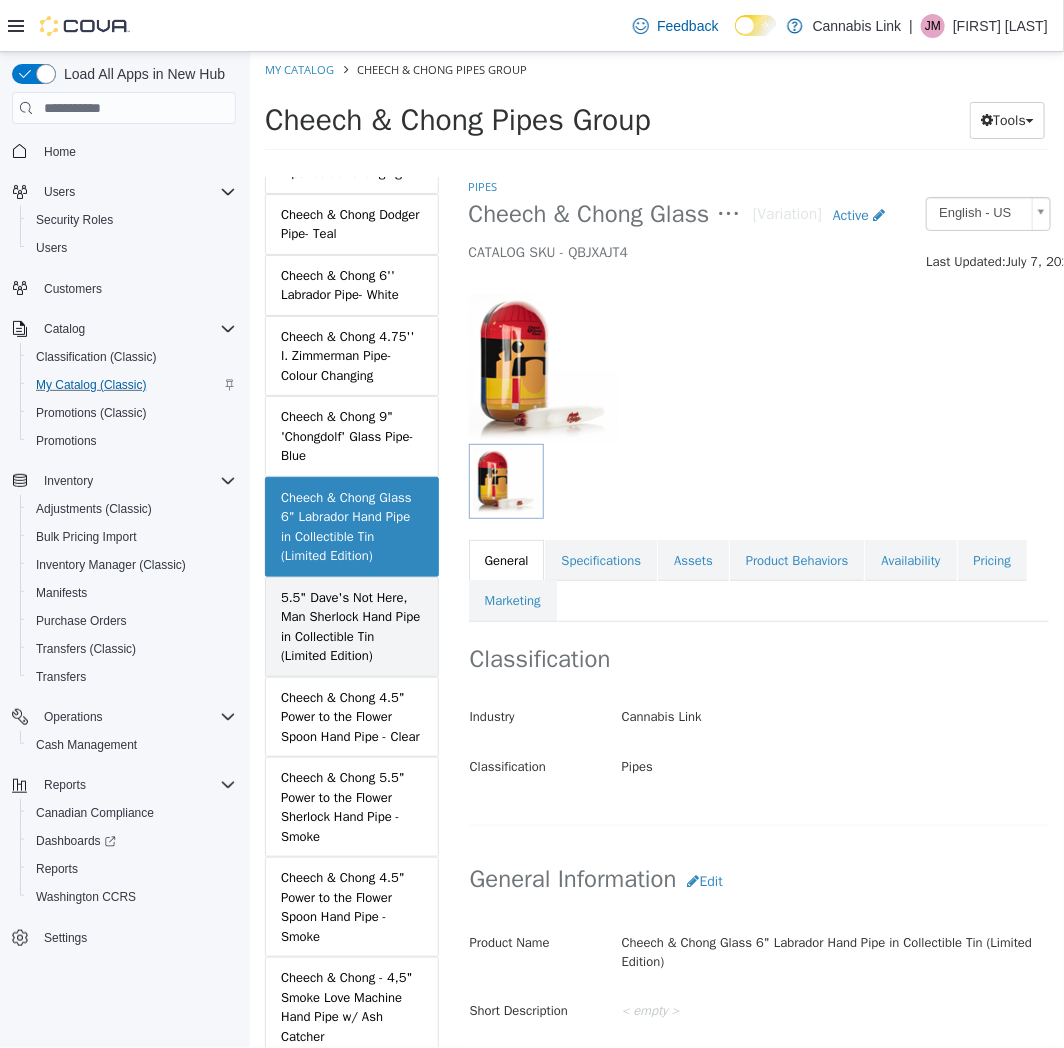 click on "5.5" Dave's Not Here, Man Sherlock Hand Pipe in Collectible Tin (Limited Edition)" at bounding box center (351, 627) 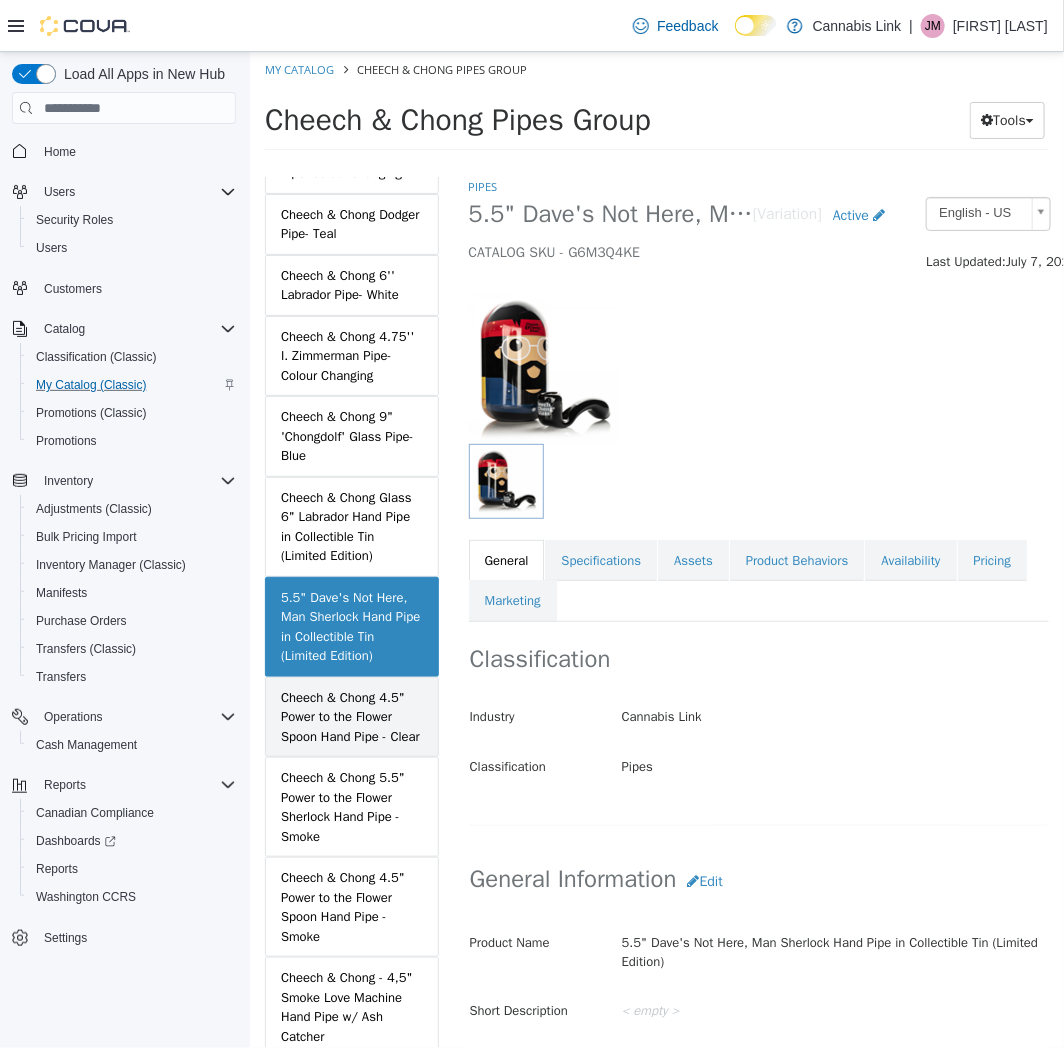 click on "Cheech & Chong 4.5" Power to the Flower Spoon Hand Pipe - Clear" at bounding box center (351, 717) 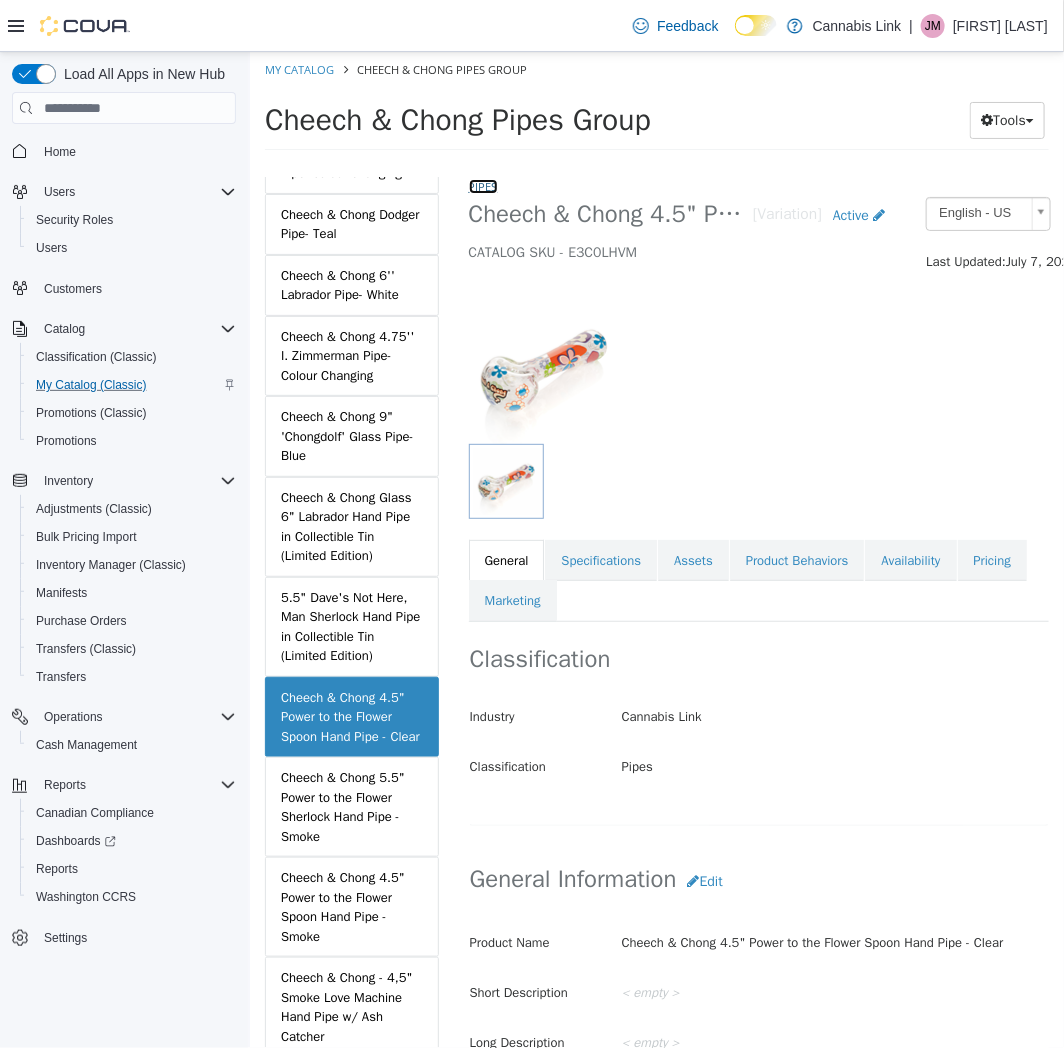 click on "Pipes" at bounding box center (482, 186) 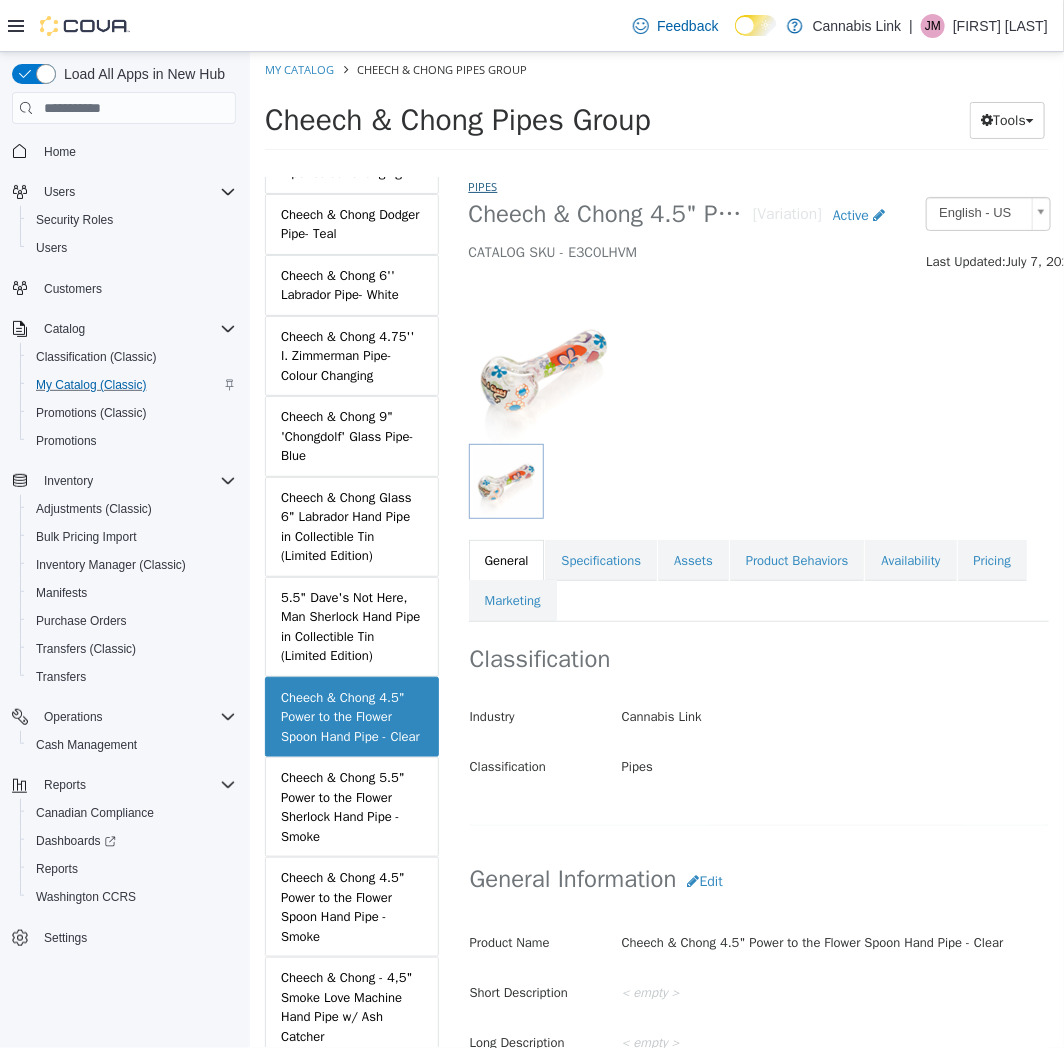 select on "**********" 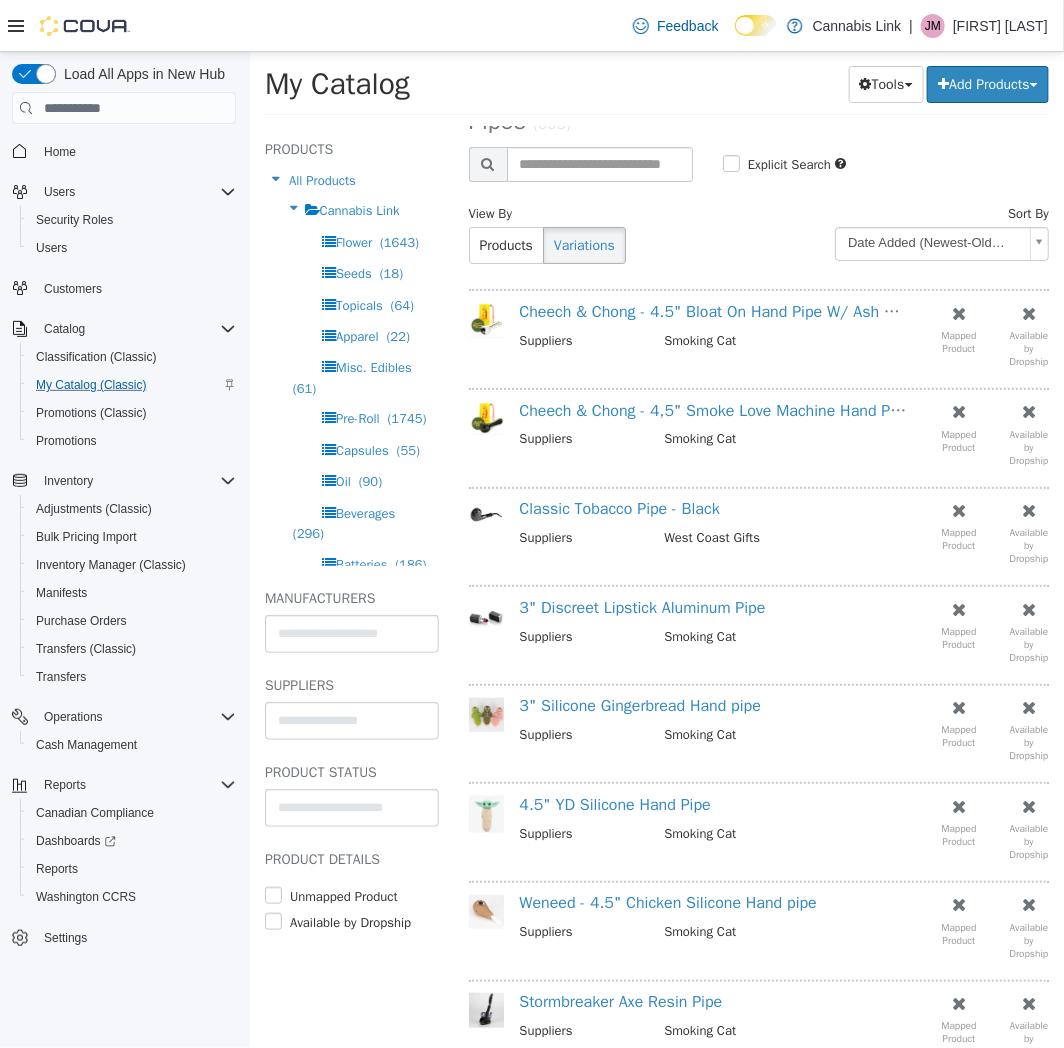 scroll, scrollTop: 0, scrollLeft: 0, axis: both 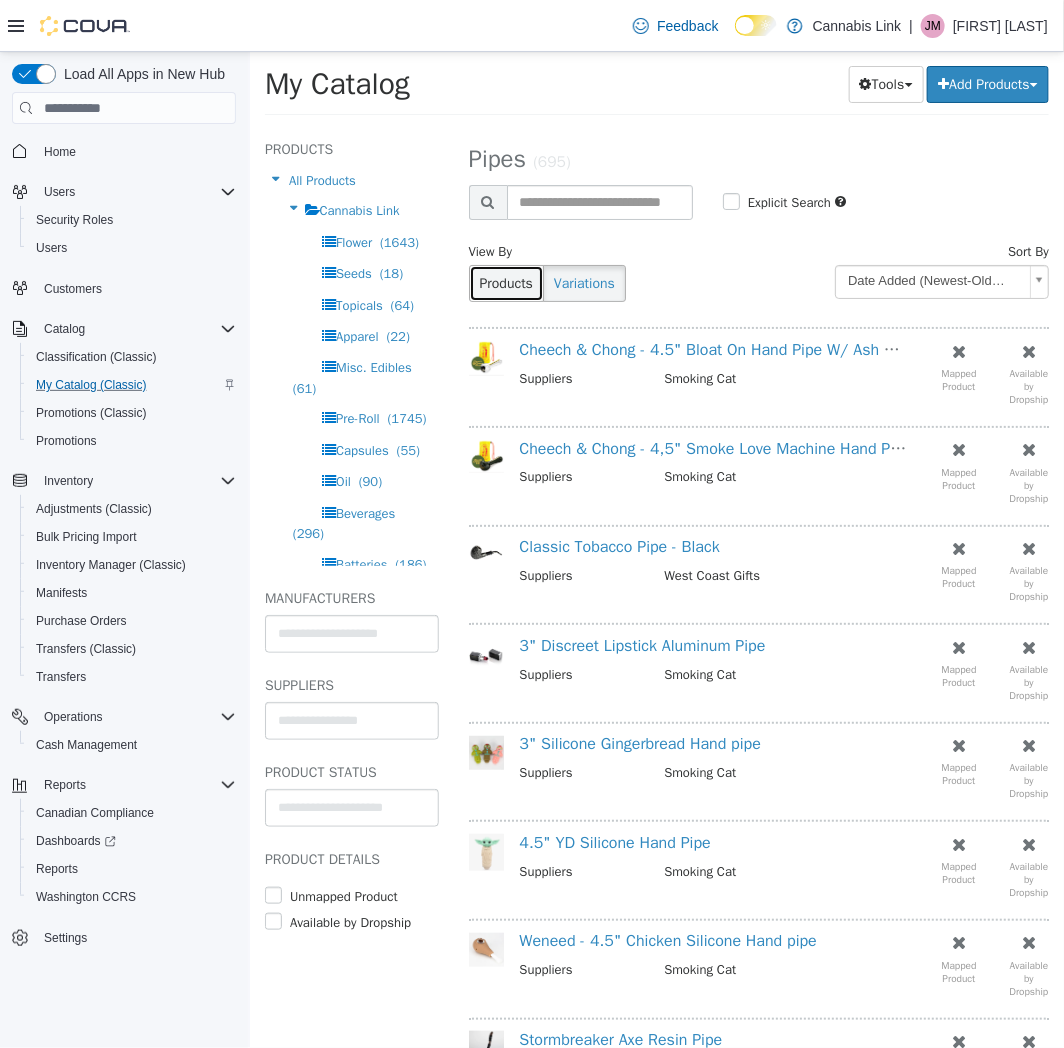 click on "Products" at bounding box center (505, 283) 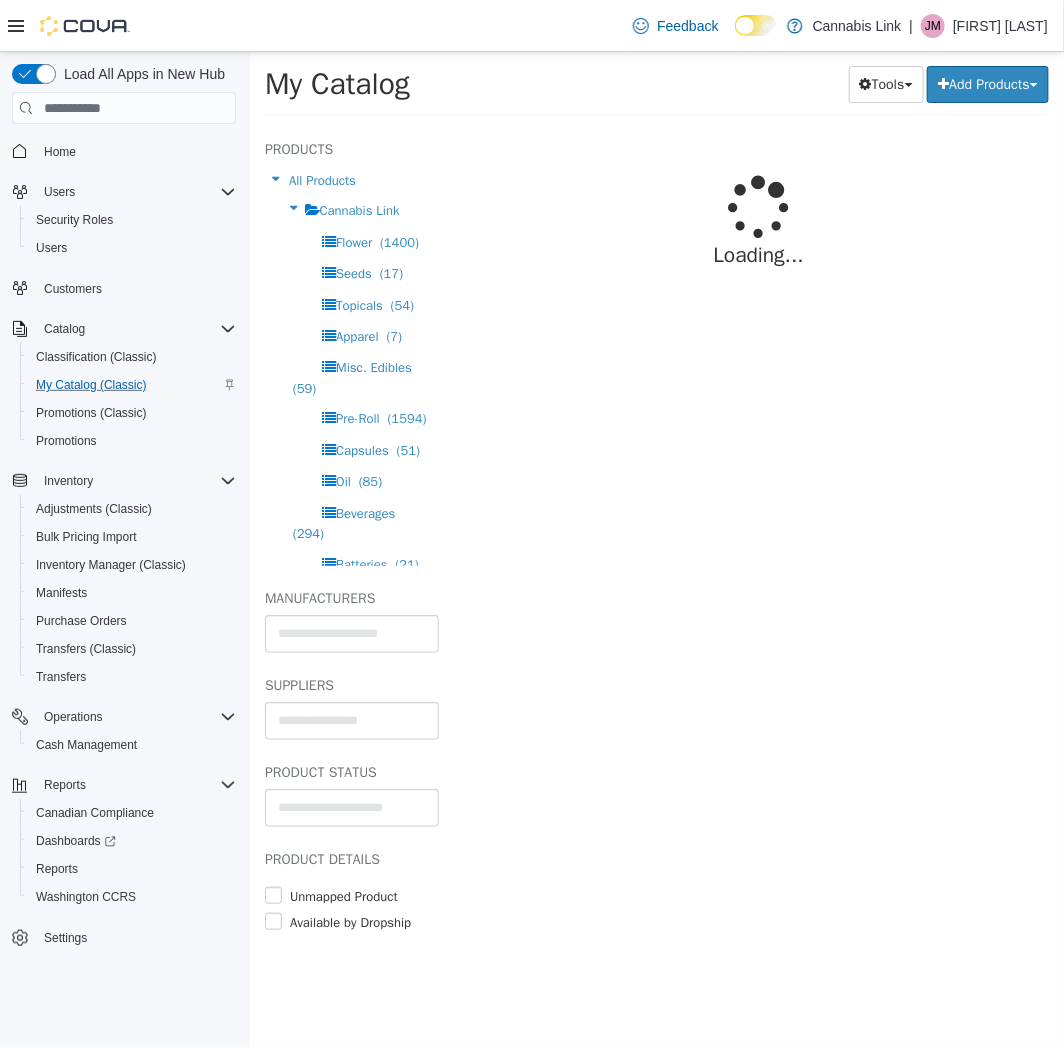 select on "**********" 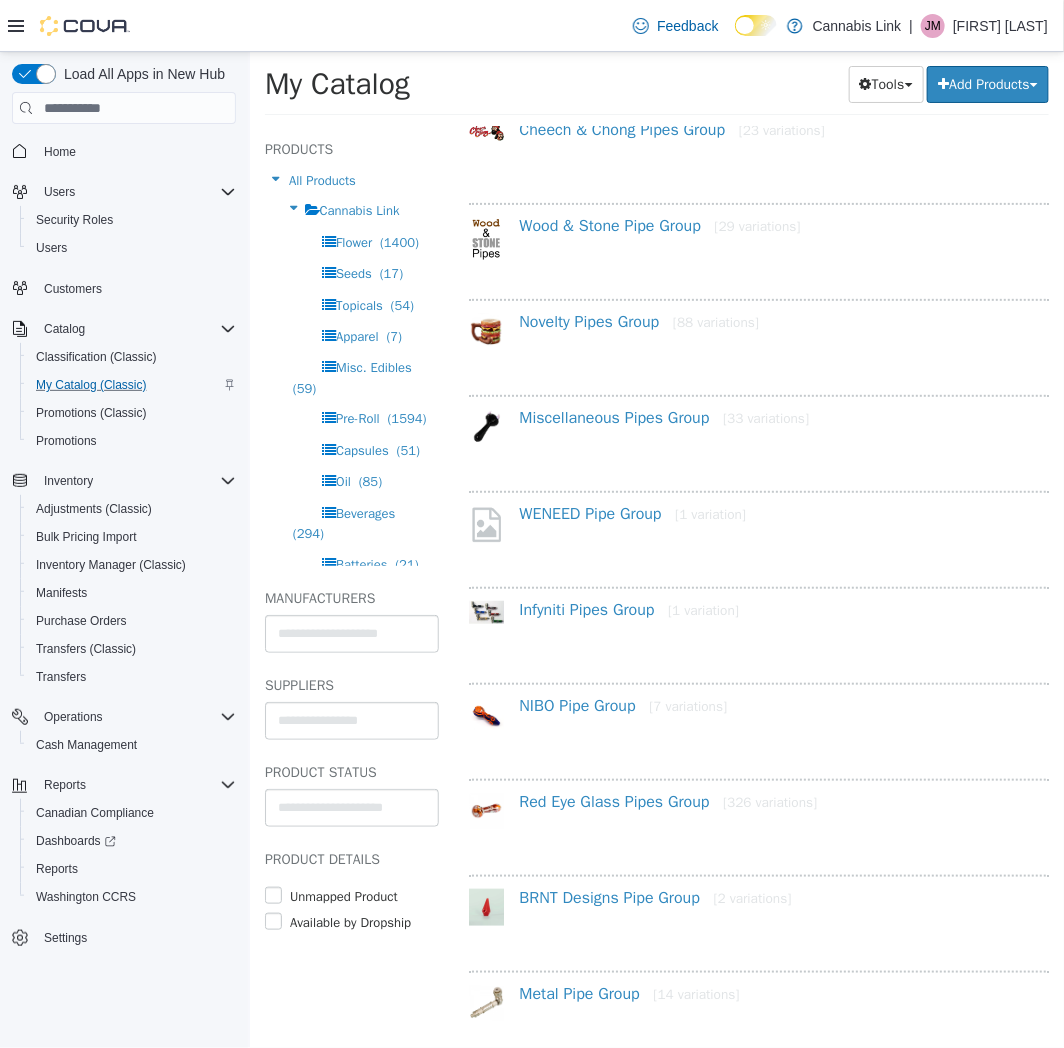 scroll, scrollTop: 222, scrollLeft: 0, axis: vertical 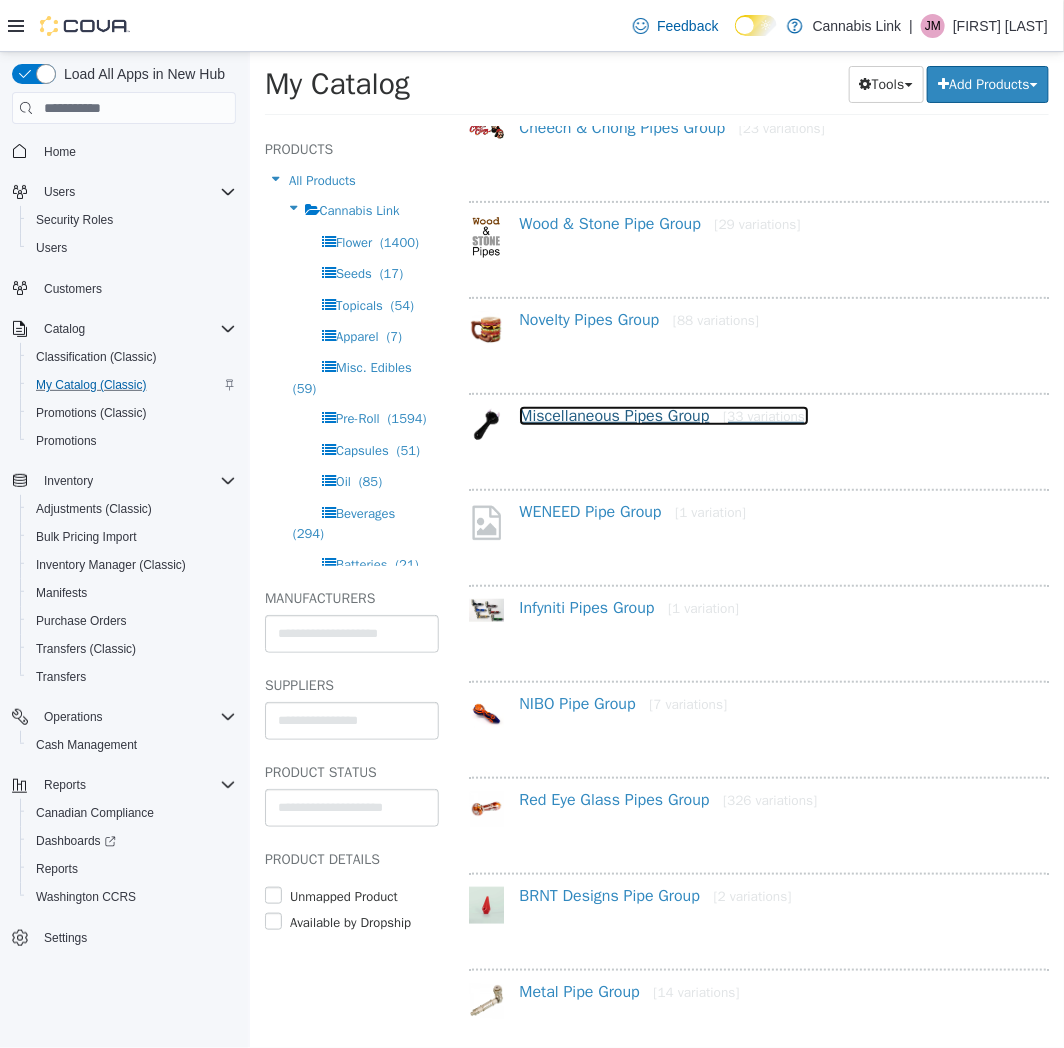 click on "Miscellaneous Pipes Group
[33 variations]" at bounding box center [663, 416] 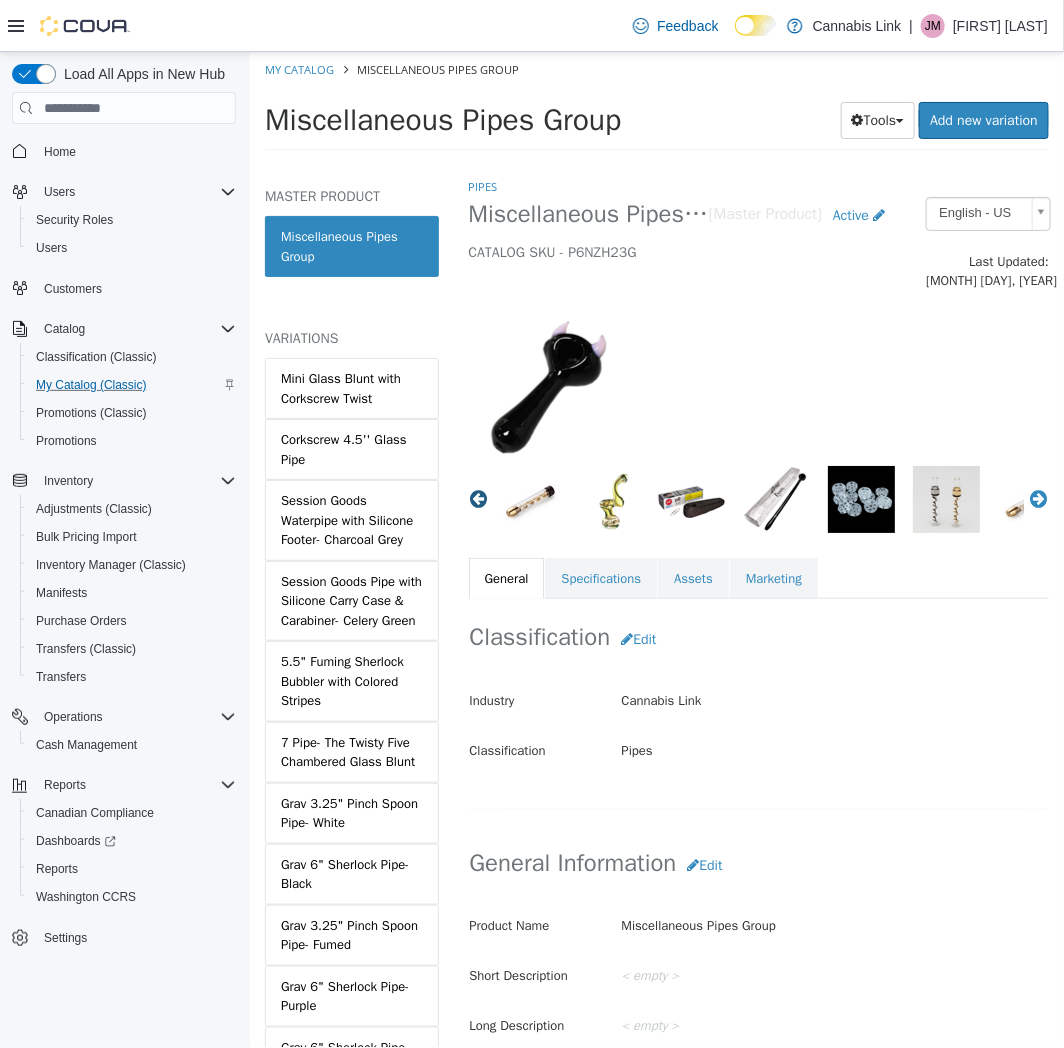 click on "Previous" at bounding box center [478, 499] 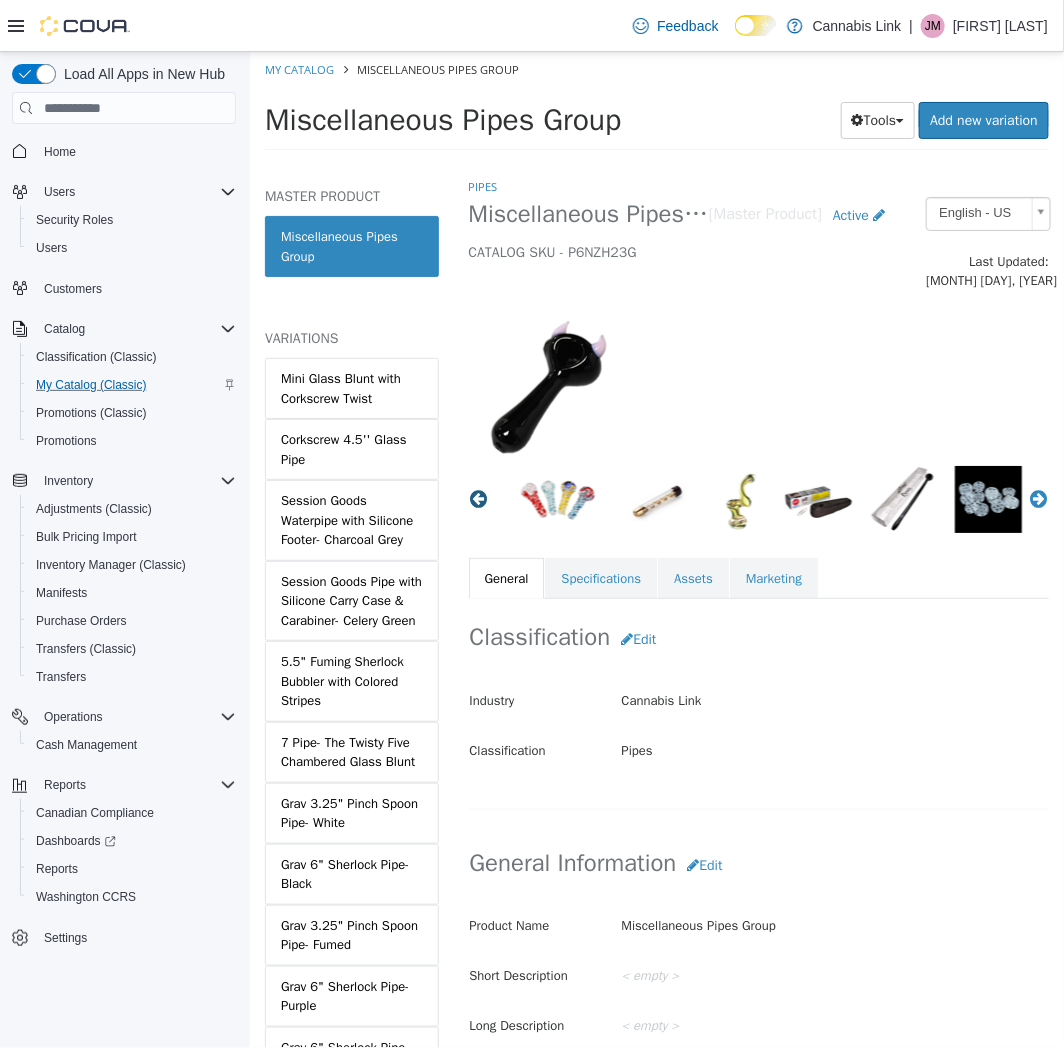 click on "Previous" at bounding box center (478, 499) 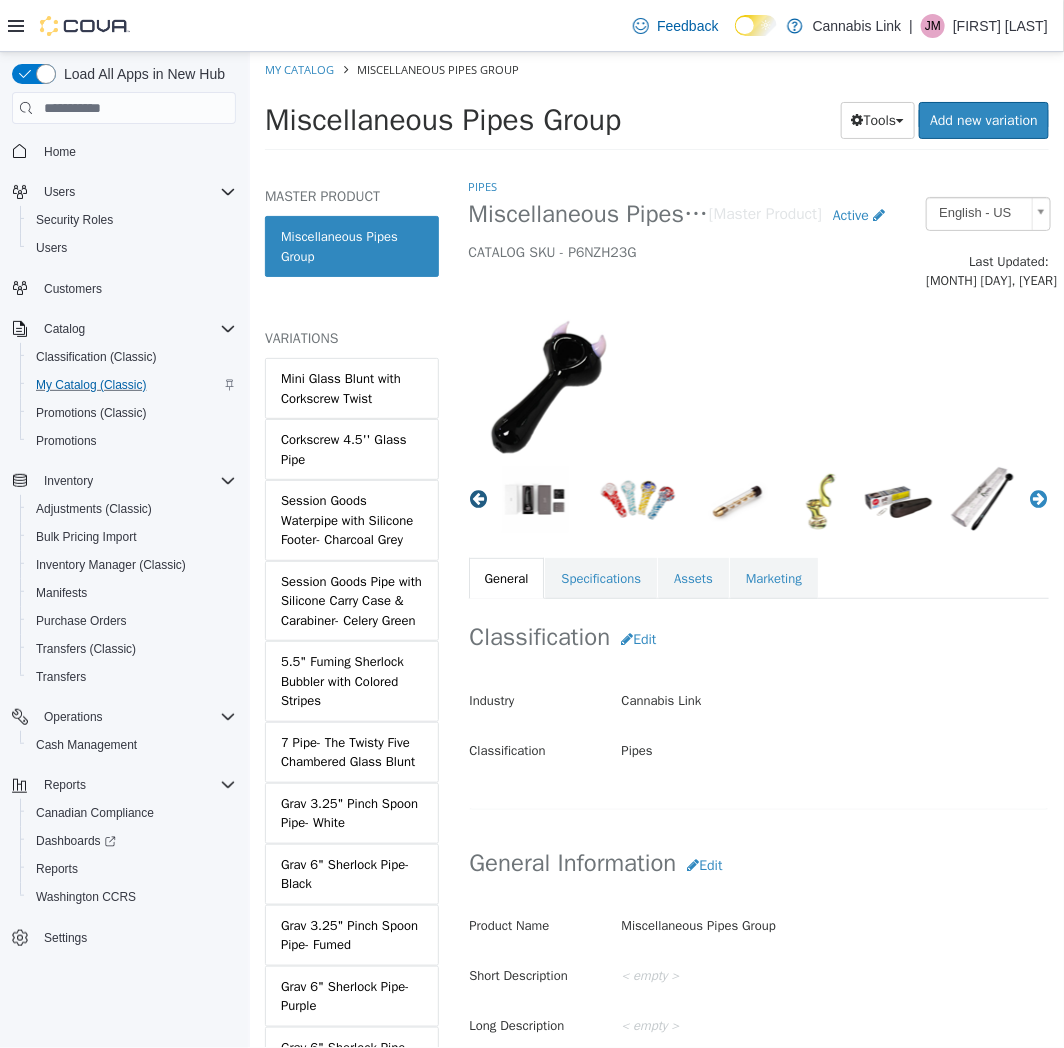 click on "Previous" at bounding box center (478, 499) 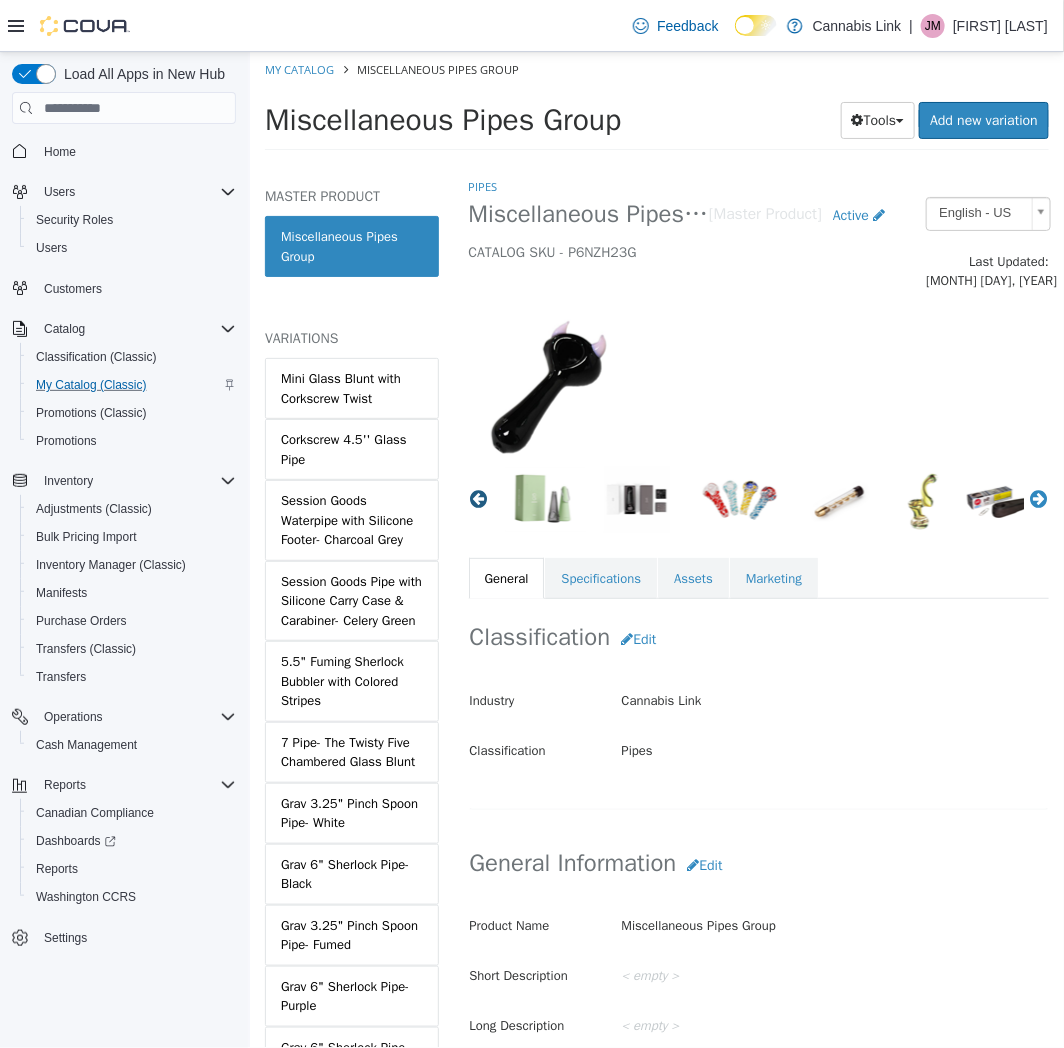 click on "Previous" at bounding box center (478, 499) 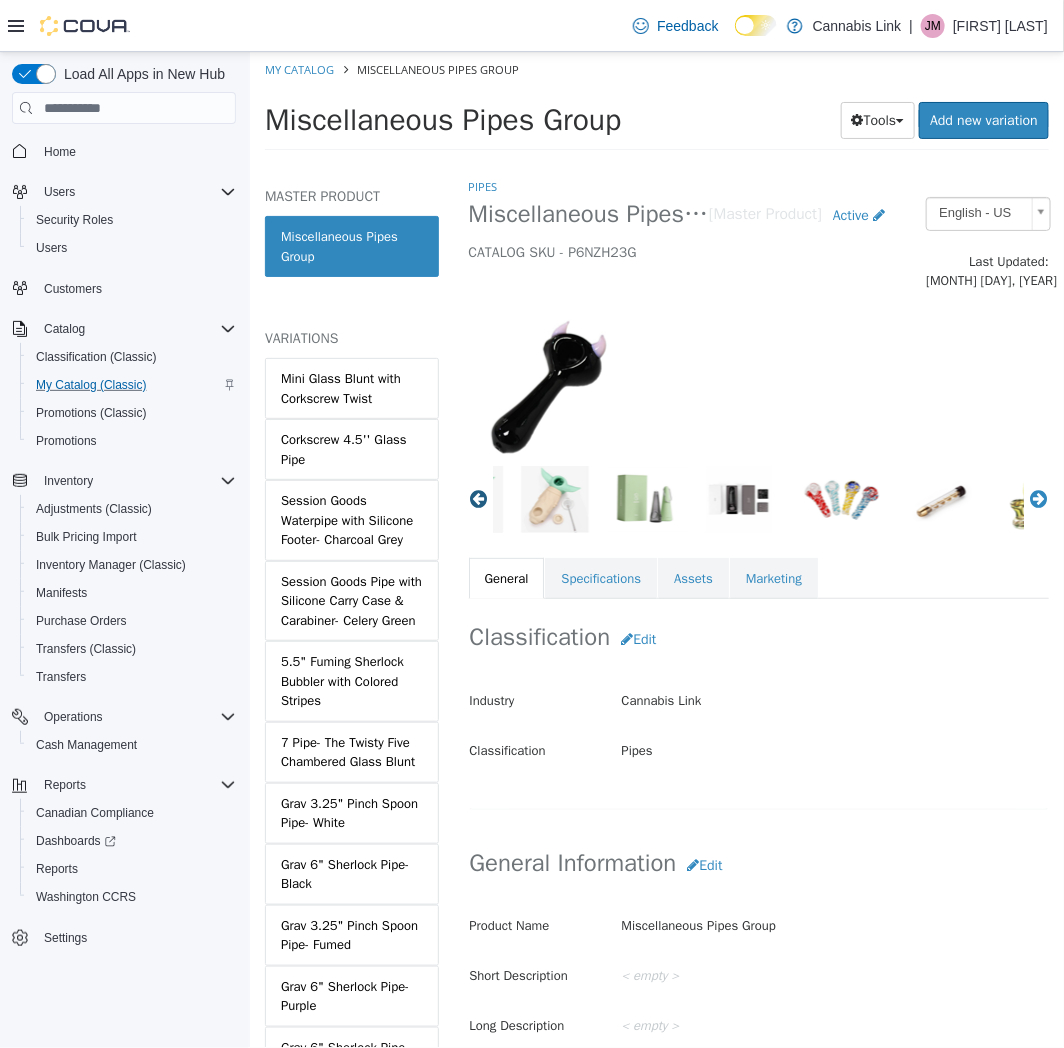 click on "Previous" at bounding box center (478, 499) 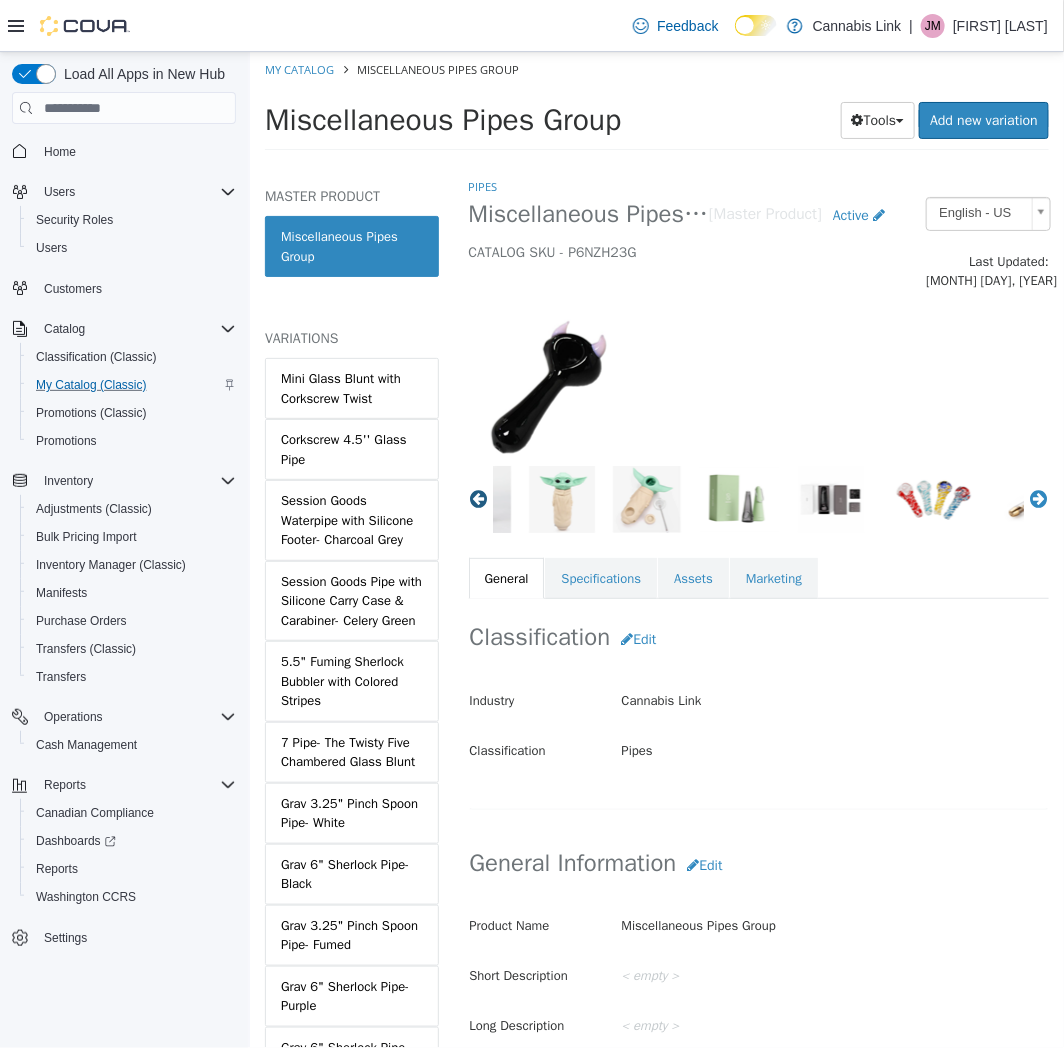 click on "Previous" at bounding box center [478, 499] 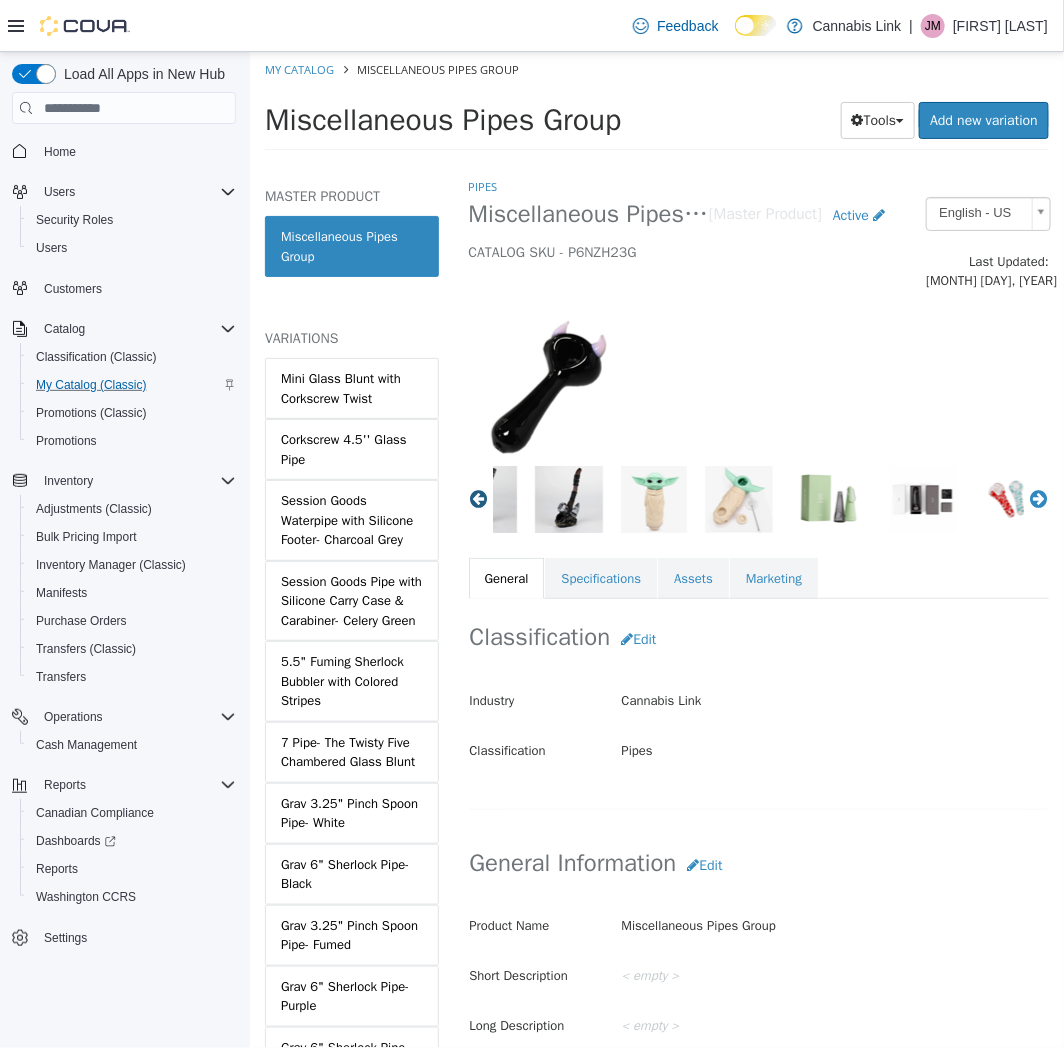 click on "Previous" at bounding box center [478, 499] 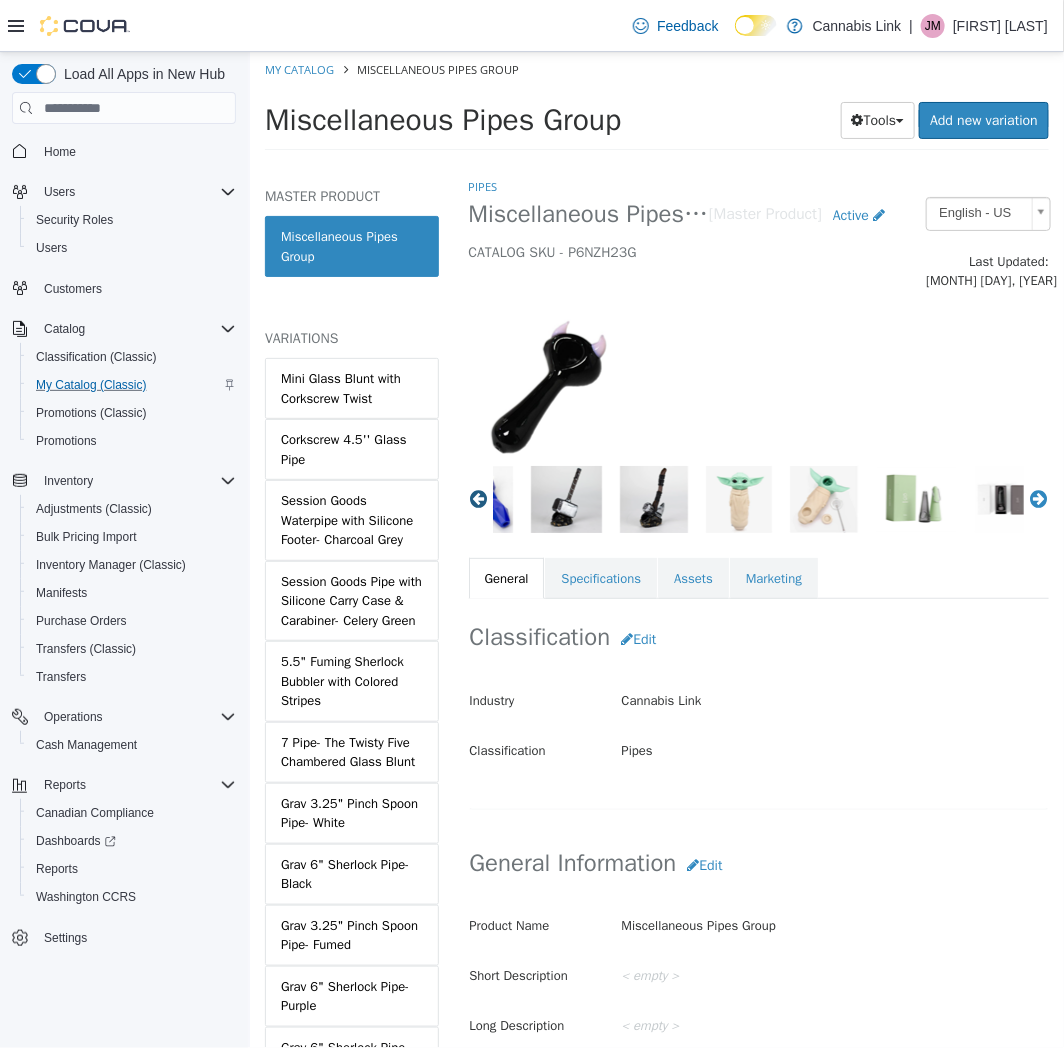 click on "Previous" at bounding box center [478, 499] 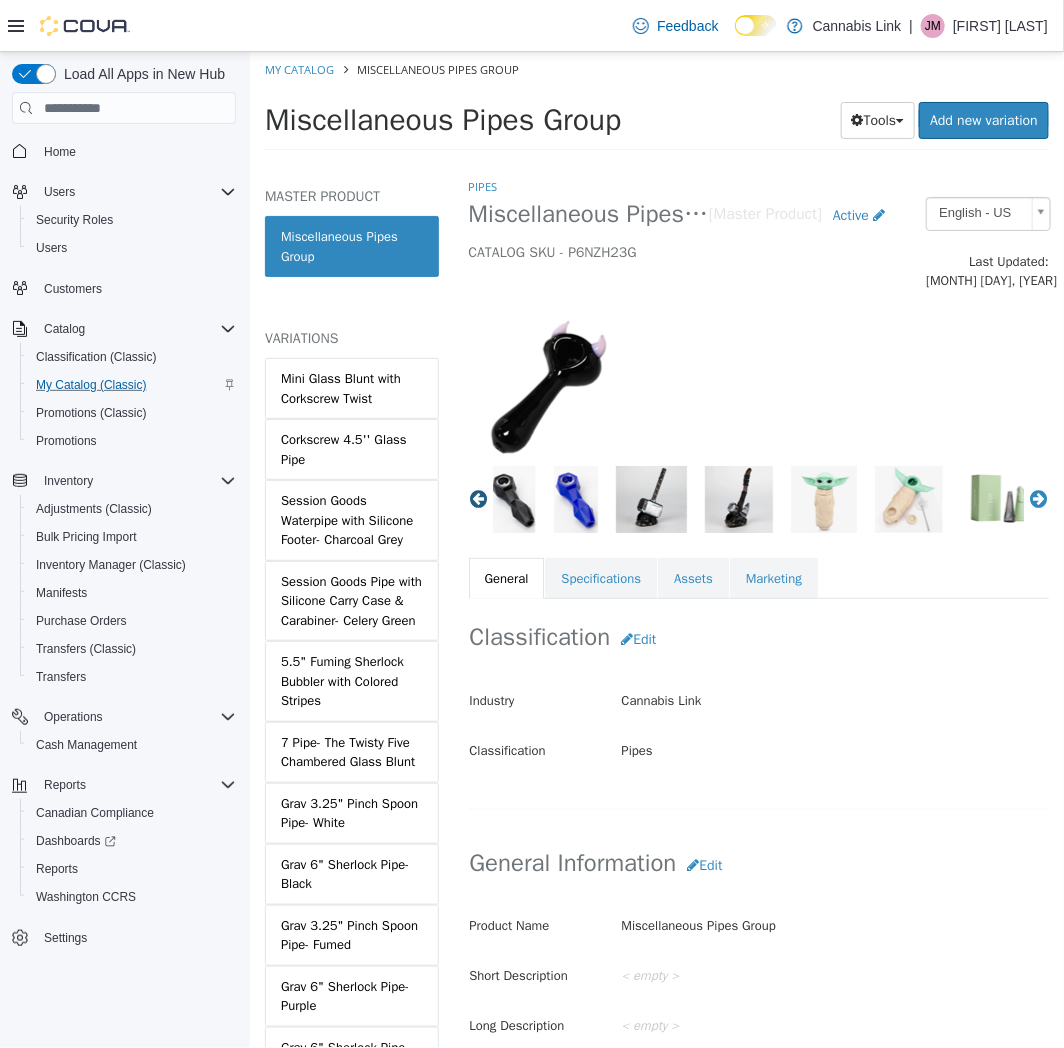 click on "Previous" at bounding box center [478, 499] 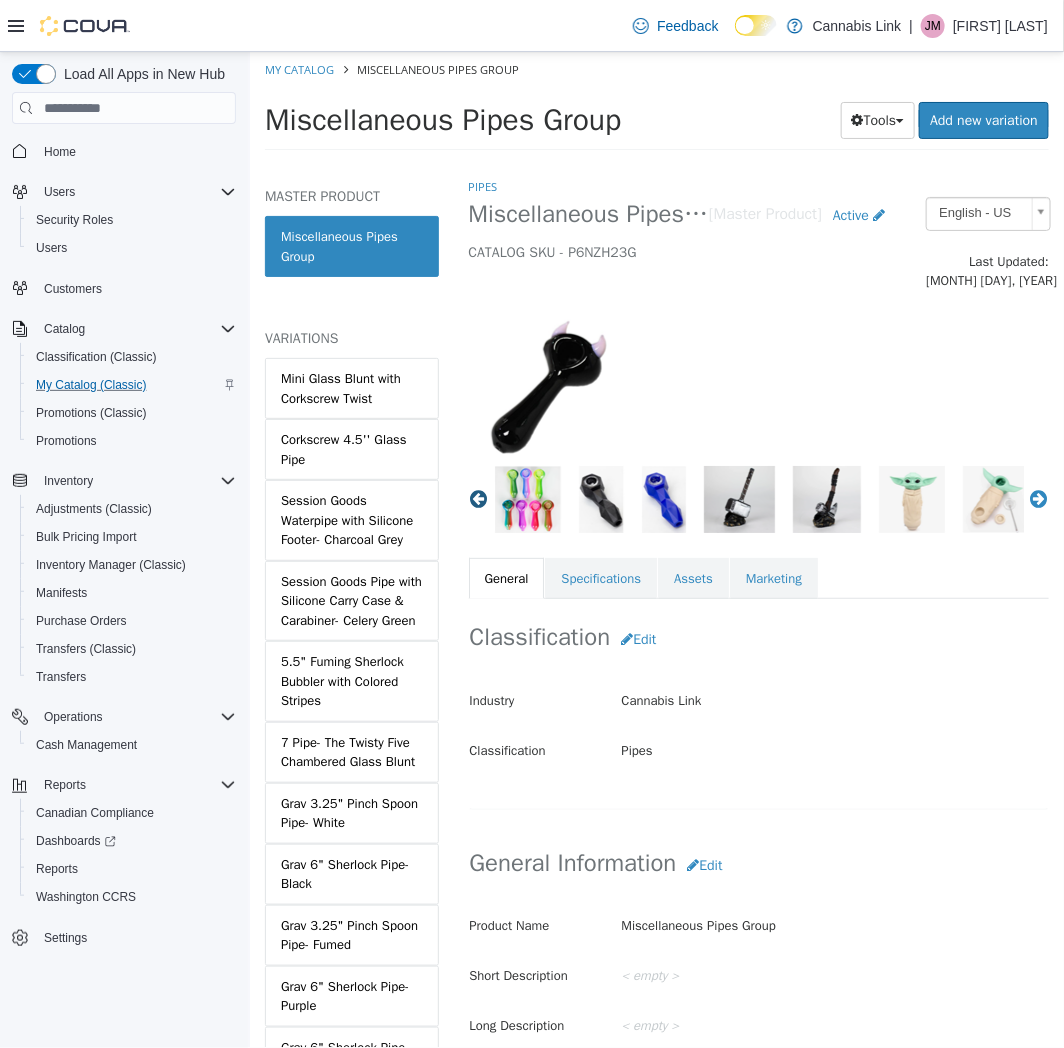 click on "Previous" at bounding box center (478, 499) 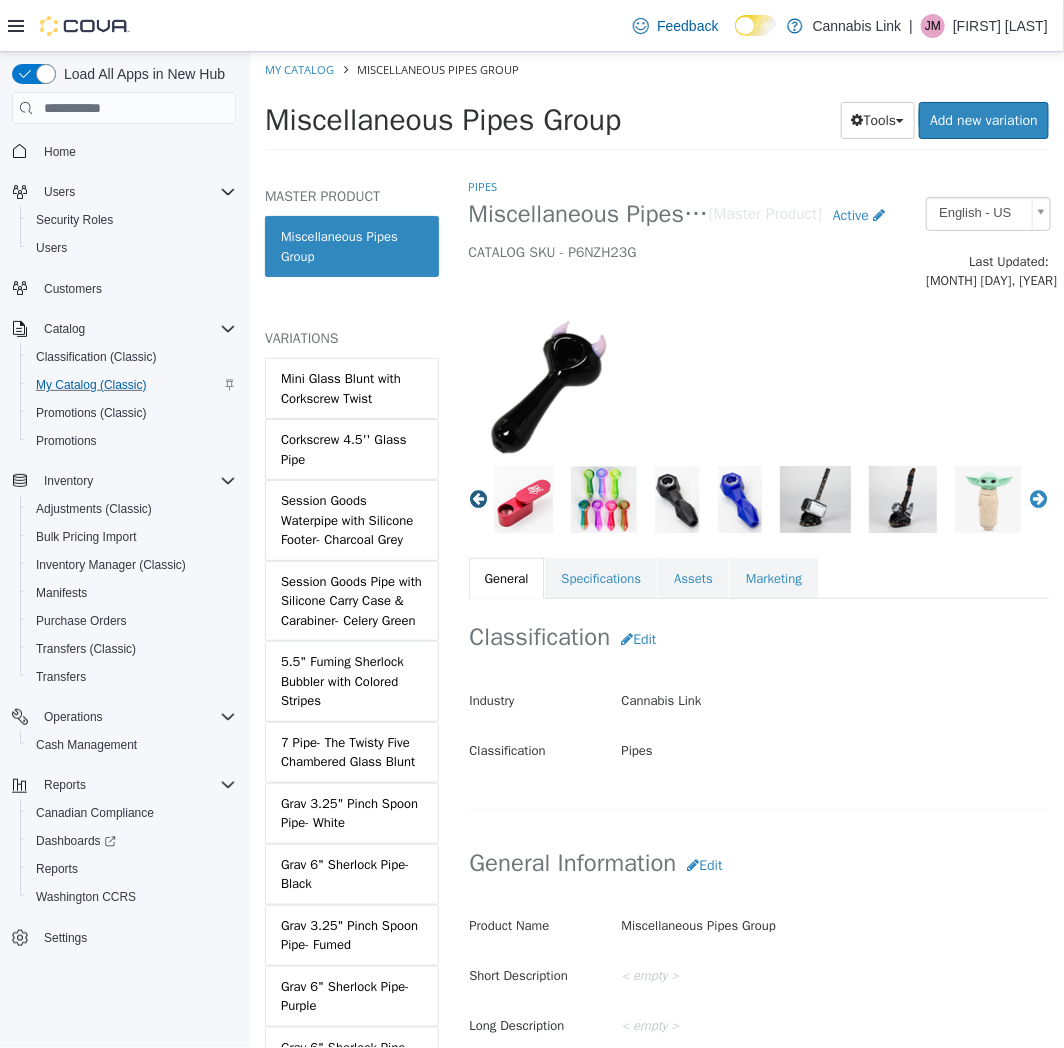 click on "Previous" at bounding box center (478, 499) 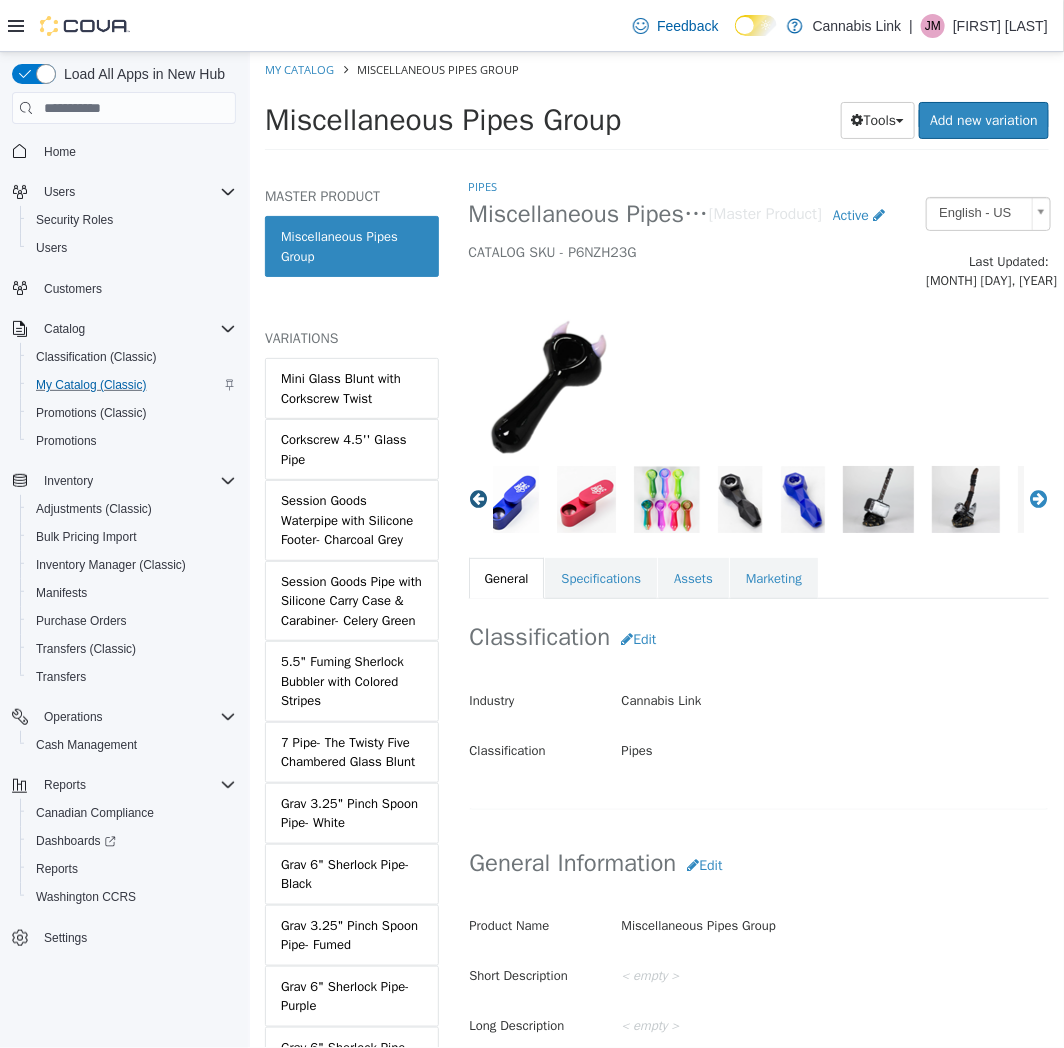 click on "Previous" at bounding box center [478, 499] 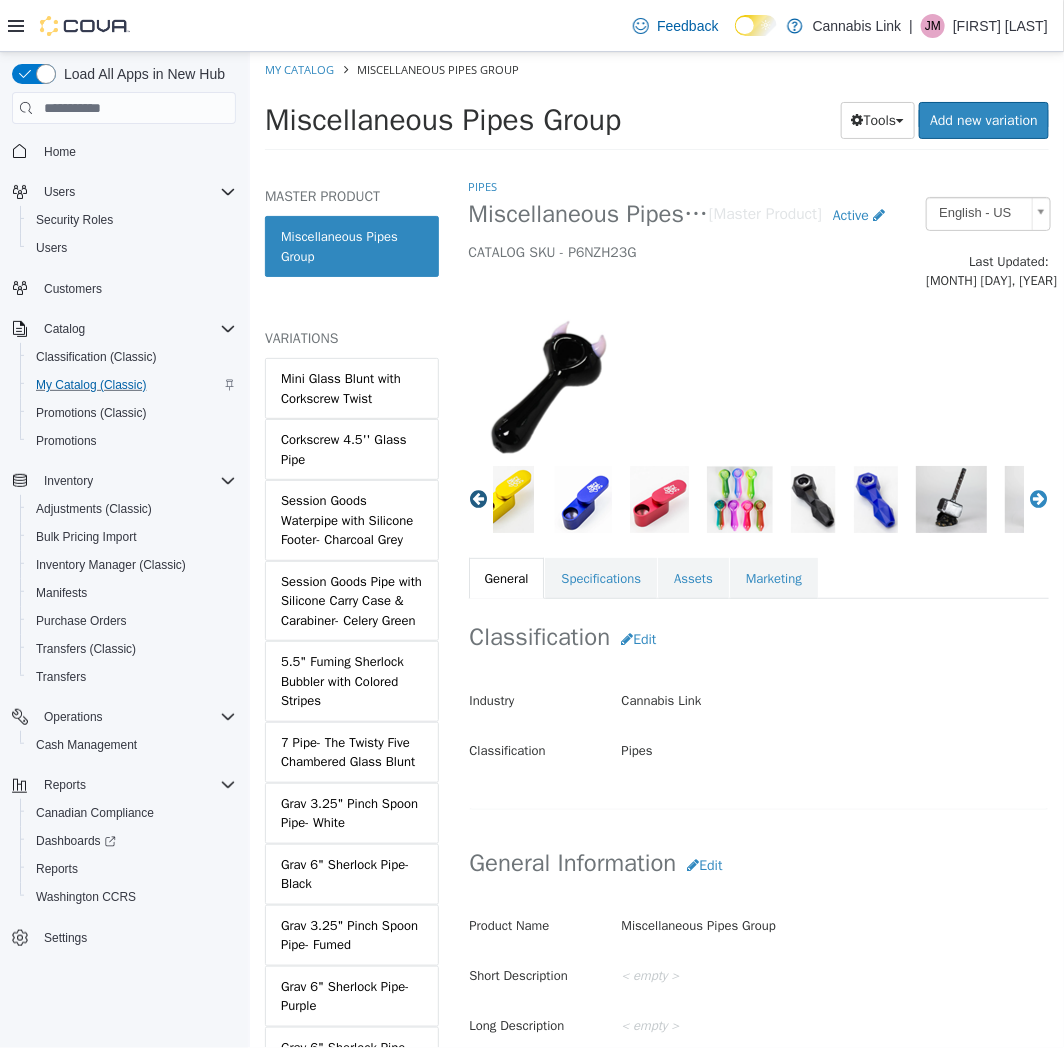click on "Previous" at bounding box center (478, 499) 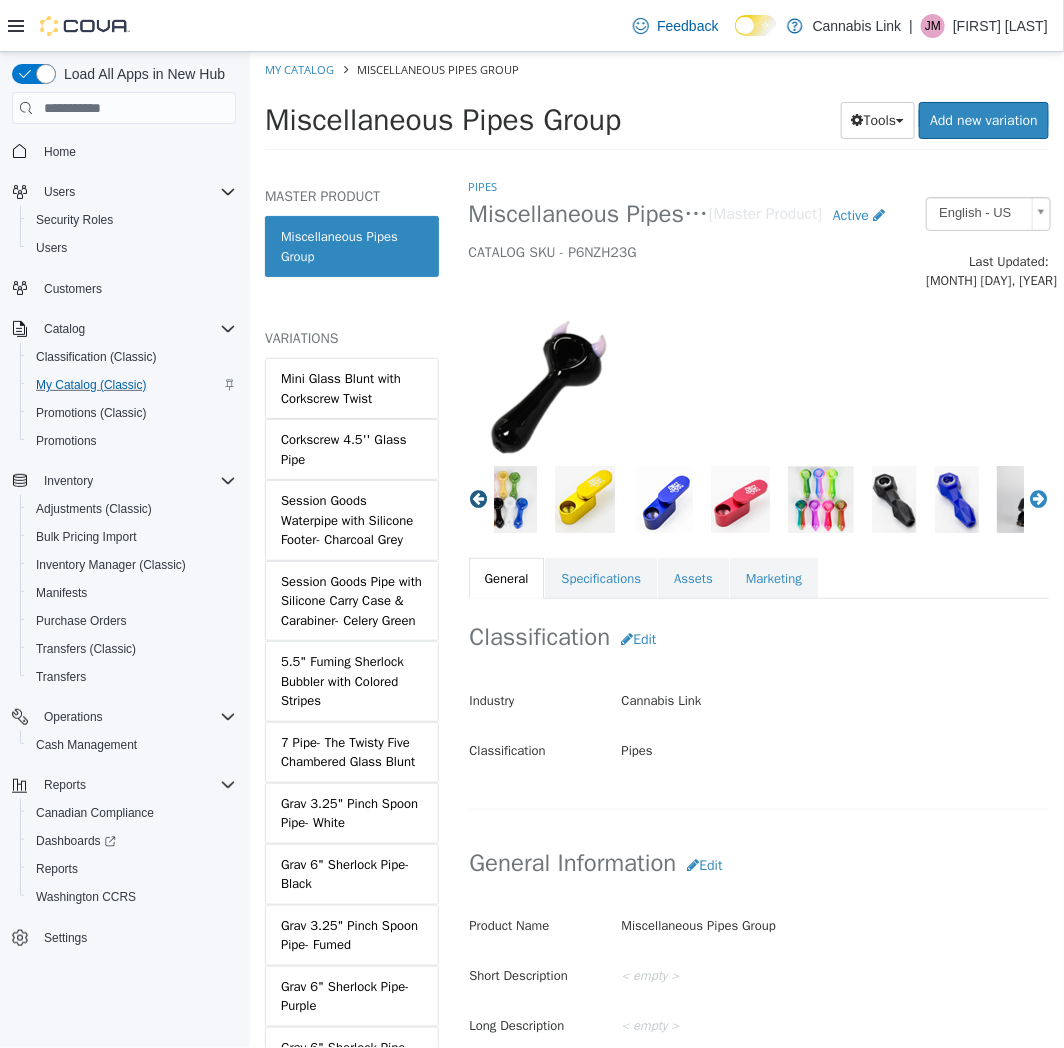 click on "Previous" at bounding box center [478, 499] 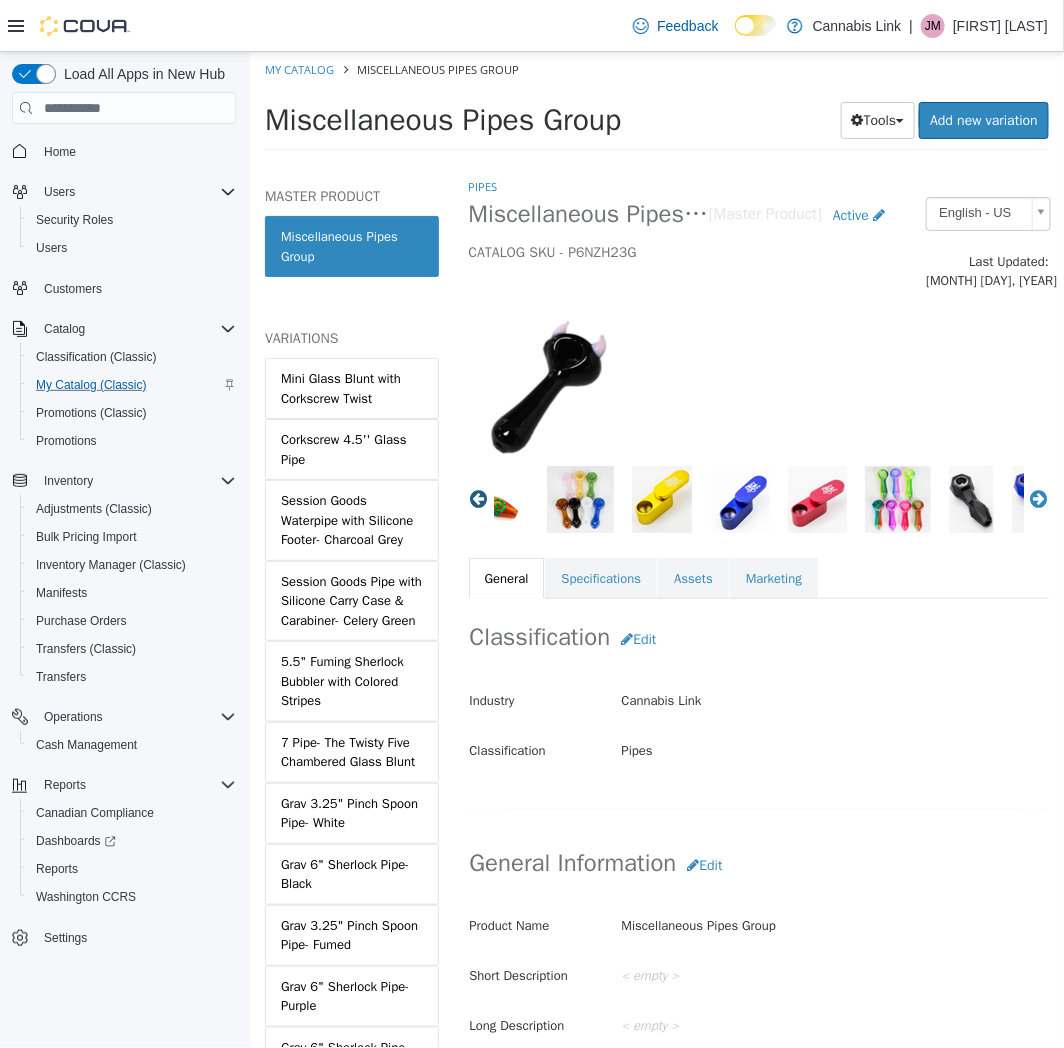 click on "Previous" at bounding box center [478, 499] 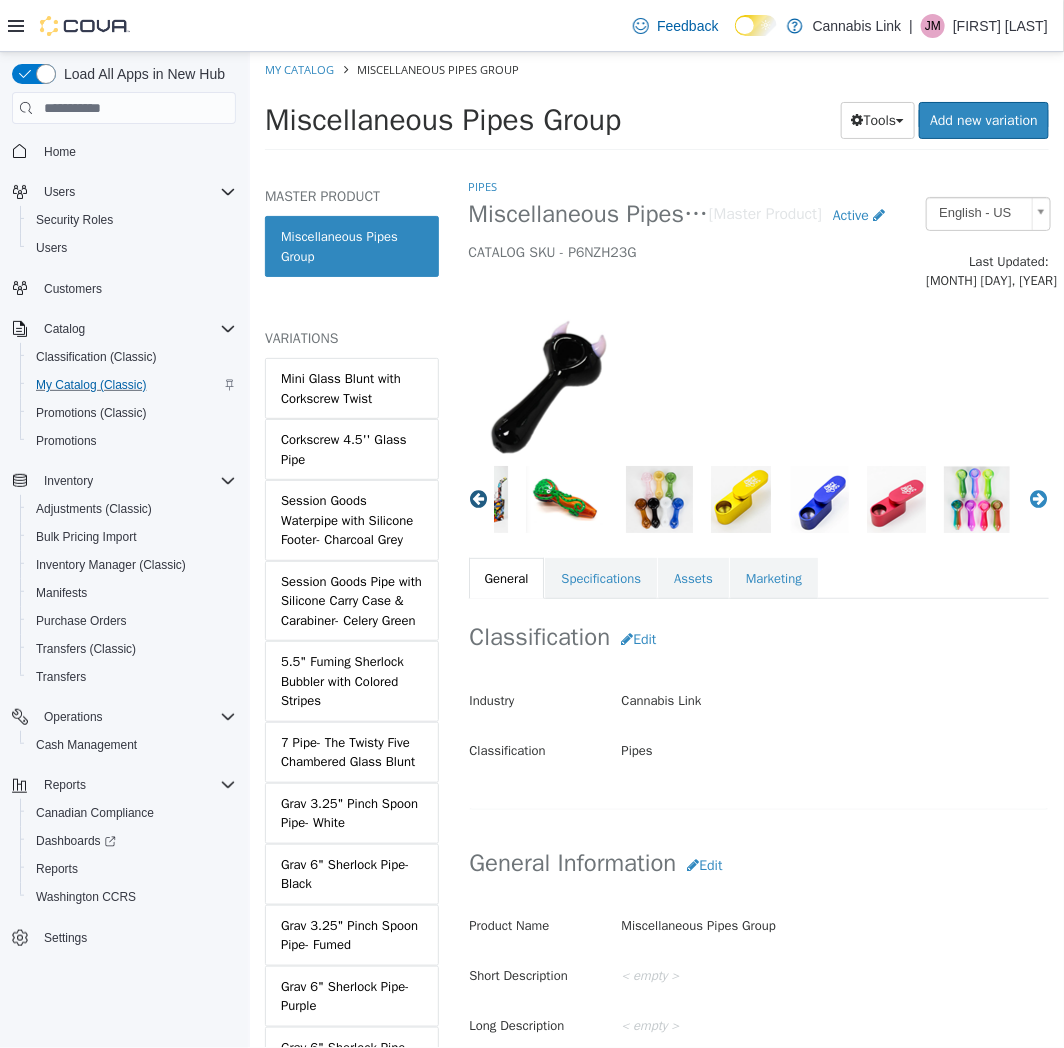 click on "Previous" at bounding box center [478, 499] 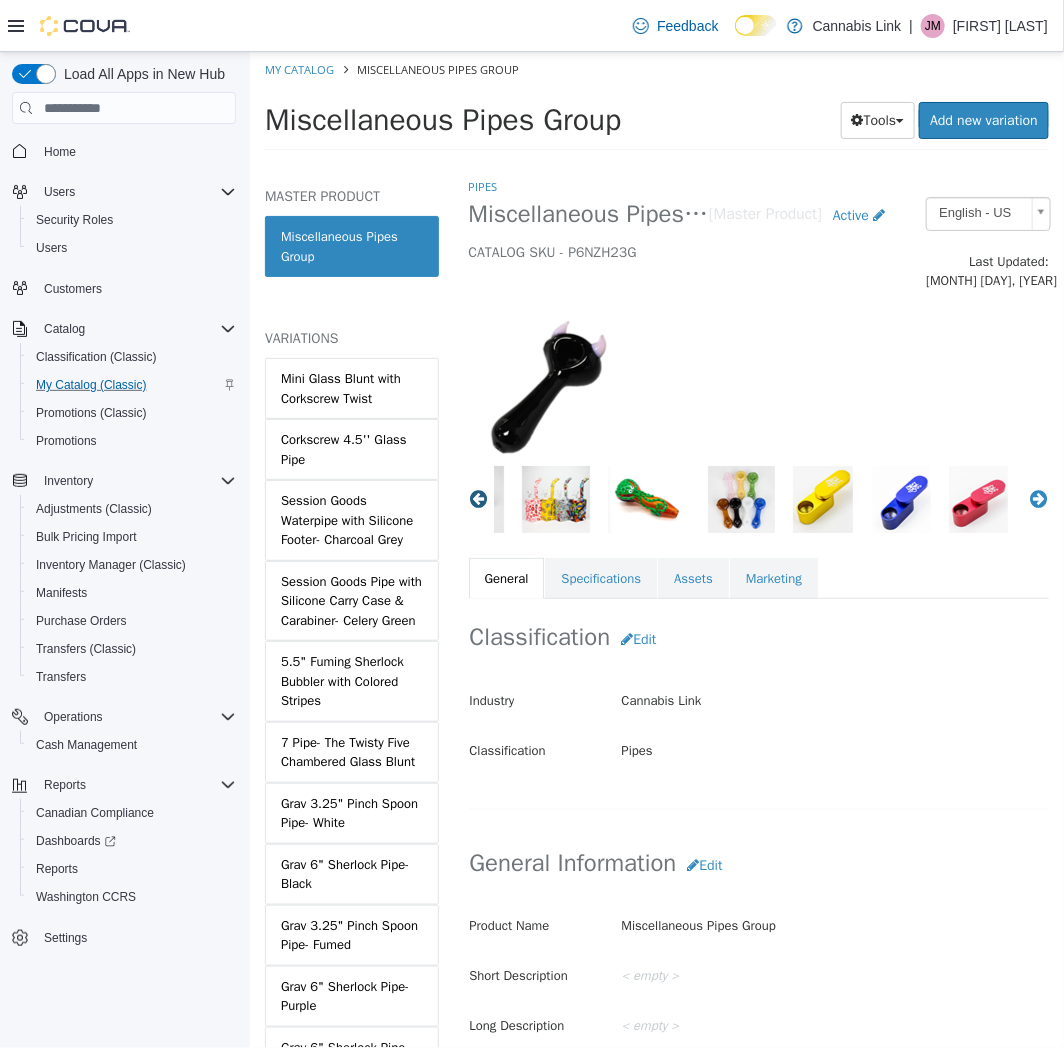click on "Previous" at bounding box center [478, 499] 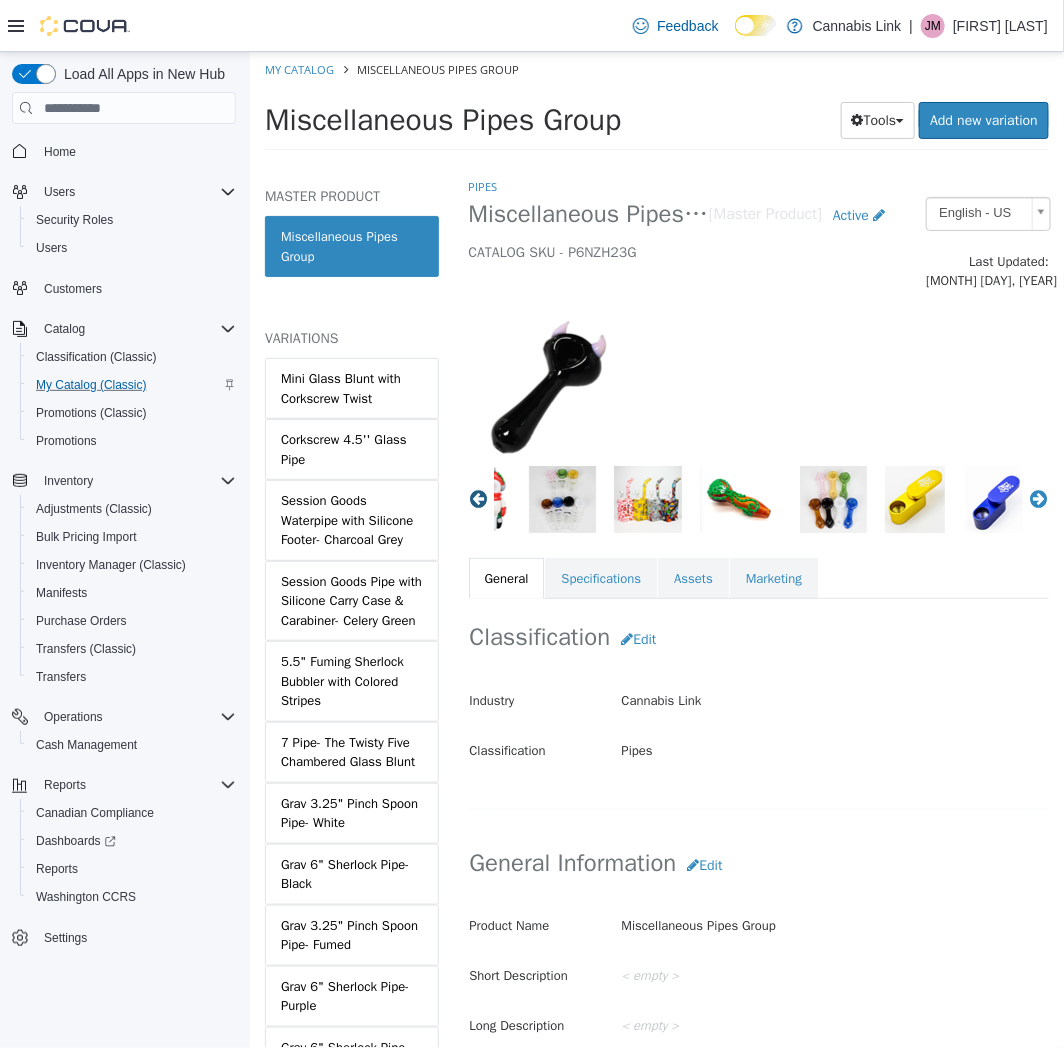 click on "Previous" at bounding box center [478, 499] 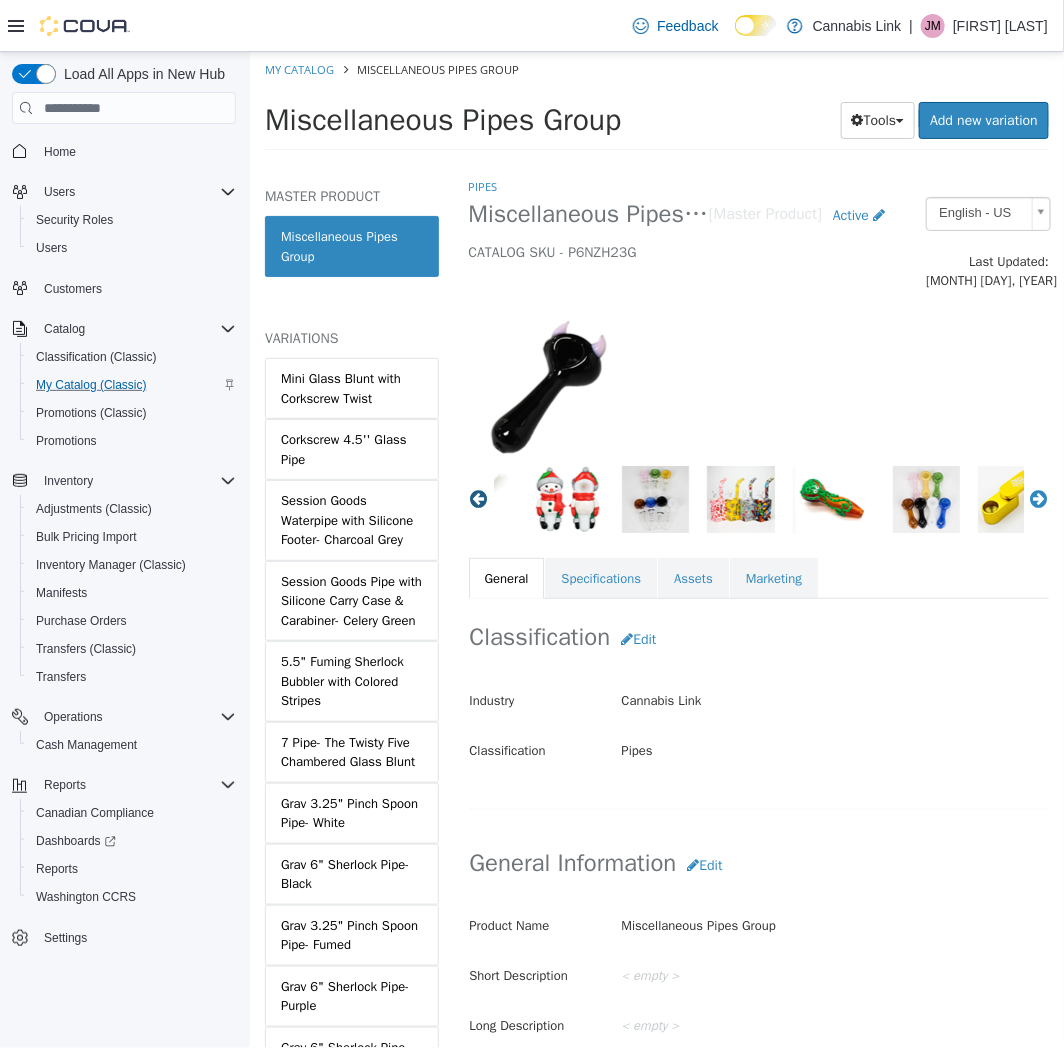 click on "Previous" at bounding box center [478, 499] 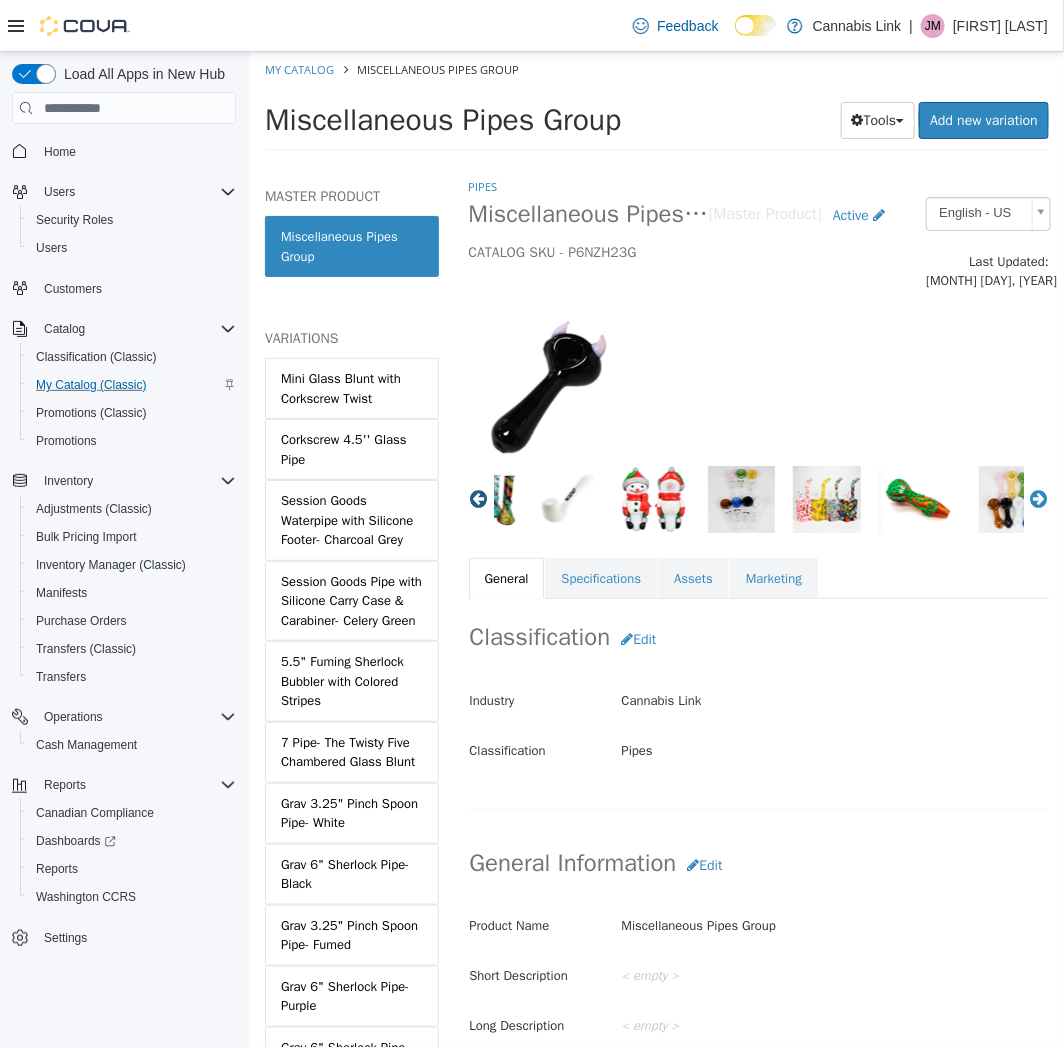 click on "Previous" at bounding box center [478, 499] 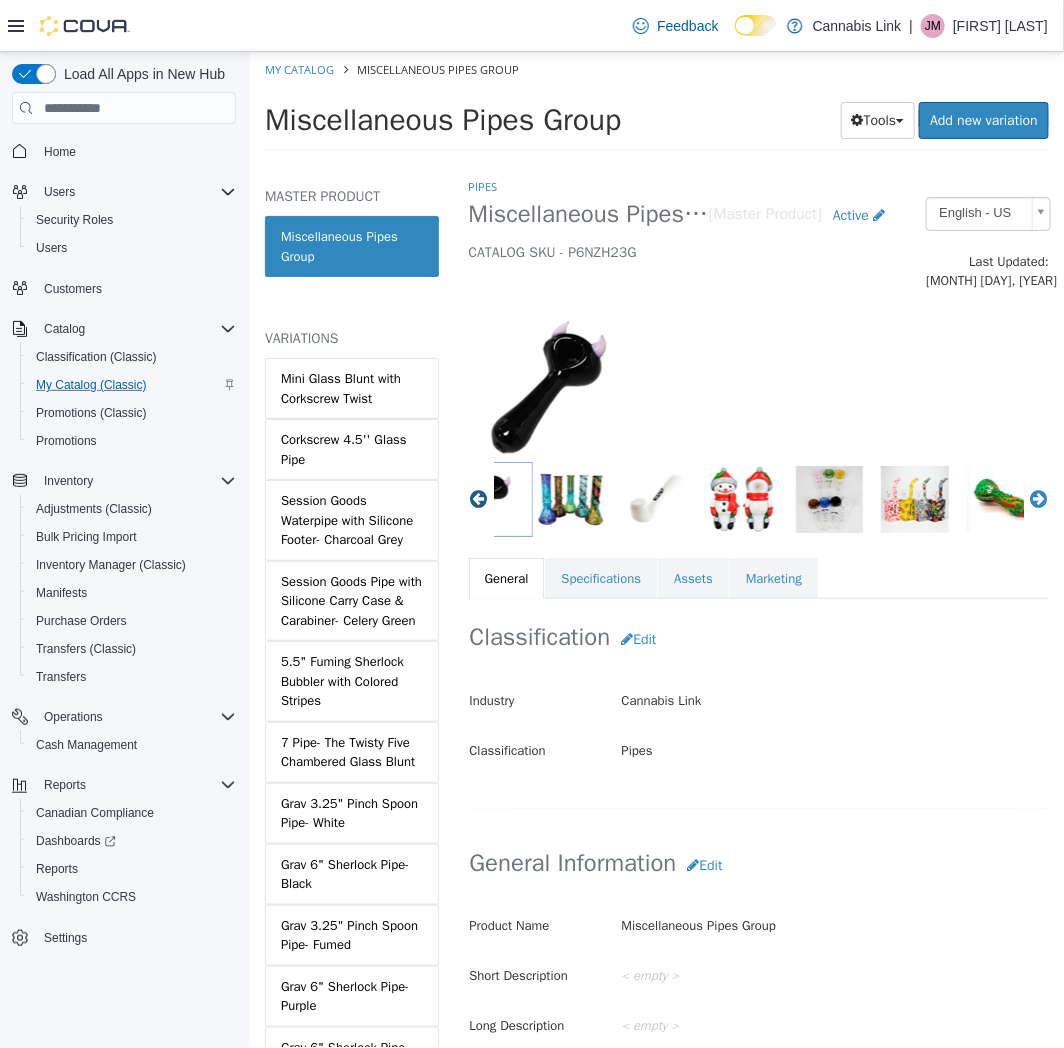 click on "Previous" at bounding box center (478, 499) 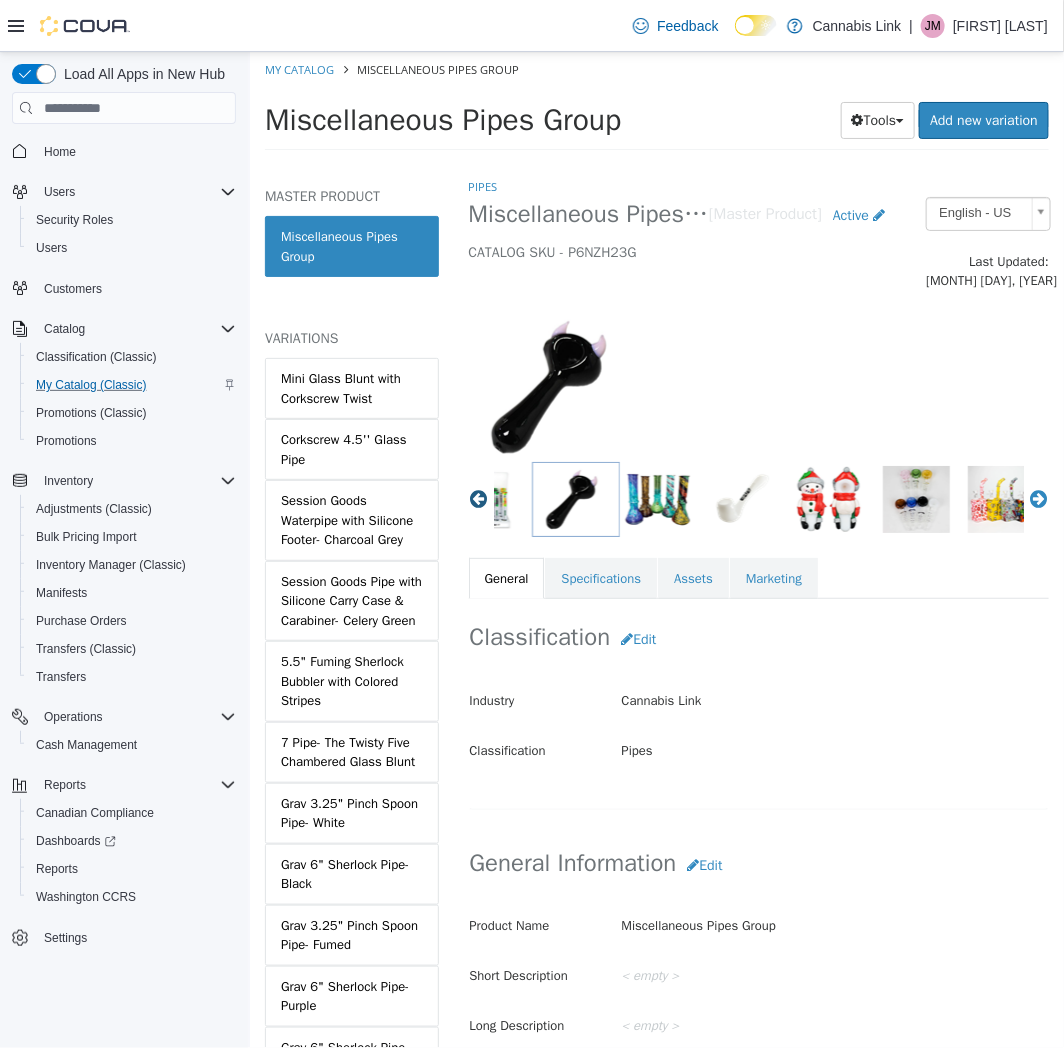 click on "Previous" at bounding box center (478, 499) 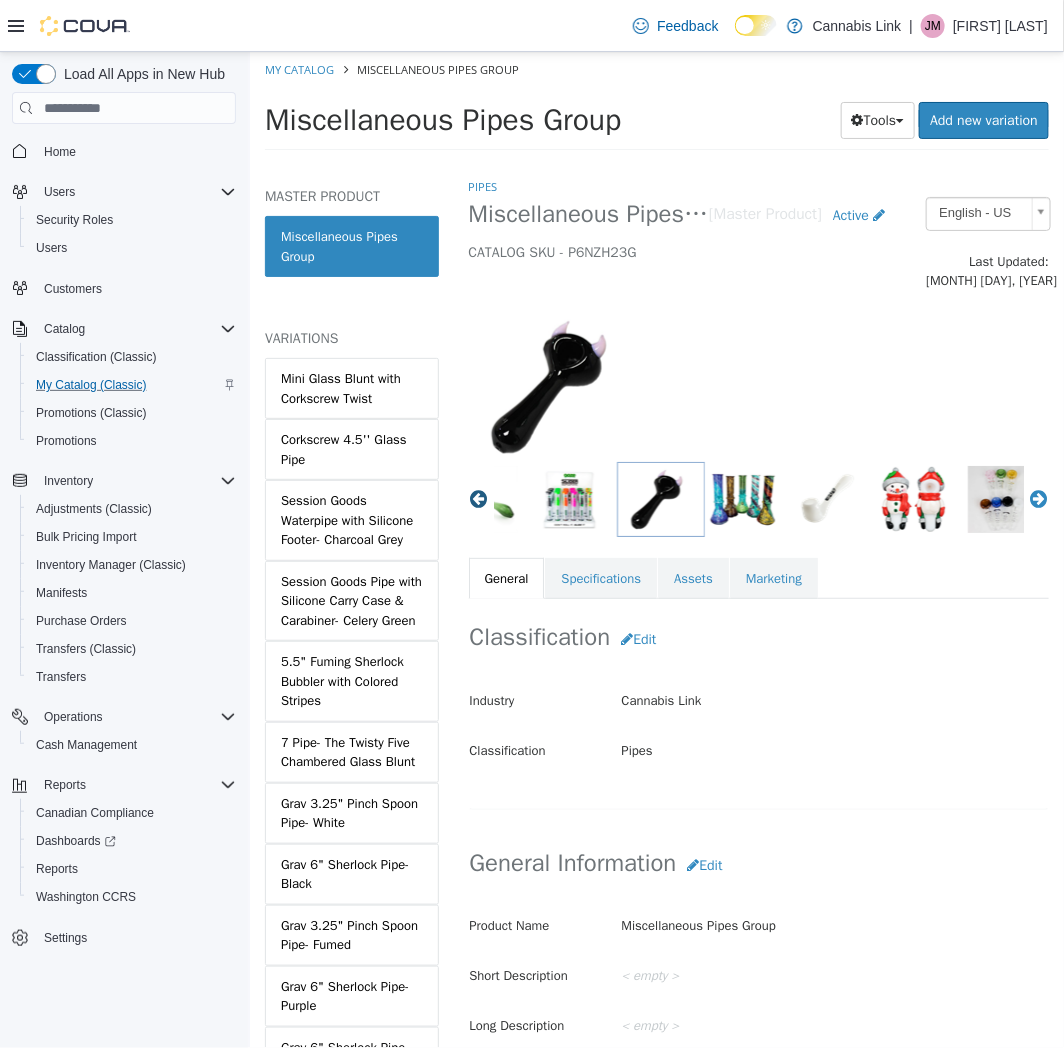 click on "Previous" at bounding box center [478, 499] 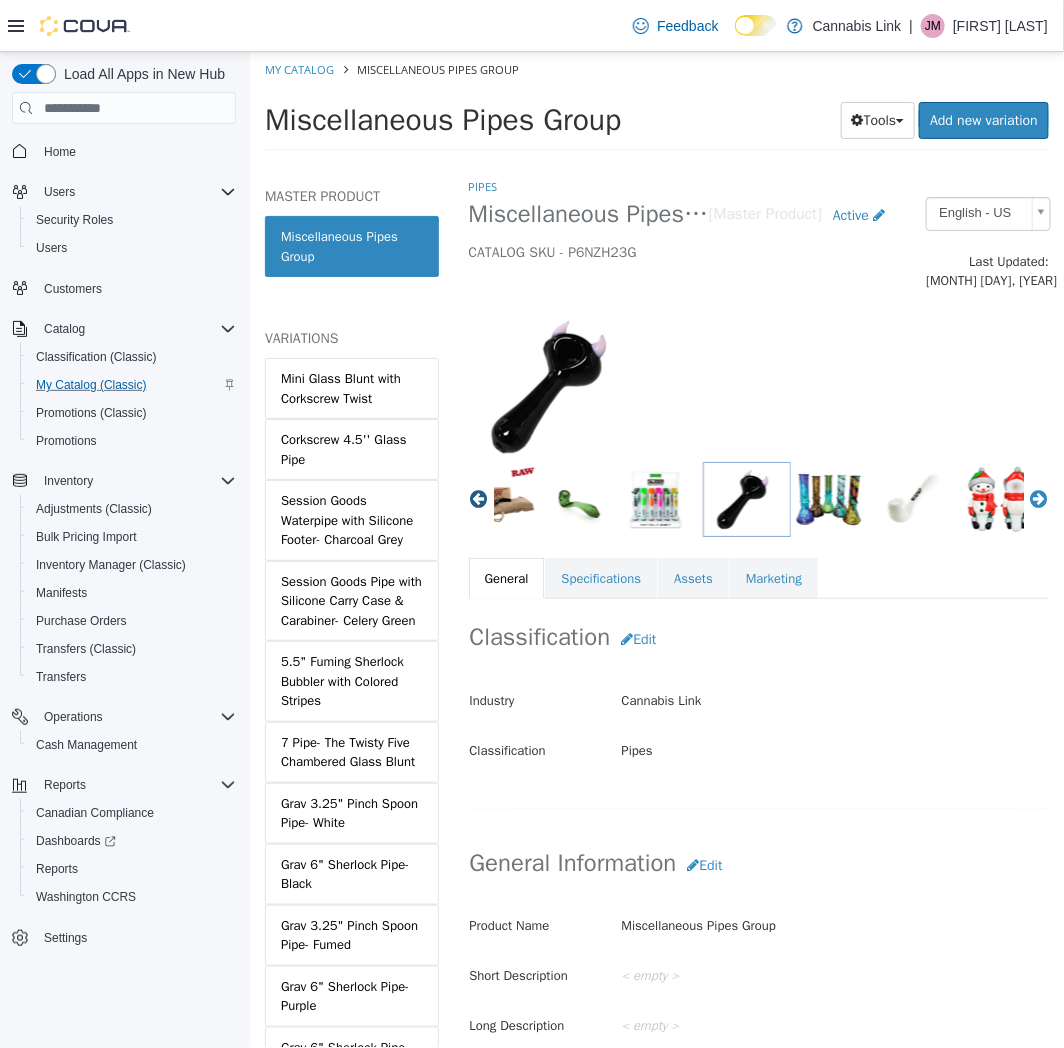 click on "Previous" at bounding box center (478, 499) 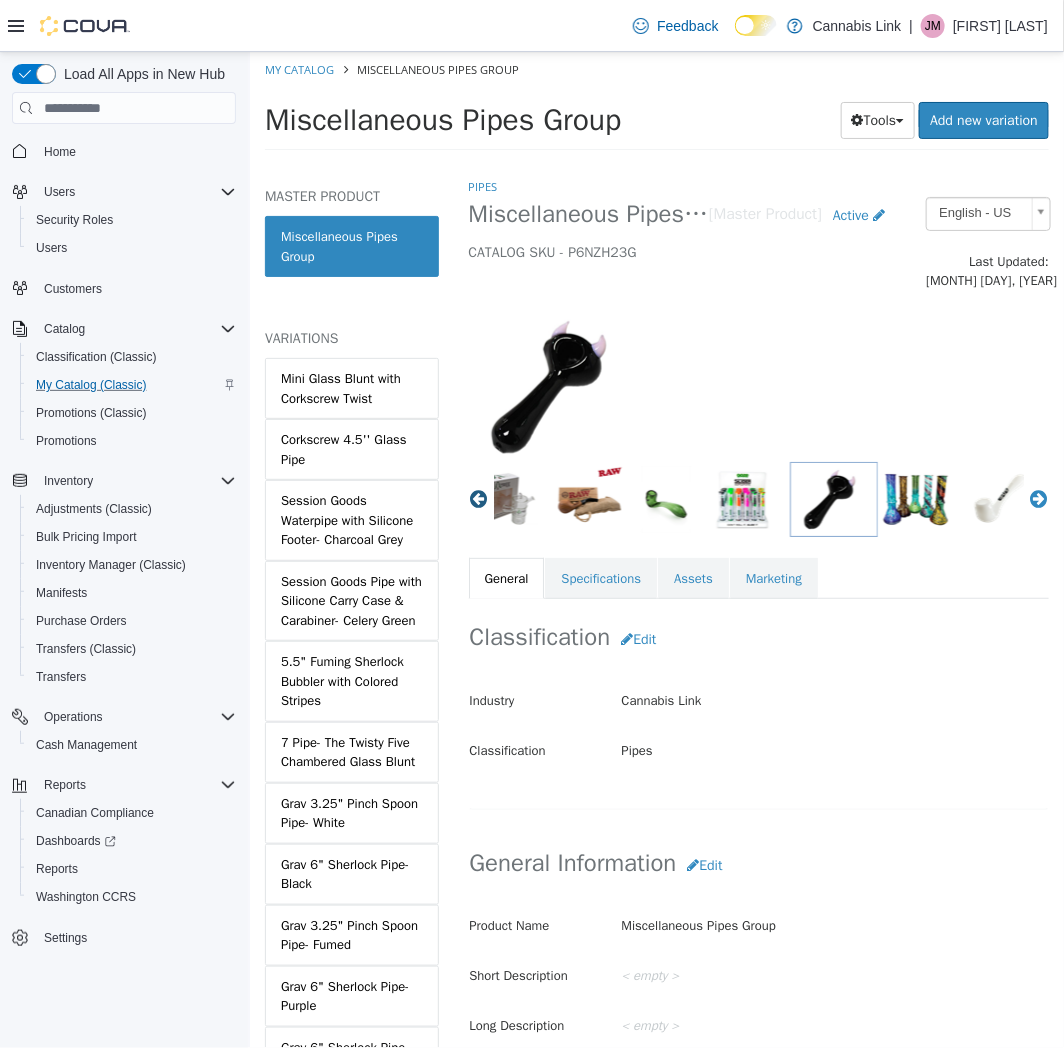 click on "Previous" at bounding box center [478, 499] 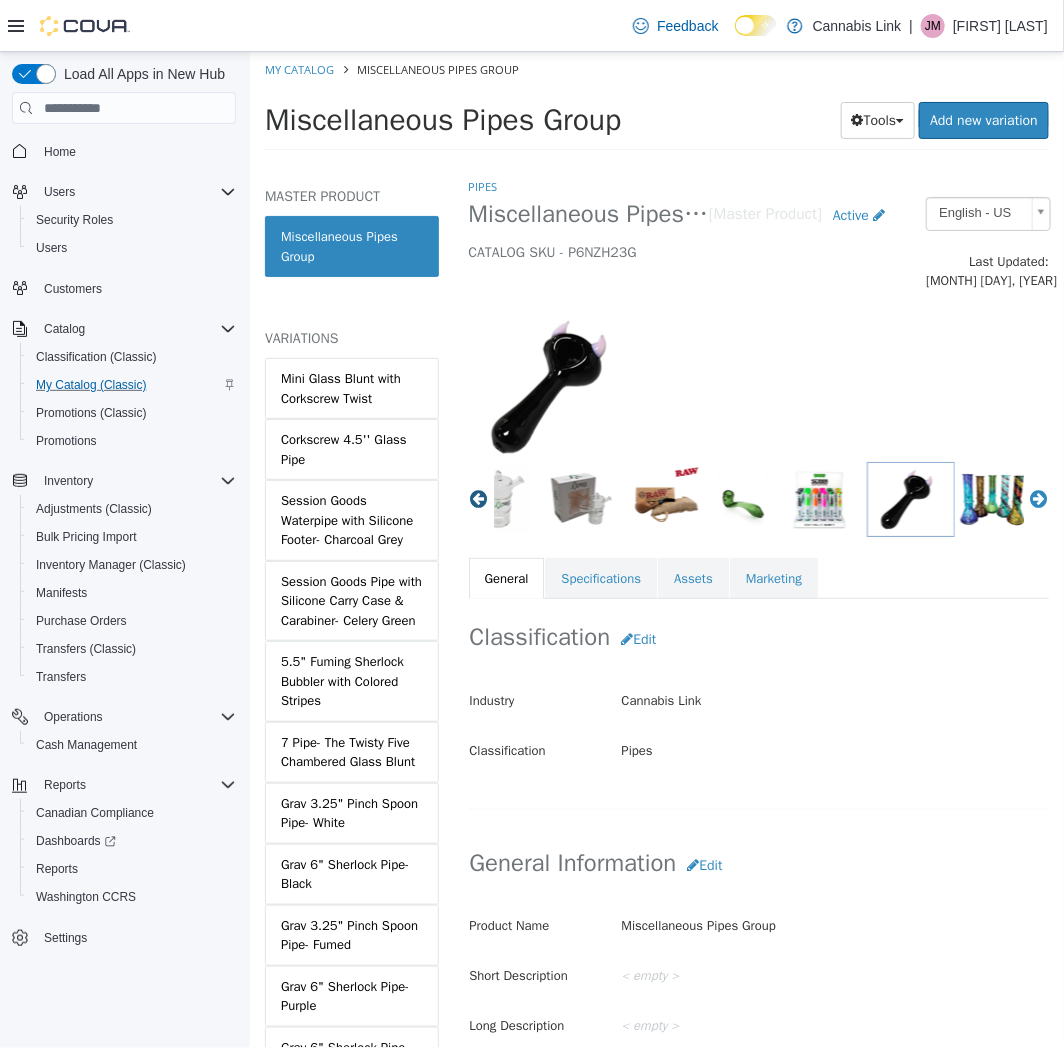 click on "Previous" at bounding box center [478, 499] 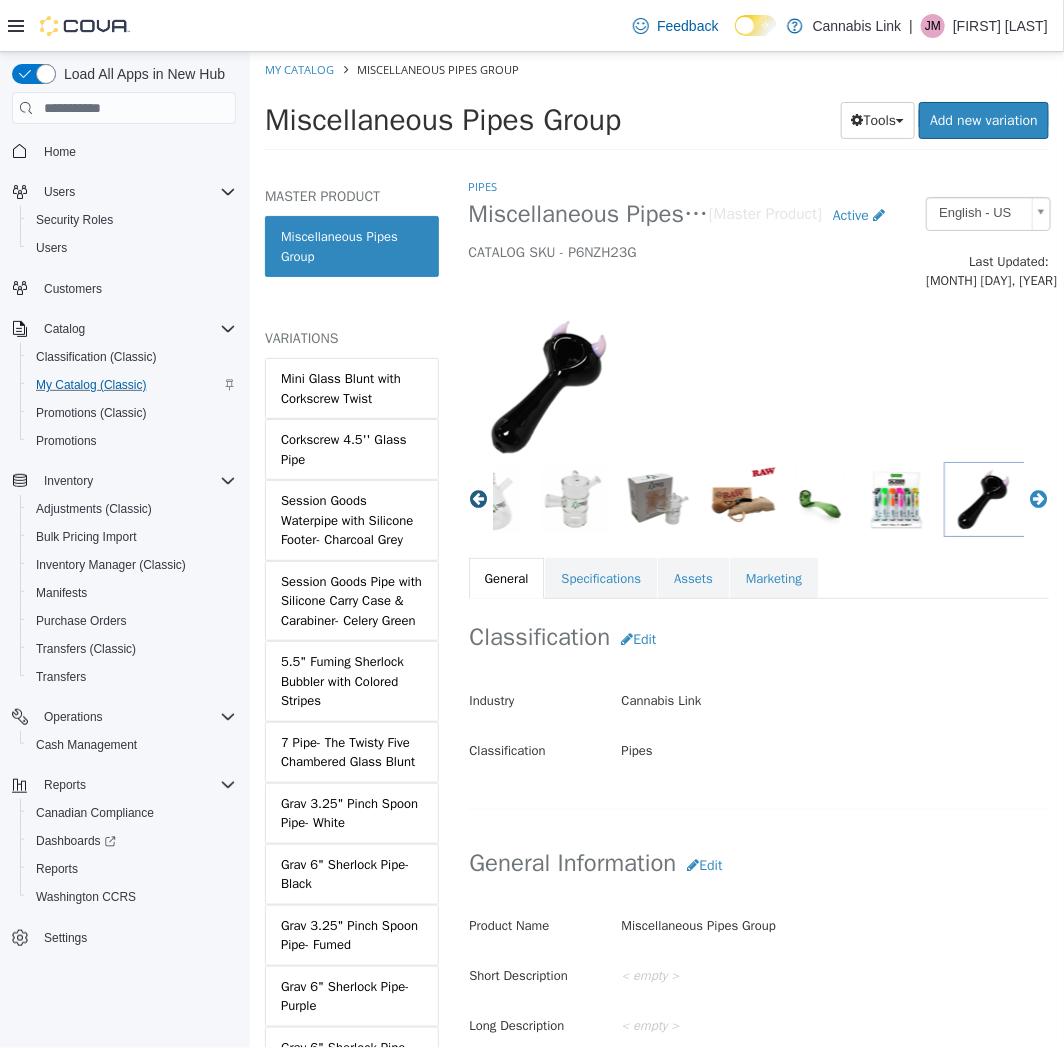click on "Previous" at bounding box center (478, 499) 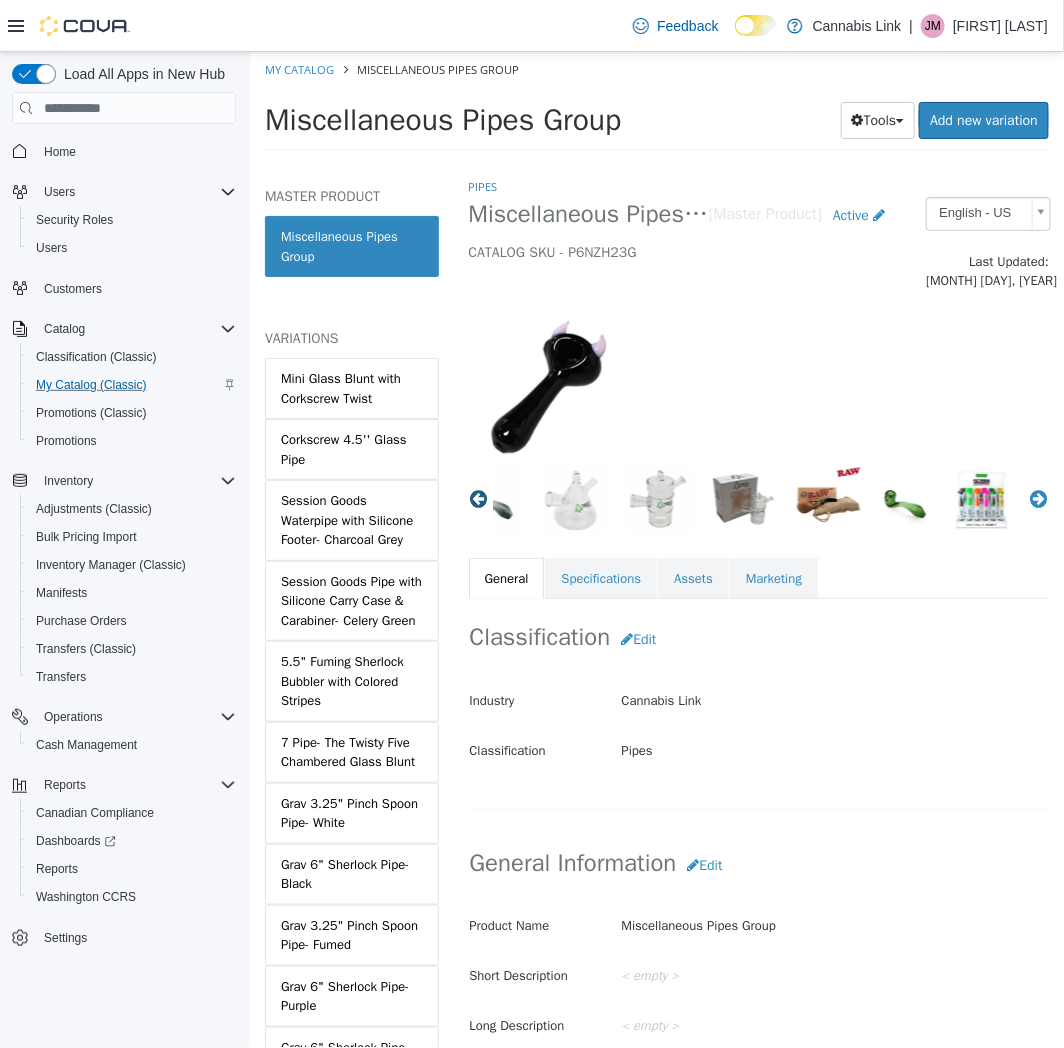 click on "Previous" at bounding box center (478, 499) 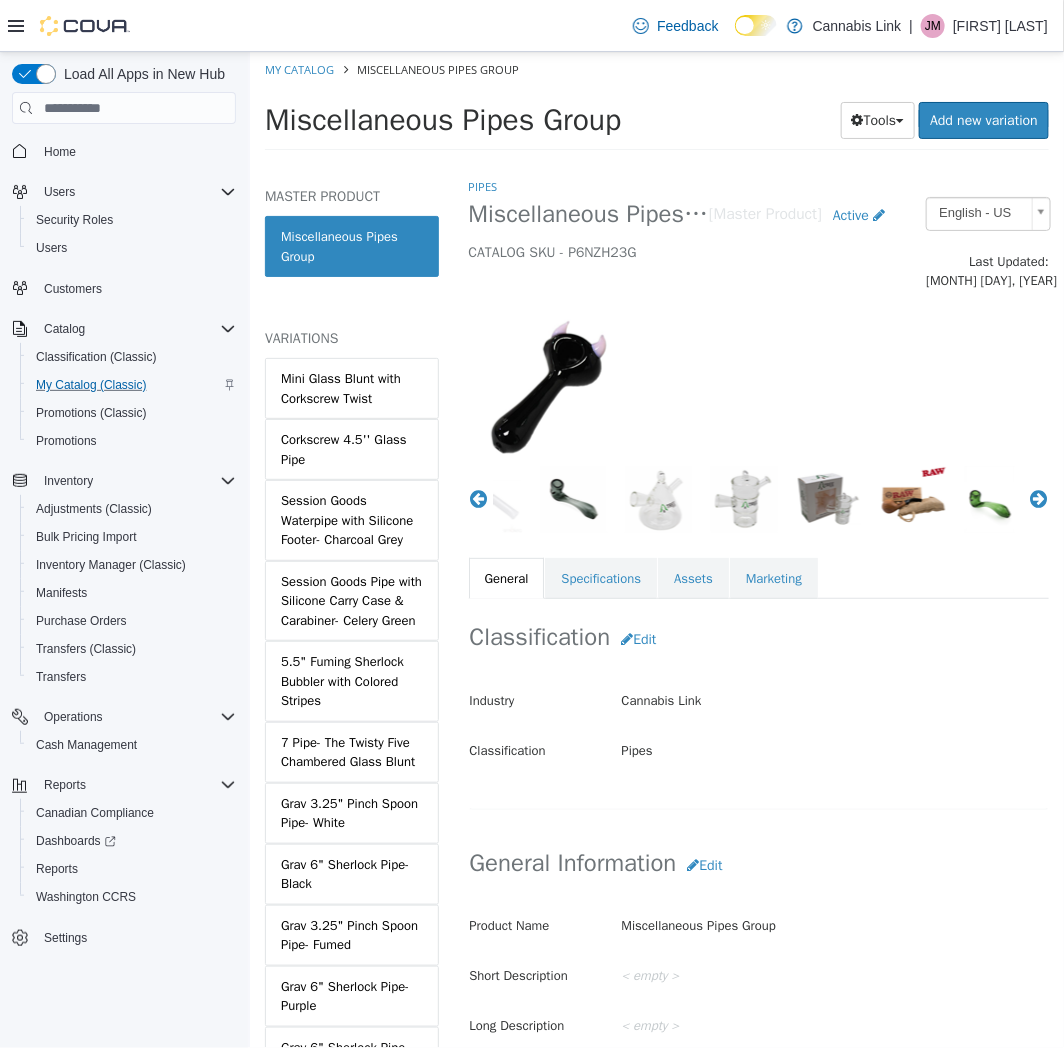 click at bounding box center [657, 499] 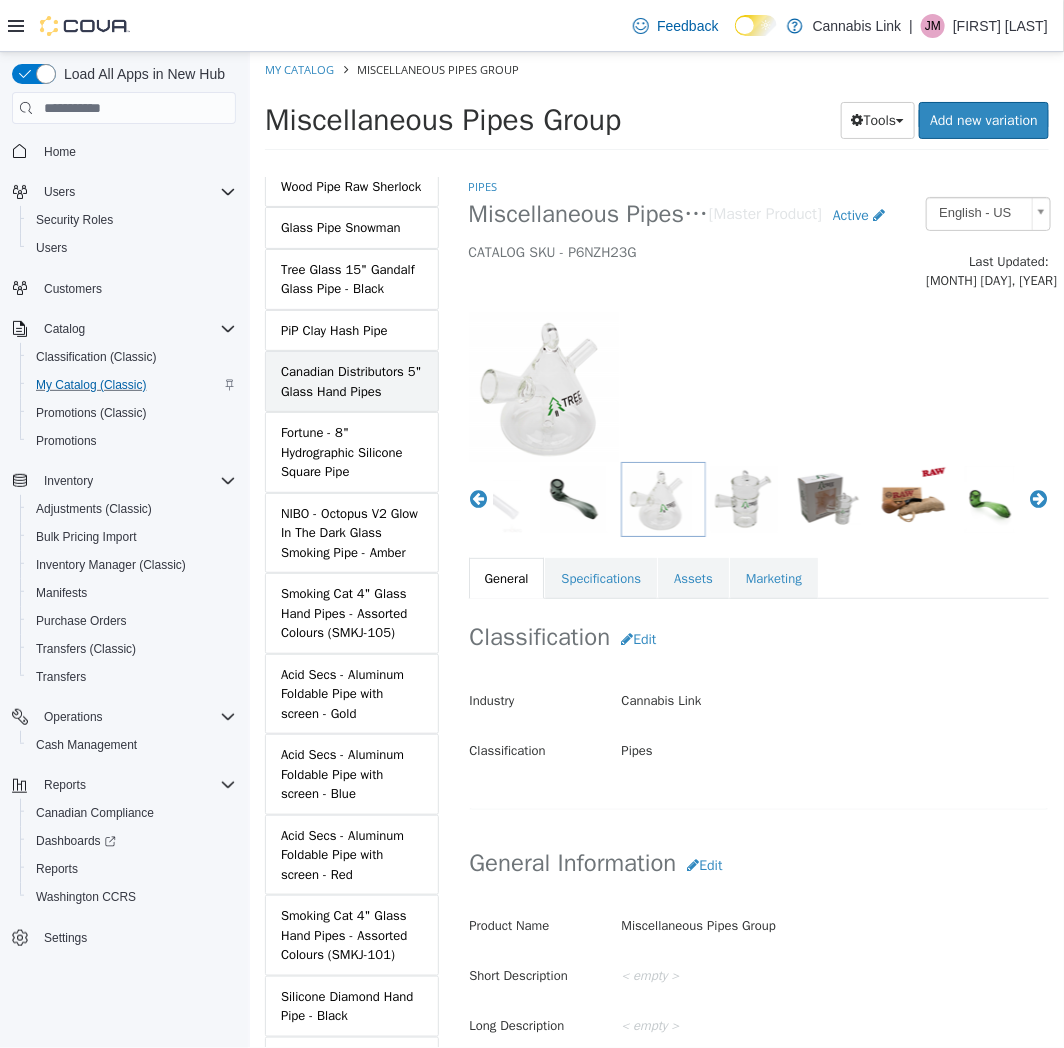 scroll, scrollTop: 1192, scrollLeft: 0, axis: vertical 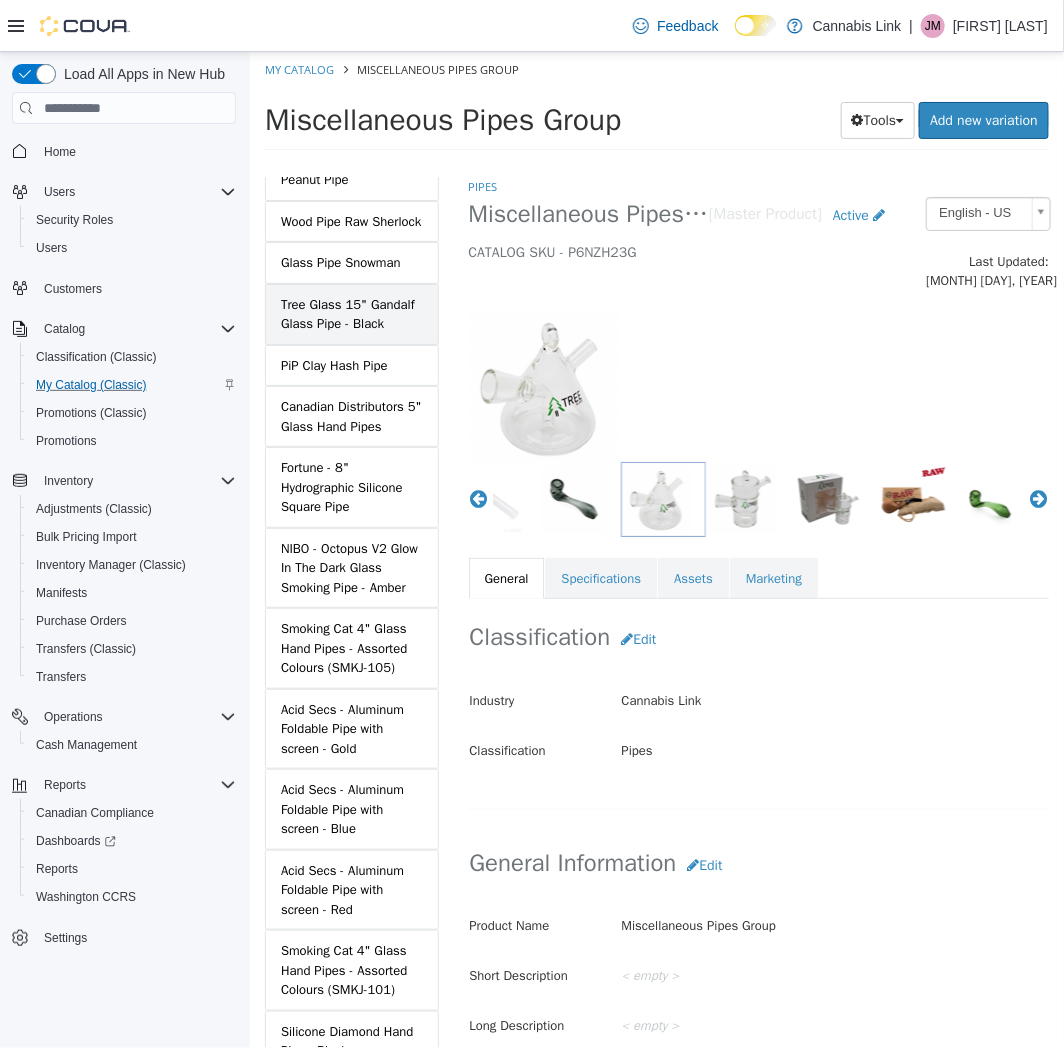 click on "Tree Glass 15" Gandalf Glass Pipe - Black" at bounding box center (351, 314) 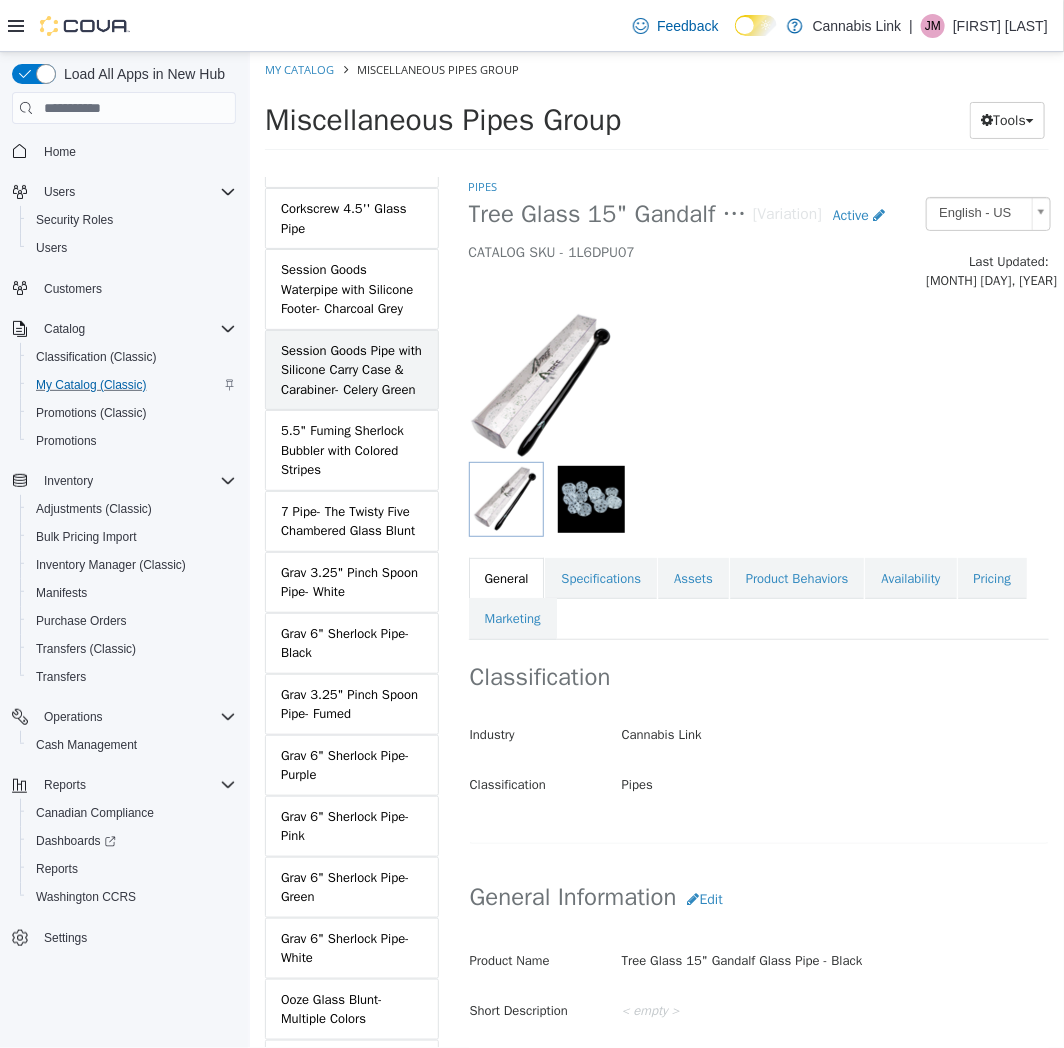scroll, scrollTop: 192, scrollLeft: 0, axis: vertical 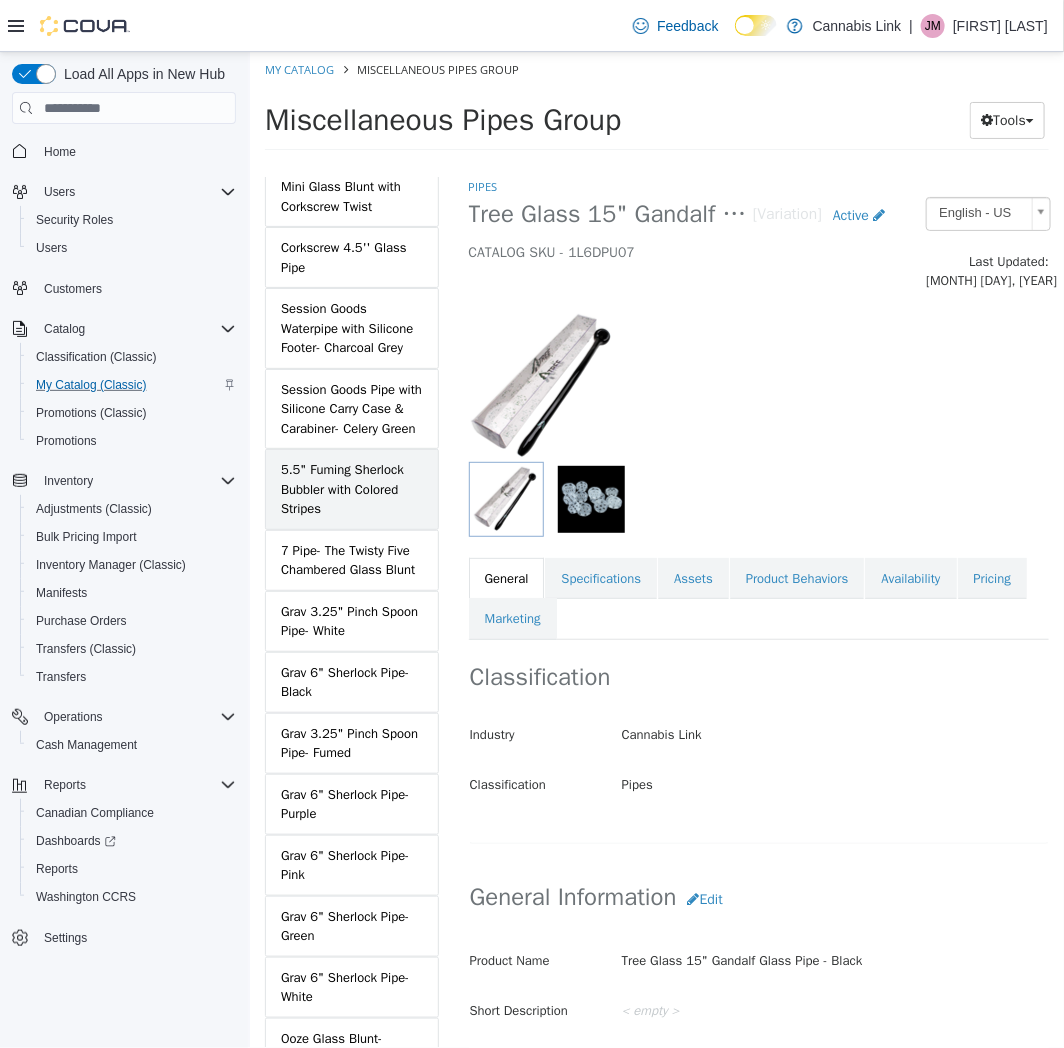 click on "5.5" Fuming Sherlock Bubbler with Colored Stripes" at bounding box center (351, 489) 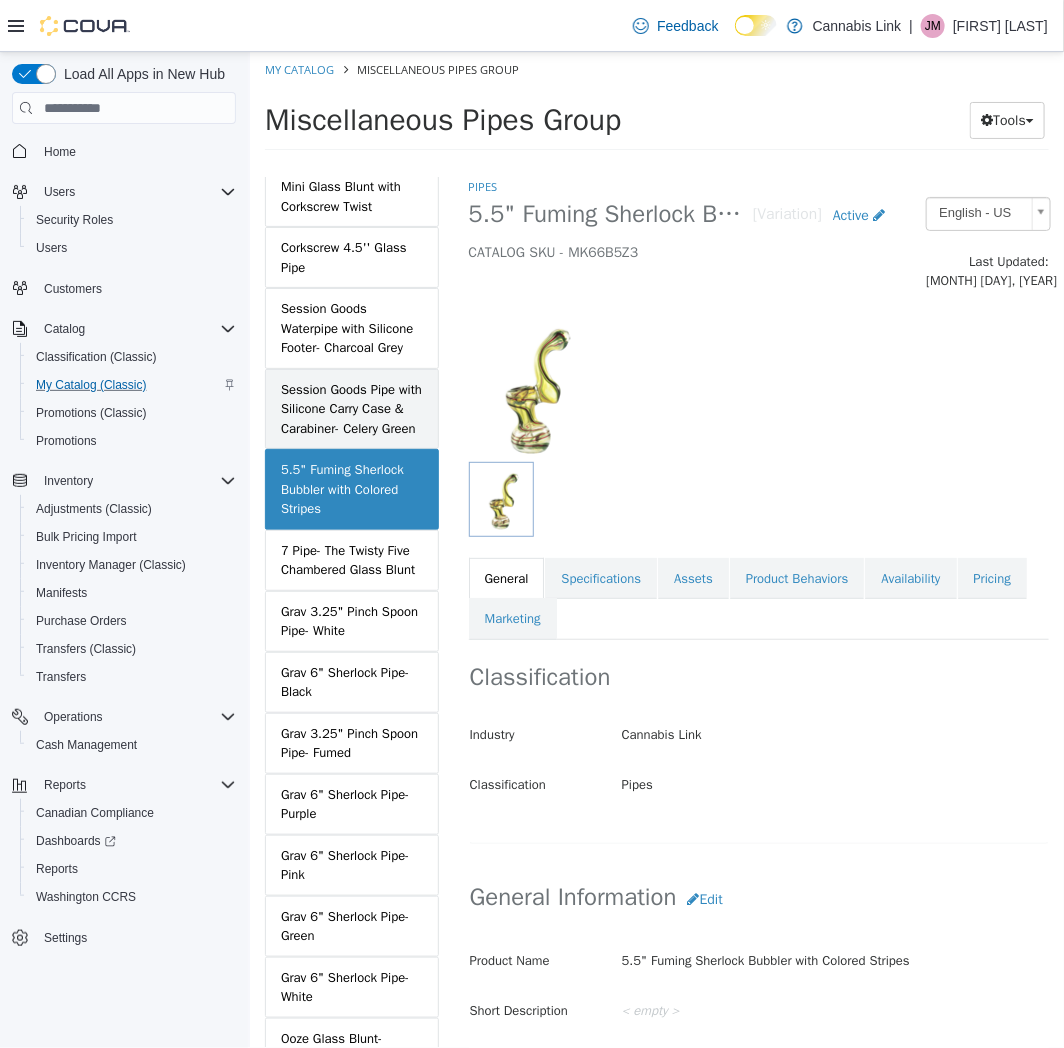 click on "Session Goods Pipe with Silicone Carry Case & Carabiner- Celery Green" at bounding box center (351, 409) 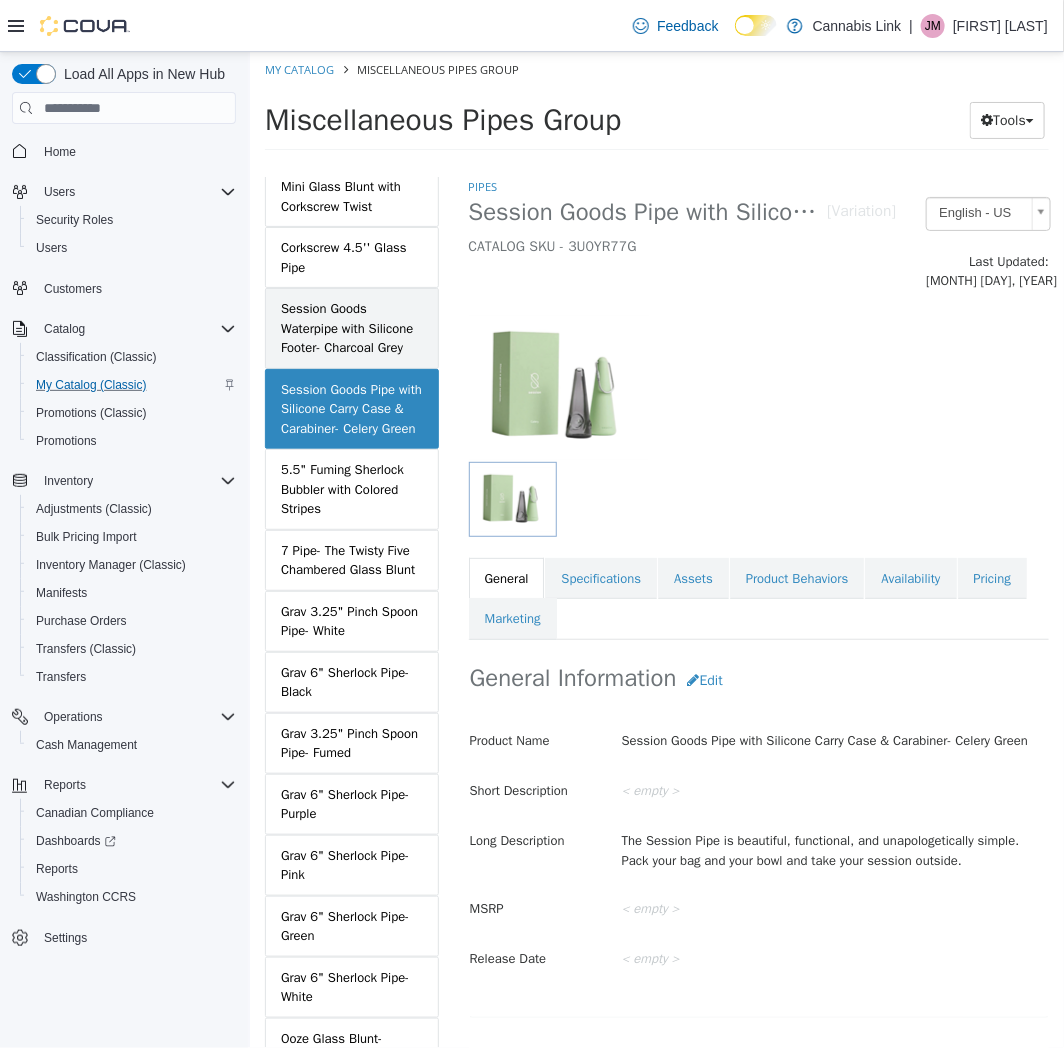 click on "Session Goods Waterpipe with Silicone Footer- Charcoal Grey" at bounding box center (351, 328) 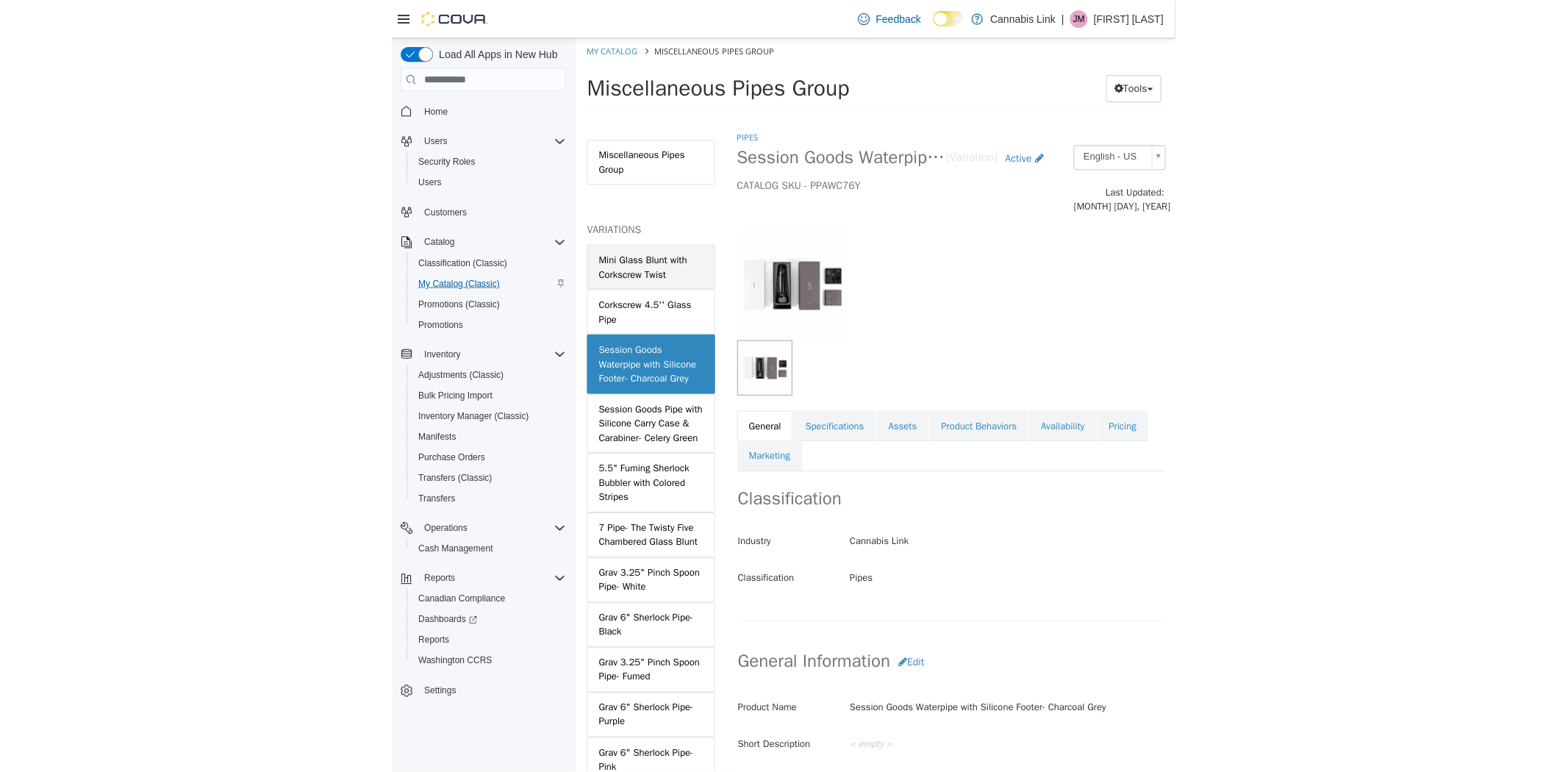 scroll, scrollTop: 0, scrollLeft: 0, axis: both 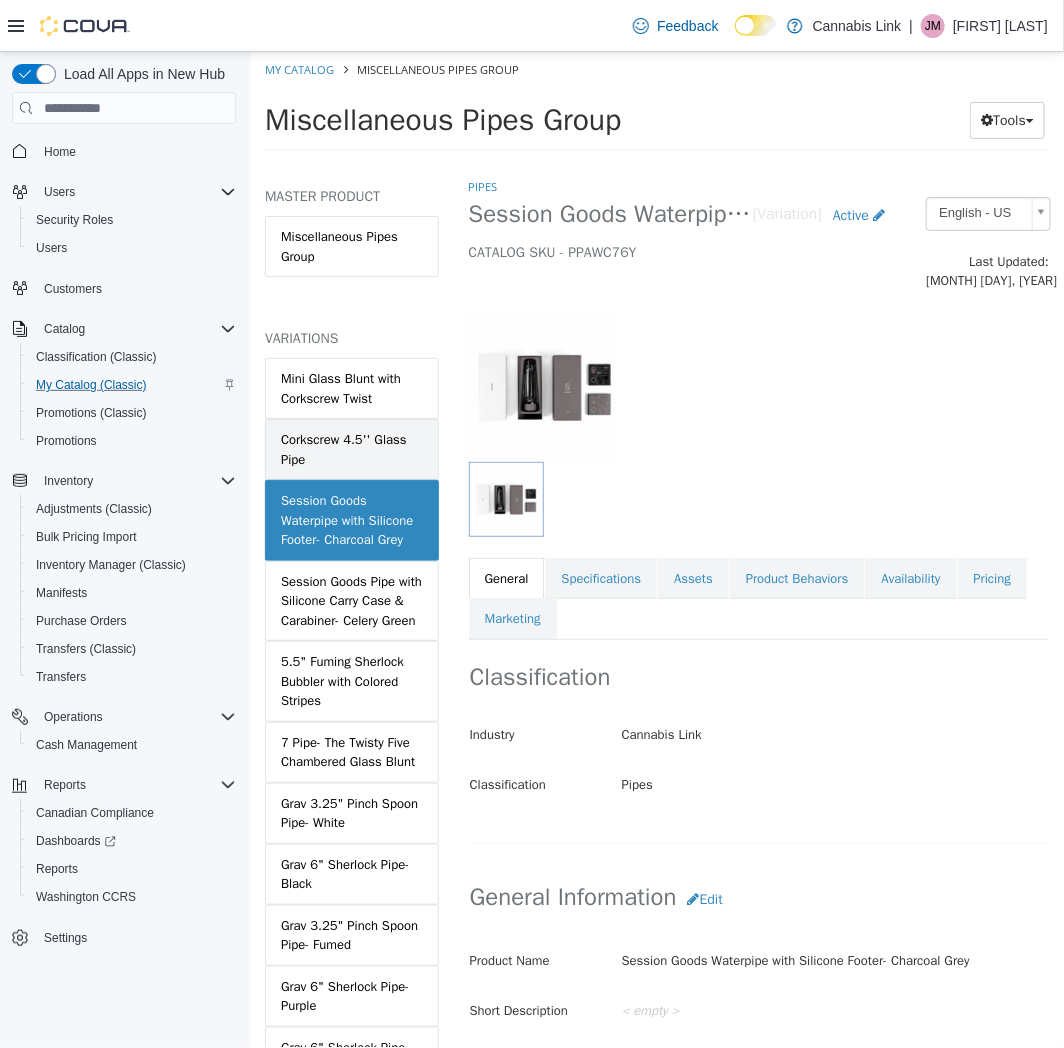 click on "Corkscrew 4.5'' Glass Pipe" at bounding box center (351, 449) 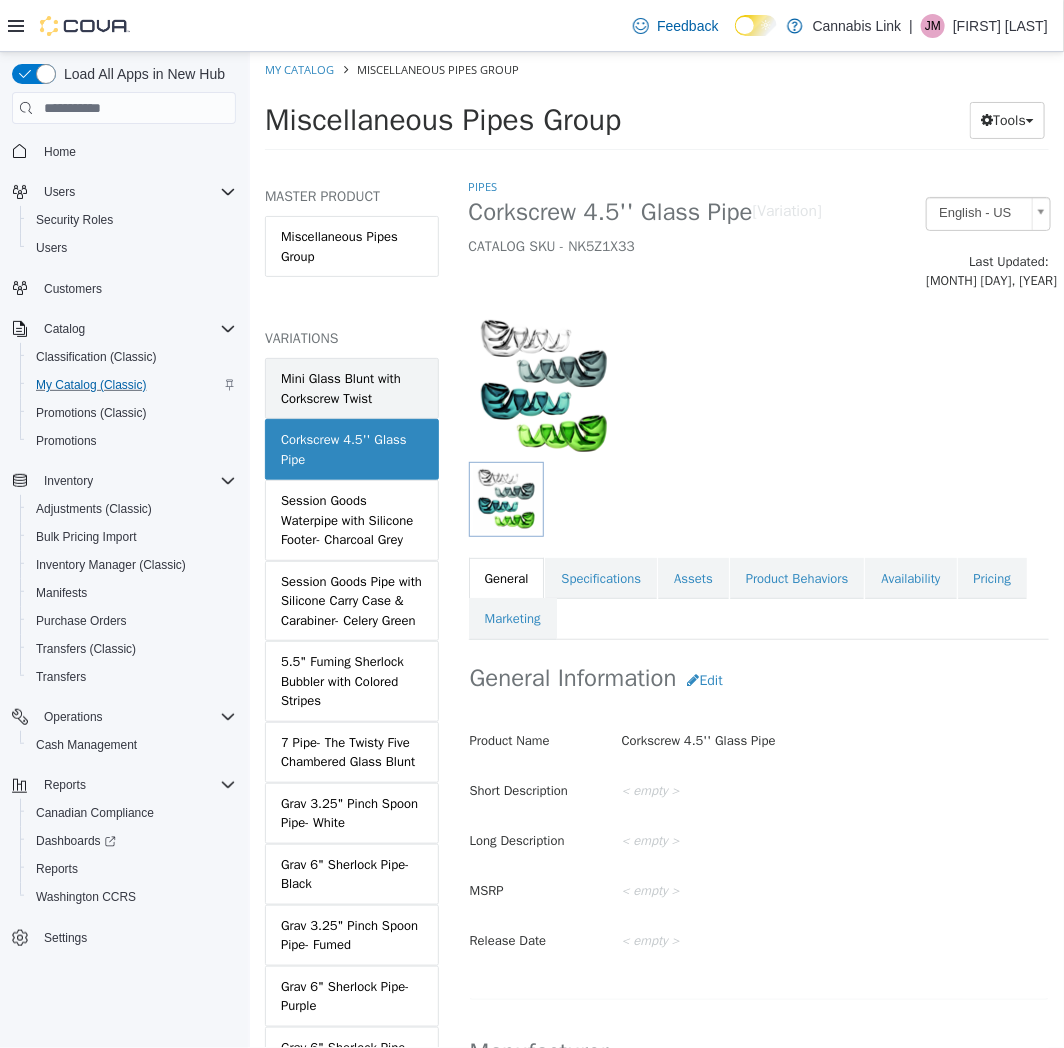 click on "Mini Glass Blunt with Corkscrew Twist" at bounding box center (351, 388) 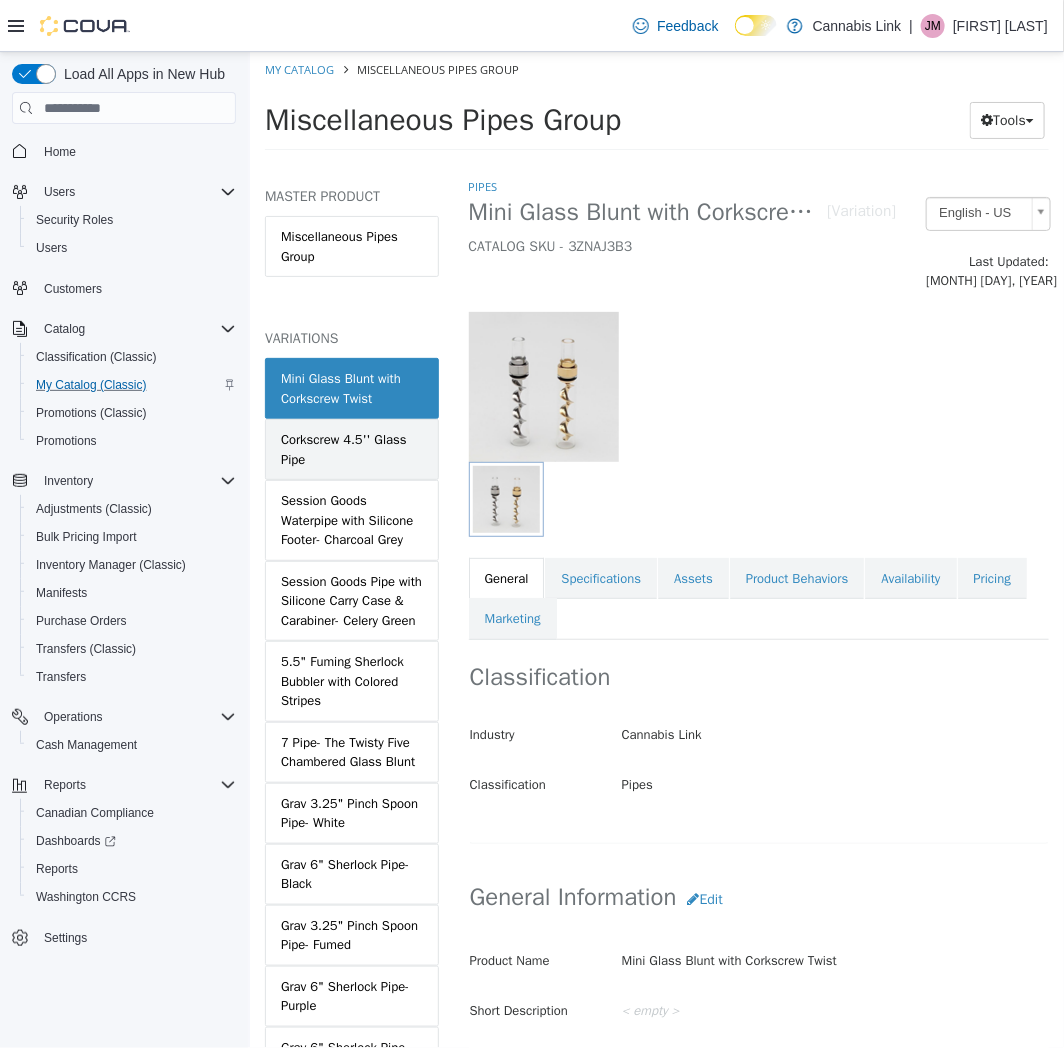 click on "Corkscrew 4.5'' Glass Pipe" at bounding box center [351, 449] 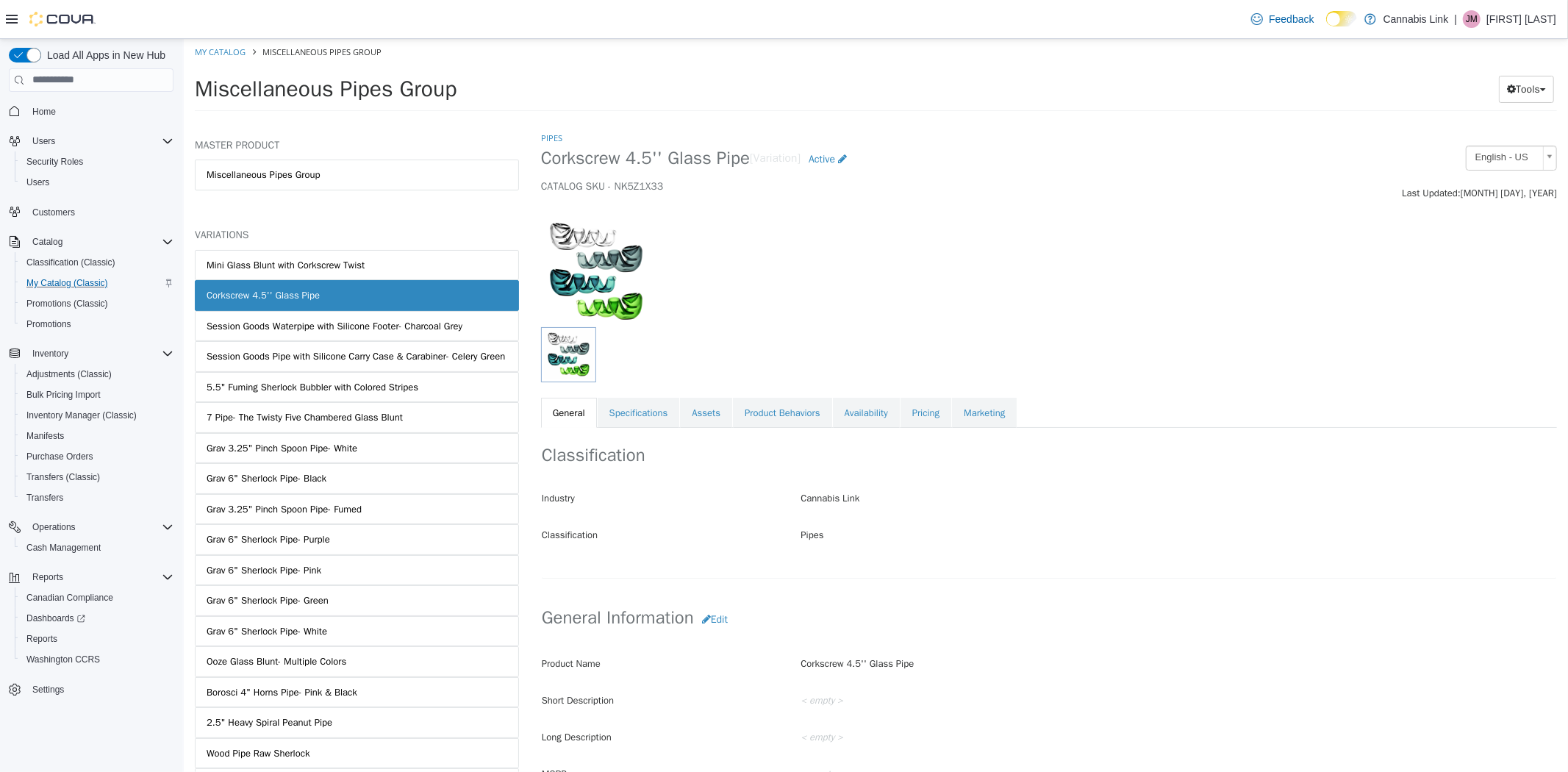 click at bounding box center [595, 271] 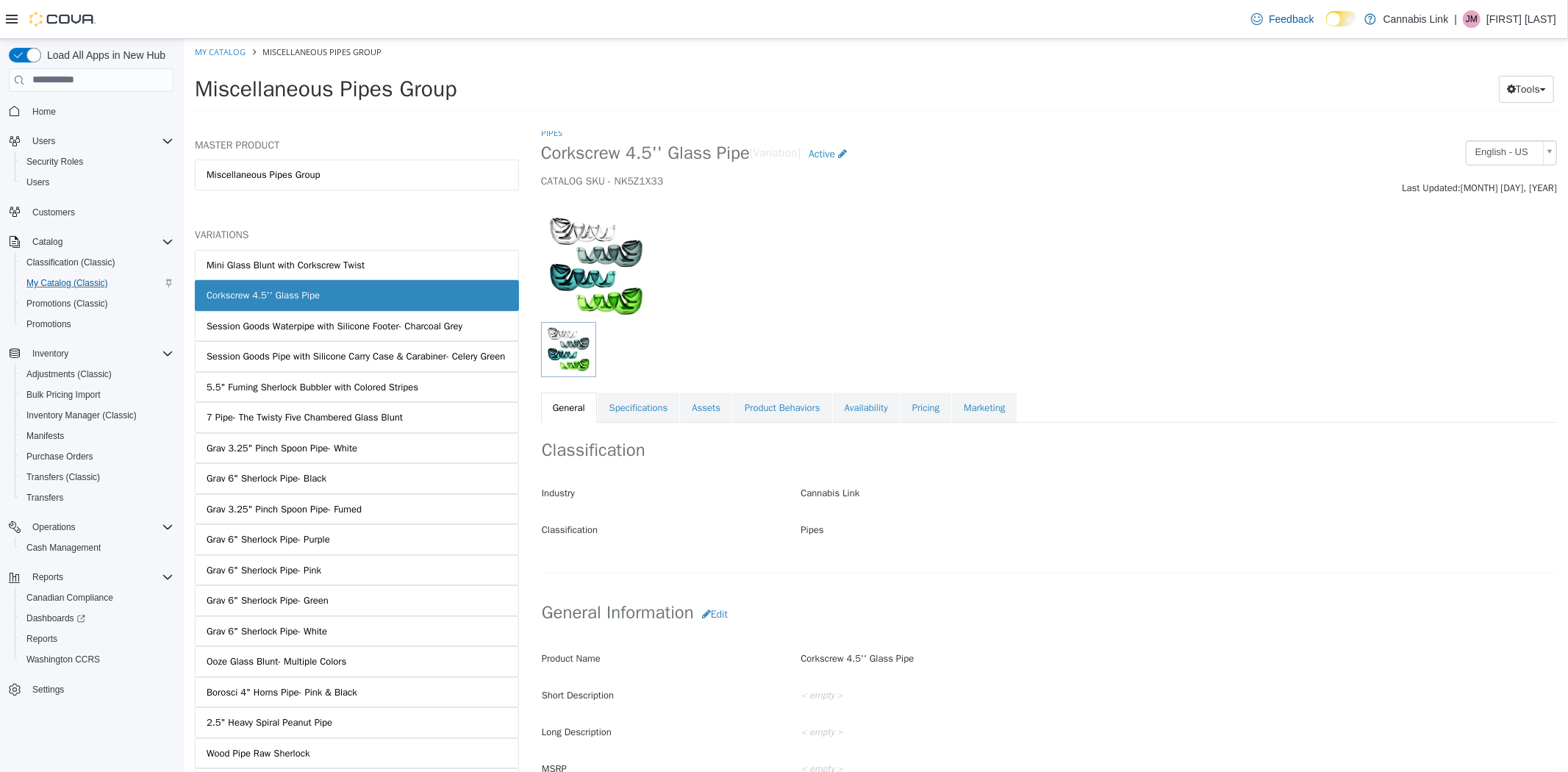 scroll, scrollTop: 0, scrollLeft: 0, axis: both 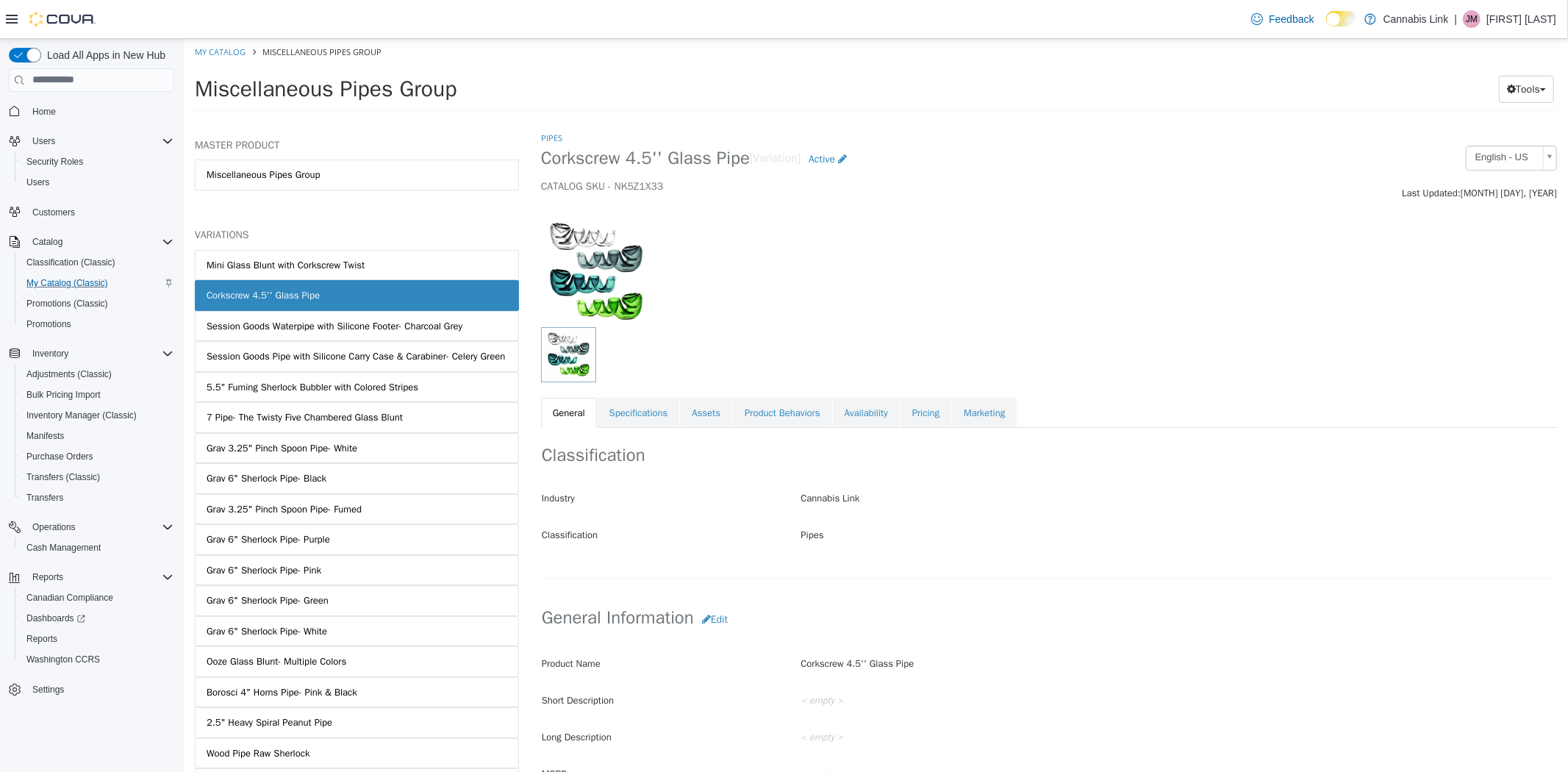 click on "Corkscrew 4.5'' Glass Pipe" at bounding box center (645, 157) 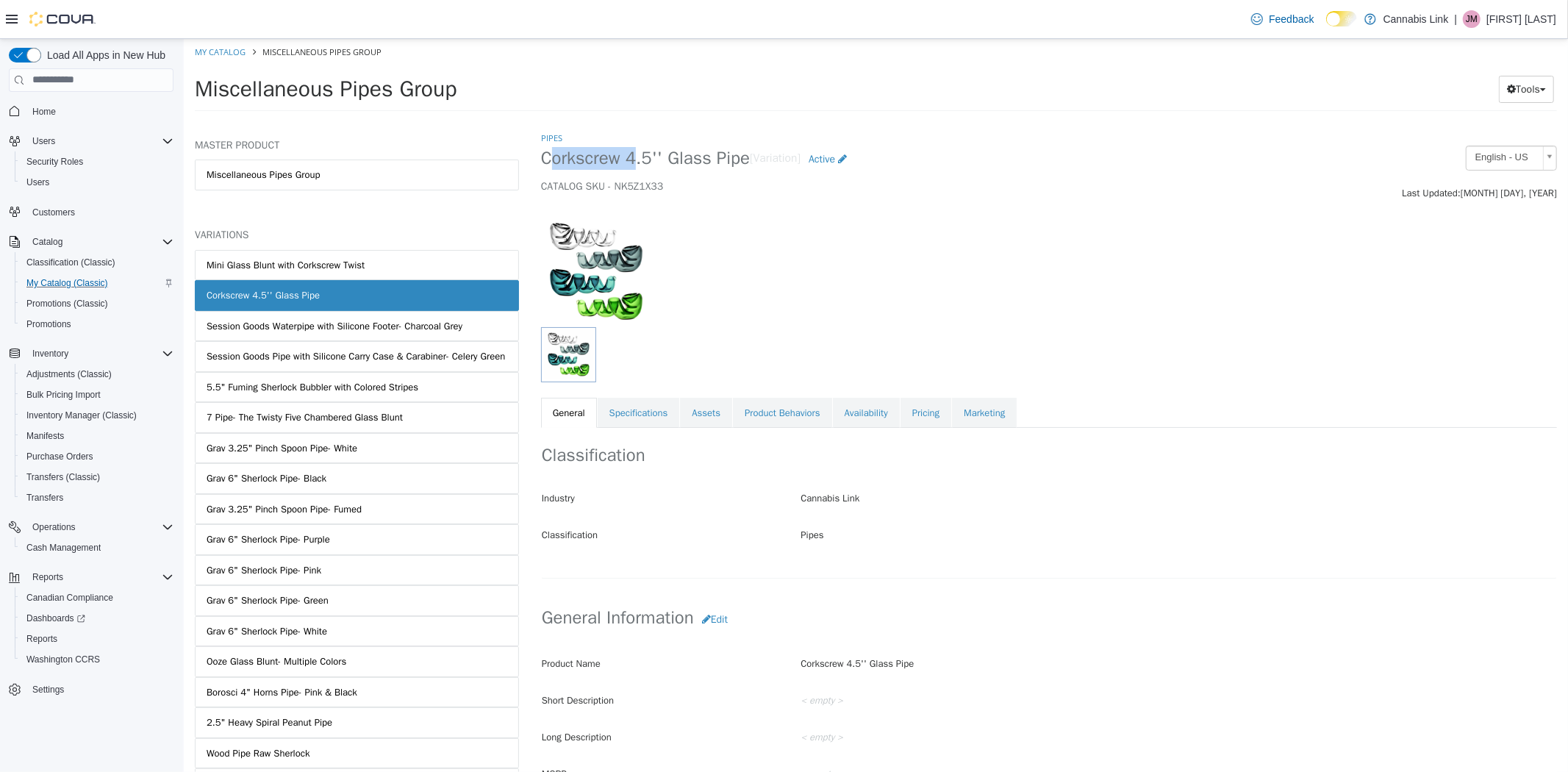 click on "Corkscrew 4.5'' Glass Pipe" at bounding box center [645, 157] 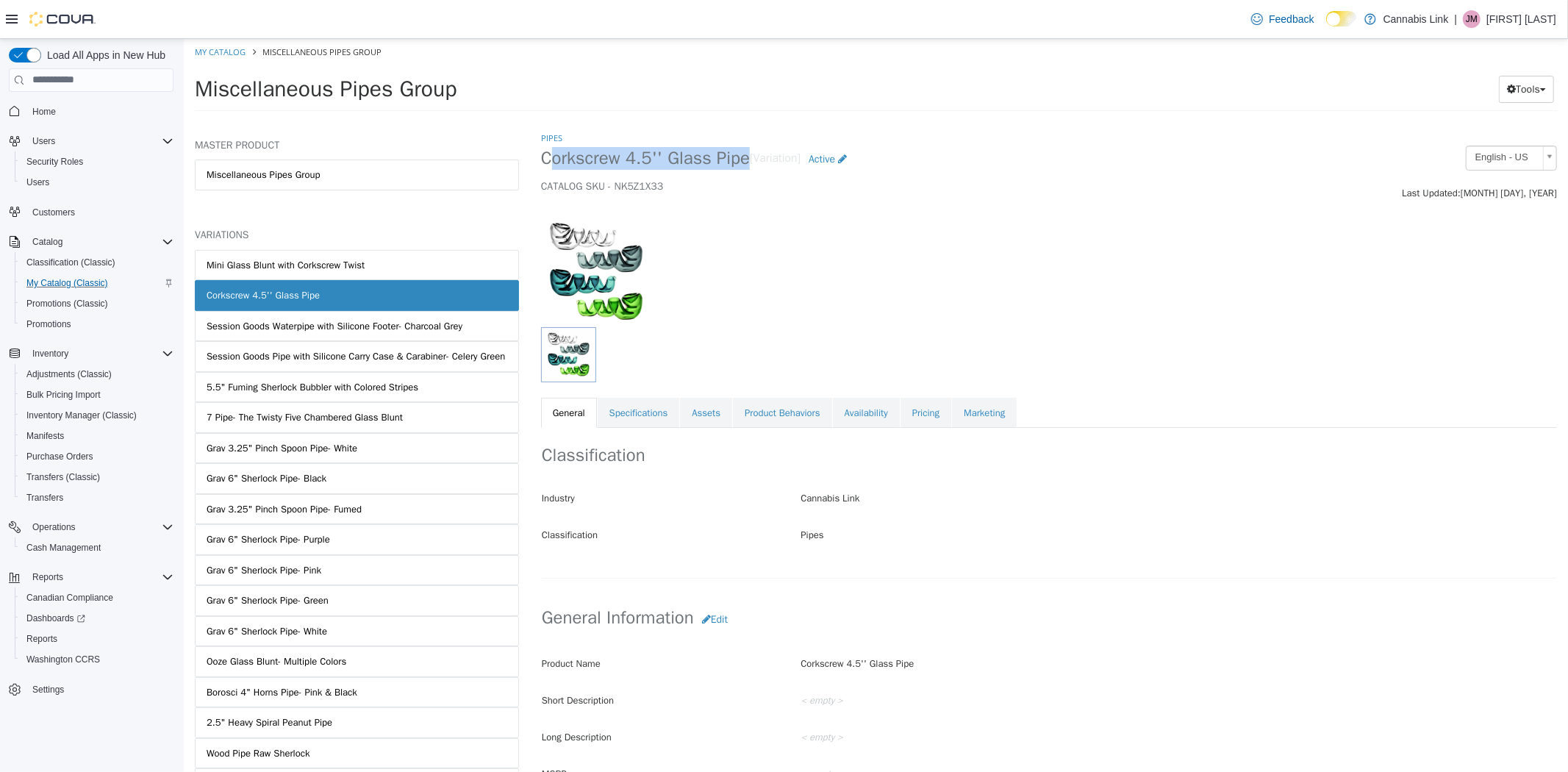 click on "Corkscrew 4.5'' Glass Pipe" at bounding box center [645, 157] 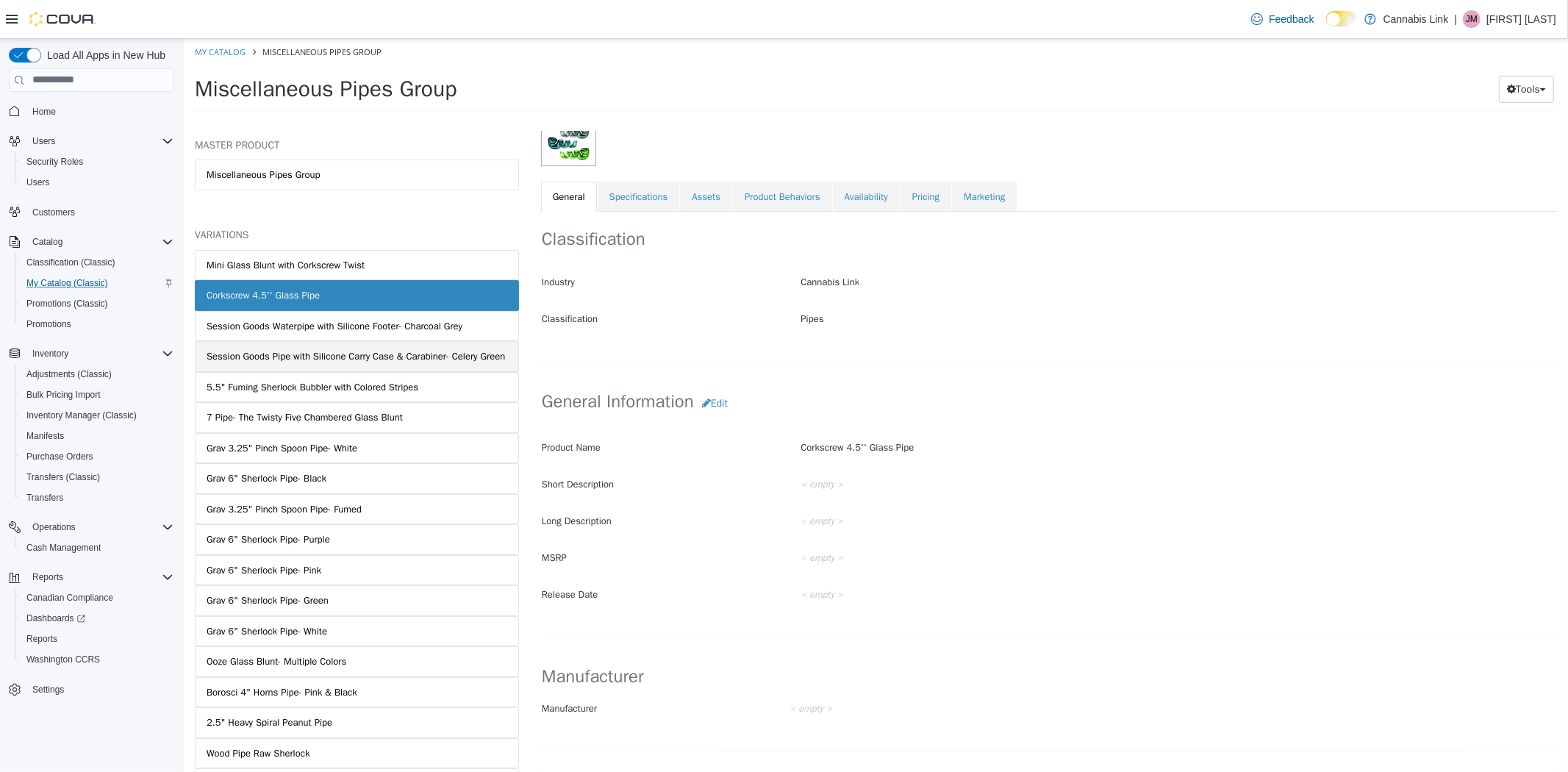 scroll, scrollTop: 245, scrollLeft: 0, axis: vertical 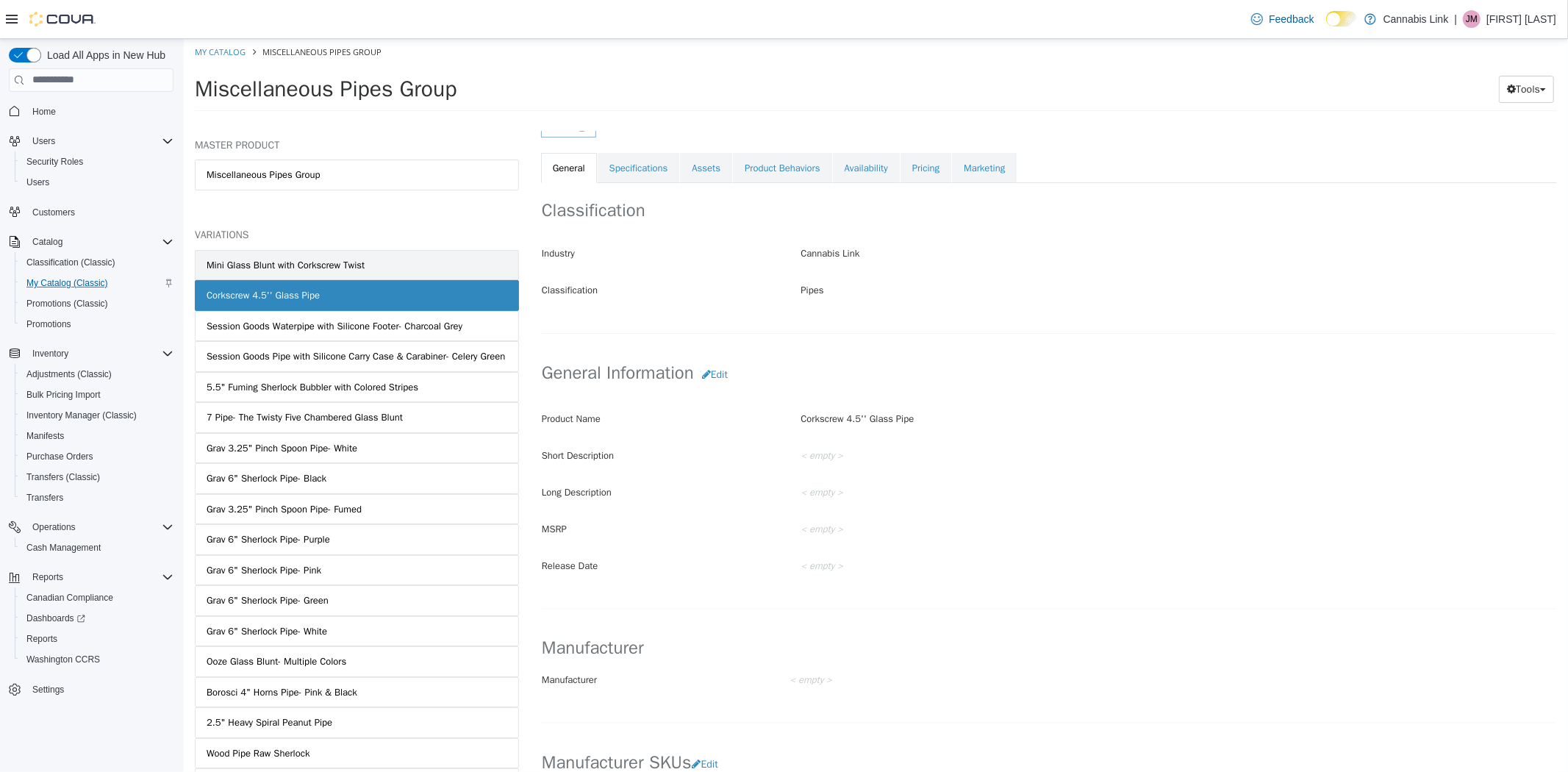 click on "Mini Glass Blunt with Corkscrew Twist" at bounding box center [356, 265] 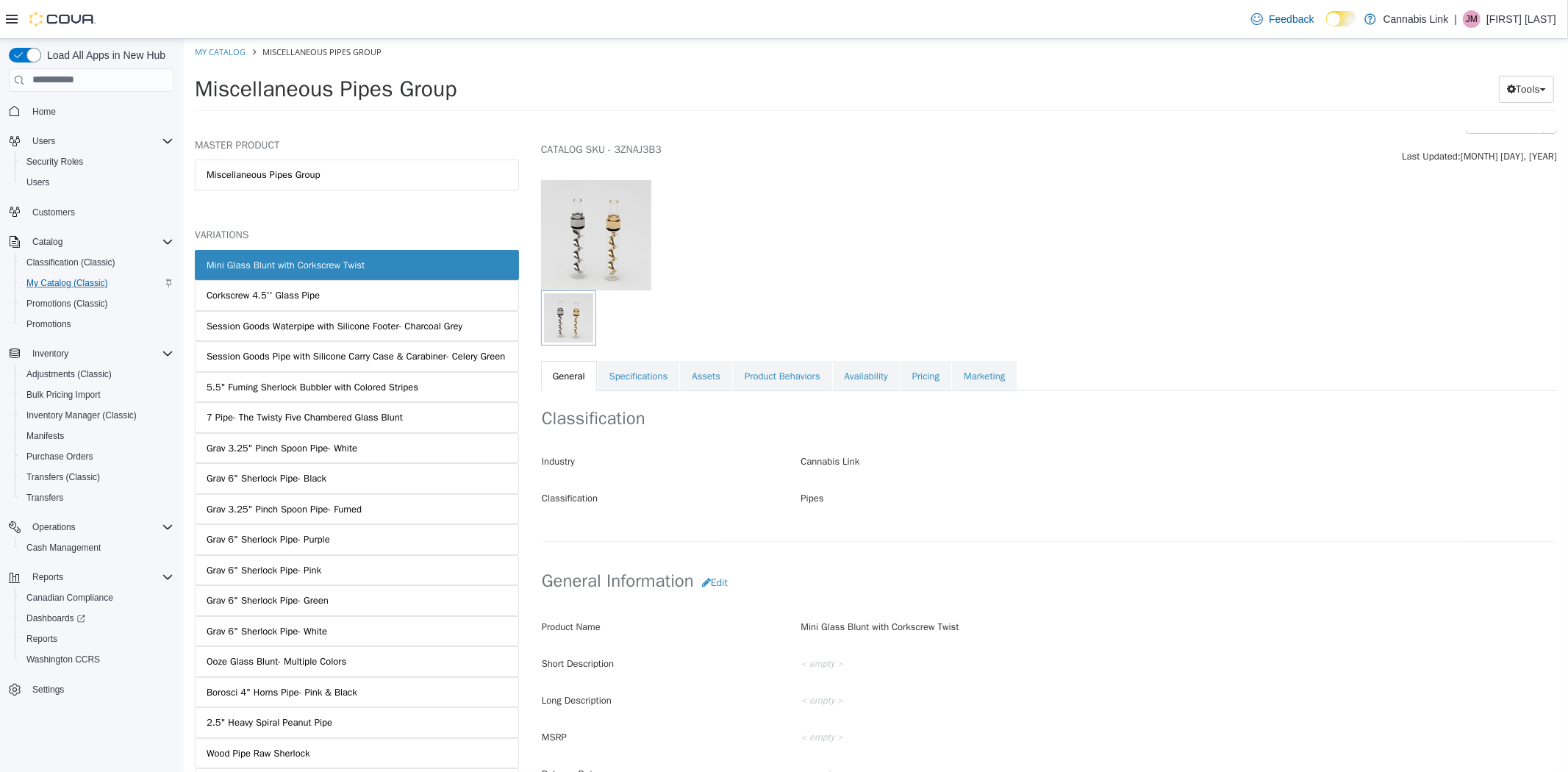 scroll, scrollTop: 0, scrollLeft: 0, axis: both 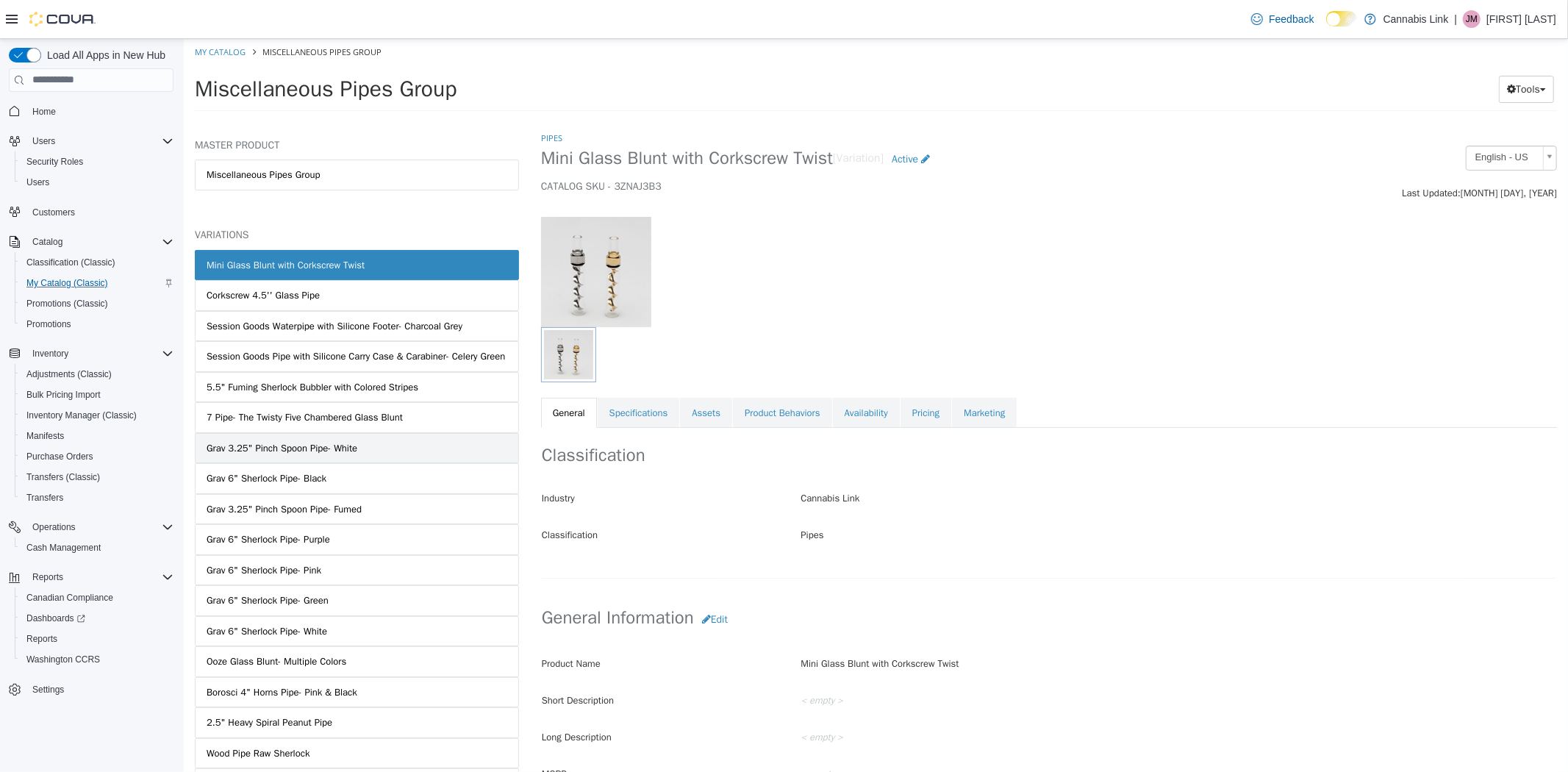 click on "Grav 3.25" Pinch Spoon Pipe- White" at bounding box center (281, 448) 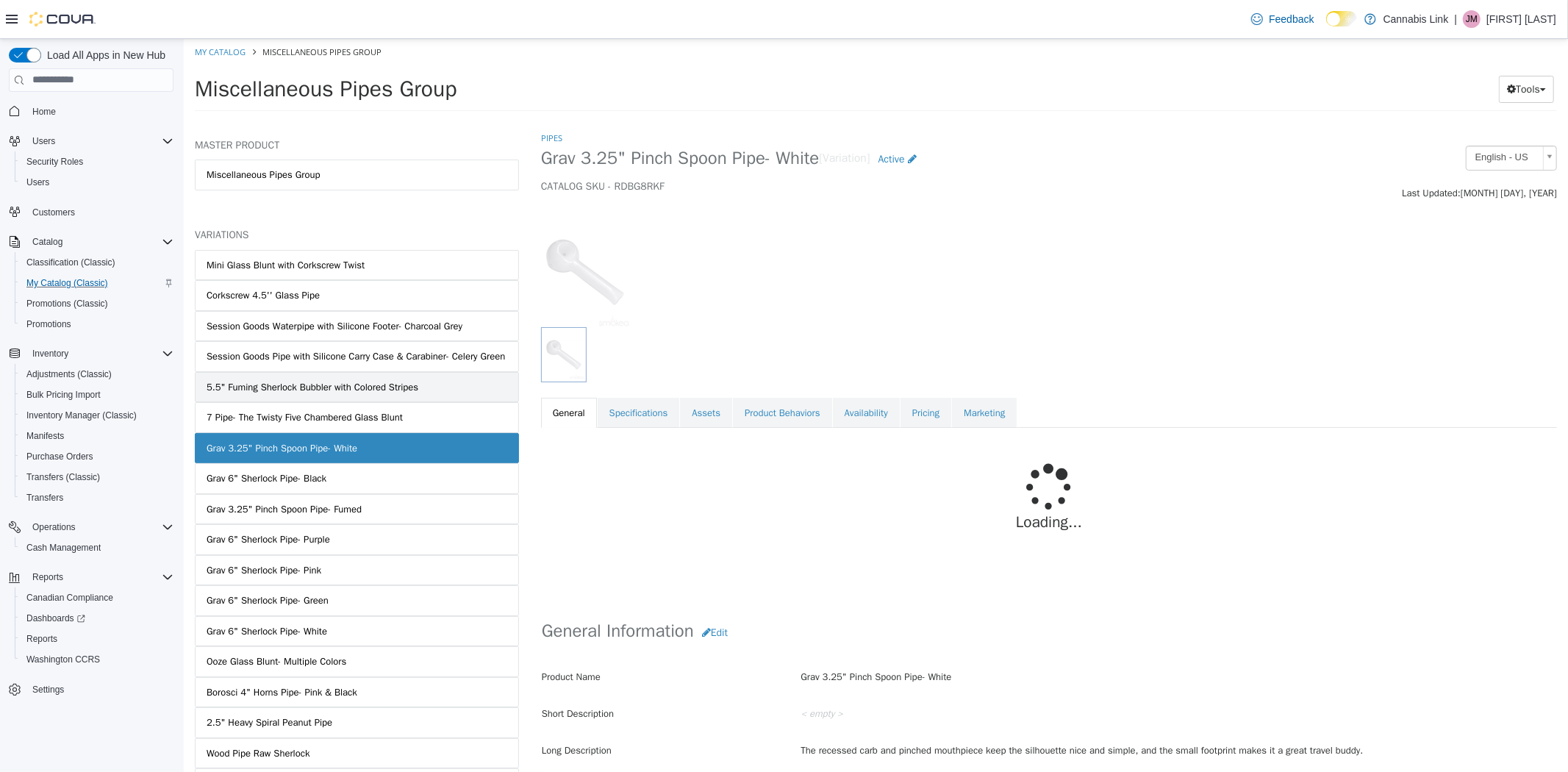 click on "5.5" Fuming Sherlock Bubbler with Colored Stripes" at bounding box center [312, 387] 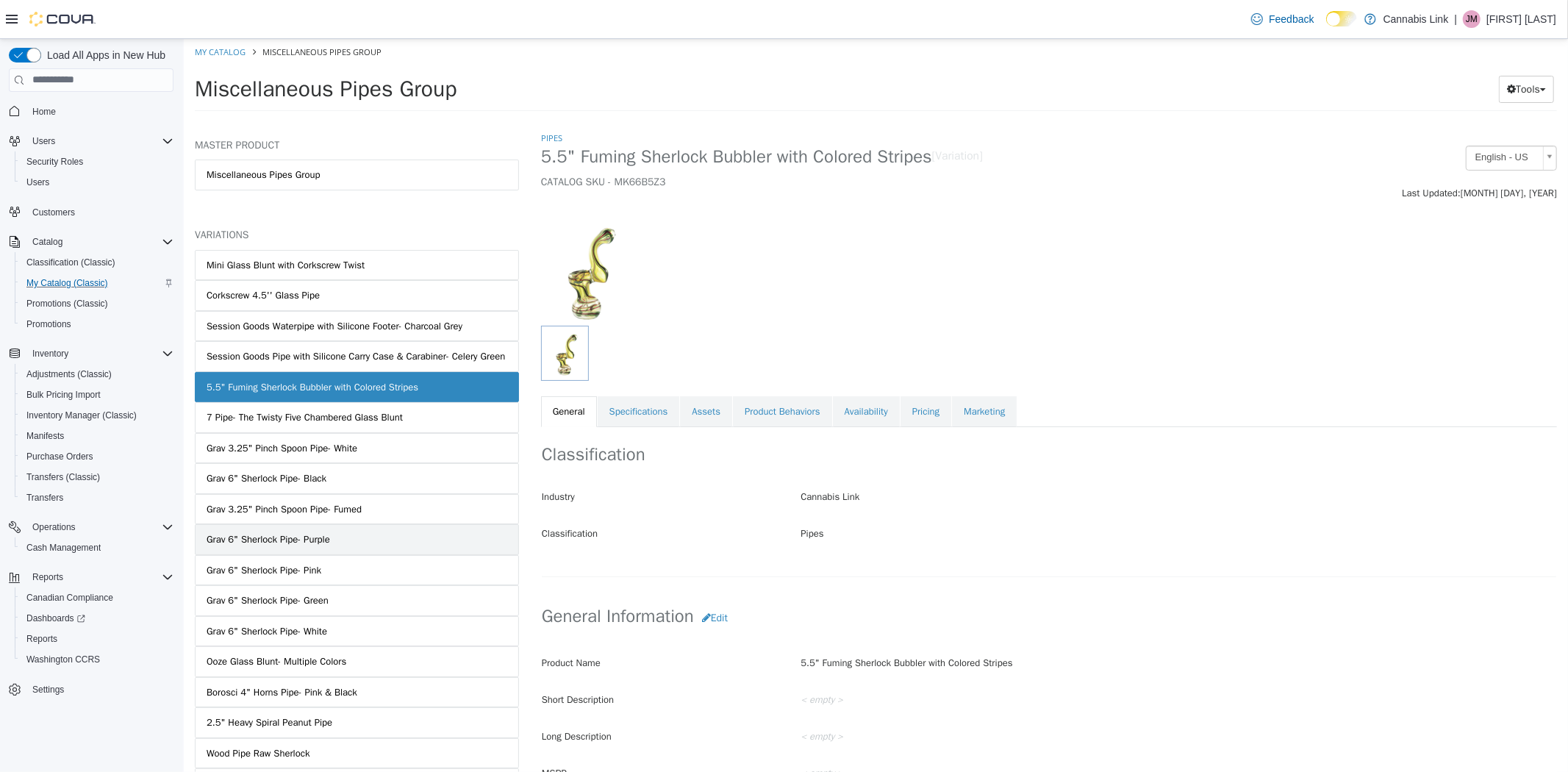 click on "Grav 6" Sherlock Pipe- Purple" at bounding box center [356, 539] 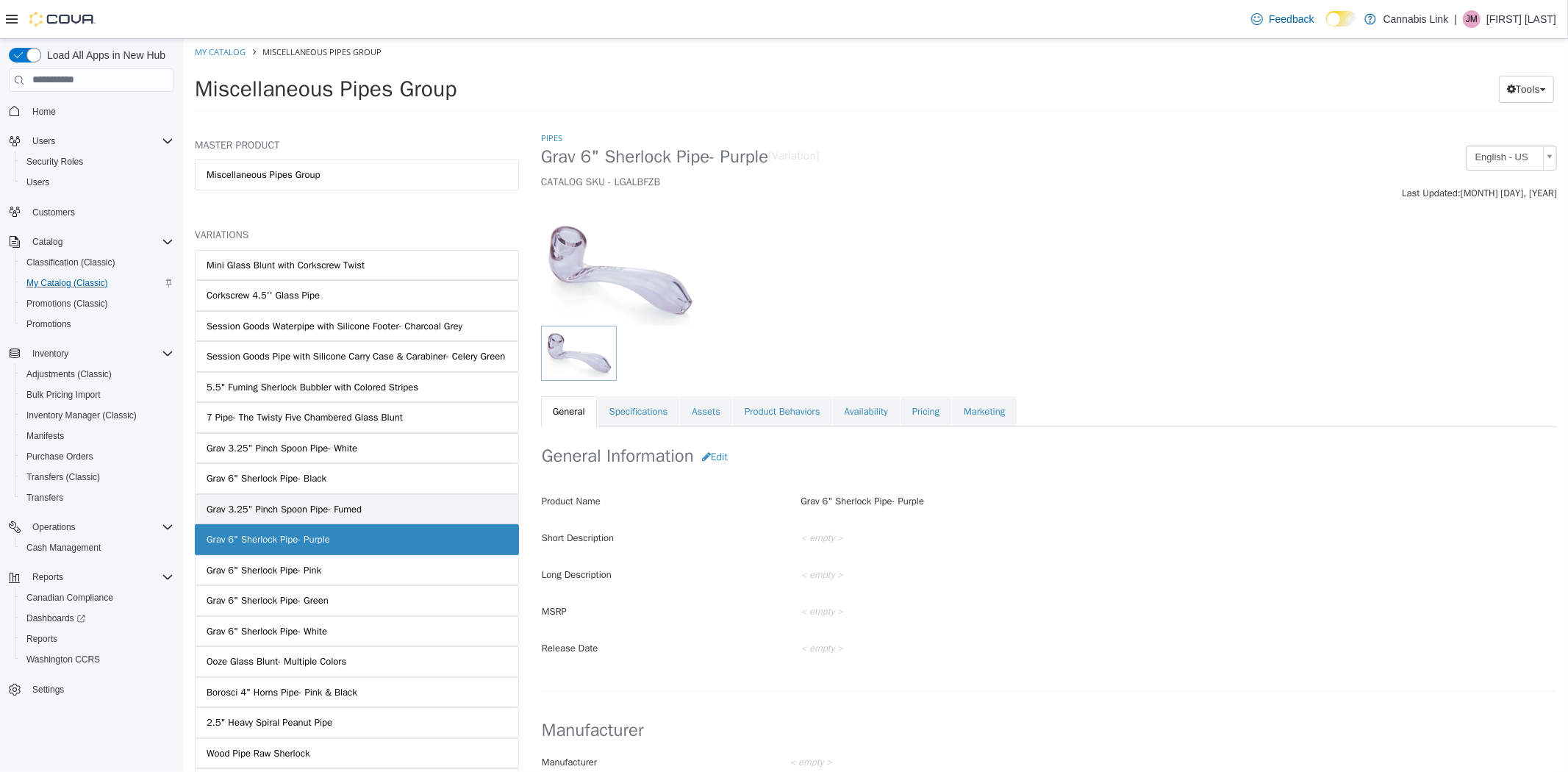 click on "Grav 3.25" Pinch Spoon Pipe- Fumed" at bounding box center (283, 509) 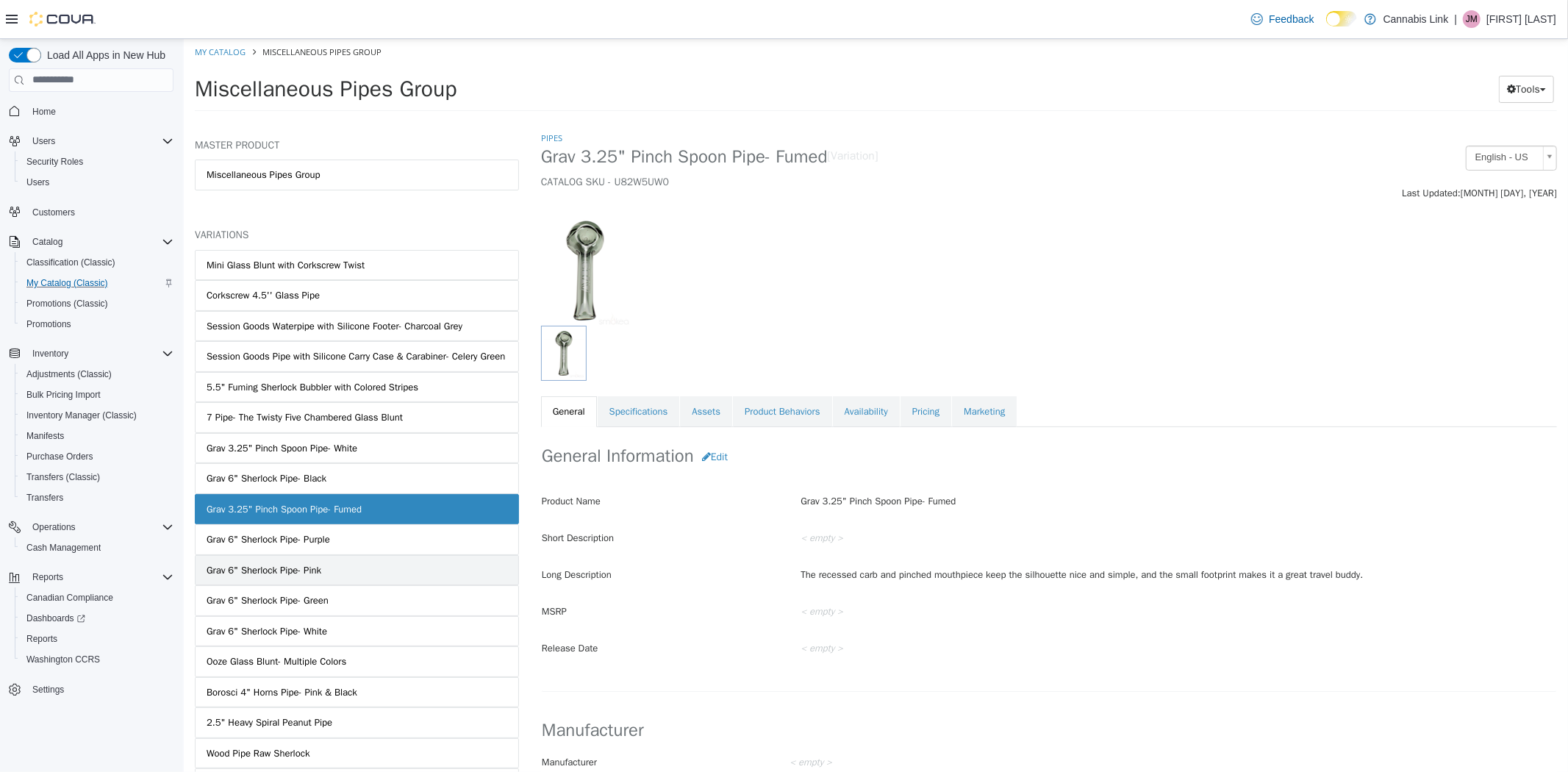 click on "Grav 6" Sherlock Pipe- Pink" at bounding box center [263, 570] 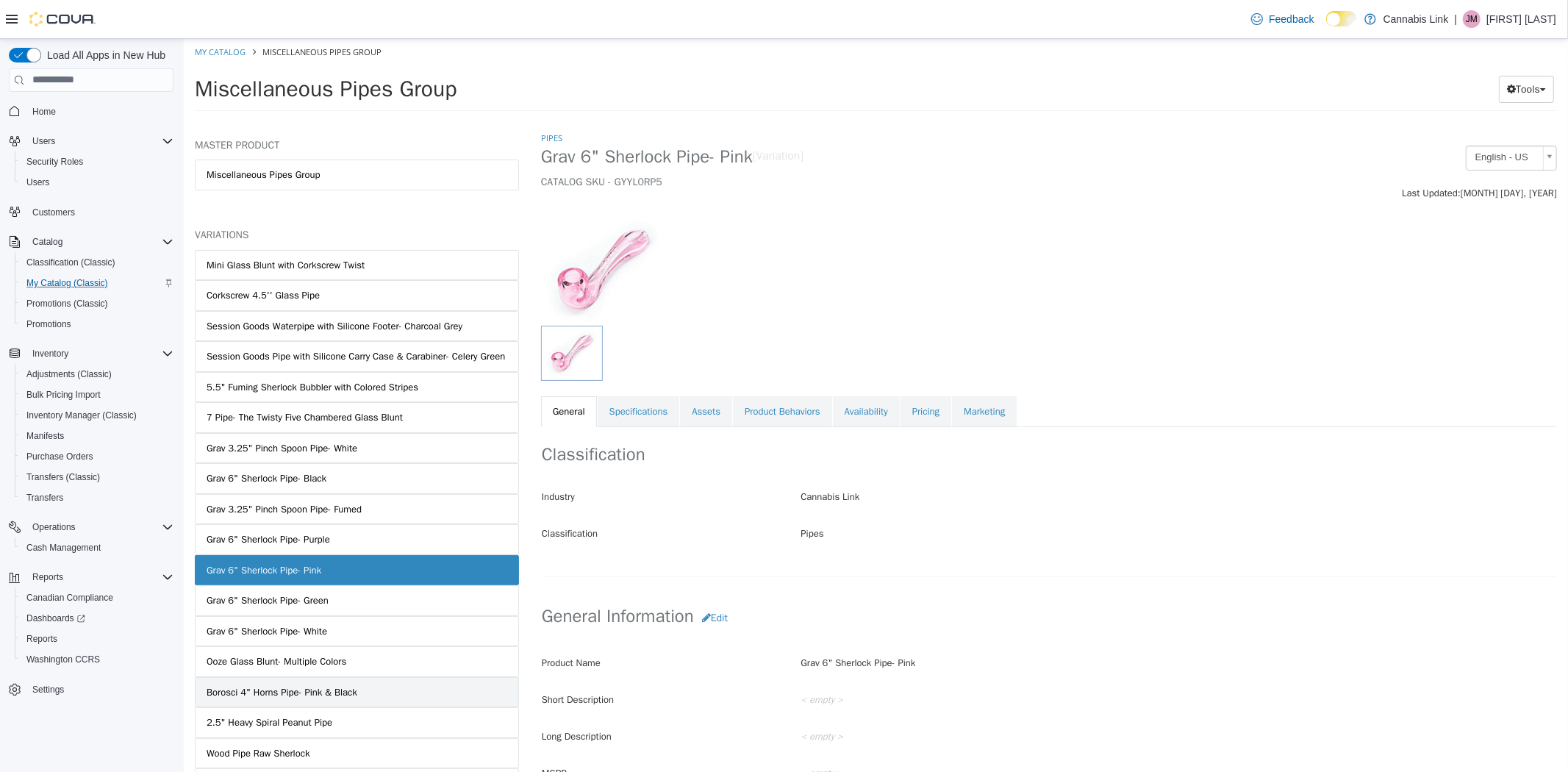 drag, startPoint x: 302, startPoint y: 705, endPoint x: 309, endPoint y: 700, distance: 8.602325 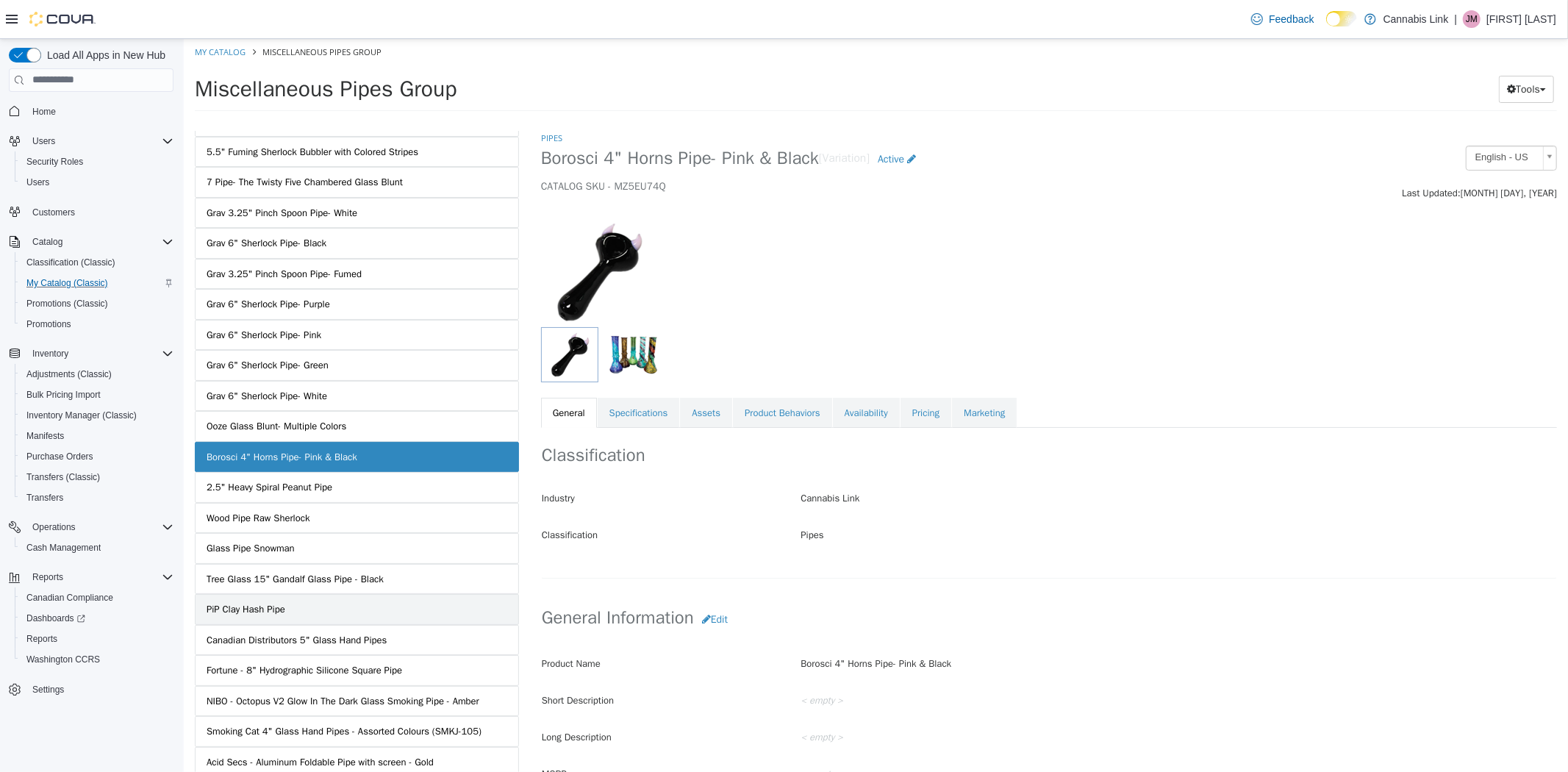 scroll, scrollTop: 245, scrollLeft: 0, axis: vertical 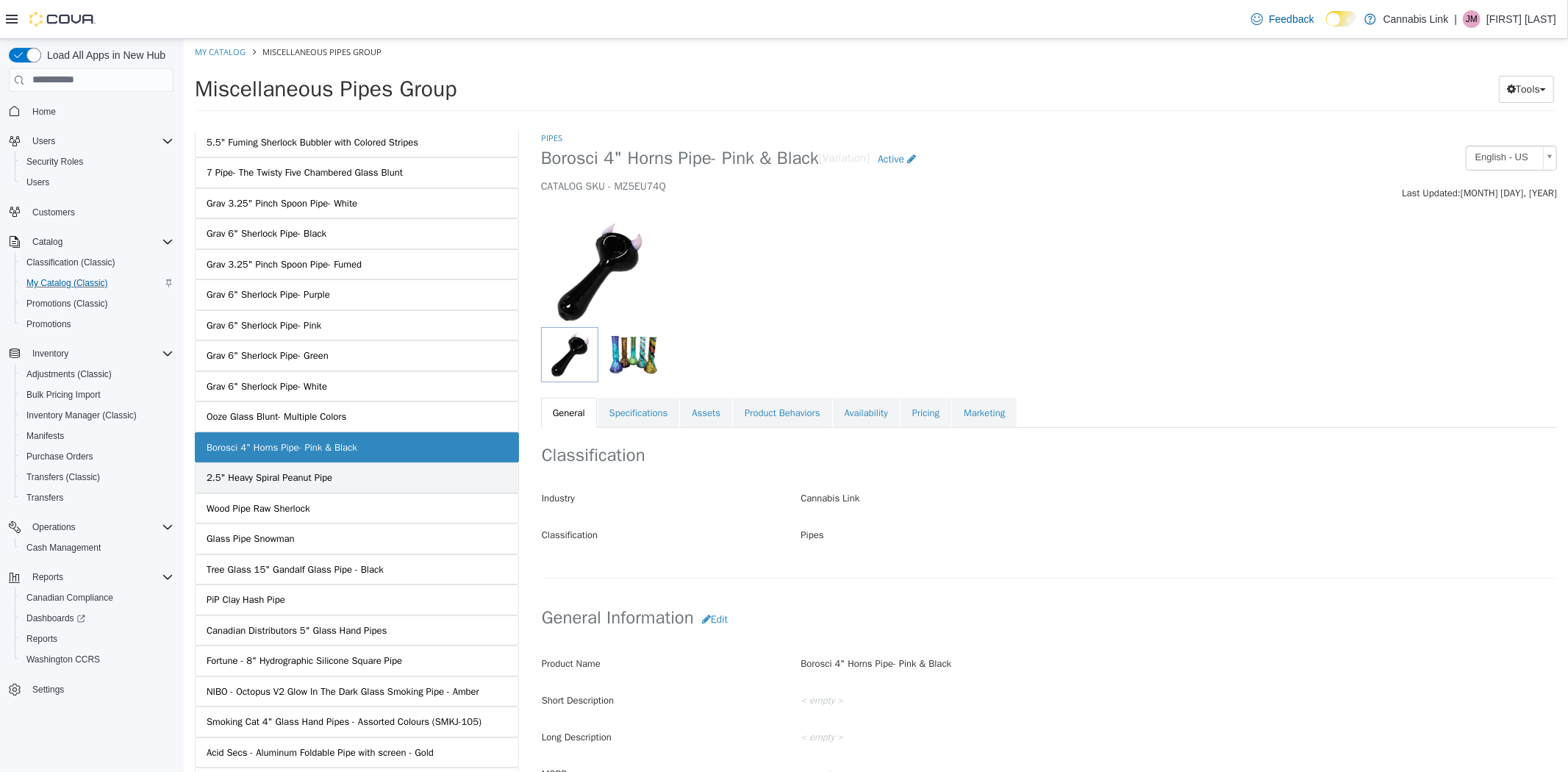 click on "2.5" Heavy Spiral Peanut Pipe" at bounding box center [268, 477] 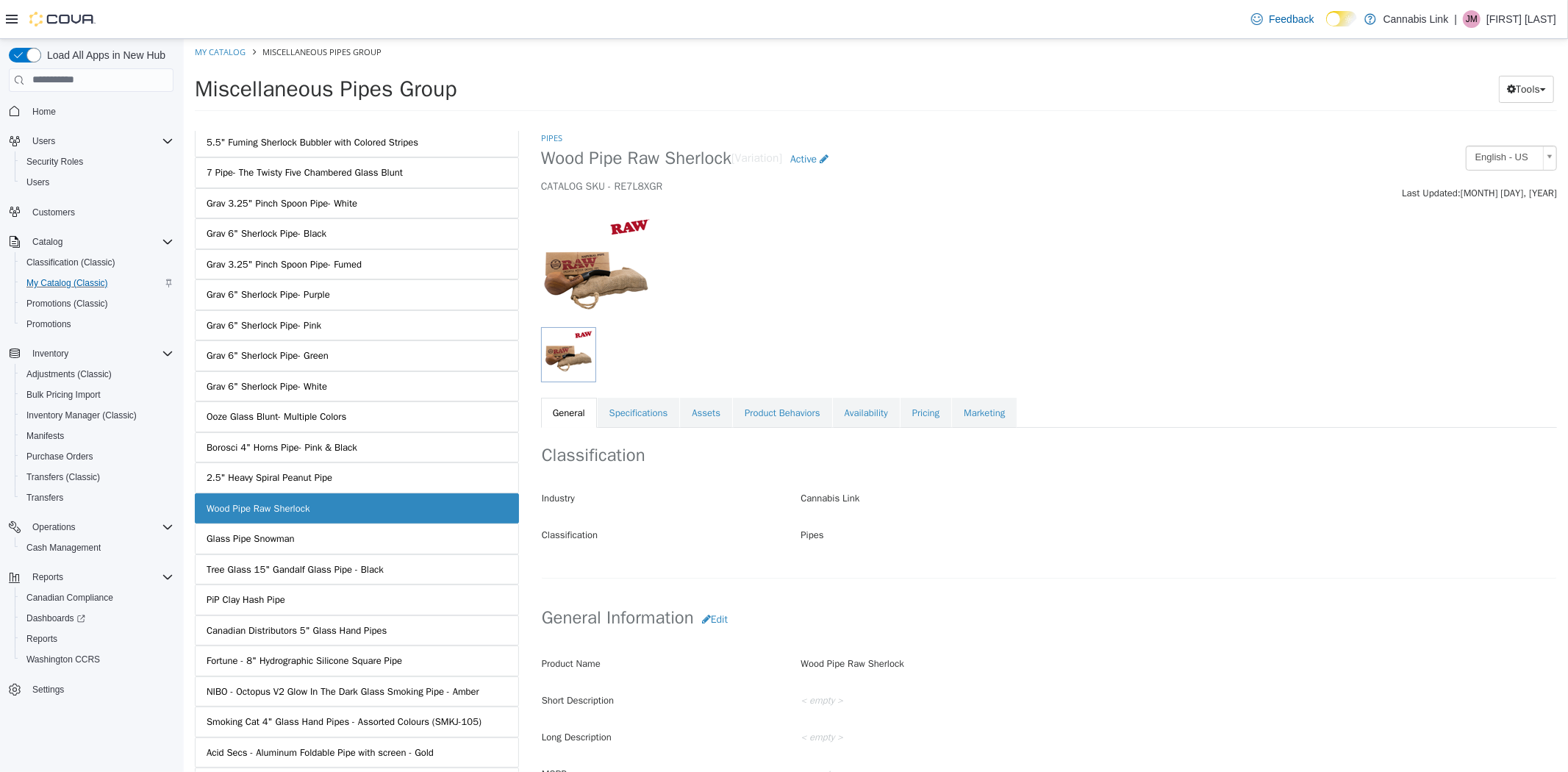 click on "Glass Pipe Snowman" at bounding box center (356, 538) 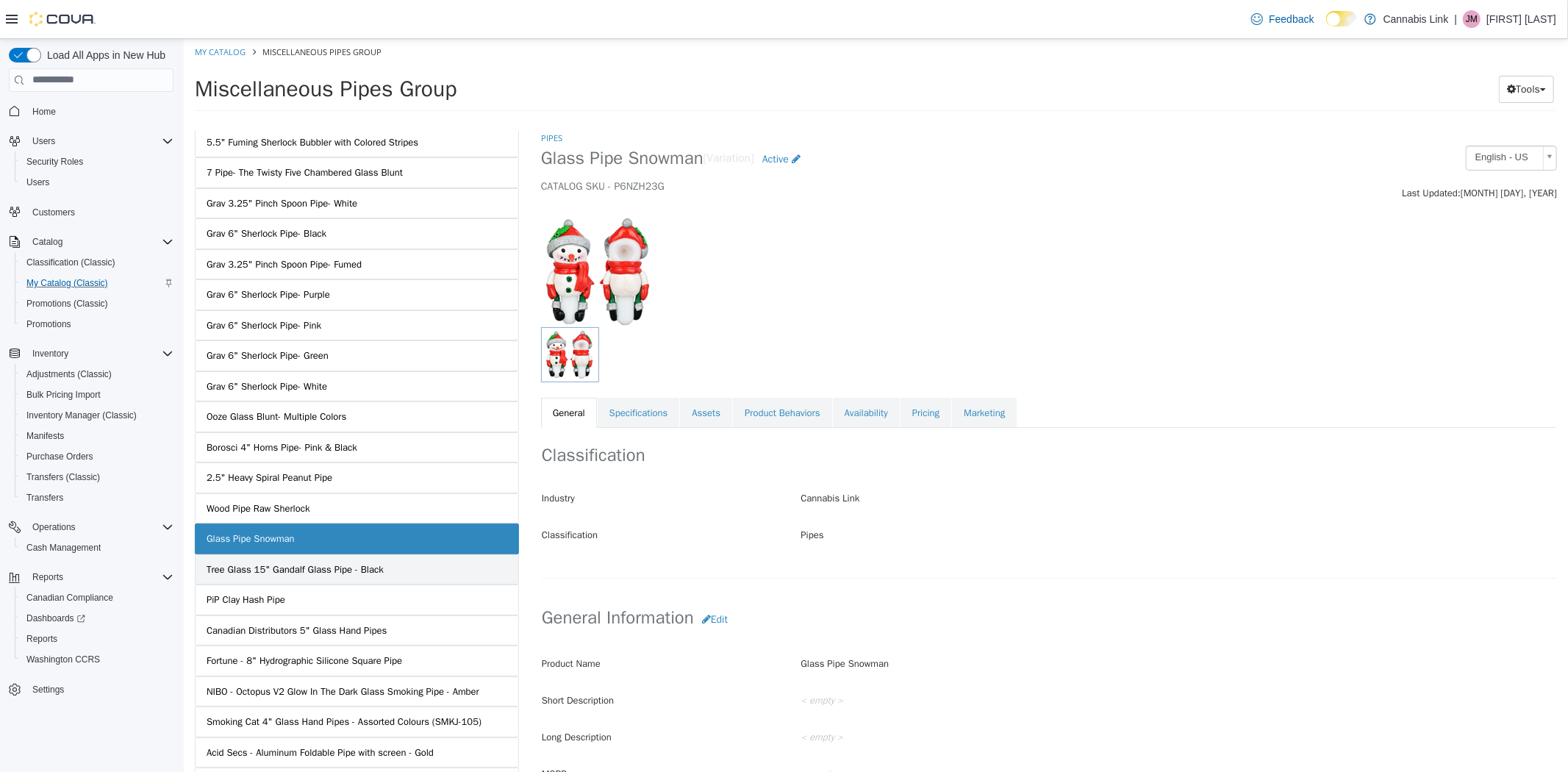 click on "Tree Glass 15" Gandalf Glass Pipe - Black" at bounding box center (294, 569) 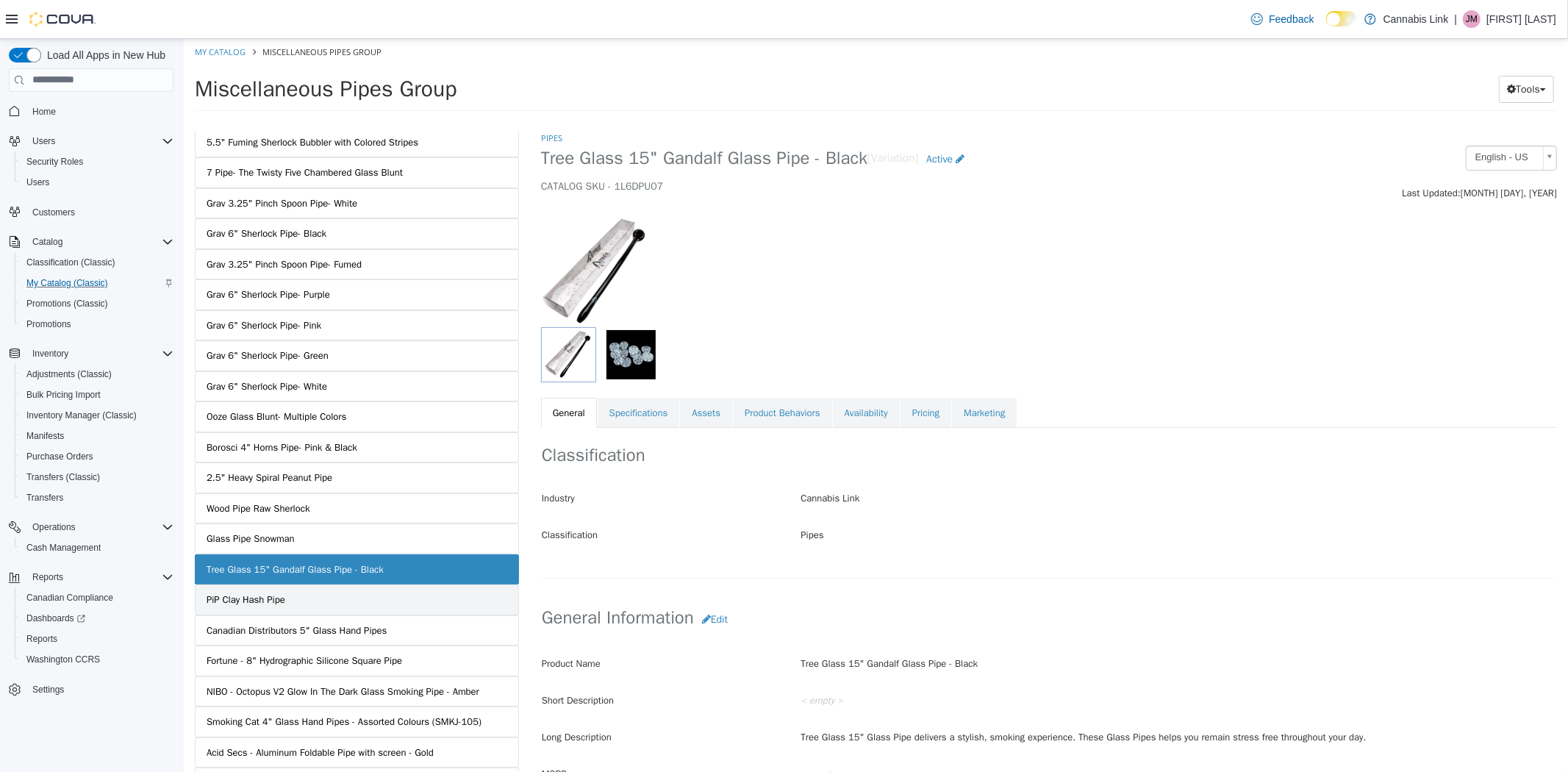 click on "PiP Clay Hash Pipe" at bounding box center [356, 599] 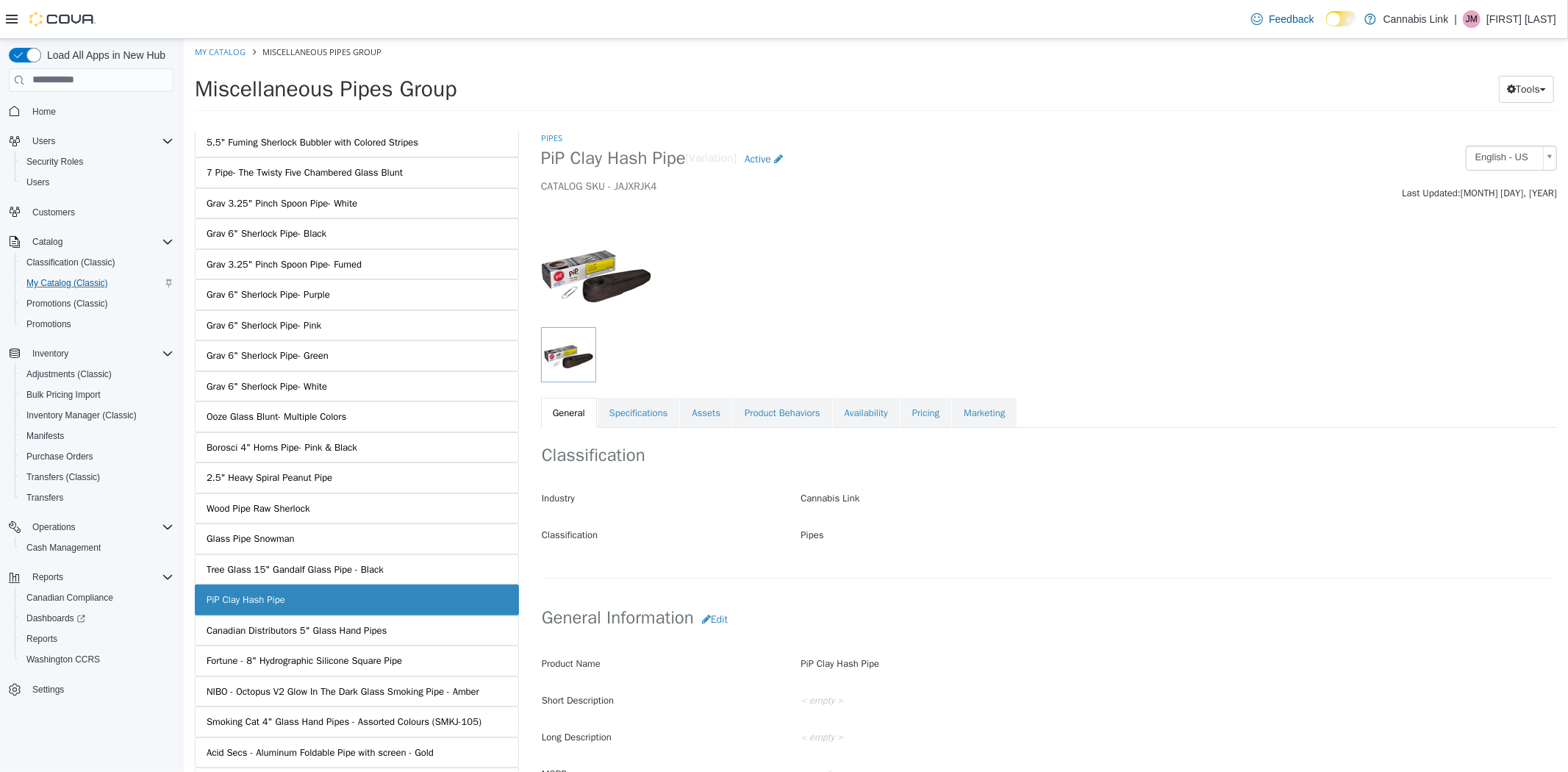 click on "Canadian Distributors 5" Glass Hand Pipes" at bounding box center [296, 630] 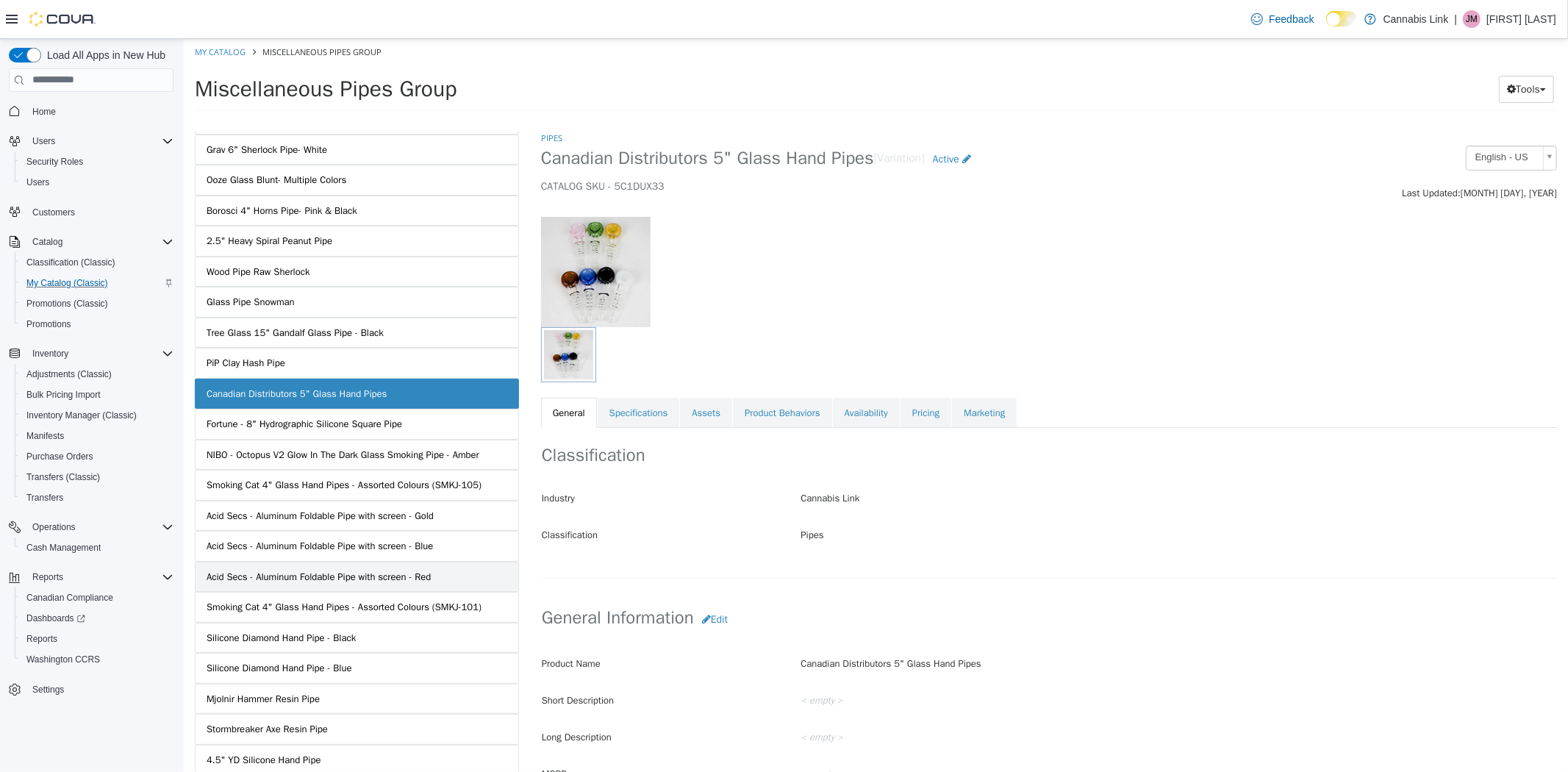 scroll, scrollTop: 490, scrollLeft: 0, axis: vertical 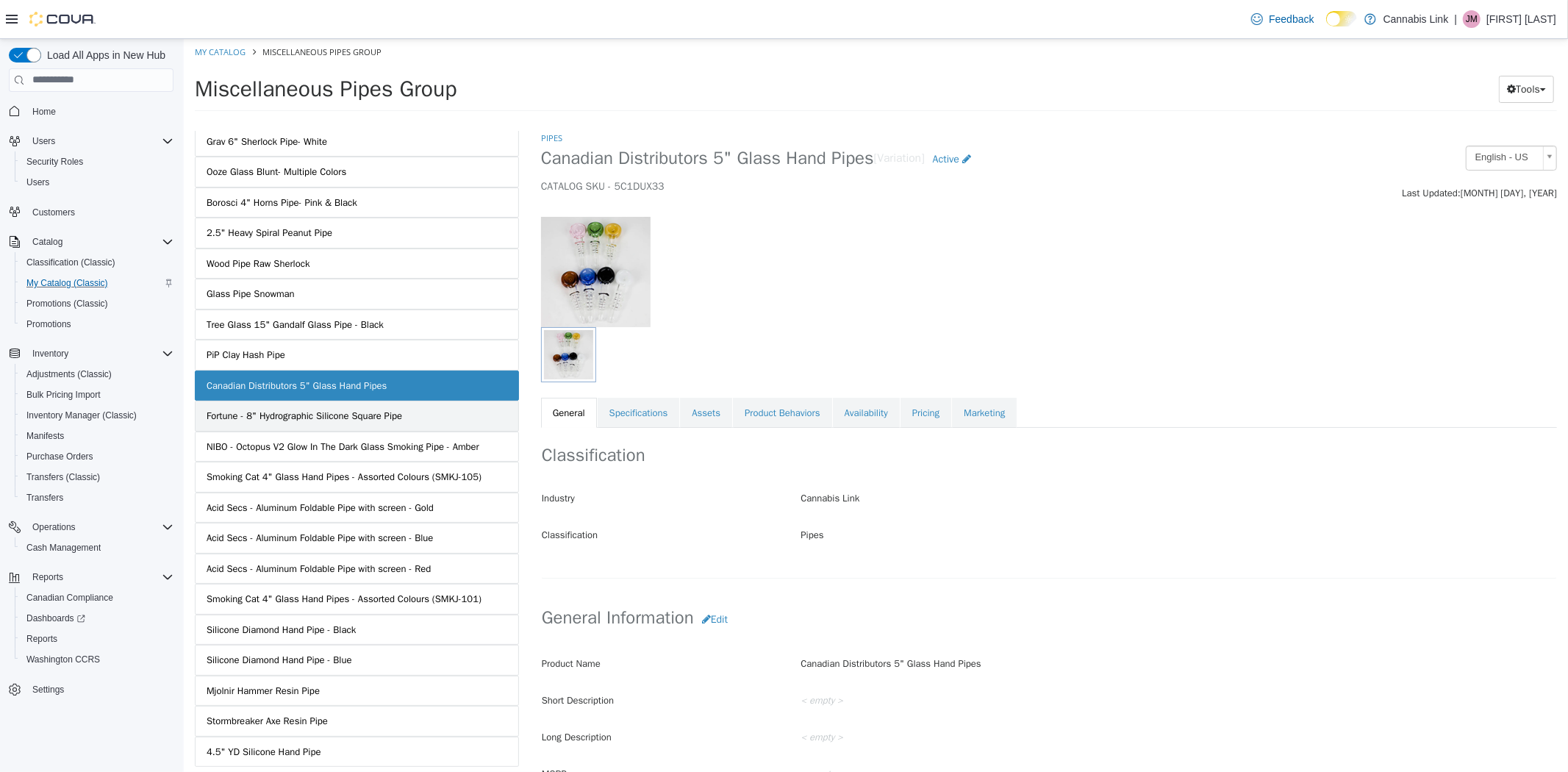 click on "Fortune - 8" Hydrographic Silicone Square Pipe" at bounding box center [304, 415] 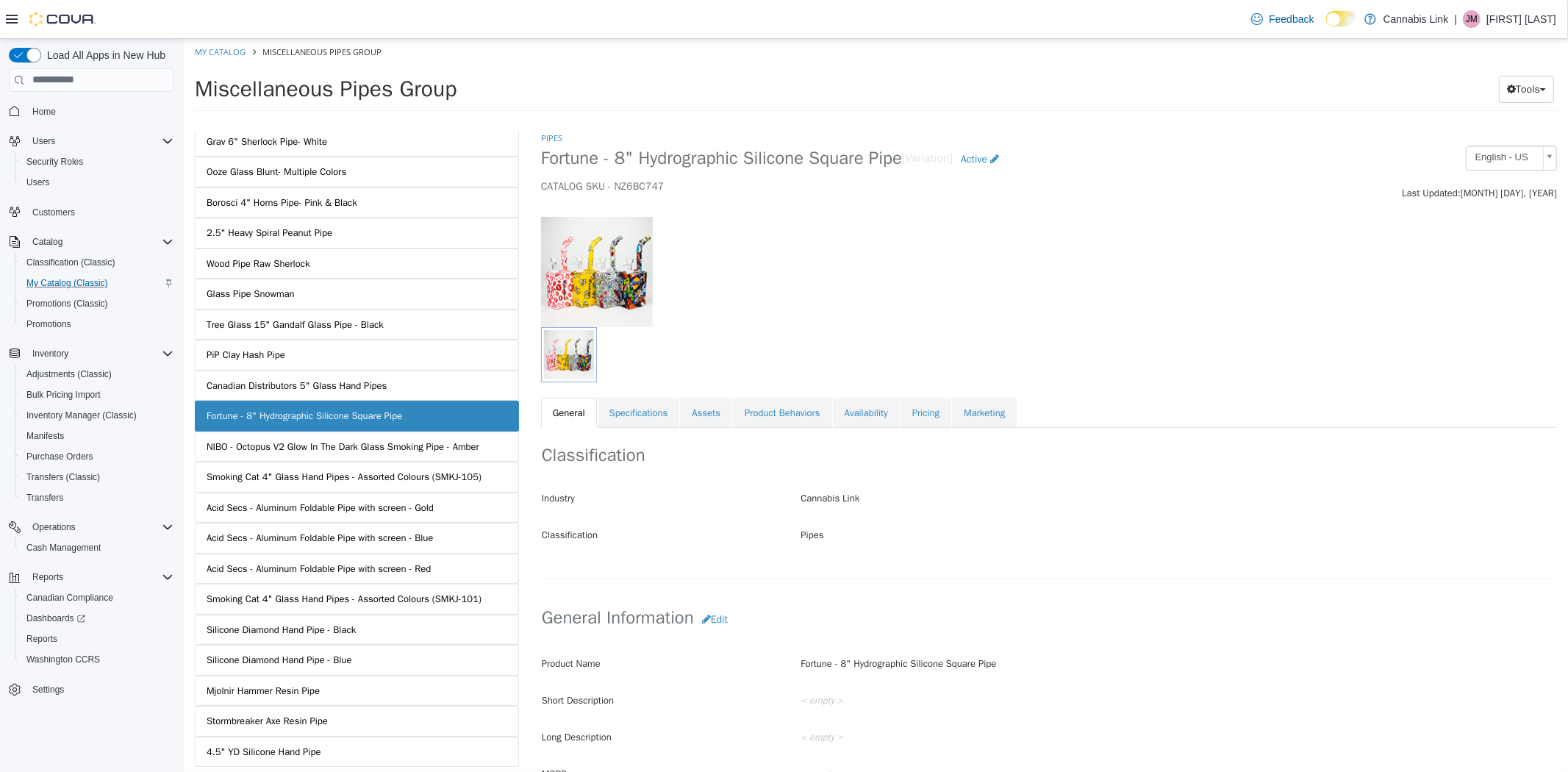 click on "NIBO - Octopus V2 Glow In The Dark Glass Smoking Pipe - Amber" at bounding box center [342, 446] 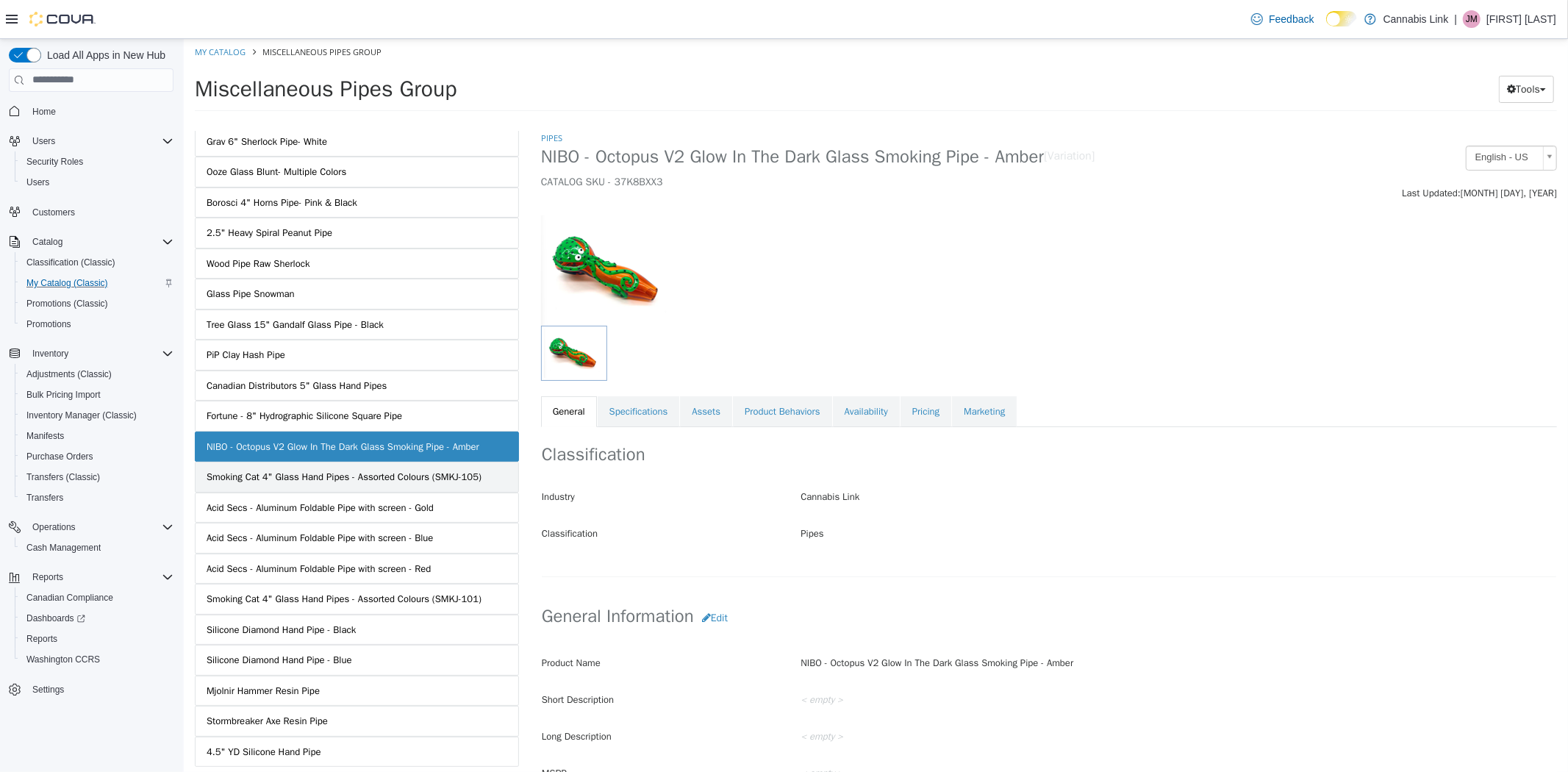 click on "Smoking Cat 4" Glass Hand Pipes - Assorted Colours (SMKJ-105)" at bounding box center [343, 476] 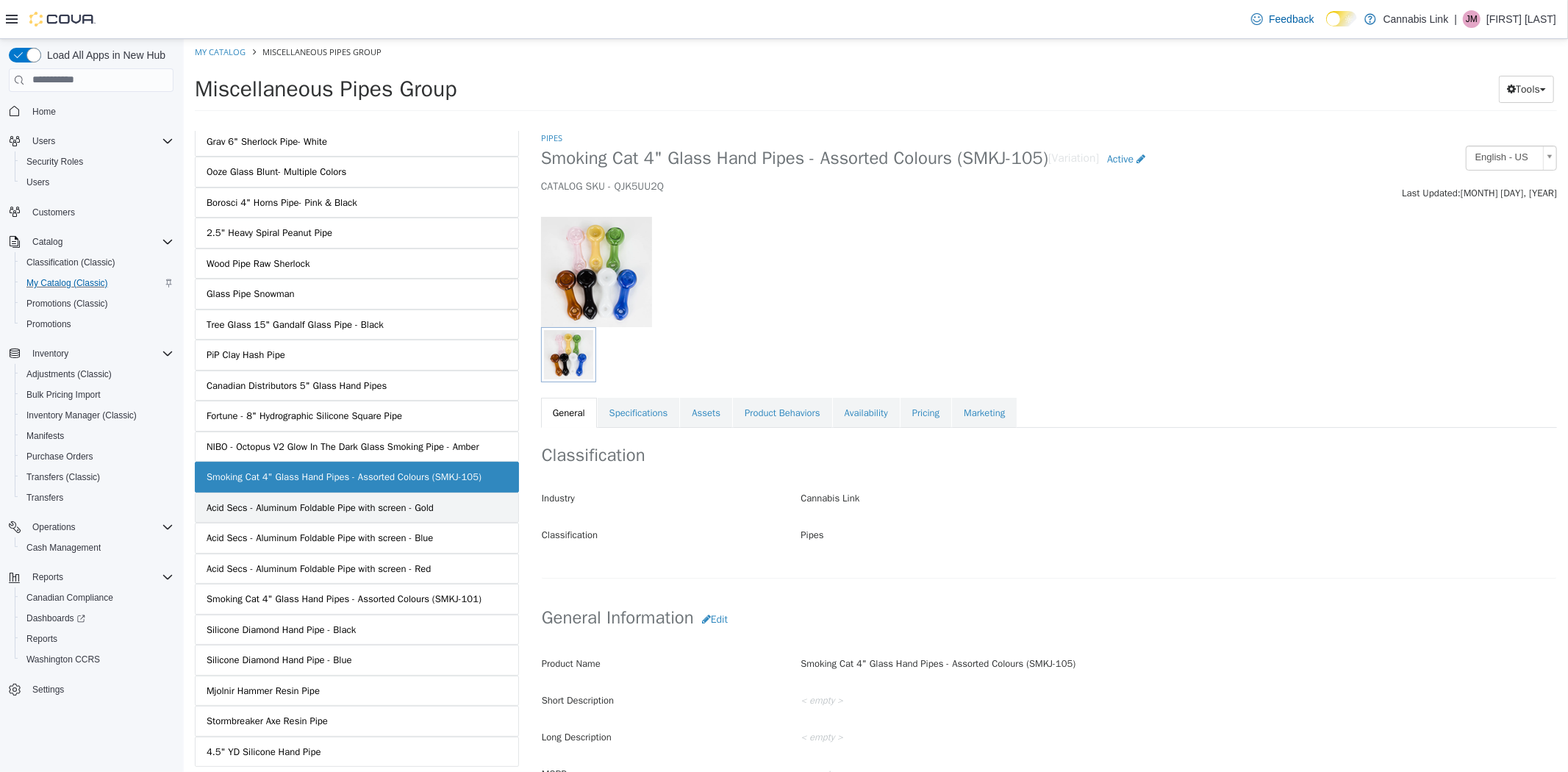 click on "Acid Secs - Aluminum Foldable Pipe with screen - Gold" at bounding box center (319, 507) 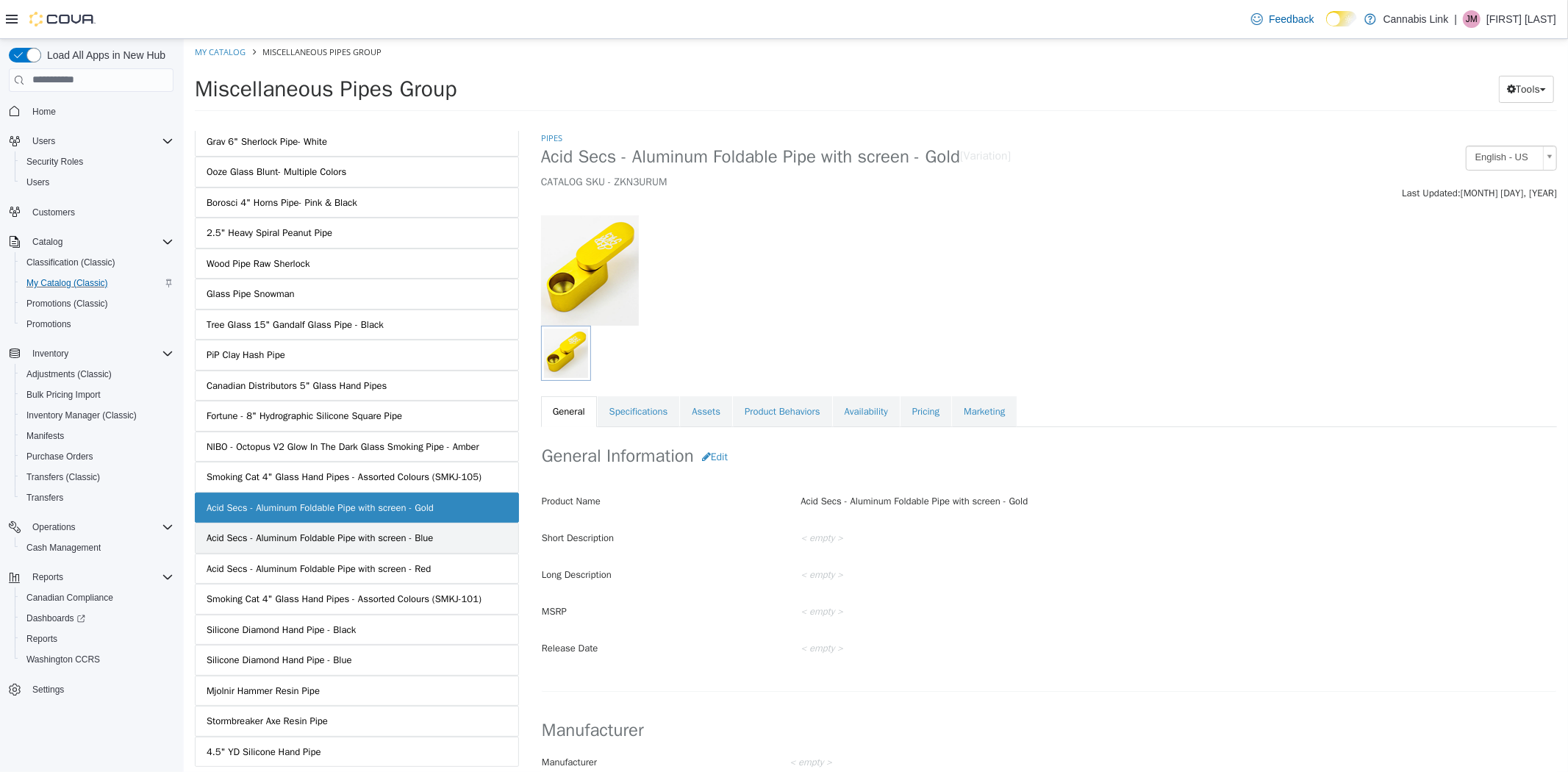 click on "Acid Secs - Aluminum Foldable Pipe with screen - Blue" at bounding box center (319, 537) 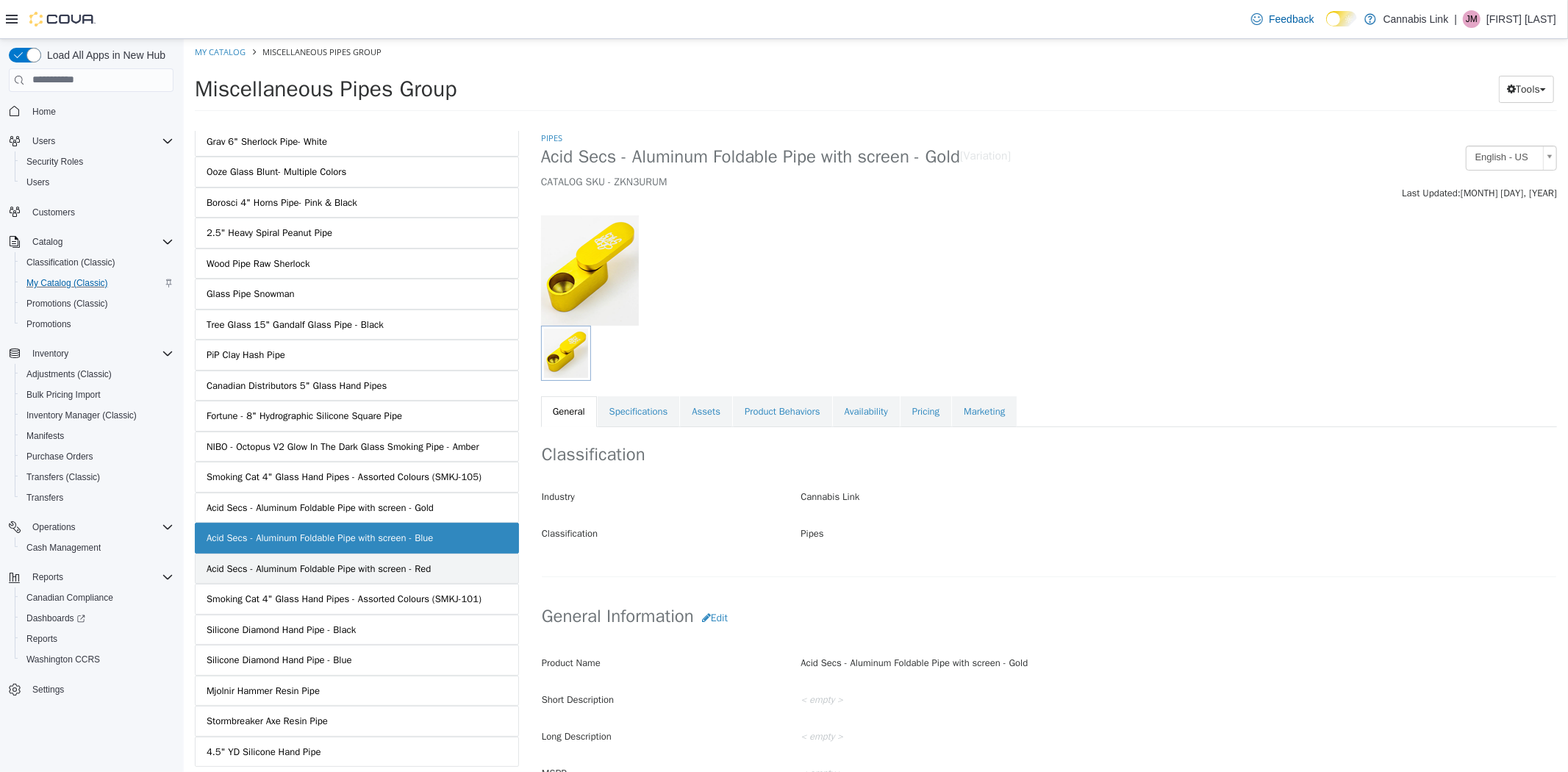 click on "Acid Secs - Aluminum Foldable Pipe with screen - Red" at bounding box center (318, 568) 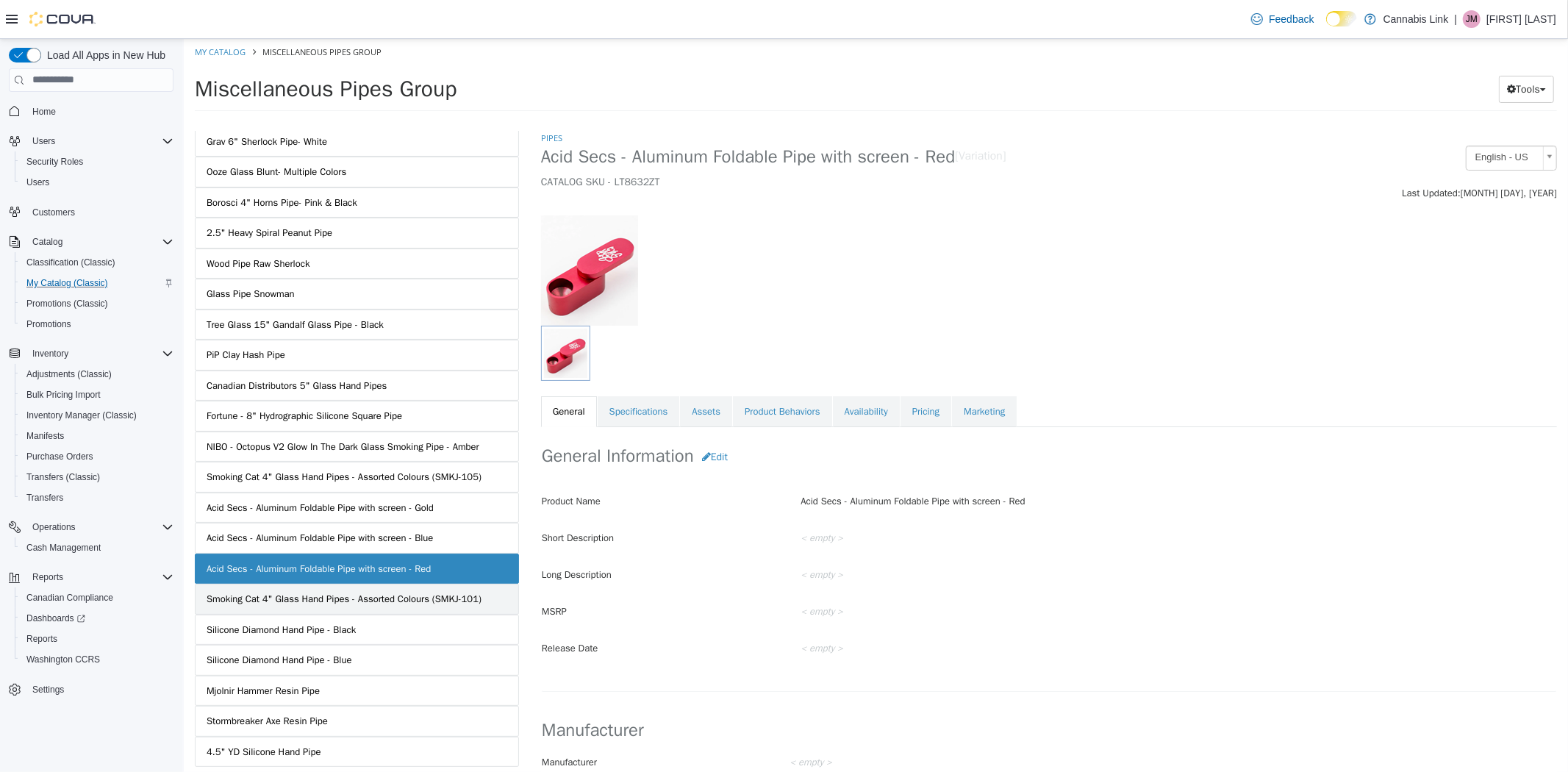click on "Smoking Cat 4" Glass Hand Pipes - Assorted Colours (SMKJ-101)" at bounding box center [343, 598] 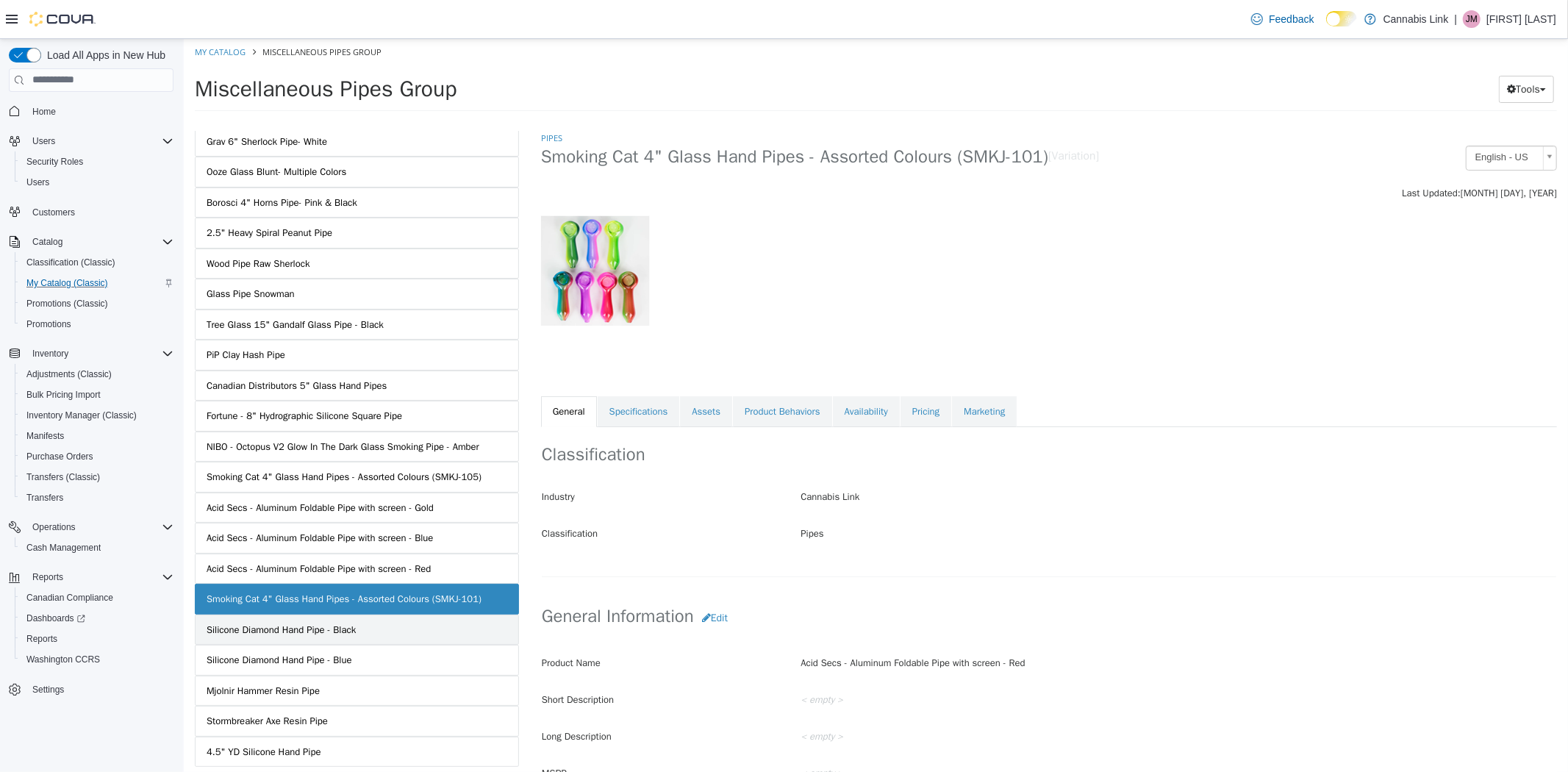 click on "Silicone Diamond Hand Pipe - Black" at bounding box center (280, 629) 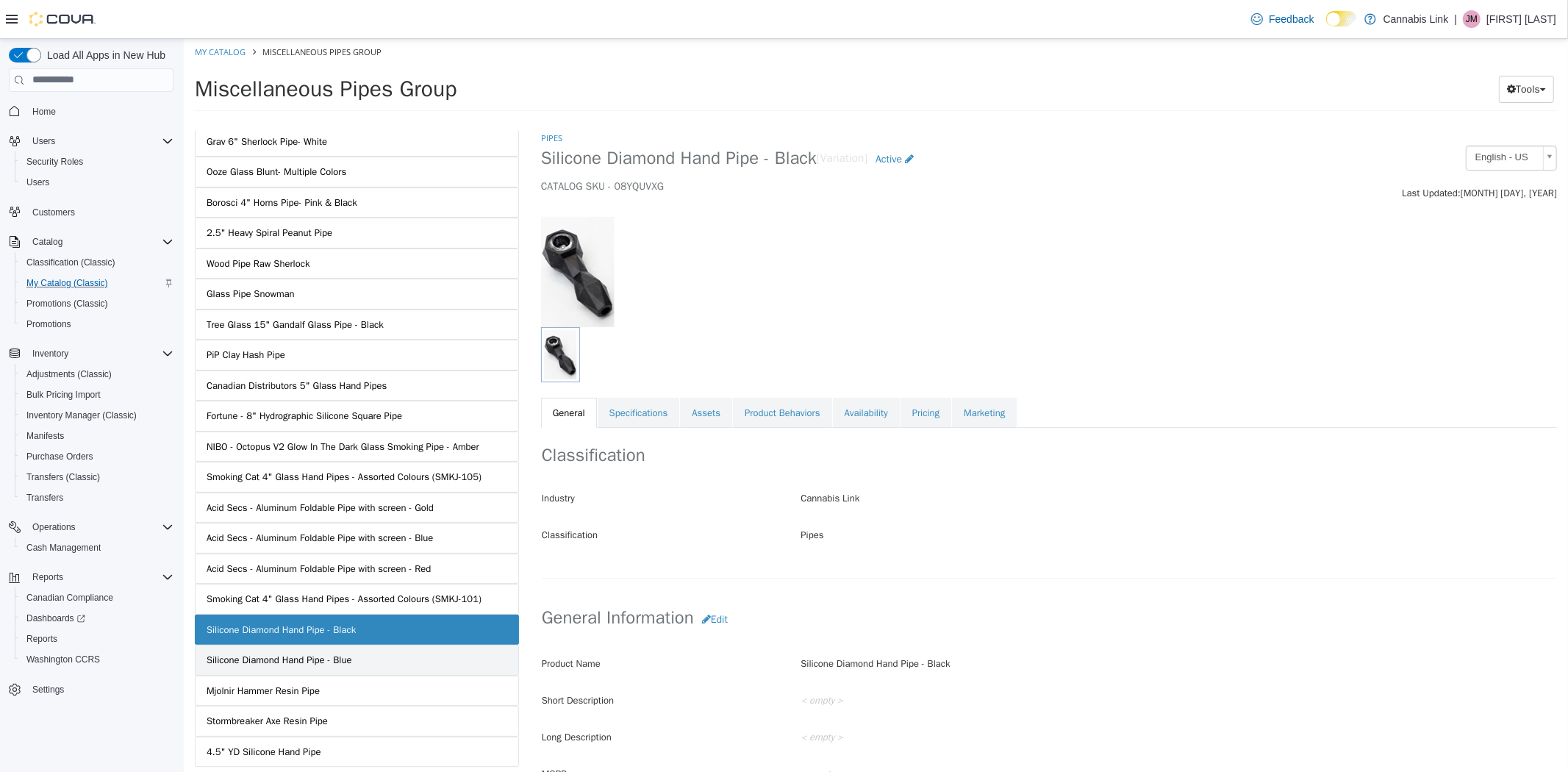 click on "Silicone Diamond Hand Pipe - Blue" at bounding box center (279, 660) 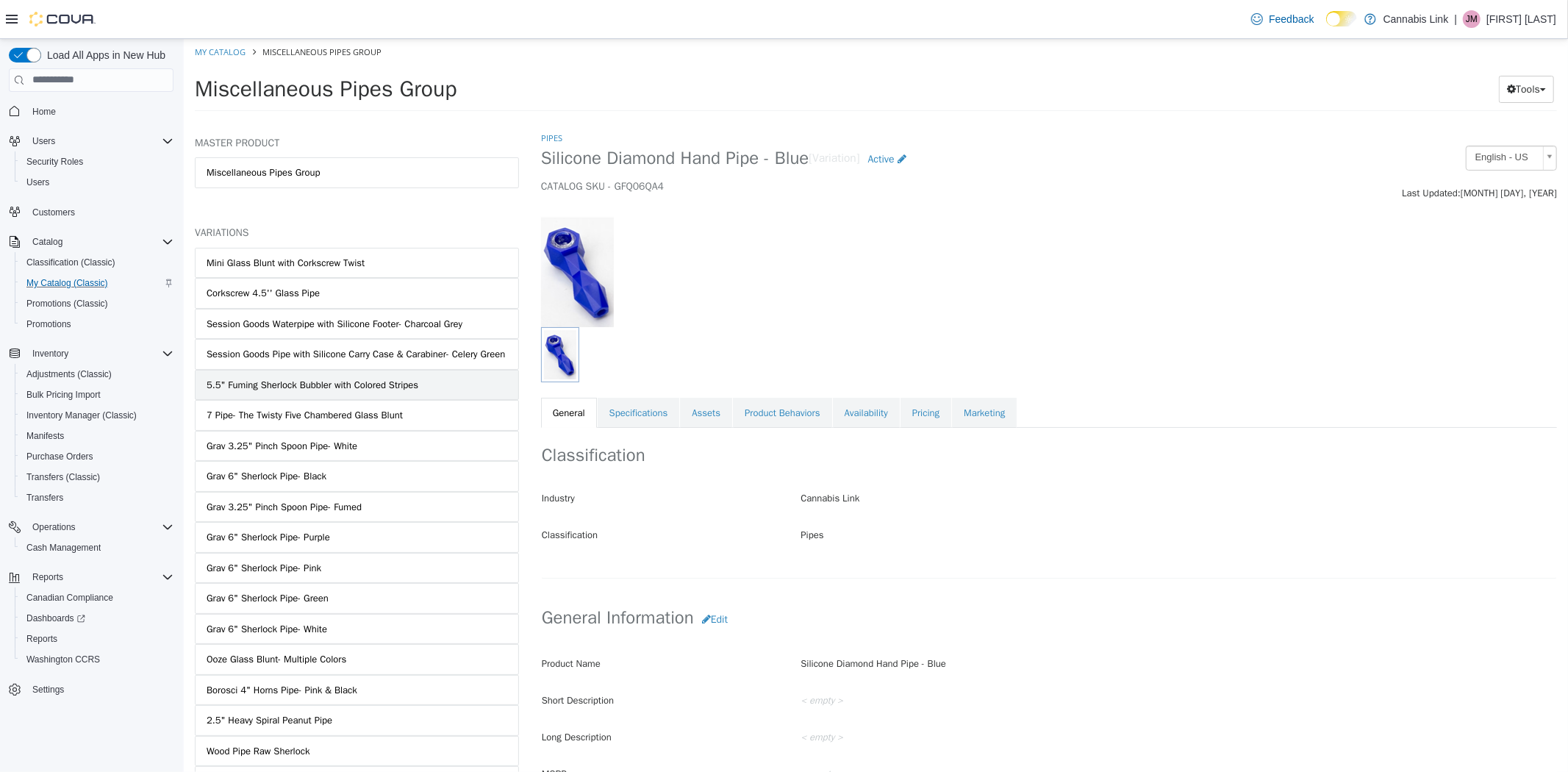 scroll, scrollTop: 0, scrollLeft: 0, axis: both 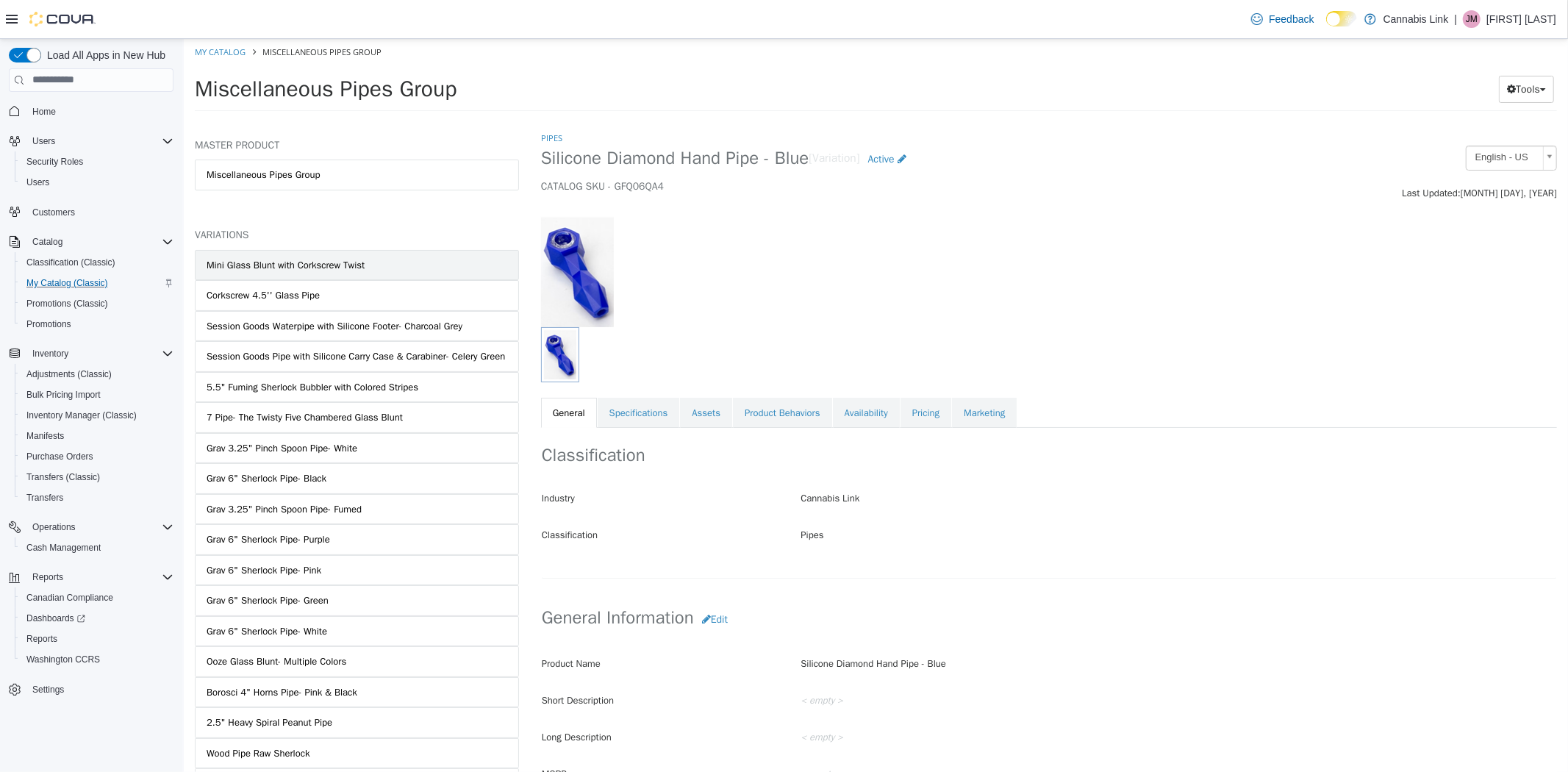 click on "Mini Glass Blunt with Corkscrew Twist" at bounding box center (284, 265) 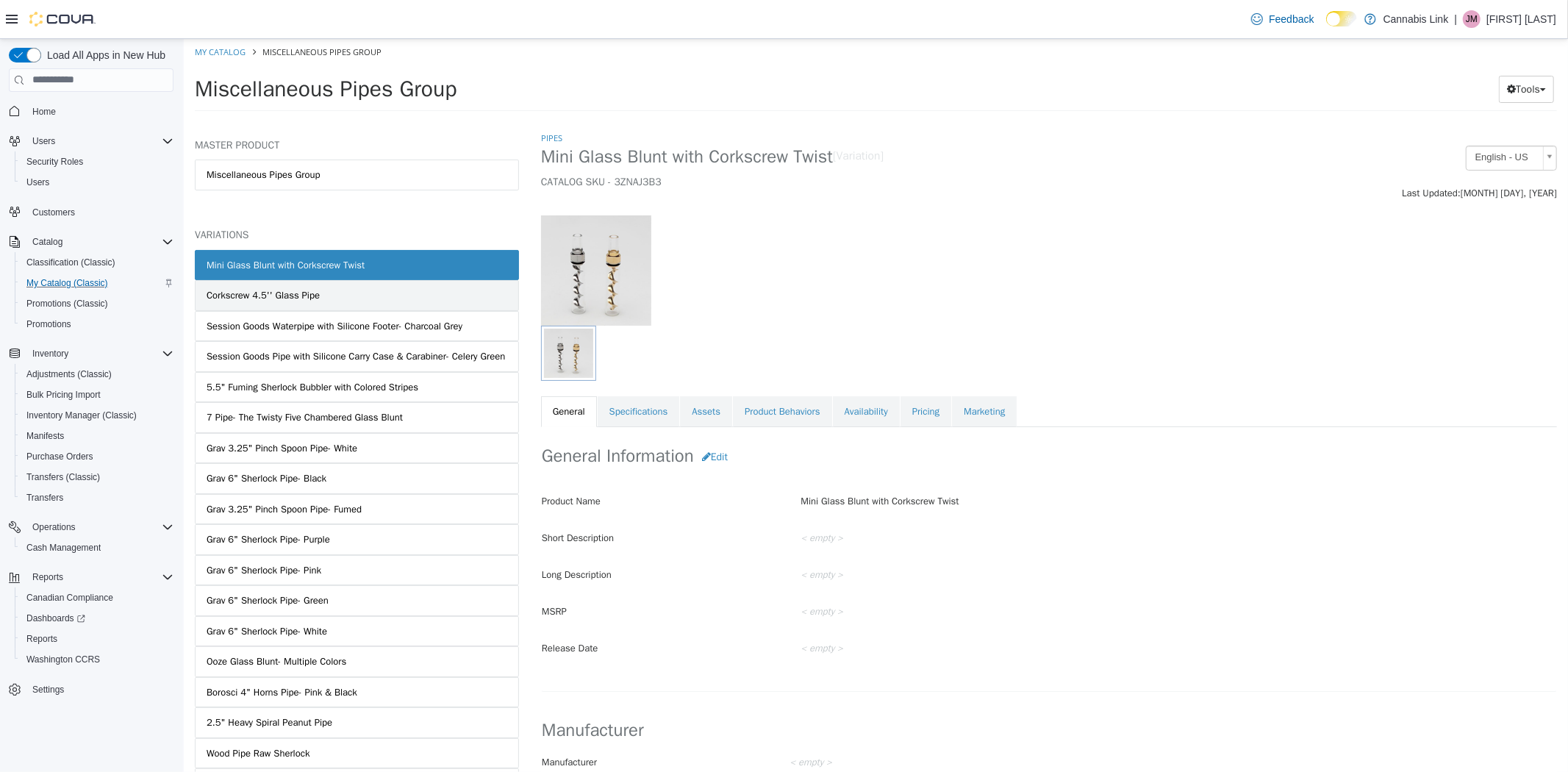 click on "Corkscrew 4.5'' Glass Pipe" at bounding box center [262, 295] 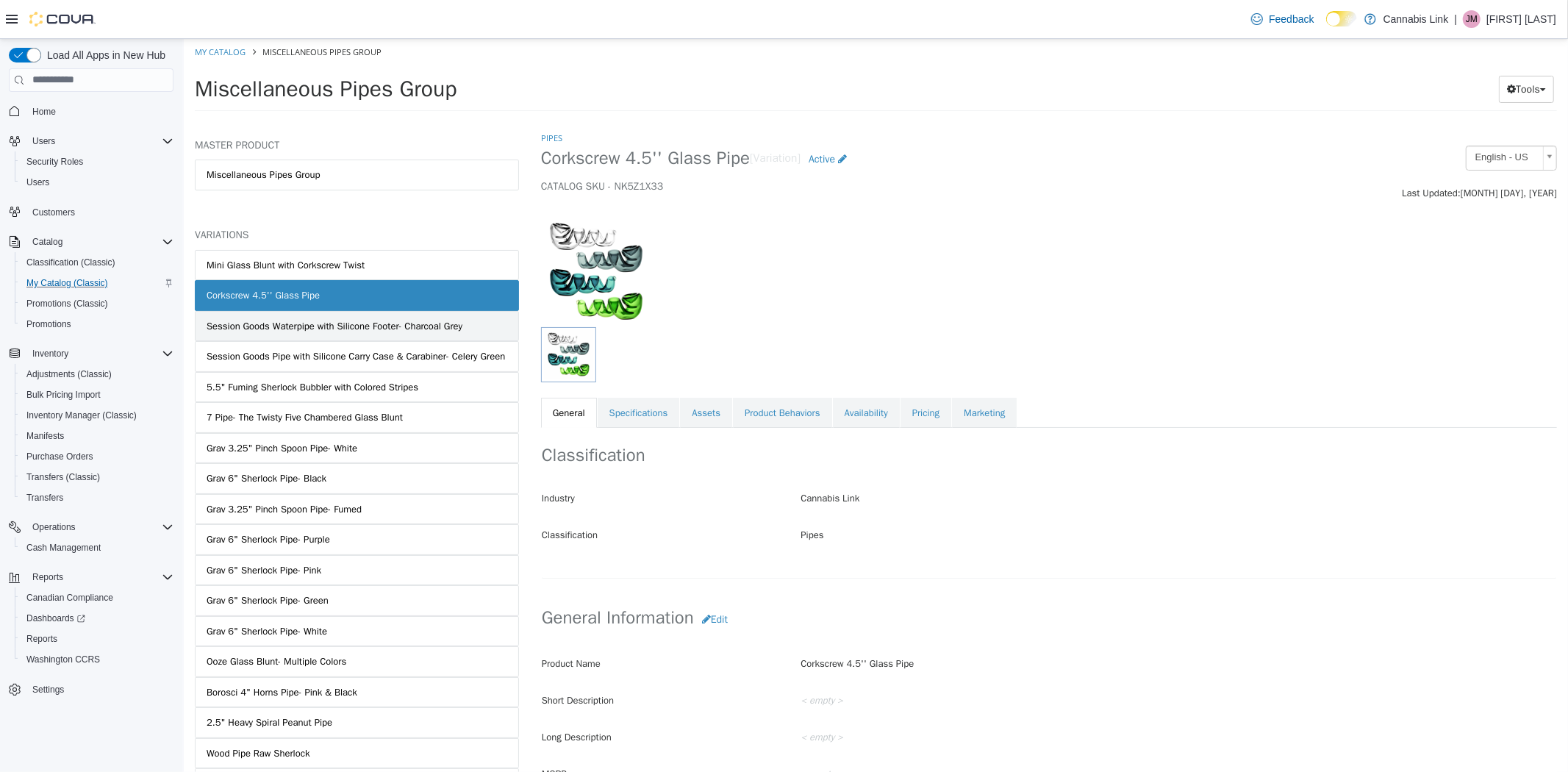 click on "Session Goods Waterpipe with Silicone Footer- Charcoal Grey" at bounding box center (334, 326) 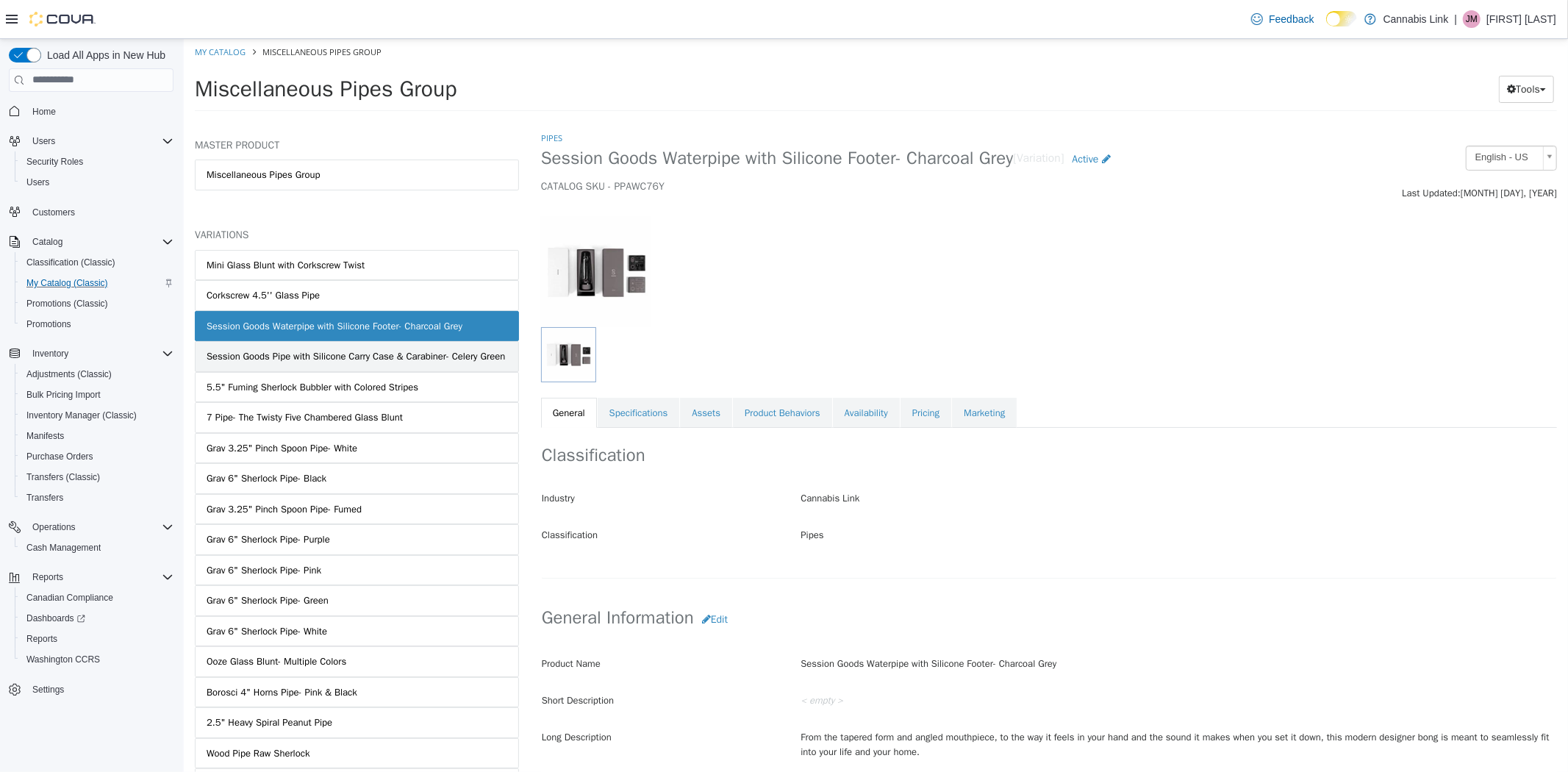 click on "Session Goods Pipe with Silicone Carry Case & Carabiner- Celery Green" at bounding box center (355, 356) 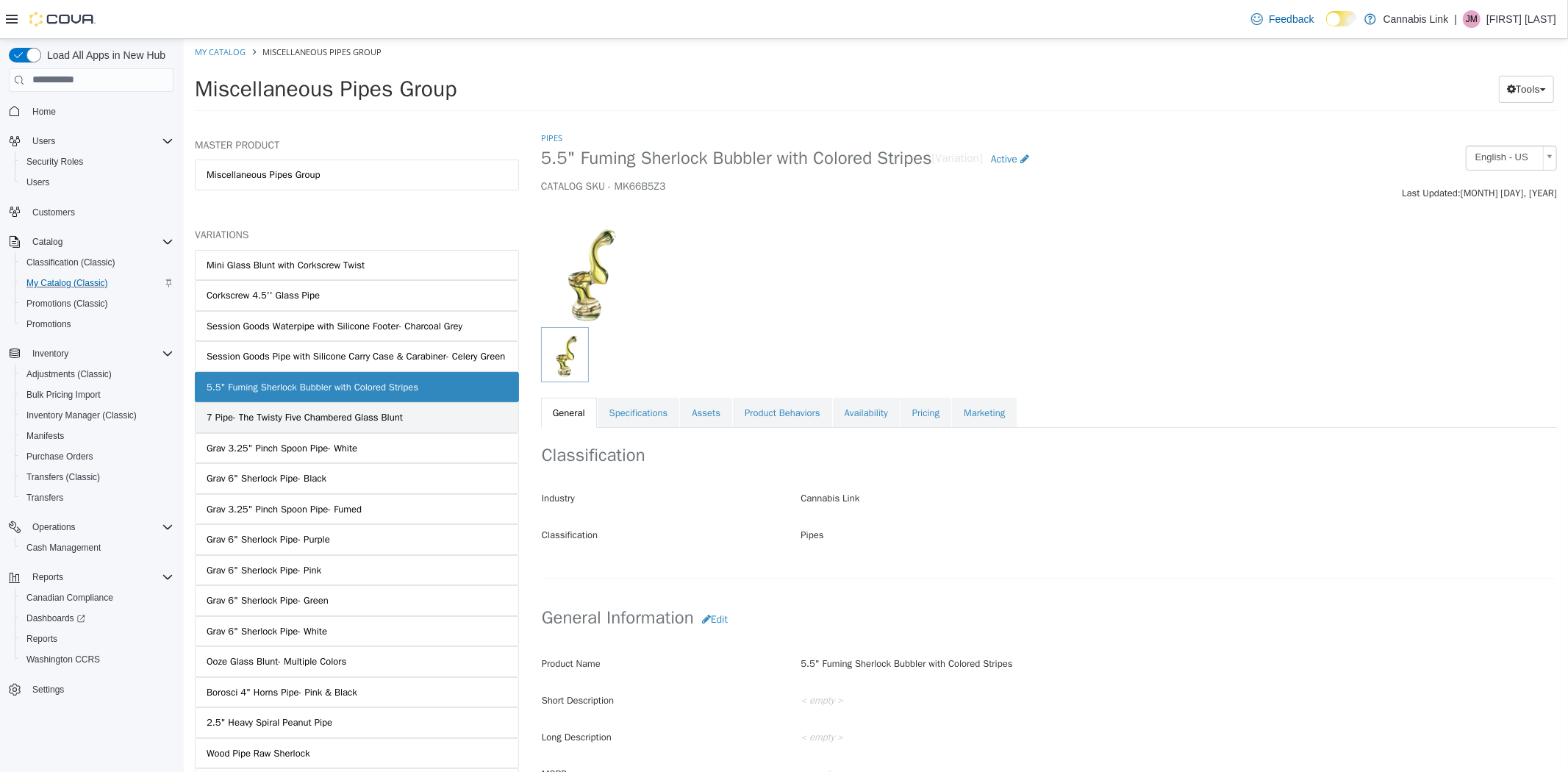 click on "7 Pipe- The Twisty Five Chambered Glass Blunt" at bounding box center (356, 417) 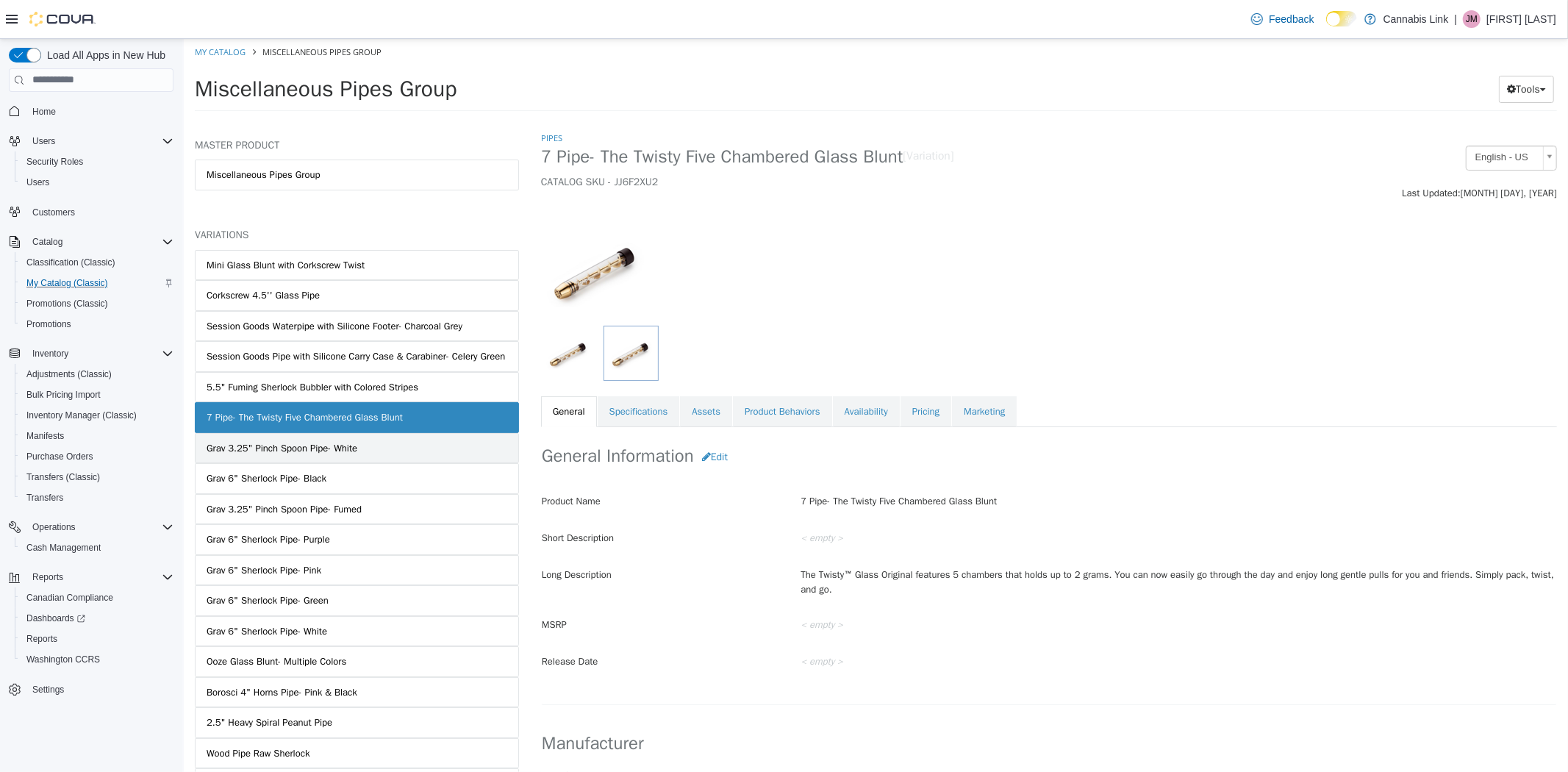 click on "Grav 3.25" Pinch Spoon Pipe- White" at bounding box center [281, 448] 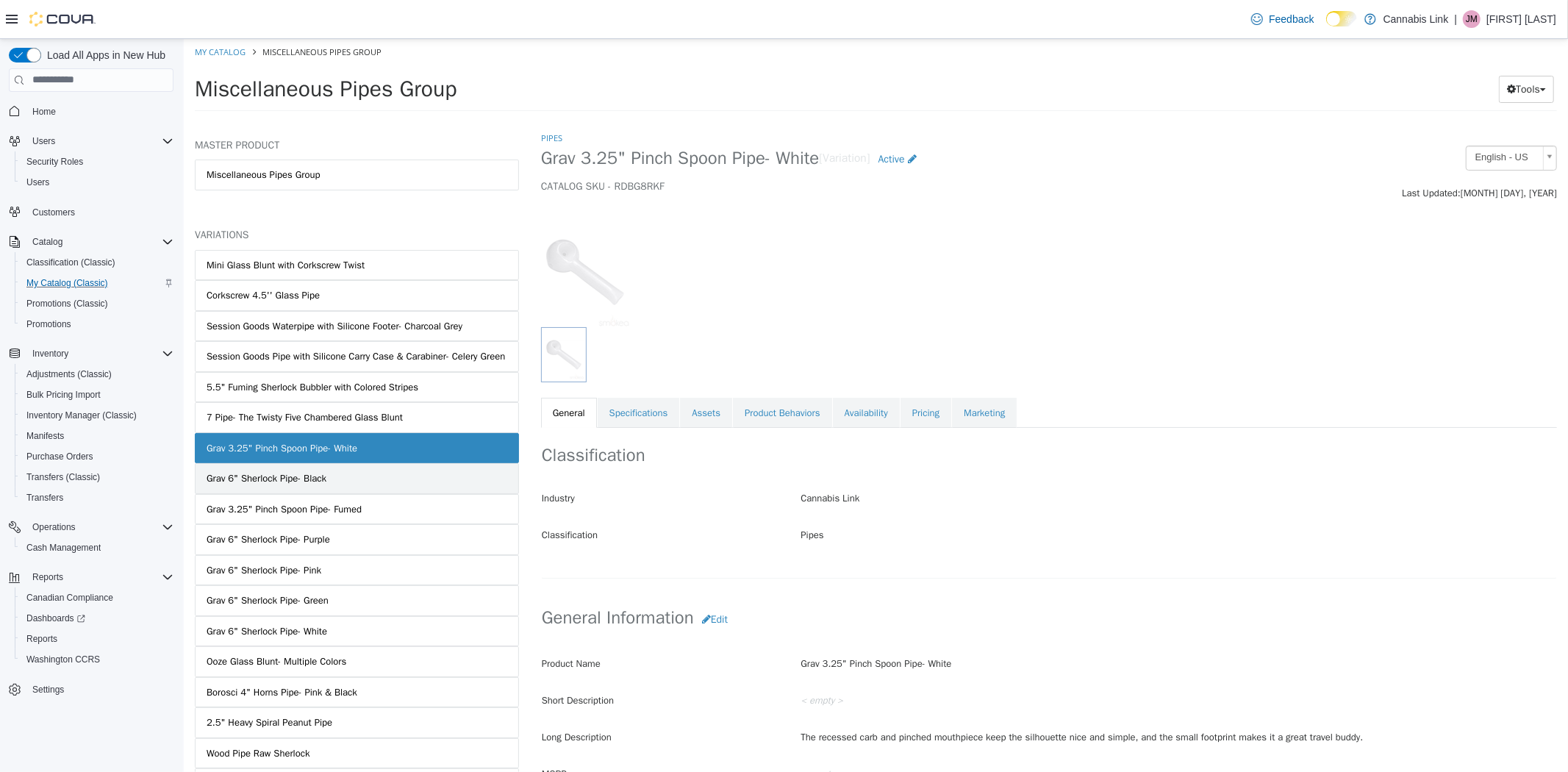 click on "Grav 6" Sherlock Pipe- Black" at bounding box center [356, 478] 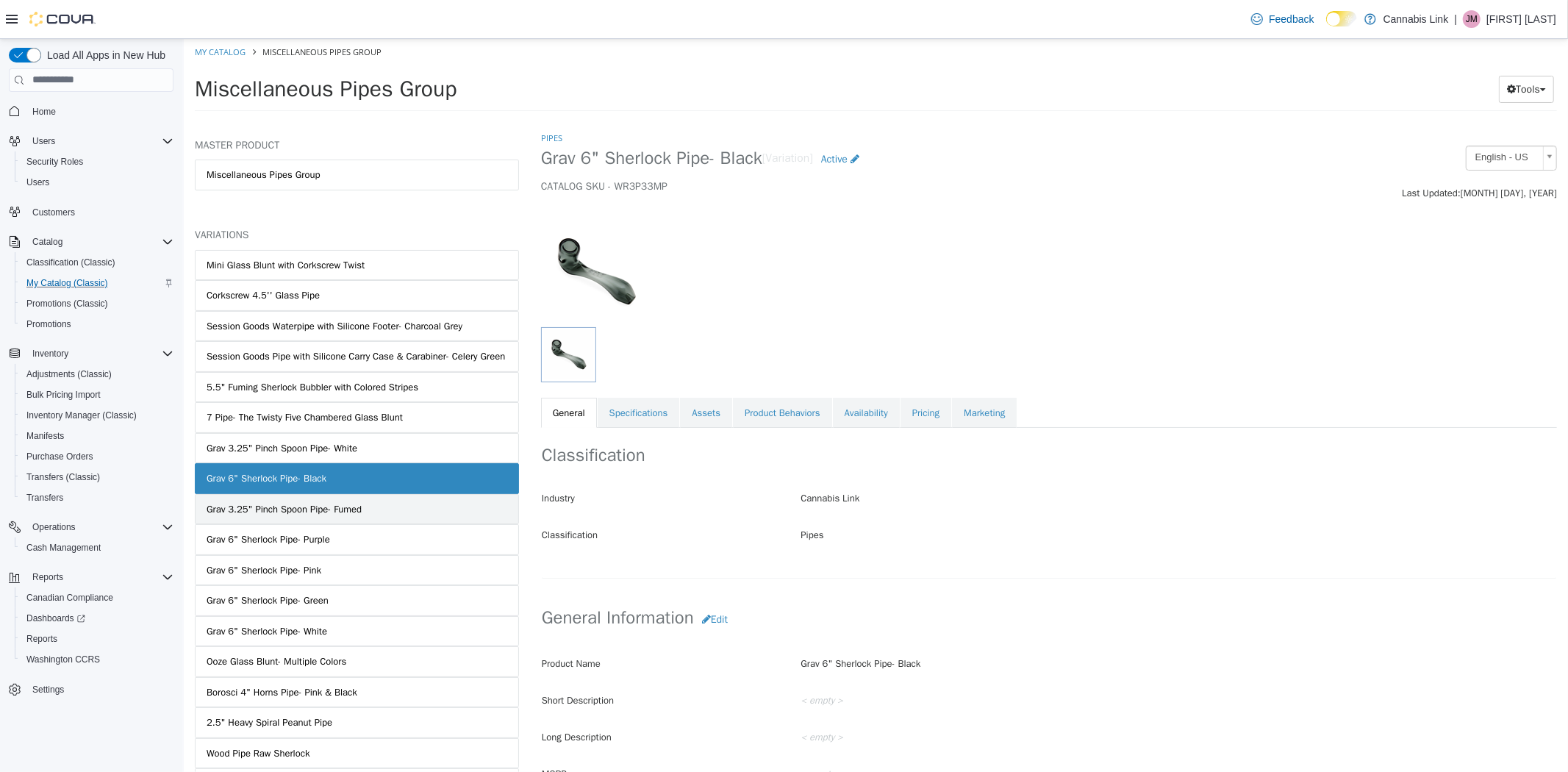 click on "Grav 3.25" Pinch Spoon Pipe- Fumed" at bounding box center (283, 509) 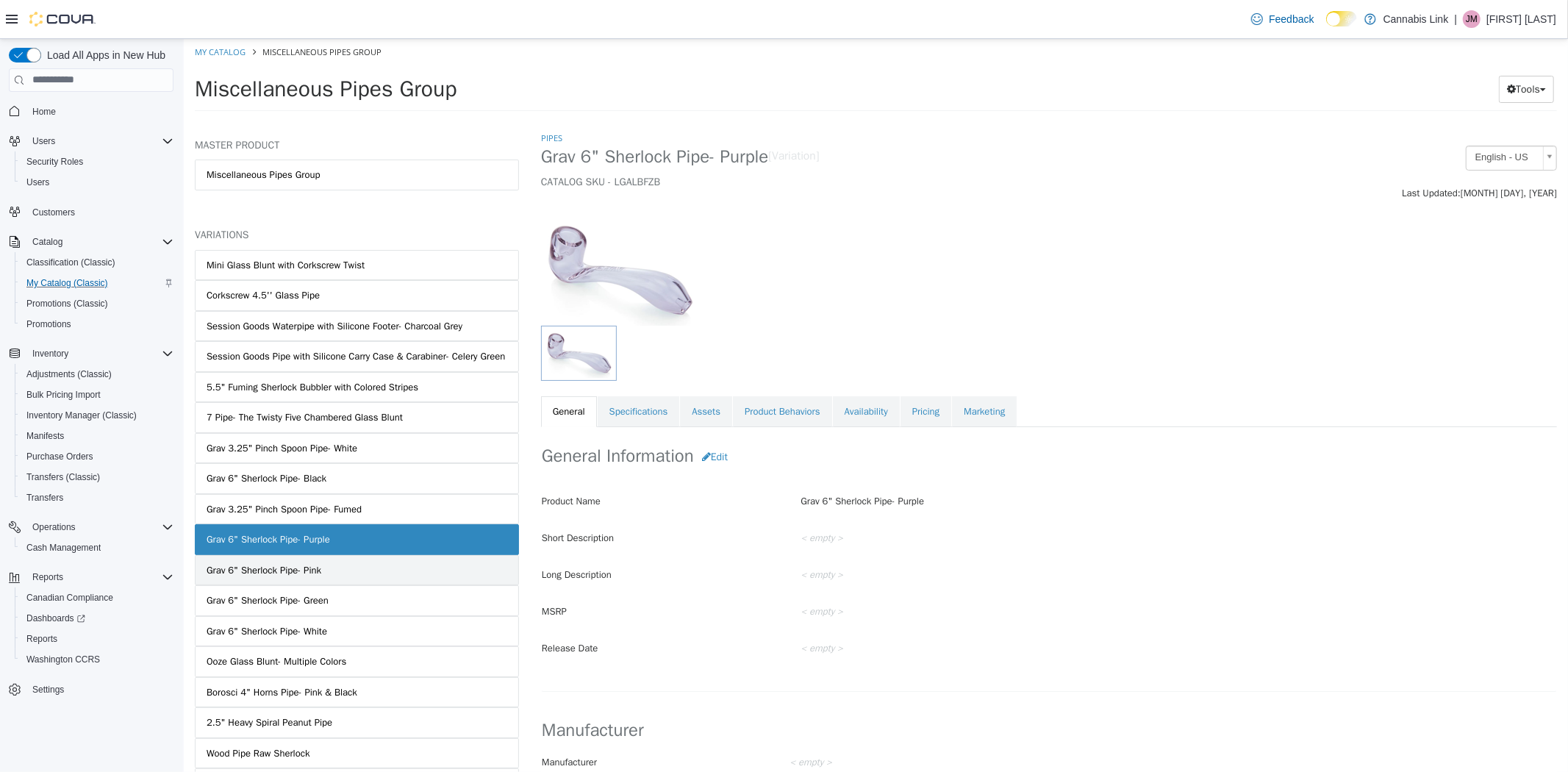 click on "Grav 6" Sherlock Pipe- Pink" at bounding box center [356, 570] 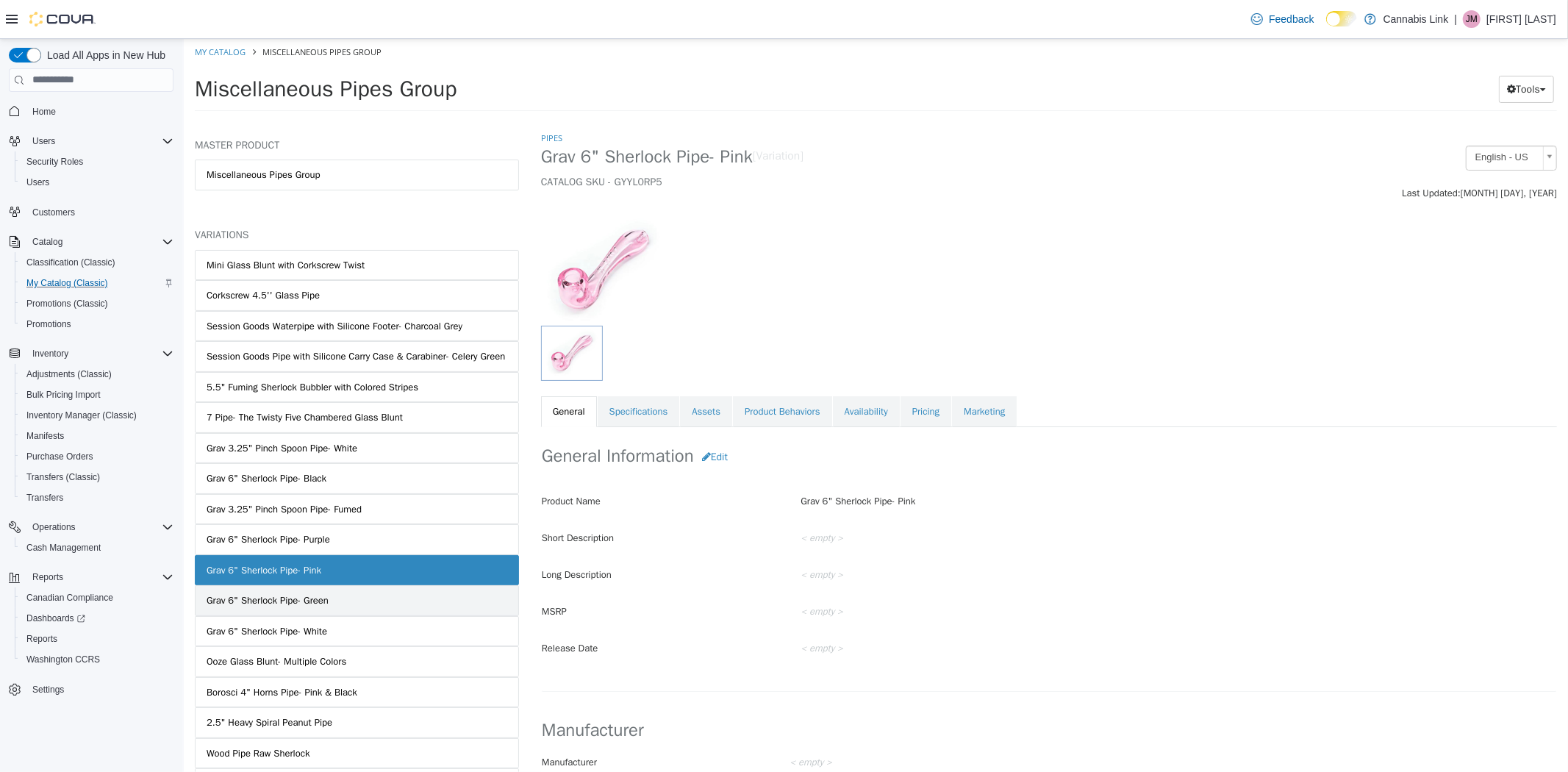 click on "Grav 6" Sherlock Pipe- Green" at bounding box center [356, 600] 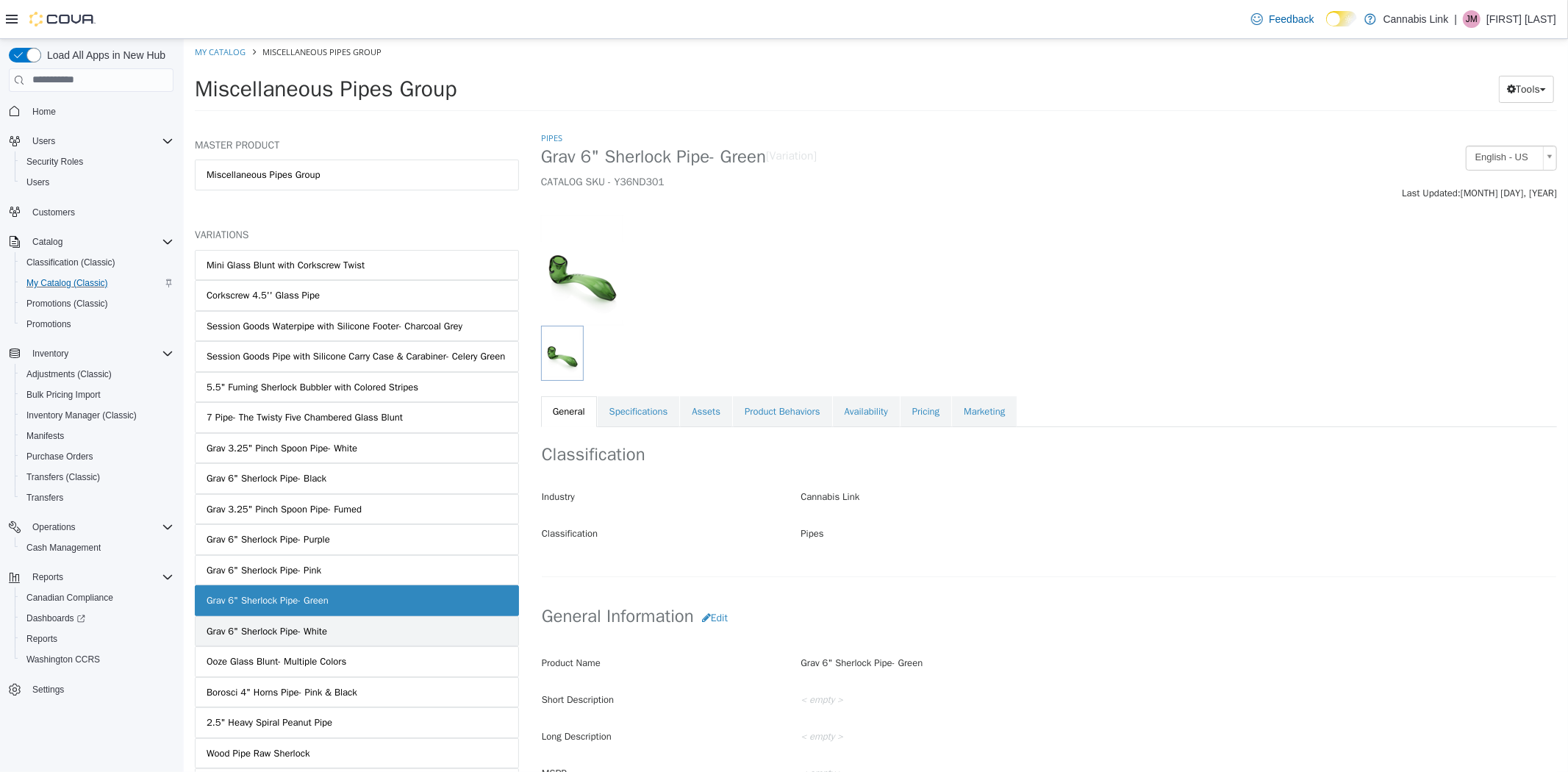 click on "Grav 6" Sherlock Pipe- White" at bounding box center [356, 631] 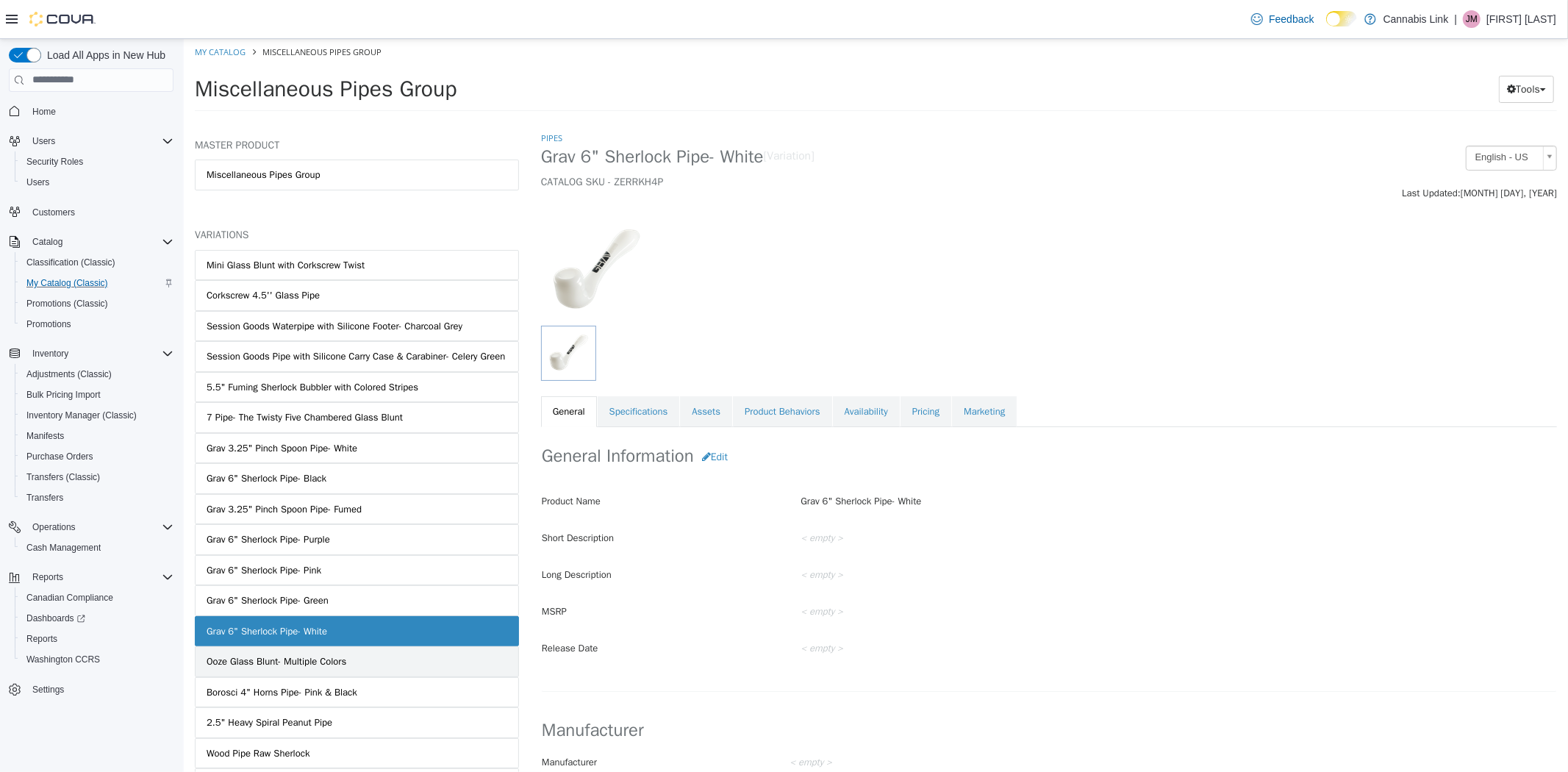 click on "Ooze Glass Blunt- Multiple Colors" at bounding box center (276, 661) 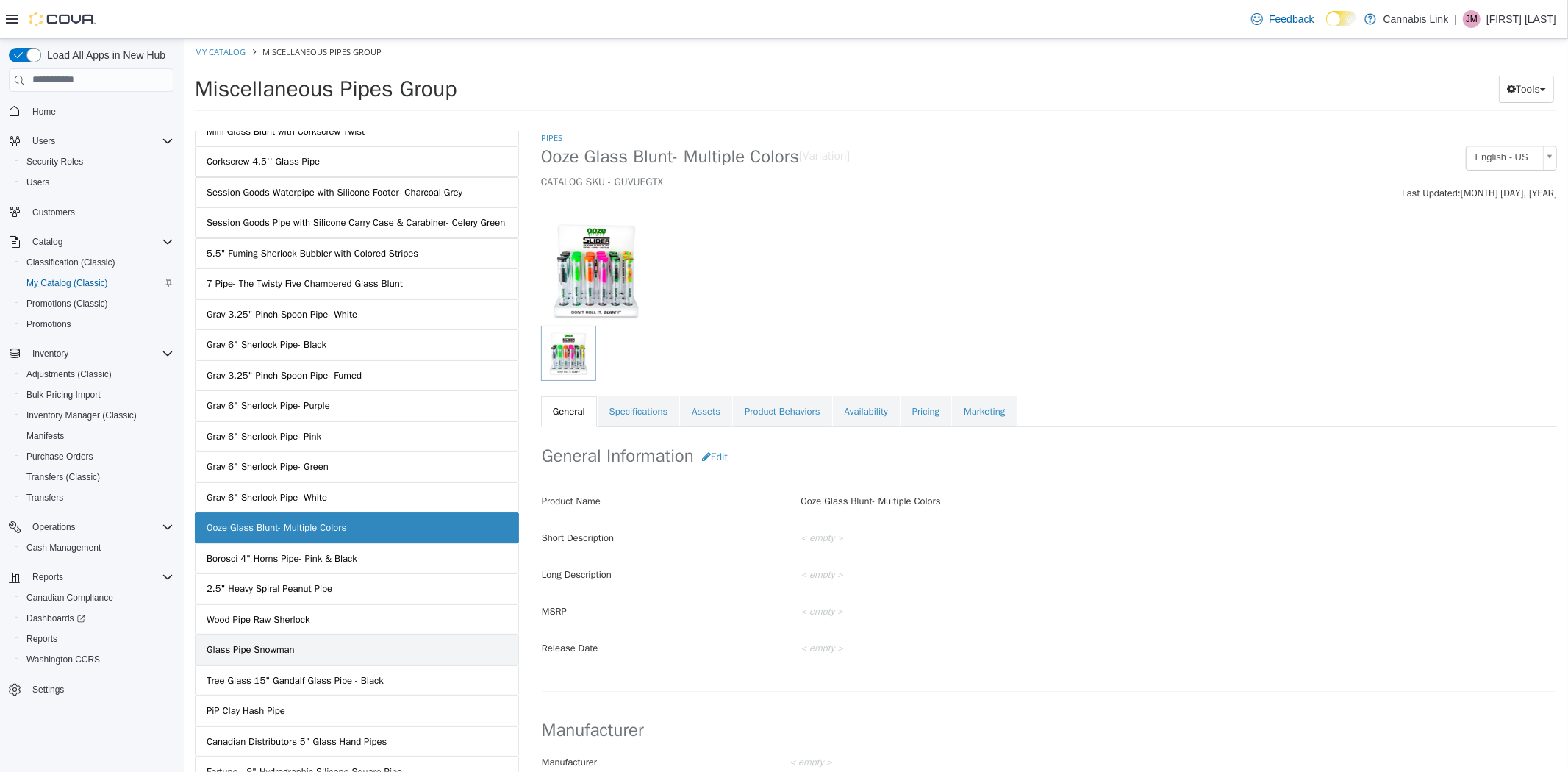 scroll, scrollTop: 163, scrollLeft: 0, axis: vertical 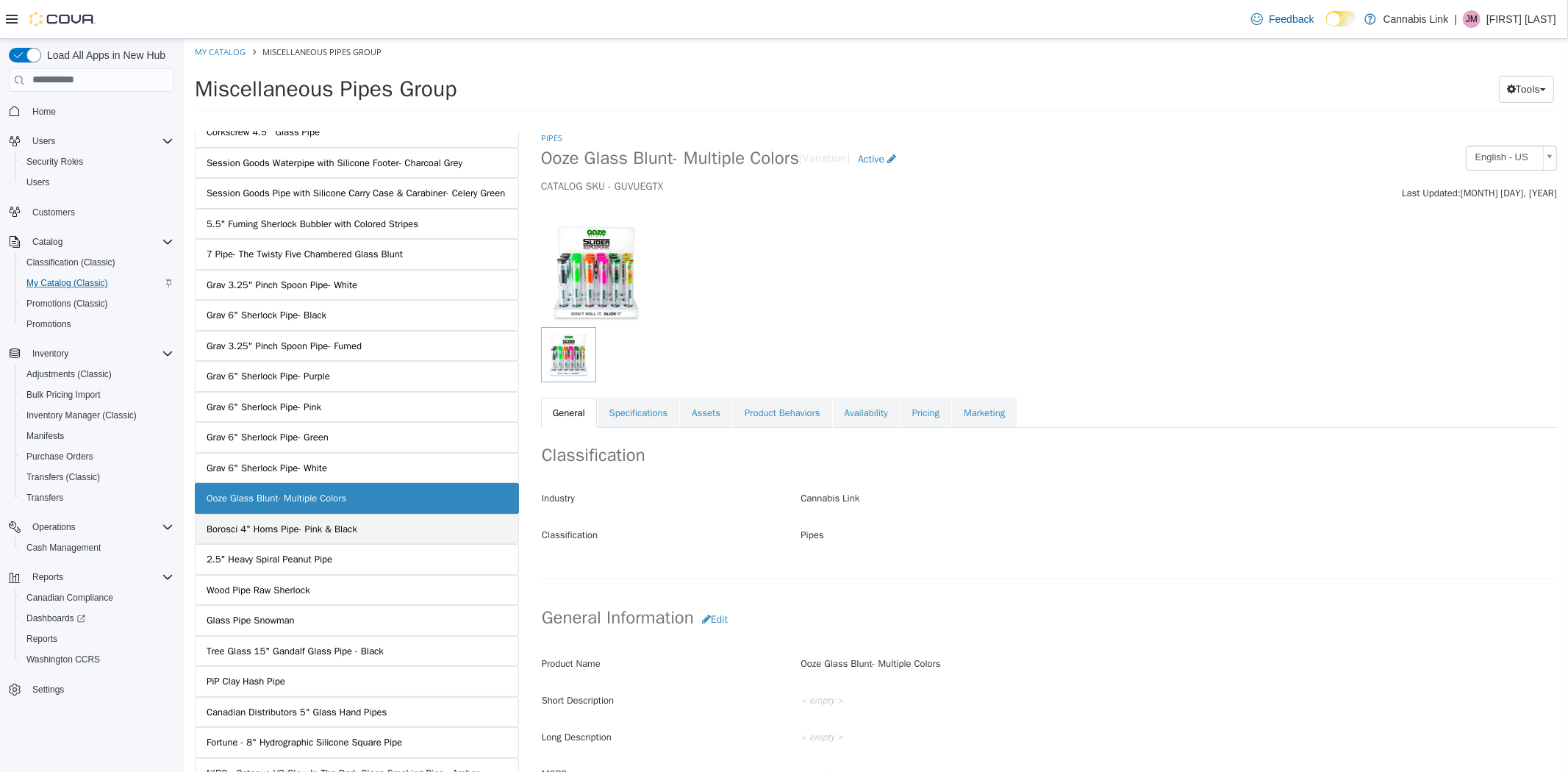 click on "Borosci 4" Horns Pipe- Pink & Black" at bounding box center (281, 529) 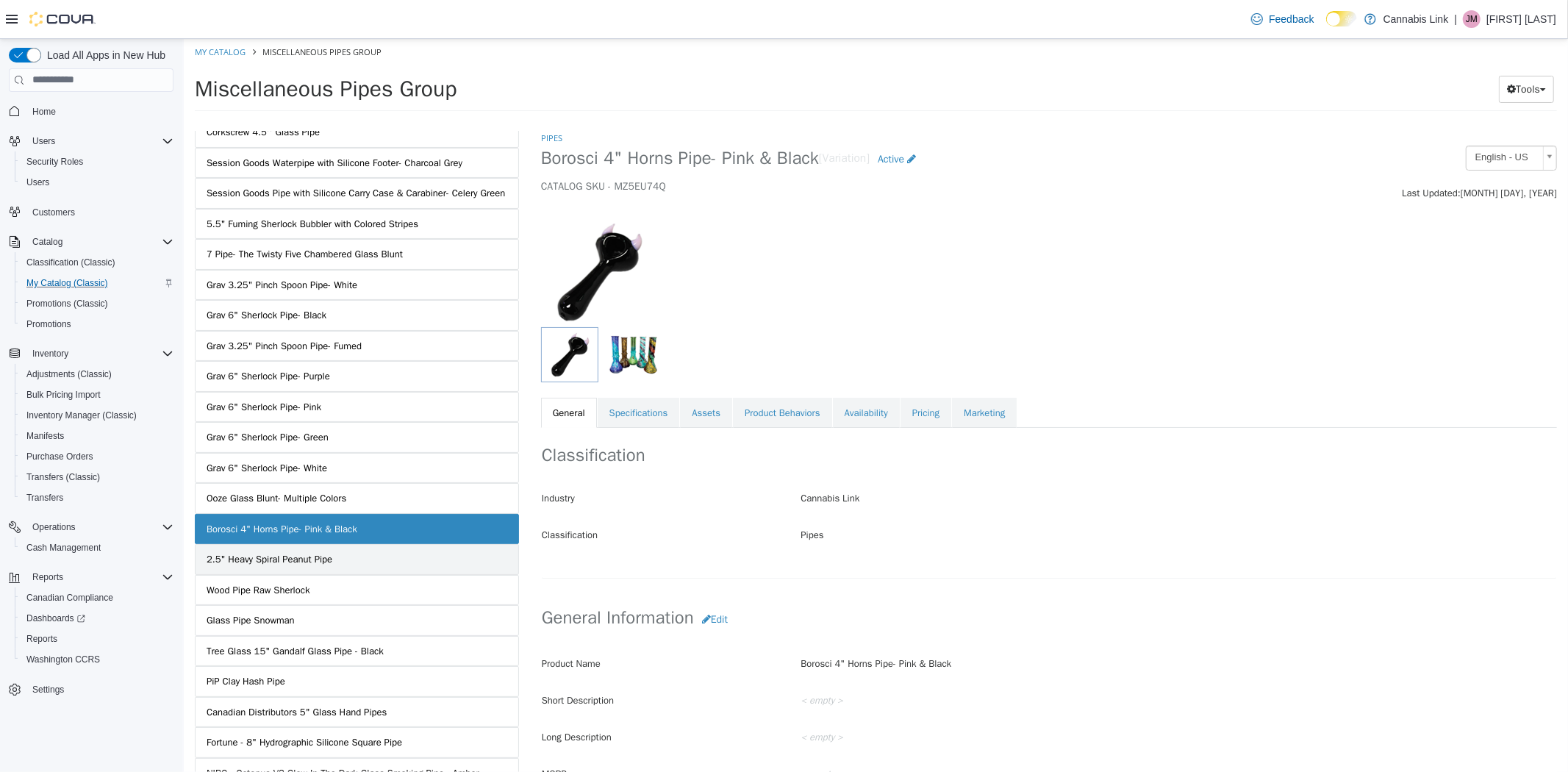 click on "2.5" Heavy Spiral Peanut Pipe" at bounding box center (268, 559) 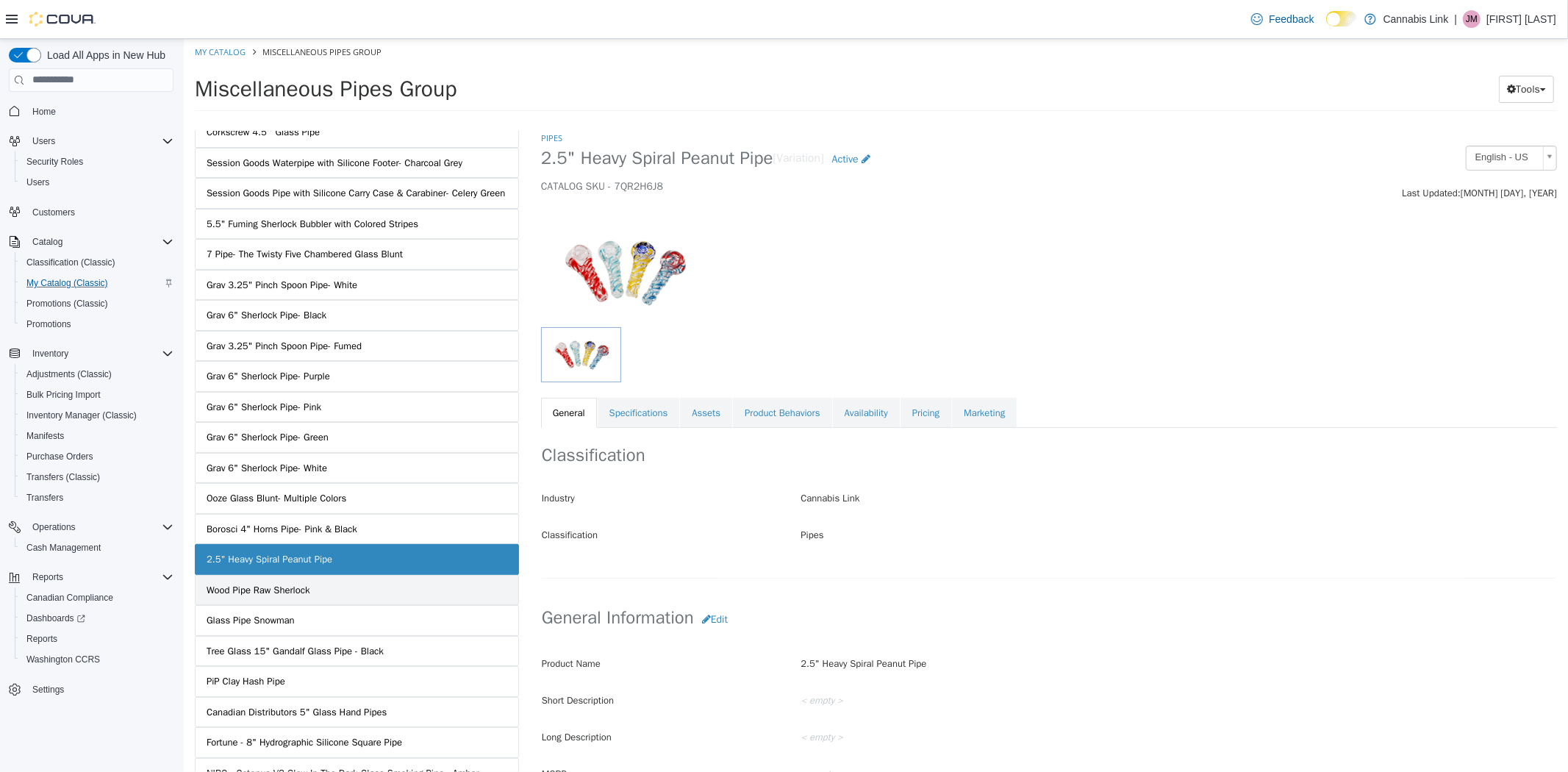 click on "Wood Pipe Raw Sherlock" at bounding box center [257, 590] 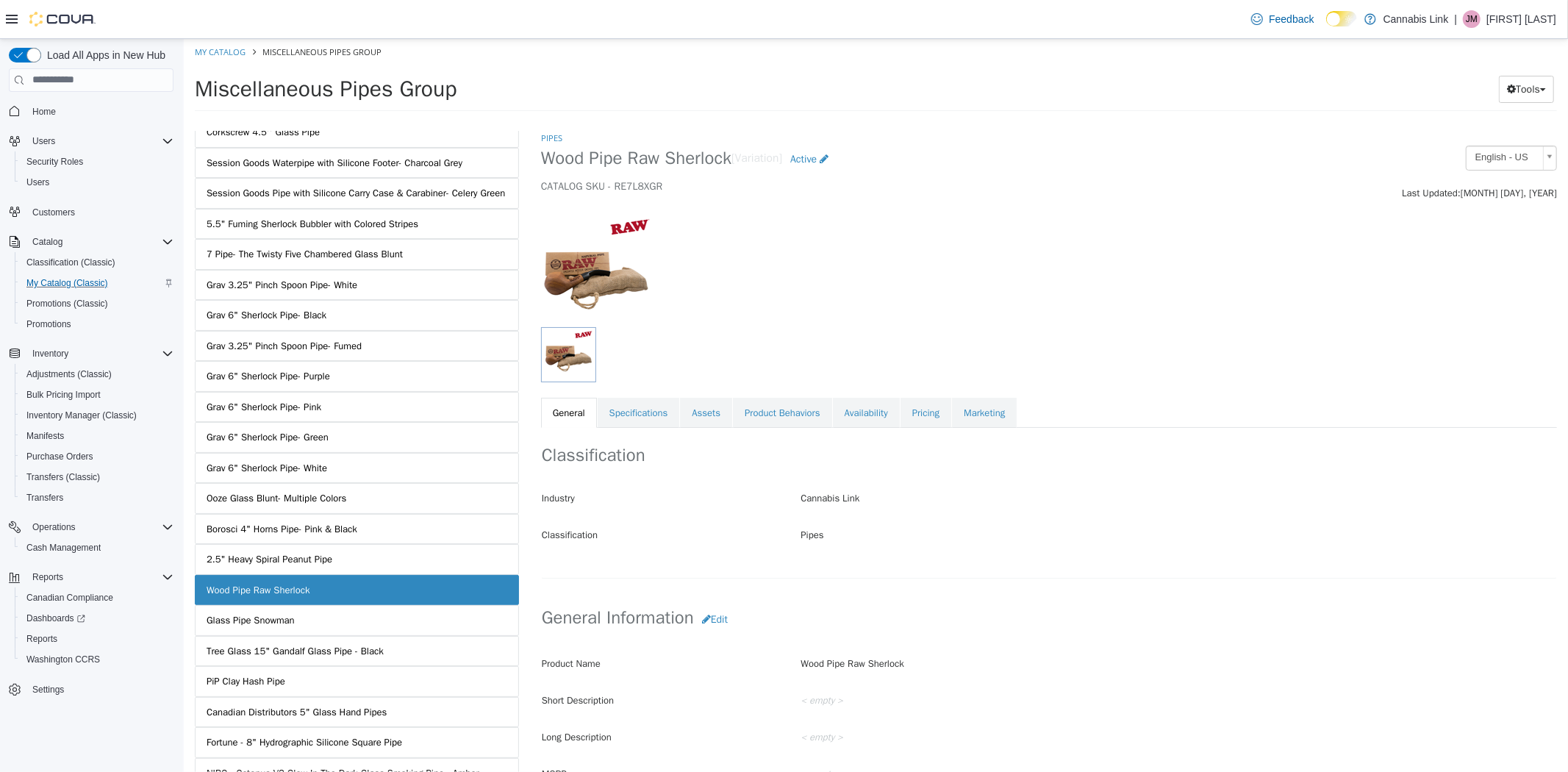 click on "Glass Pipe Snowman" at bounding box center (250, 620) 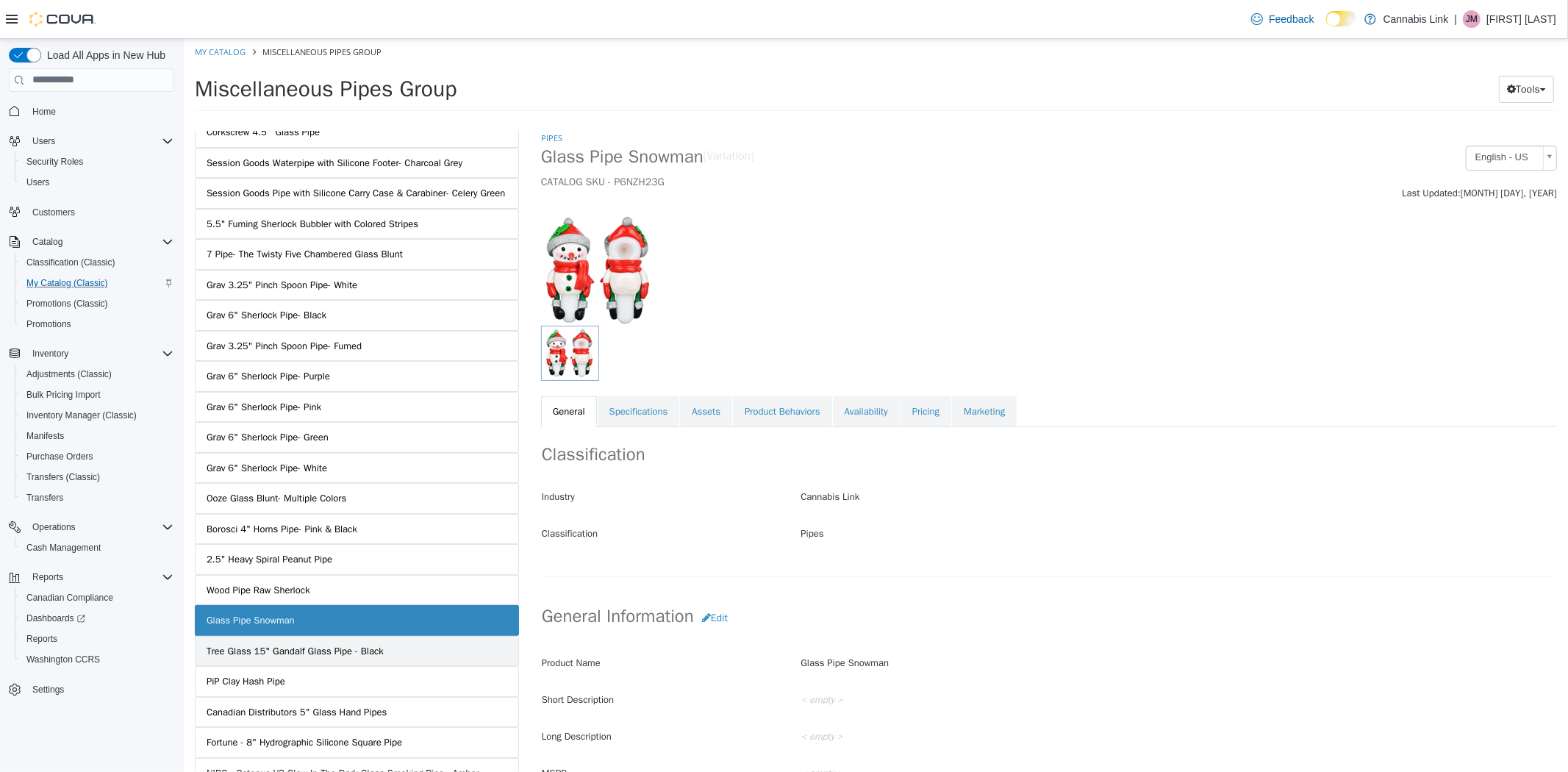 click on "Tree Glass 15" Gandalf Glass Pipe - Black" at bounding box center [294, 651] 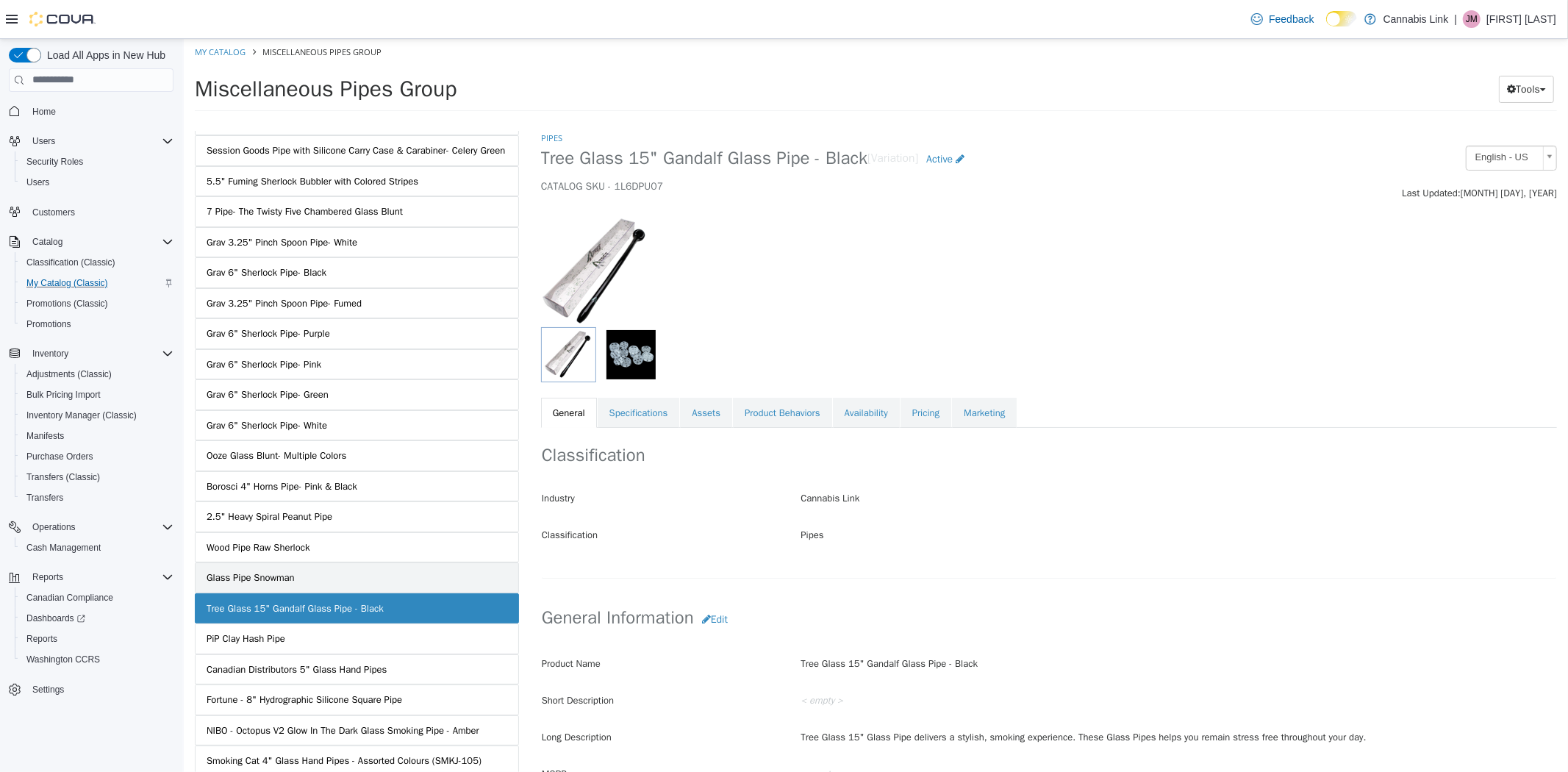 scroll, scrollTop: 245, scrollLeft: 0, axis: vertical 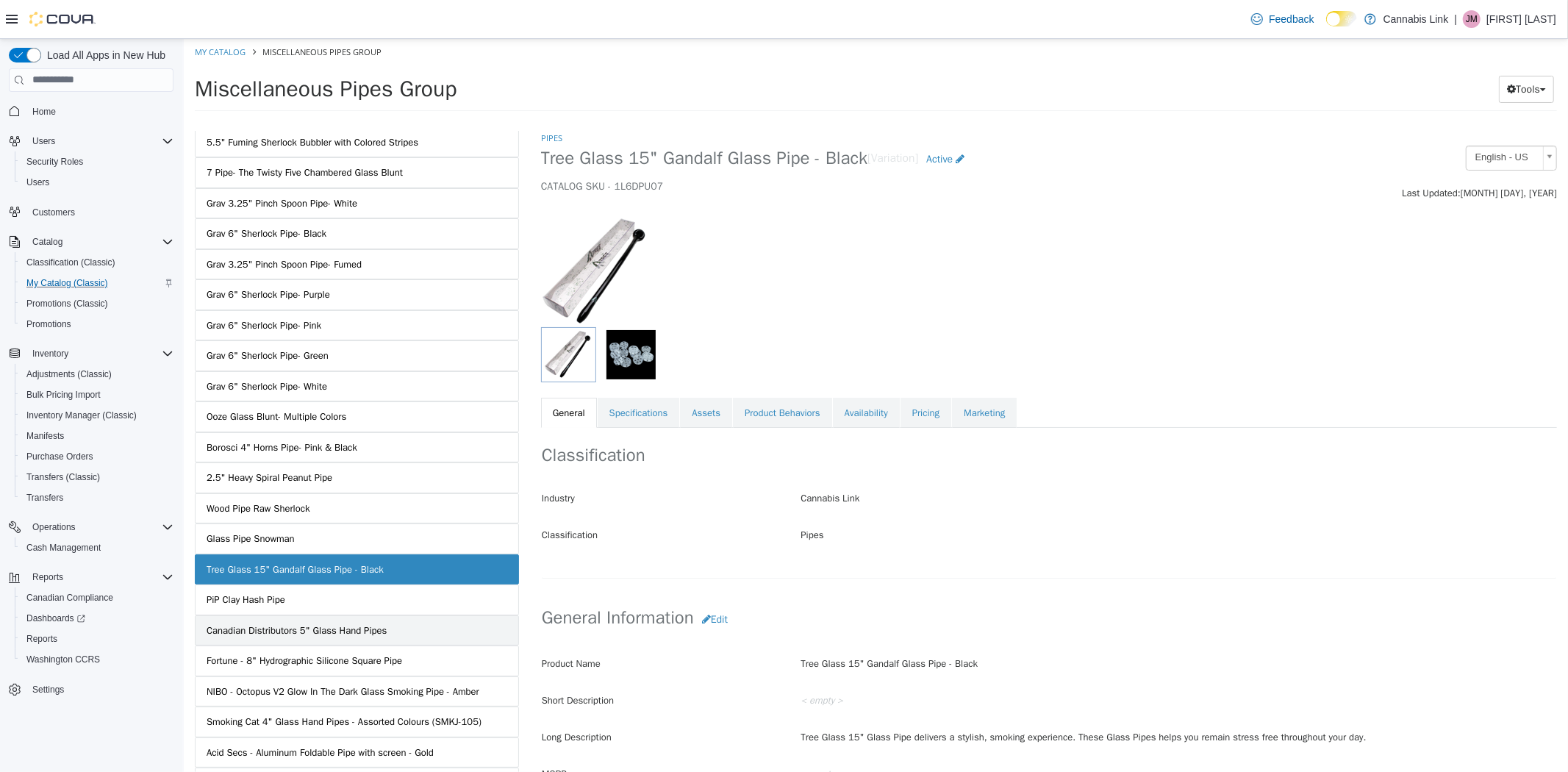click on "Canadian Distributors 5" Glass Hand Pipes" at bounding box center (356, 630) 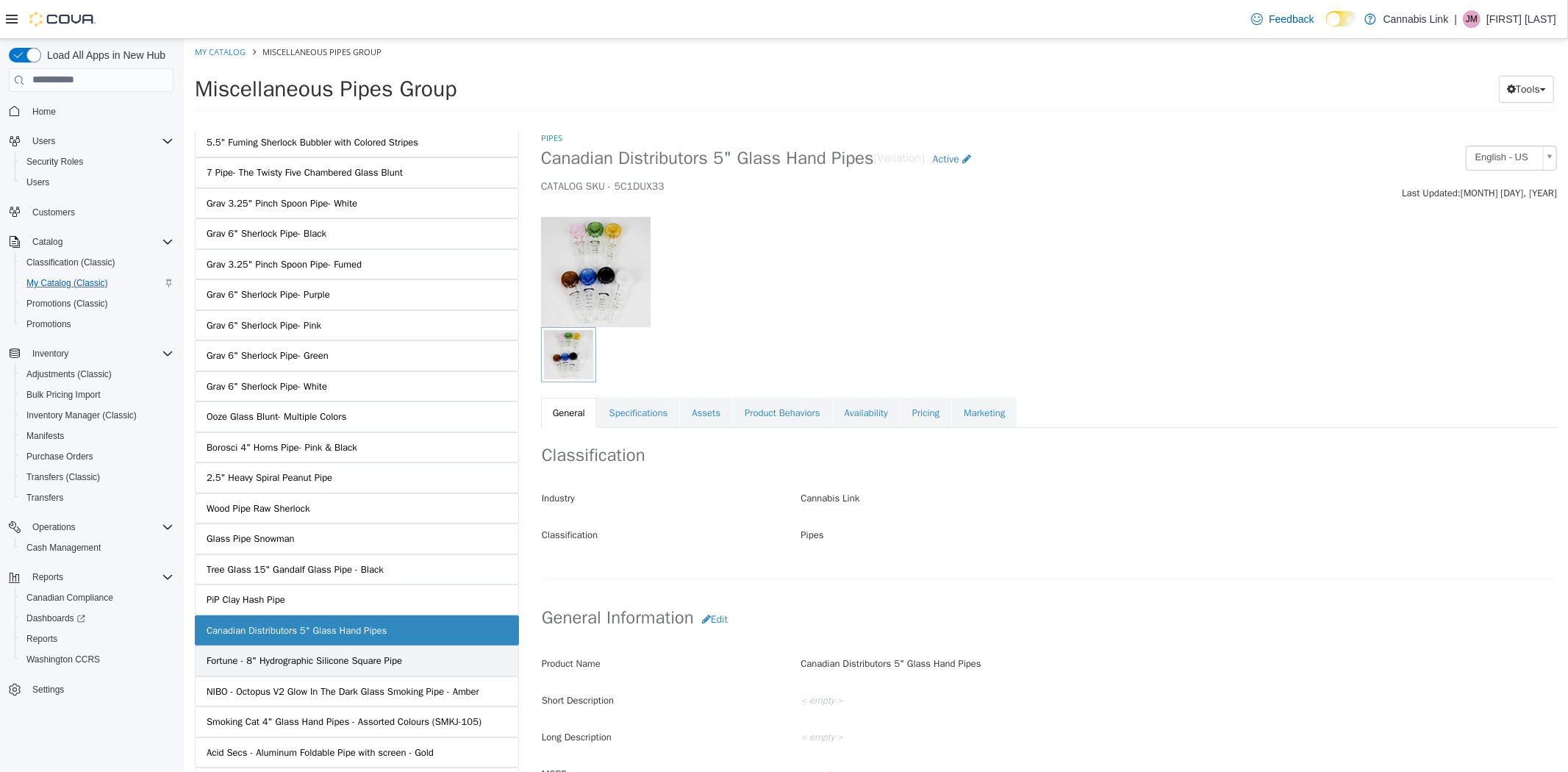 click on "Fortune - 8" Hydrographic Silicone Square Pipe" at bounding box center [304, 660] 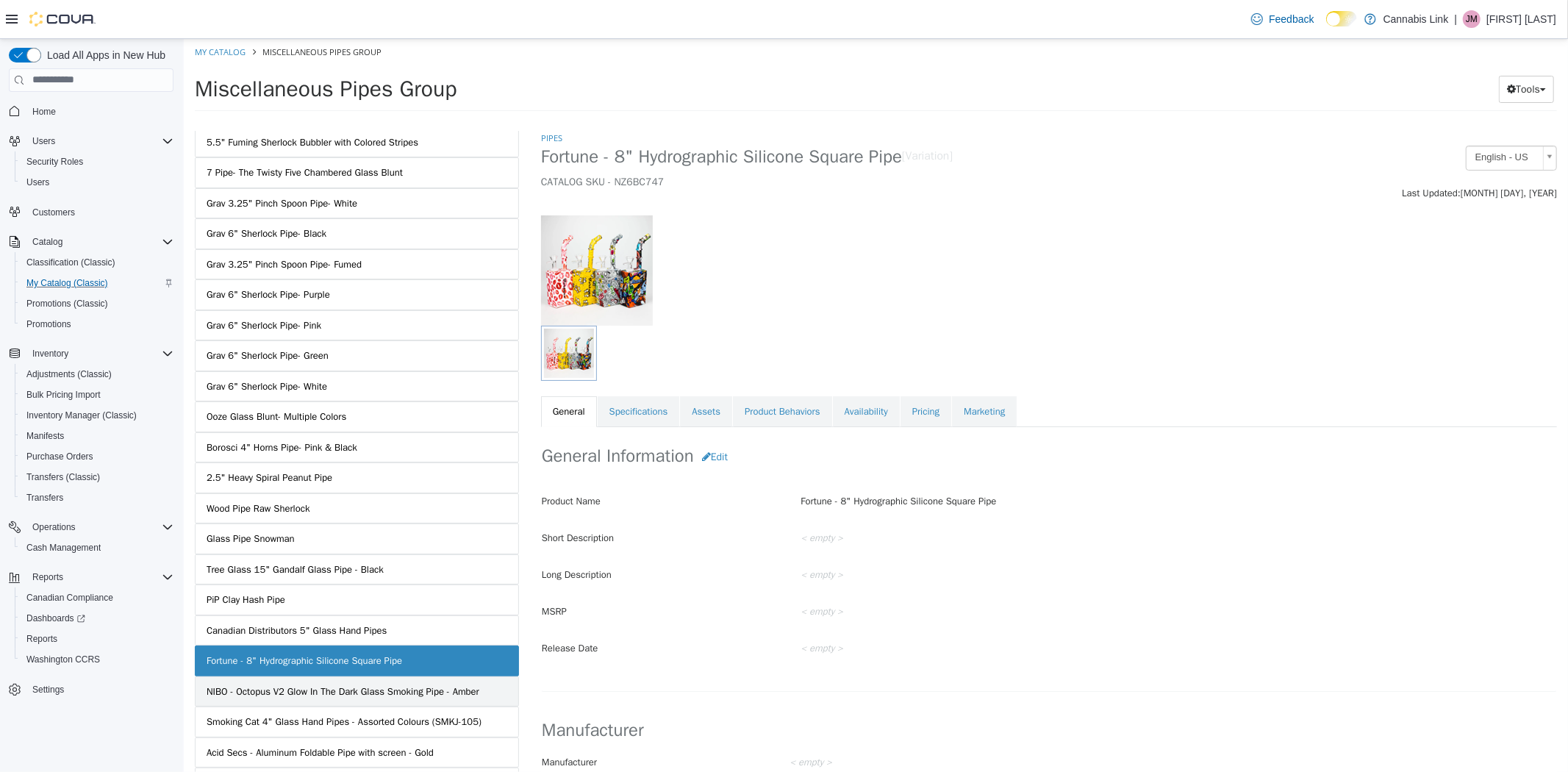 click on "NIBO - Octopus V2 Glow In The Dark Glass Smoking Pipe - Amber" at bounding box center [342, 691] 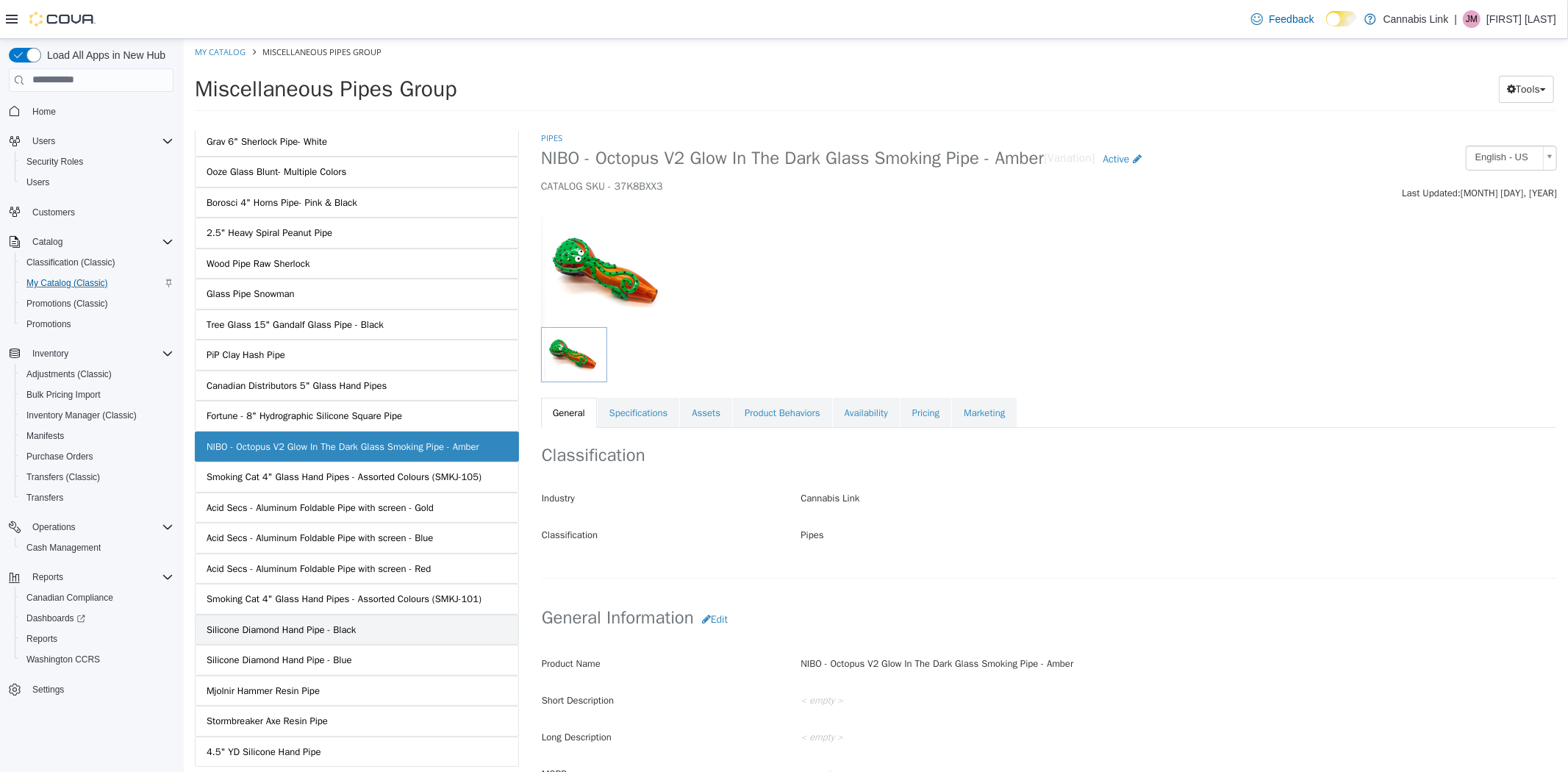 scroll, scrollTop: 554, scrollLeft: 0, axis: vertical 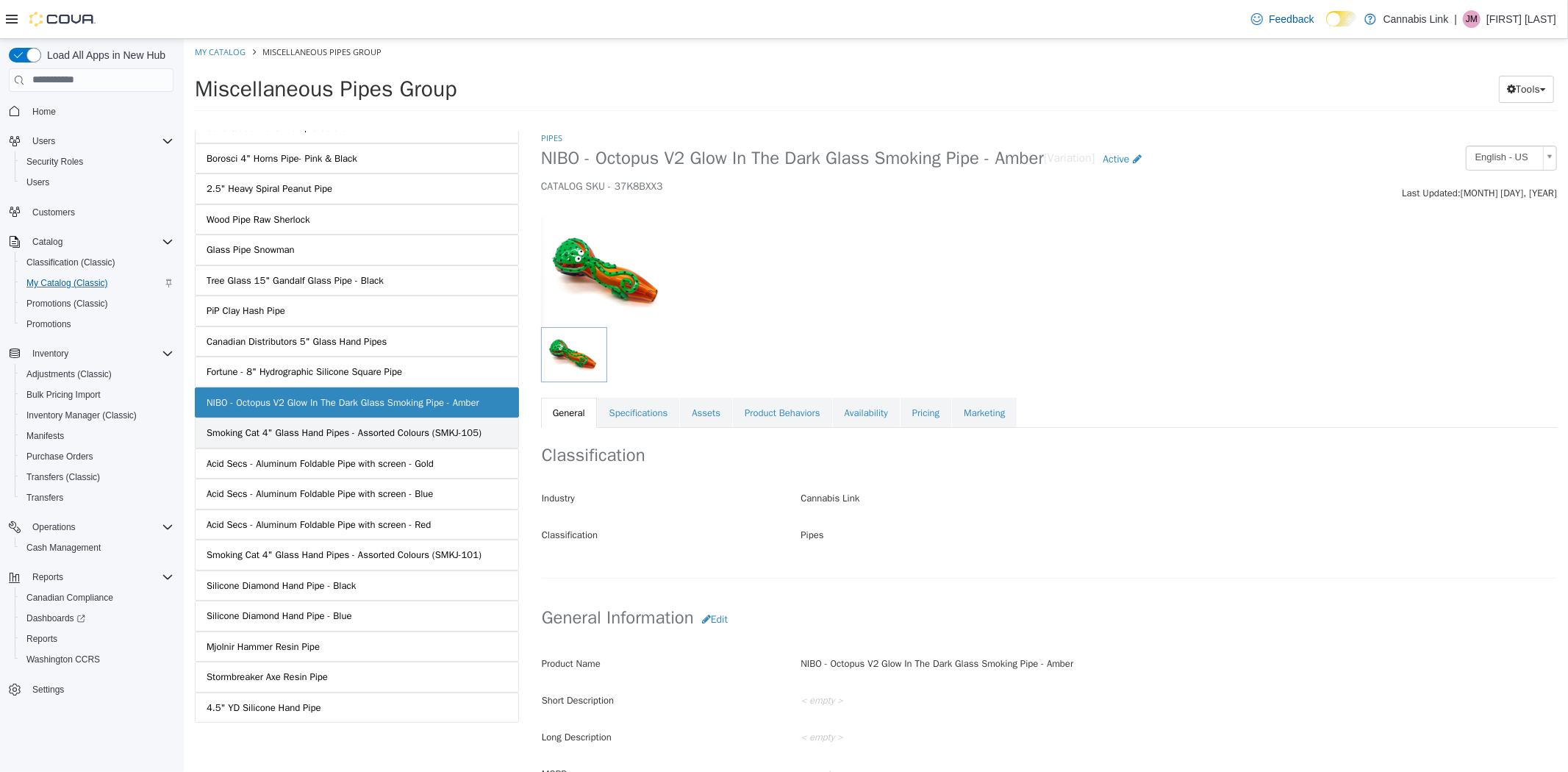click on "Smoking Cat 4" Glass Hand Pipes - Assorted Colours (SMKJ-105)" at bounding box center (343, 432) 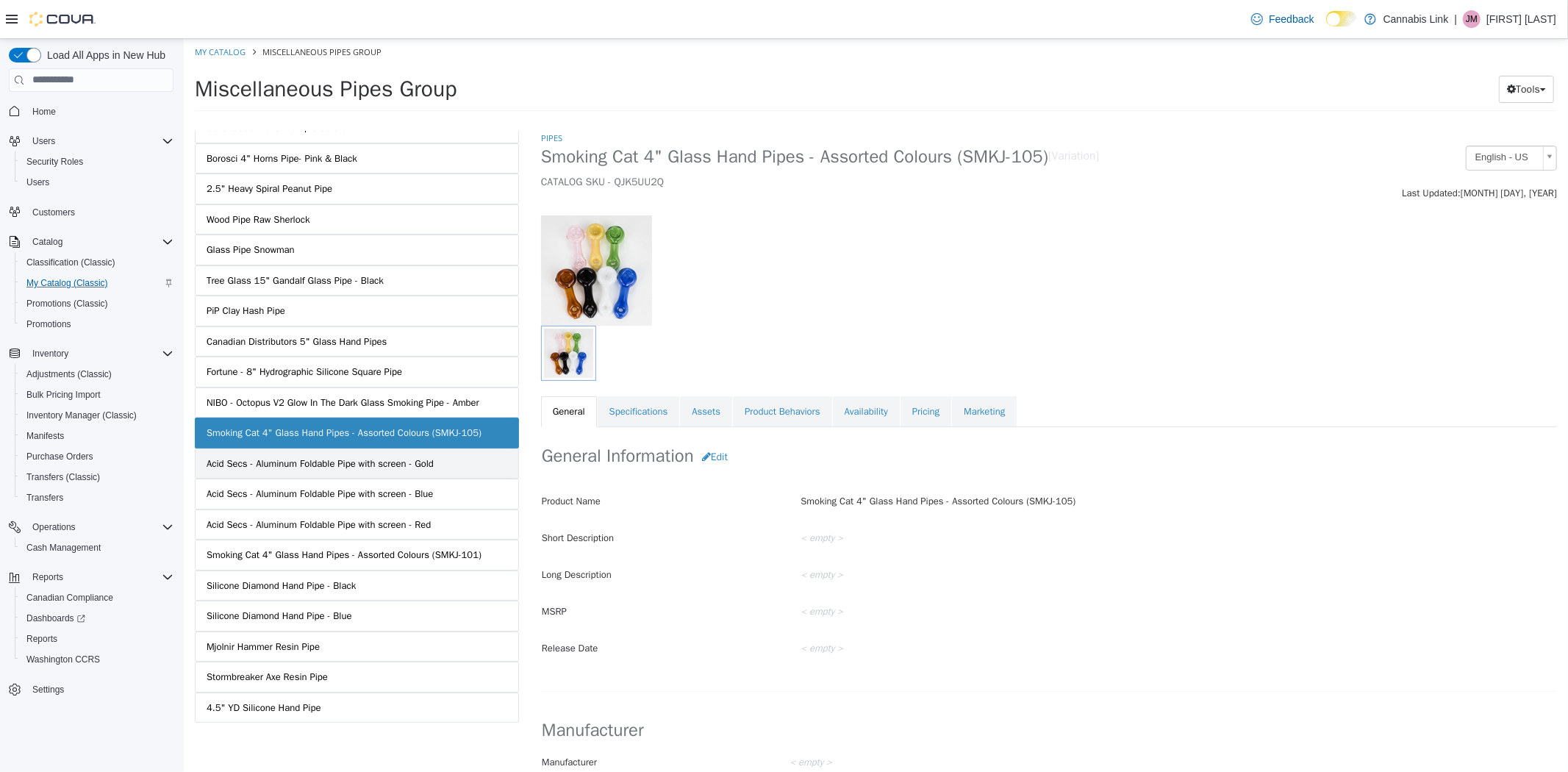 click on "Acid Secs - Aluminum Foldable Pipe with screen - Gold" at bounding box center [319, 463] 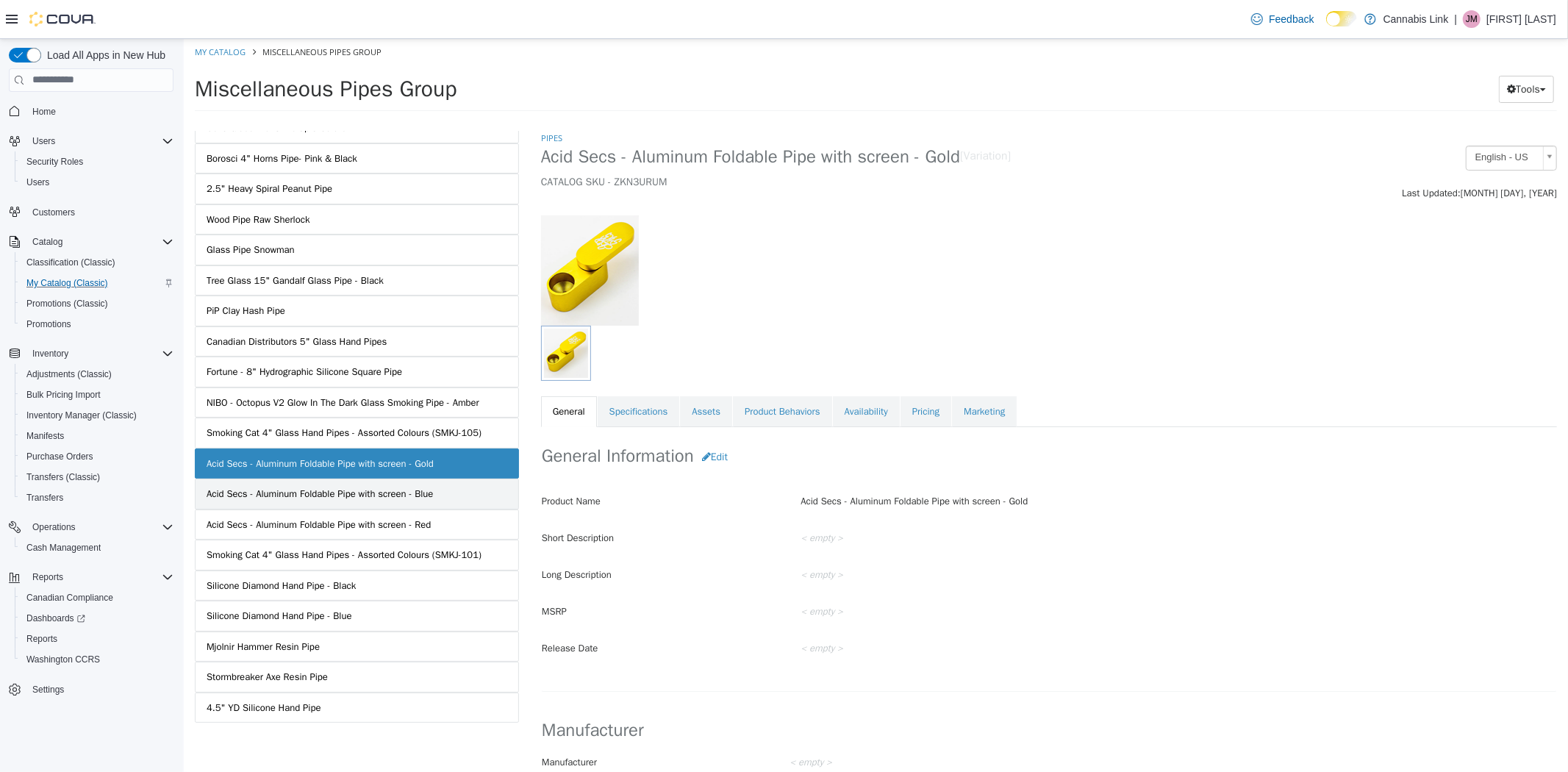 click on "Acid Secs - Aluminum Foldable Pipe with screen - Blue" at bounding box center [319, 493] 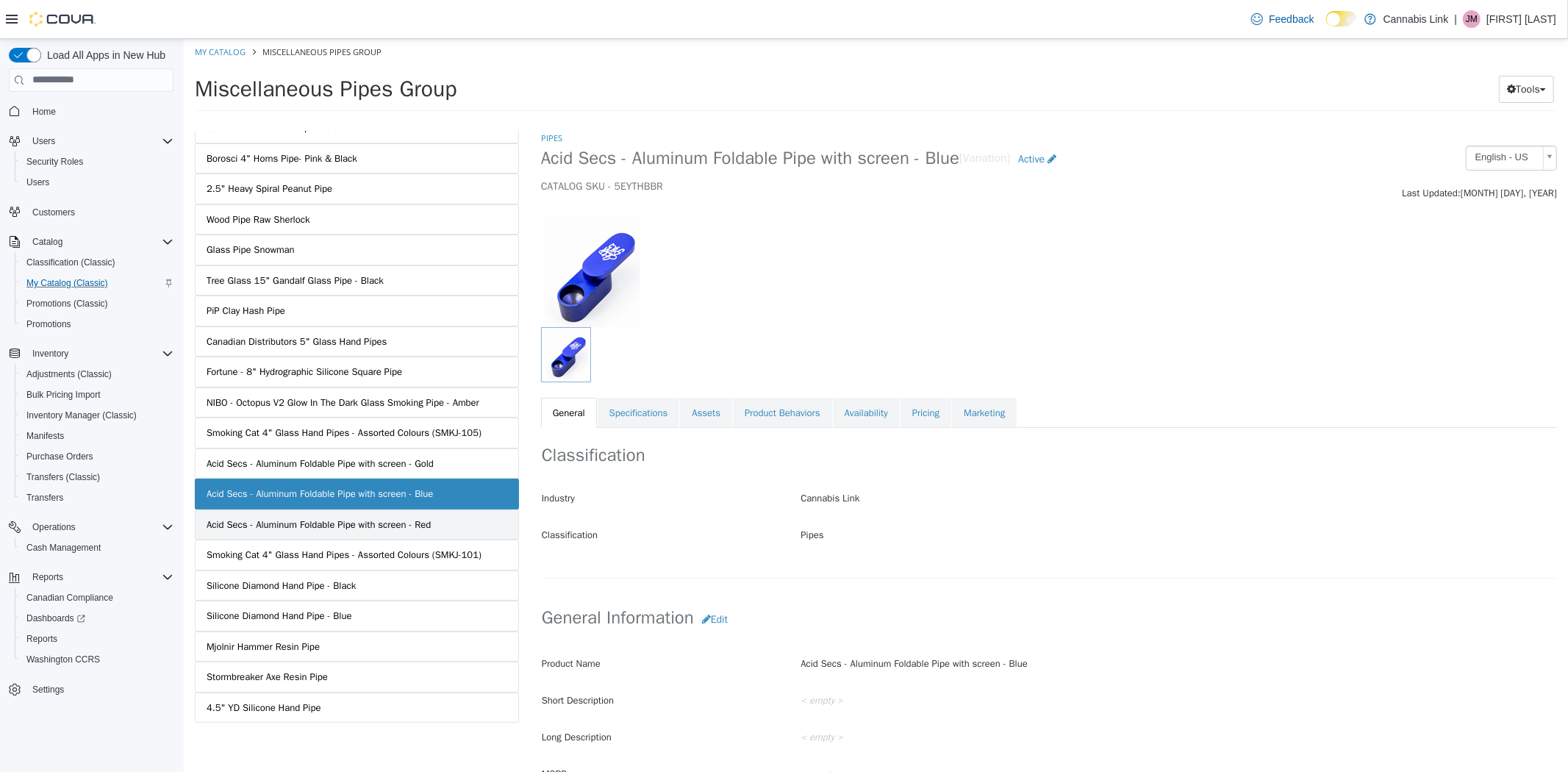 click on "Acid Secs - Aluminum Foldable Pipe with screen - Red" at bounding box center [318, 524] 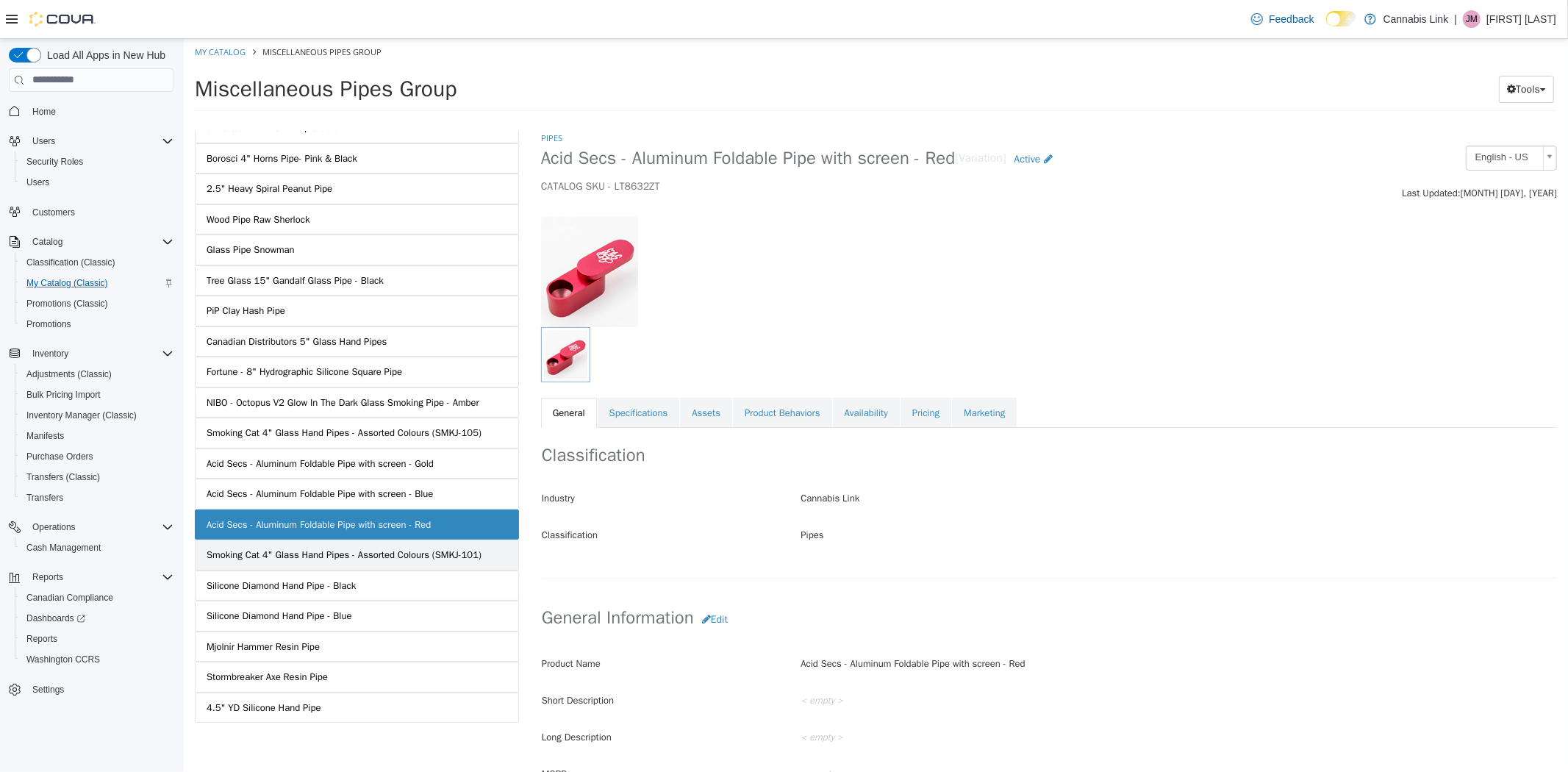 click on "Smoking Cat 4" Glass Hand Pipes - Assorted Colours (SMKJ-101)" at bounding box center [343, 554] 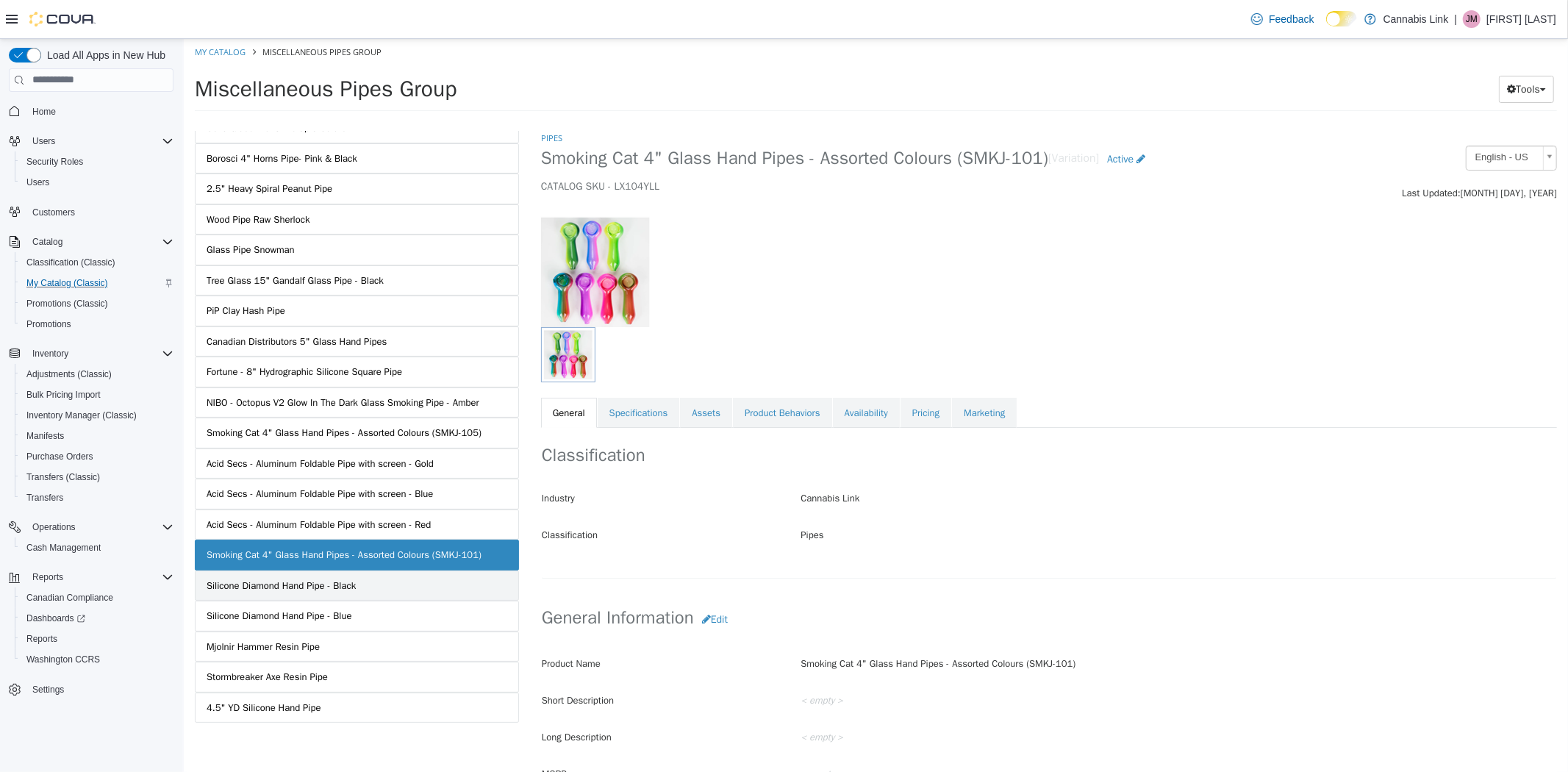 click on "Silicone Diamond Hand Pipe - Black" at bounding box center [280, 585] 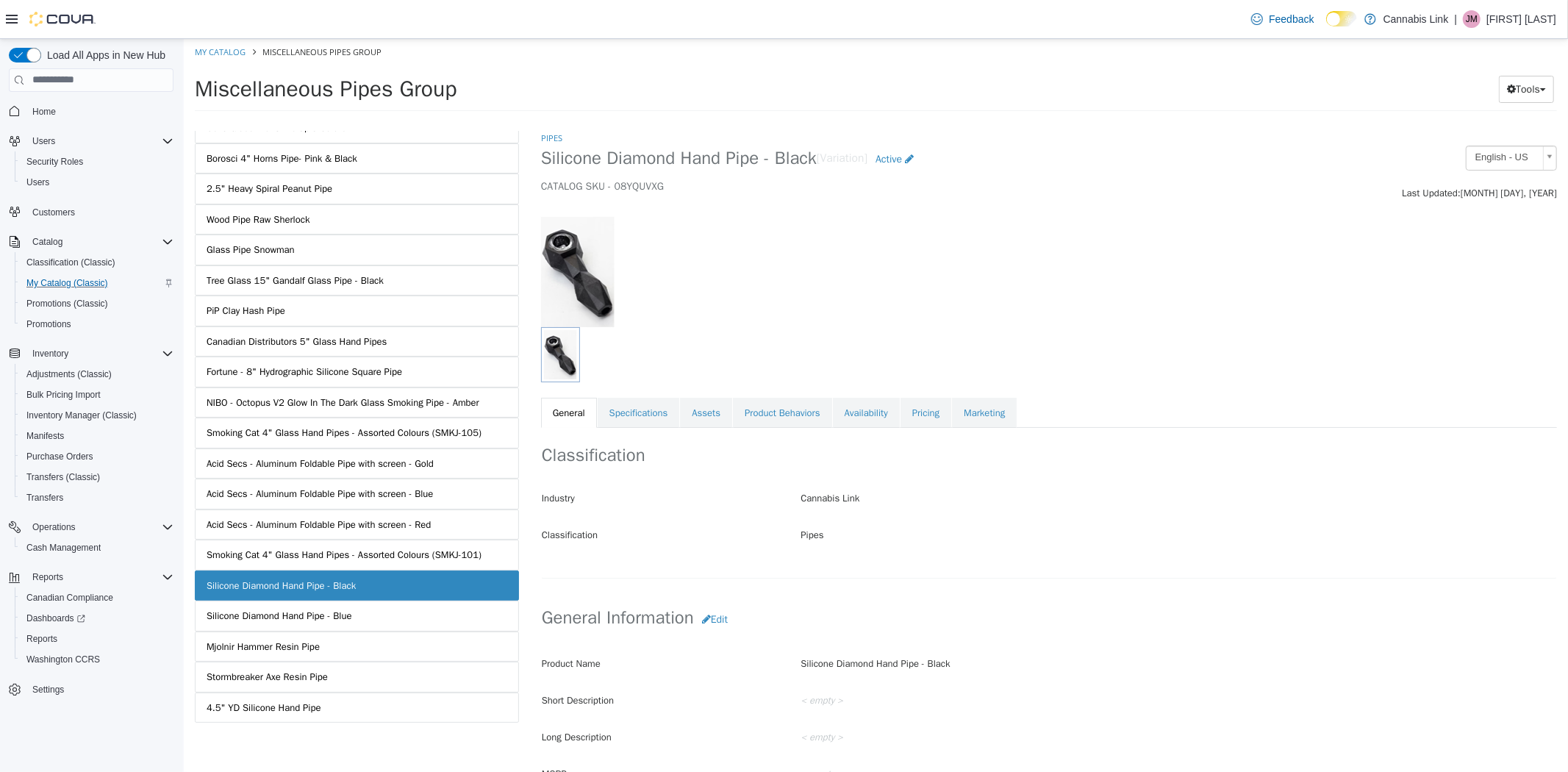click on "Silicone Diamond Hand Pipe - Blue" at bounding box center [279, 615] 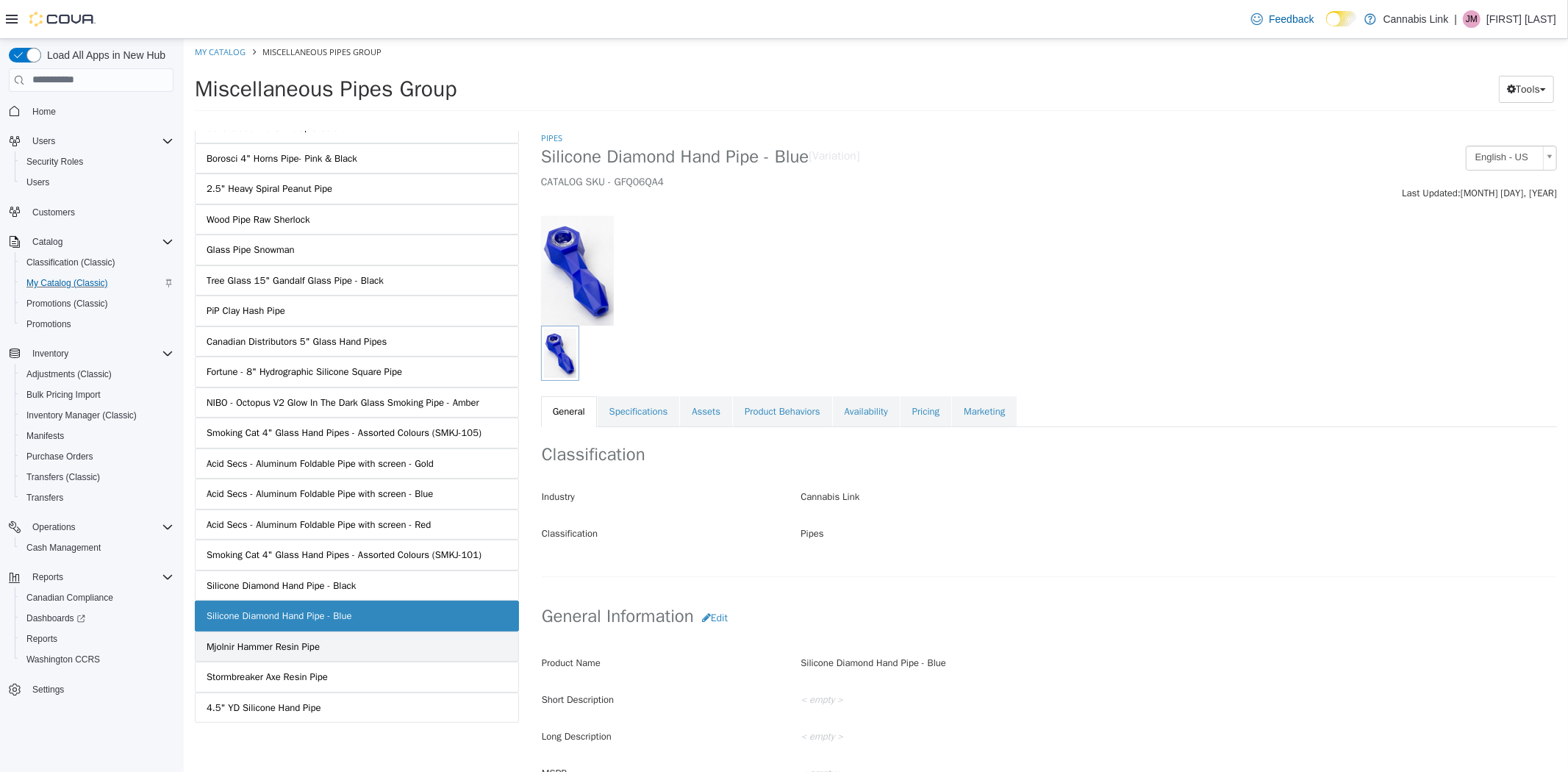 click on "Mjolnir Hammer Resin Pipe" at bounding box center [262, 646] 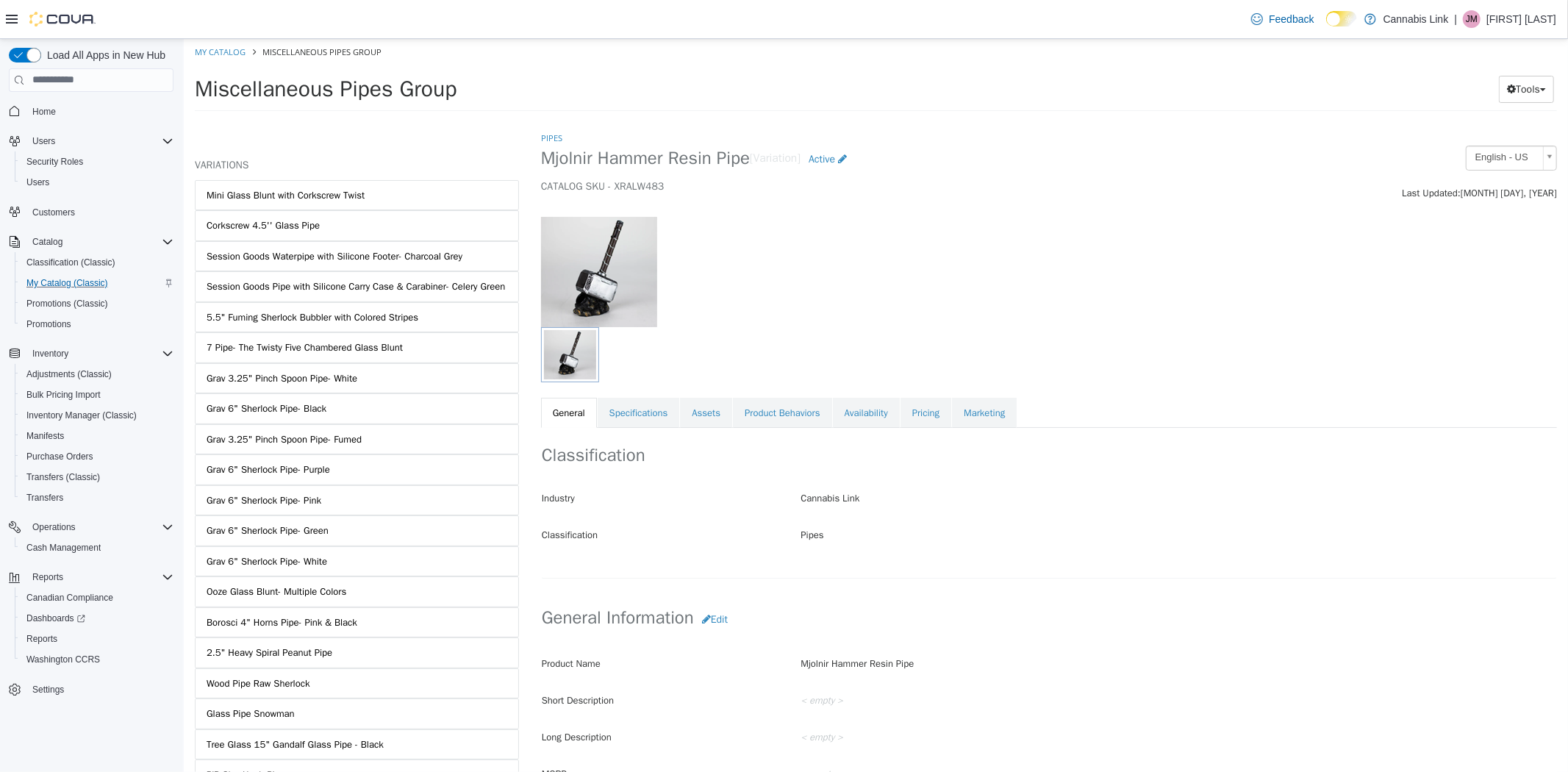scroll, scrollTop: 0, scrollLeft: 0, axis: both 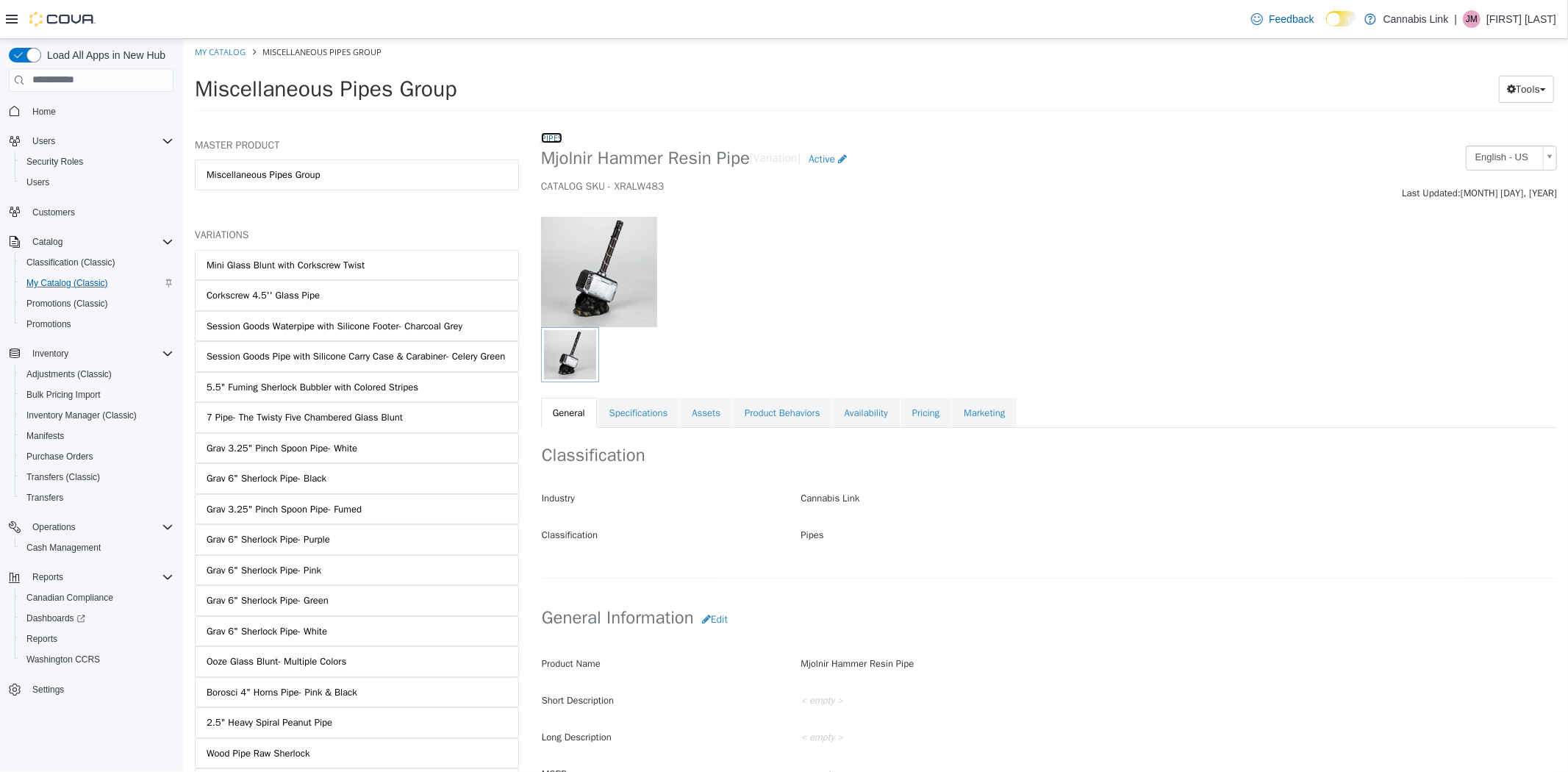 click on "Pipes" at bounding box center [551, 137] 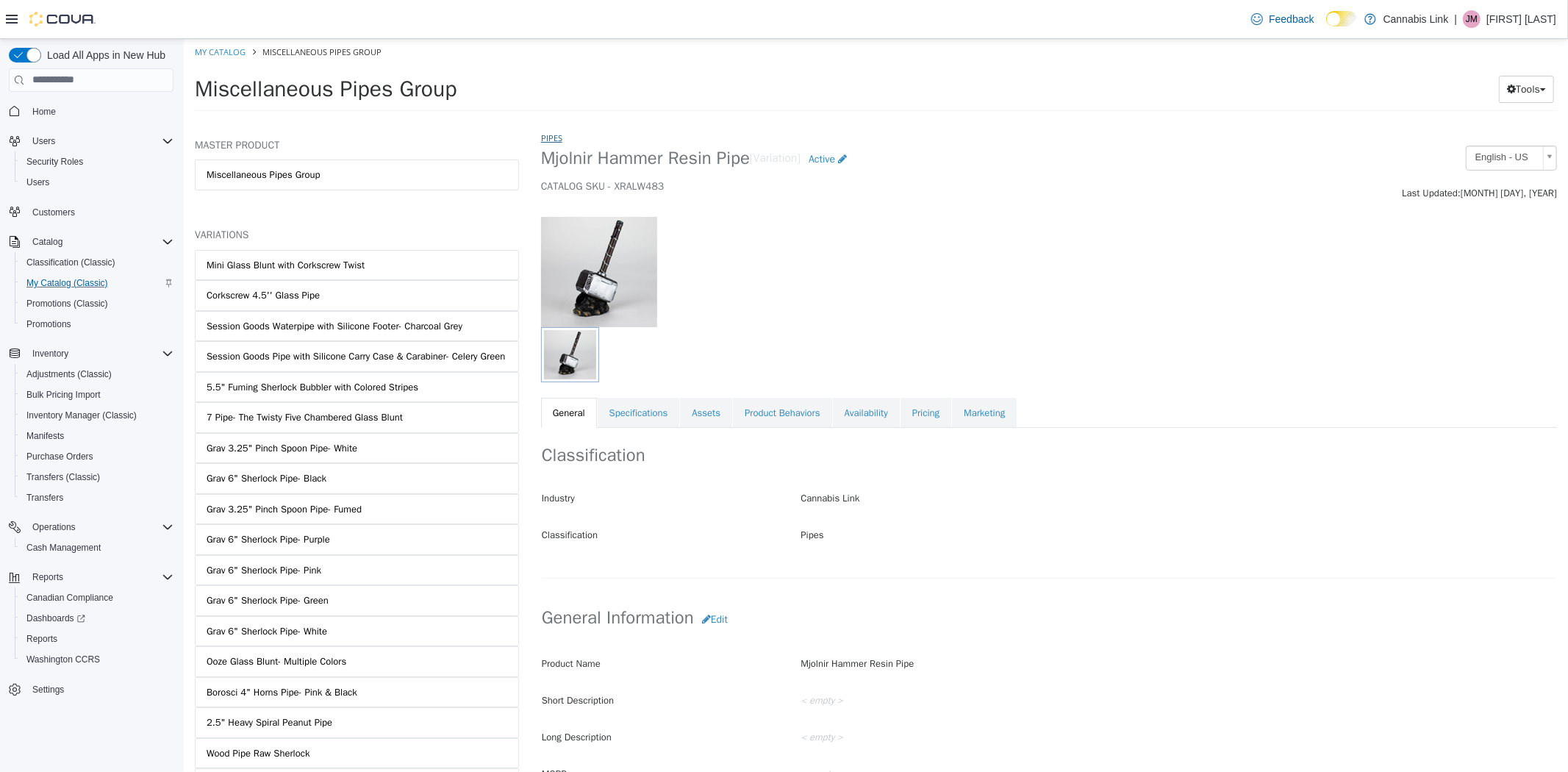 select on "**********" 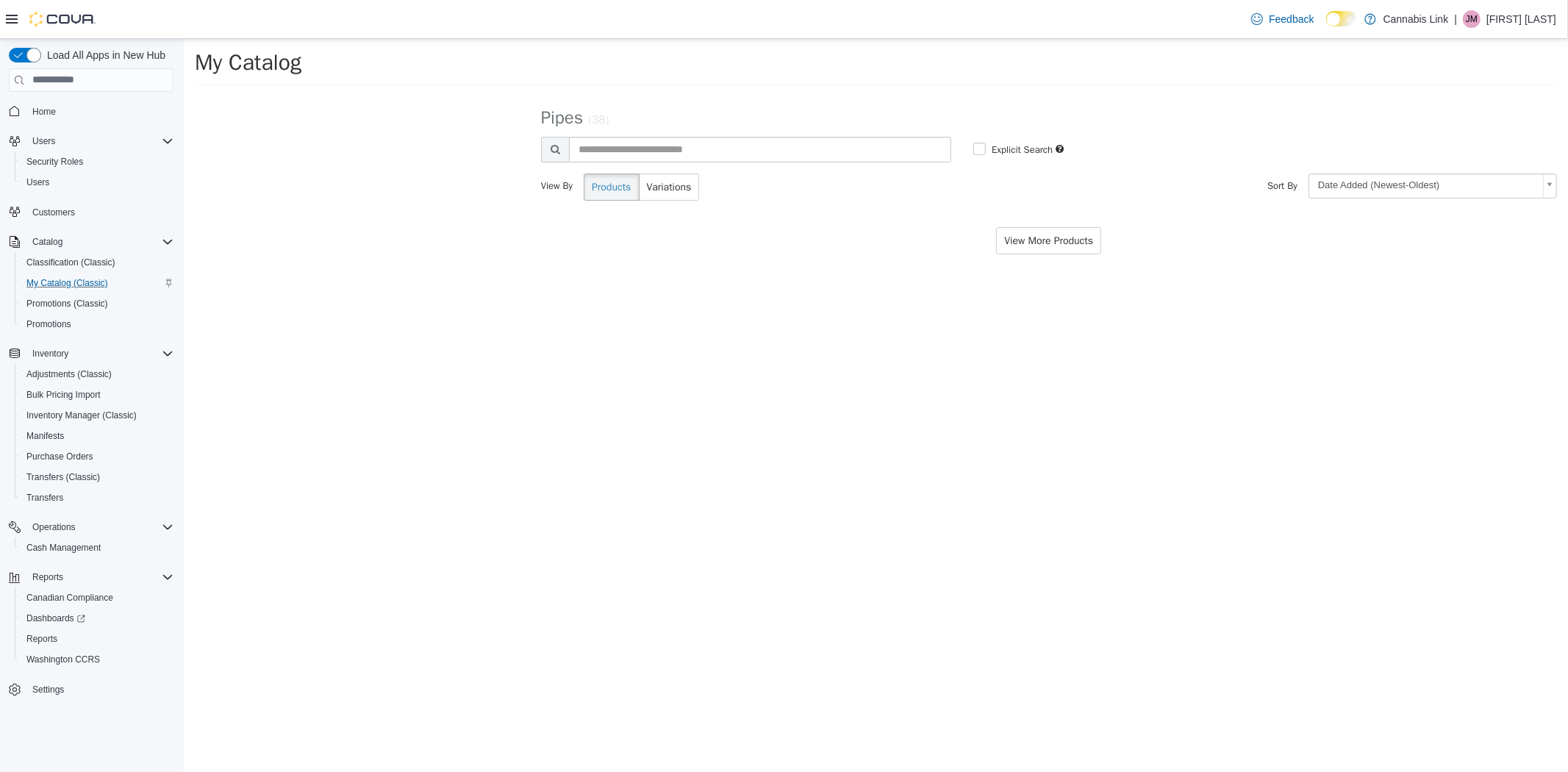 click at bounding box center [554, 149] 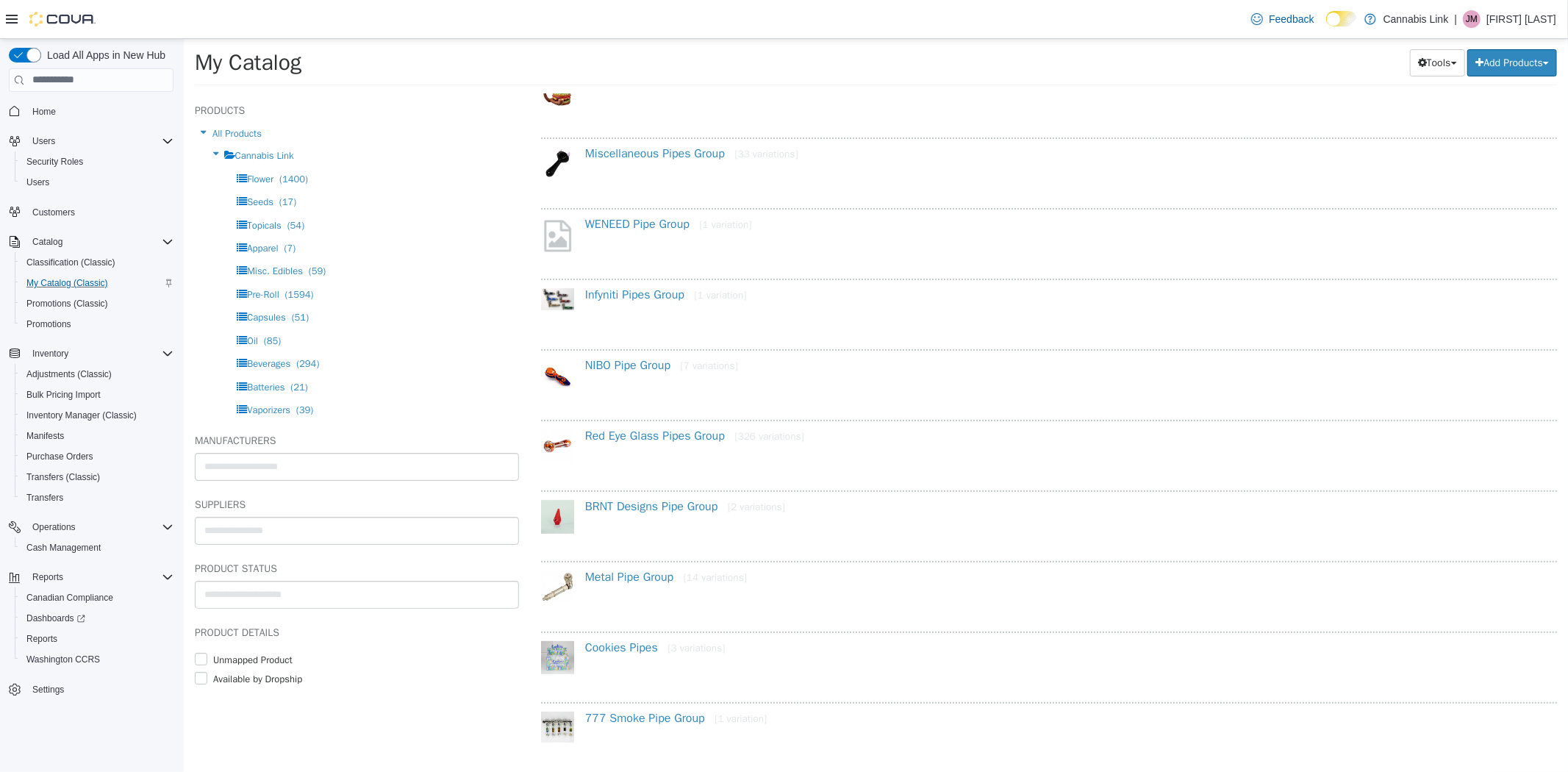 scroll, scrollTop: 326, scrollLeft: 0, axis: vertical 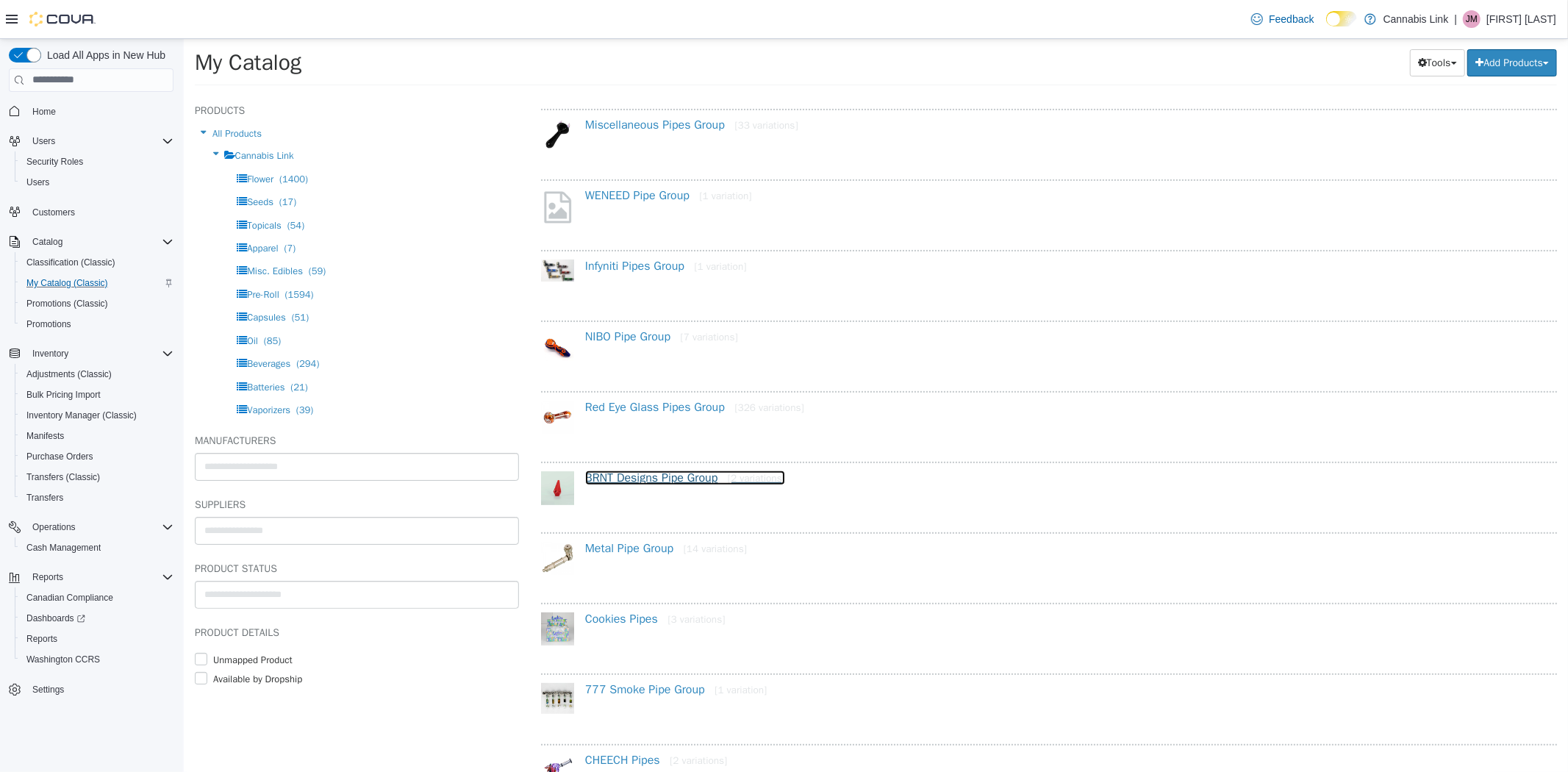 click on "BRNT Designs Pipe Group
[2 variations]" at bounding box center [684, 477] 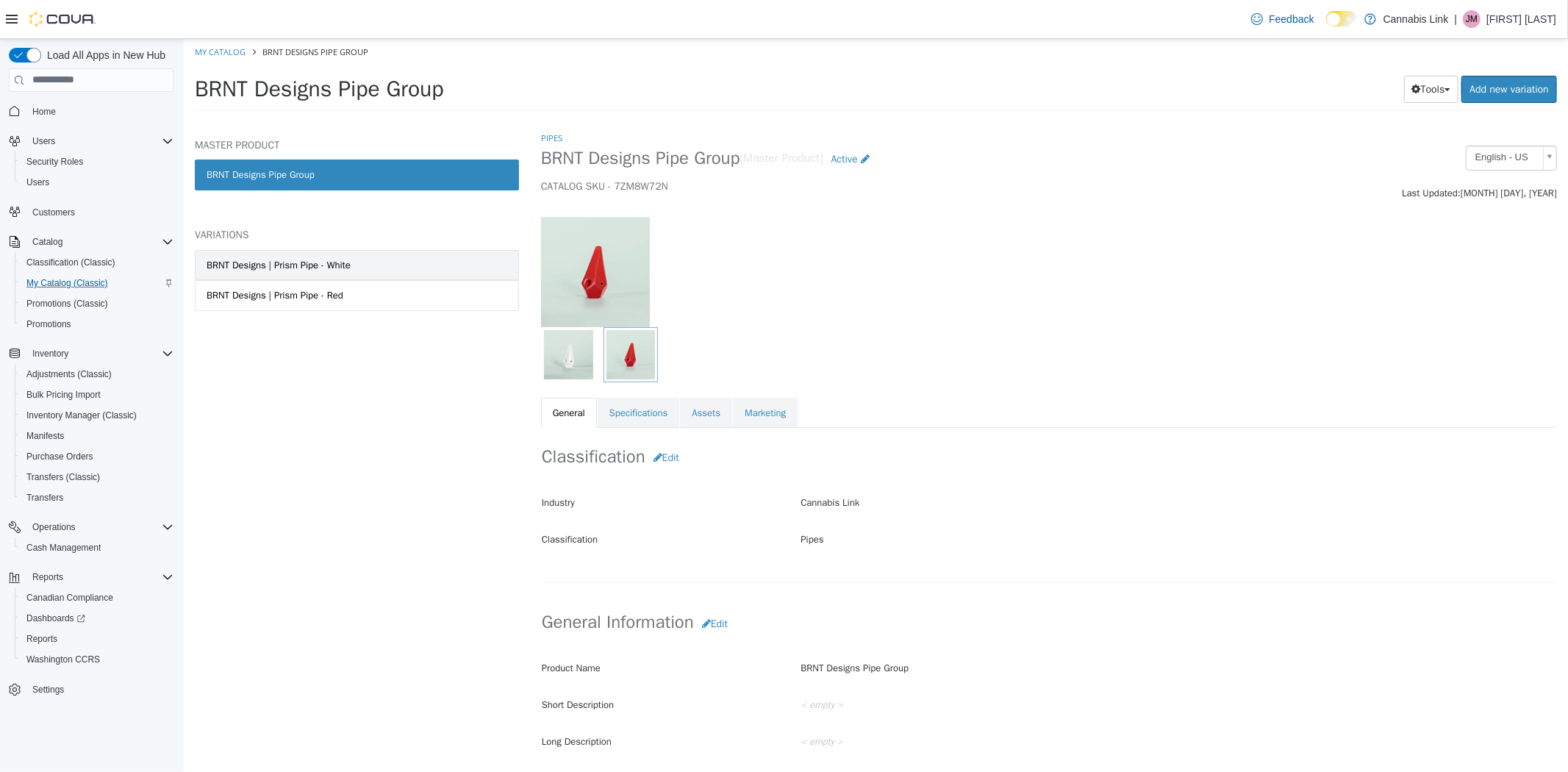 click on "BRNT Designs | Prism Pipe - White" at bounding box center [356, 265] 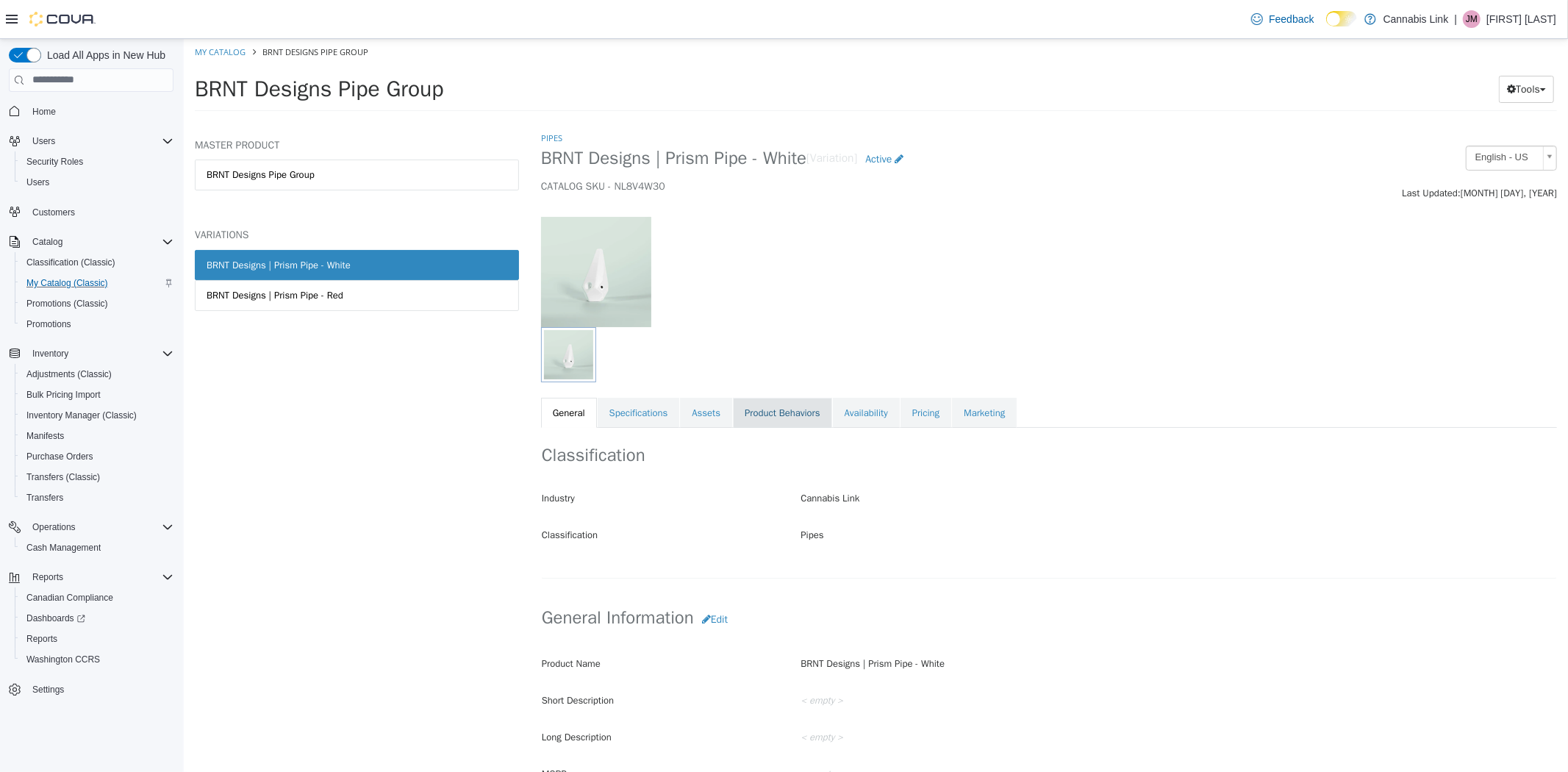 click on "Product Behaviors" at bounding box center [781, 412] 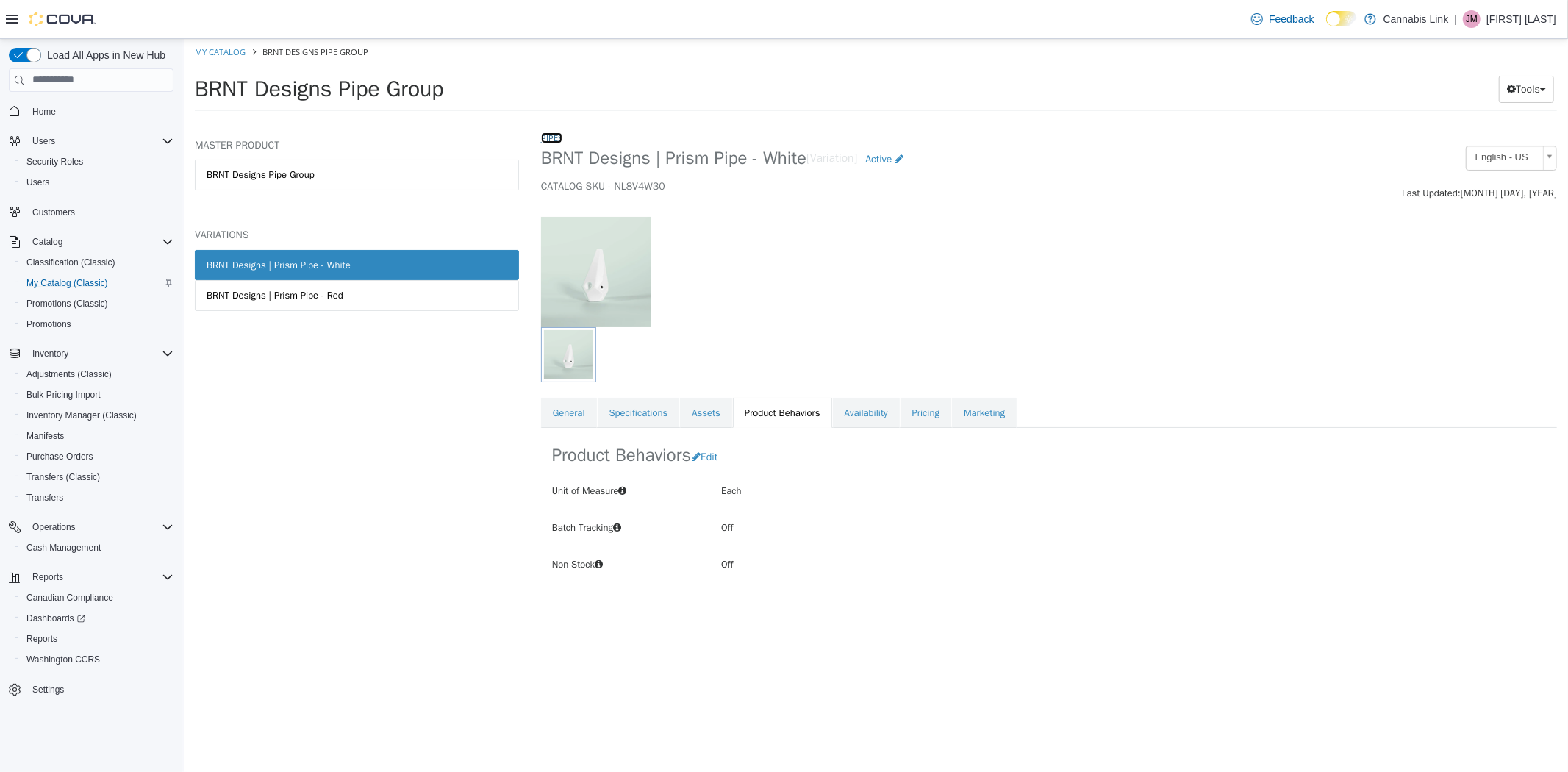 click on "Pipes" at bounding box center (551, 137) 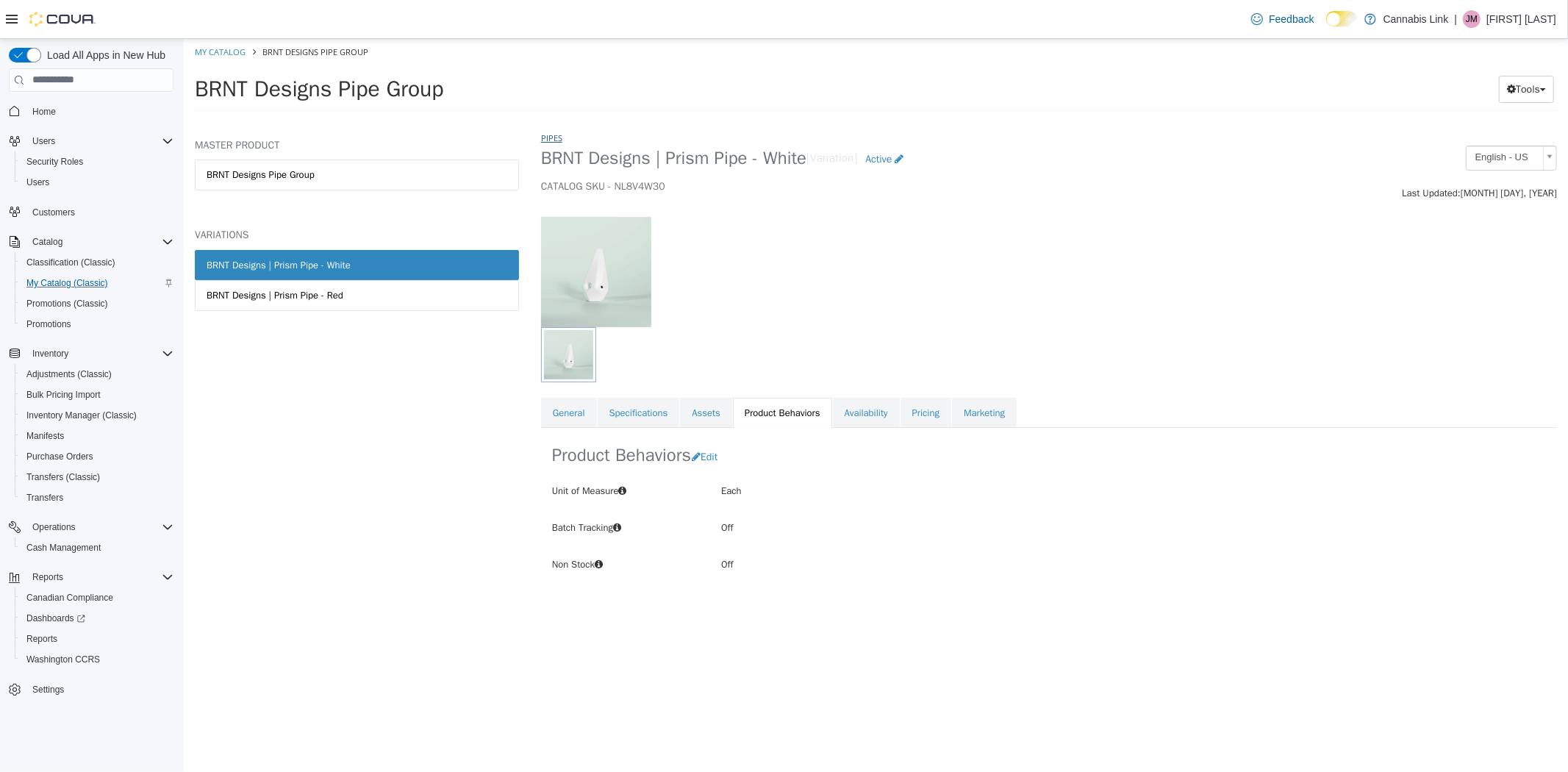 select on "**********" 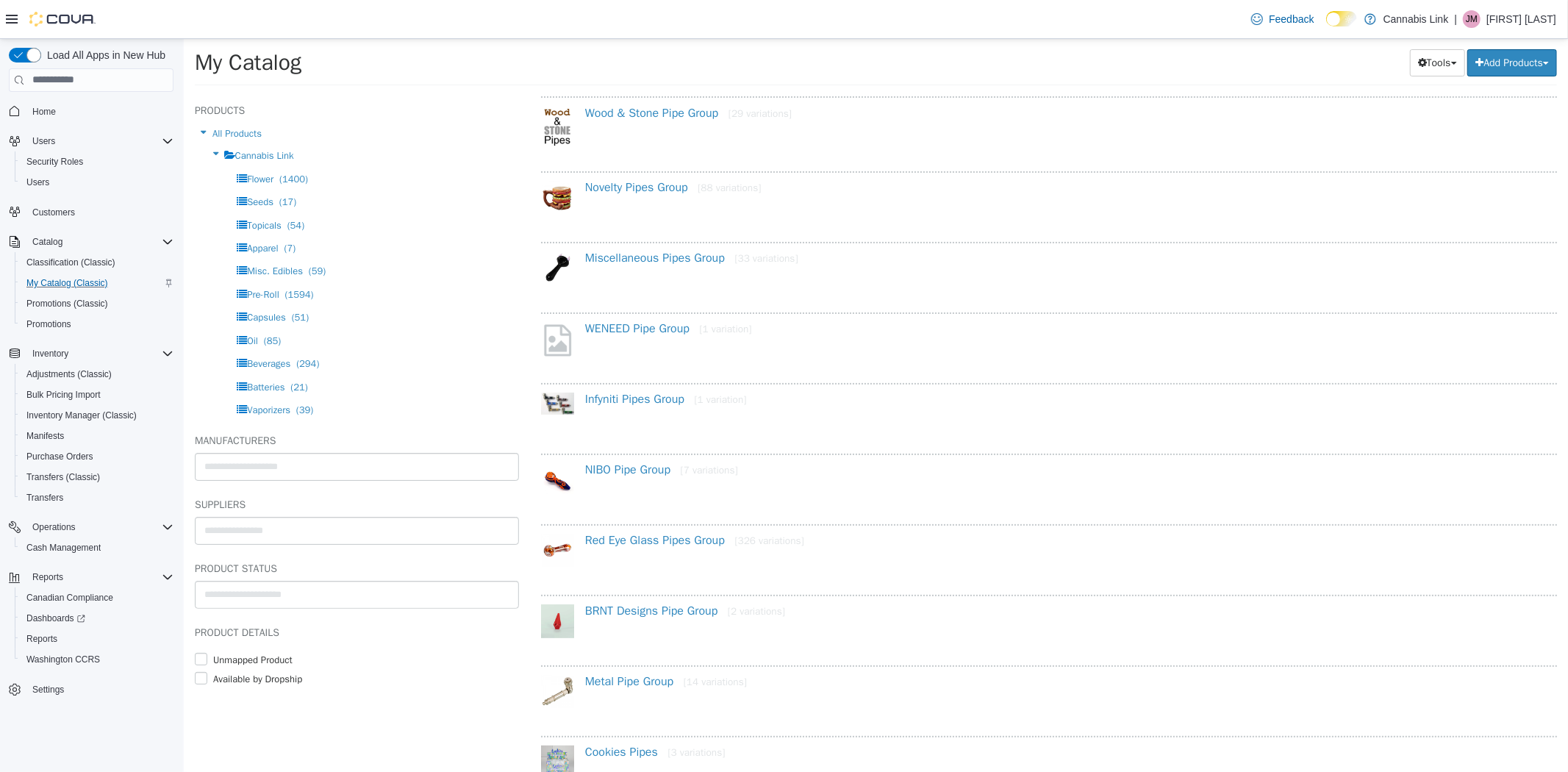 scroll, scrollTop: 245, scrollLeft: 0, axis: vertical 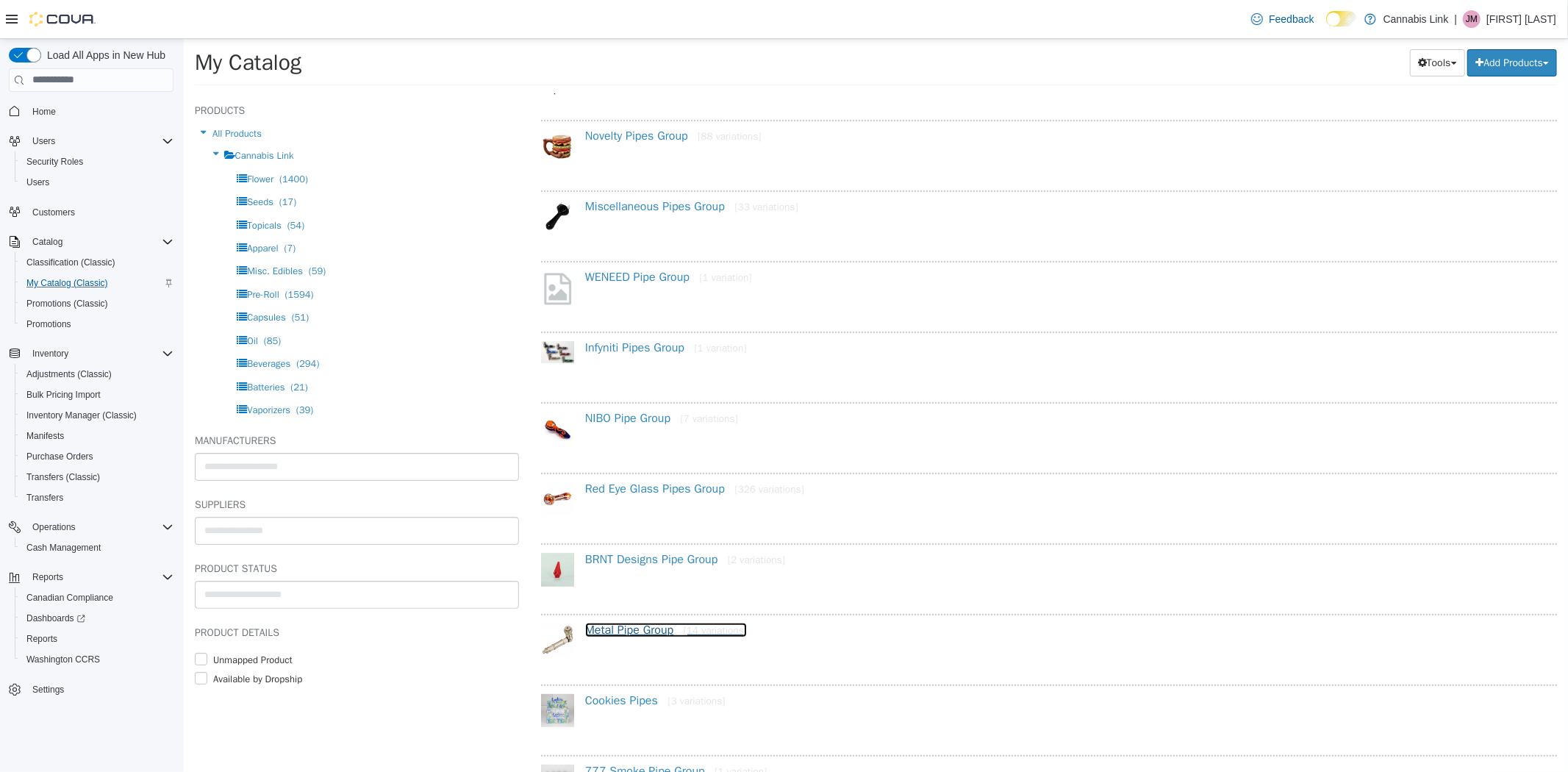 click on "Metal Pipe Group
[14 variations]" at bounding box center (665, 629) 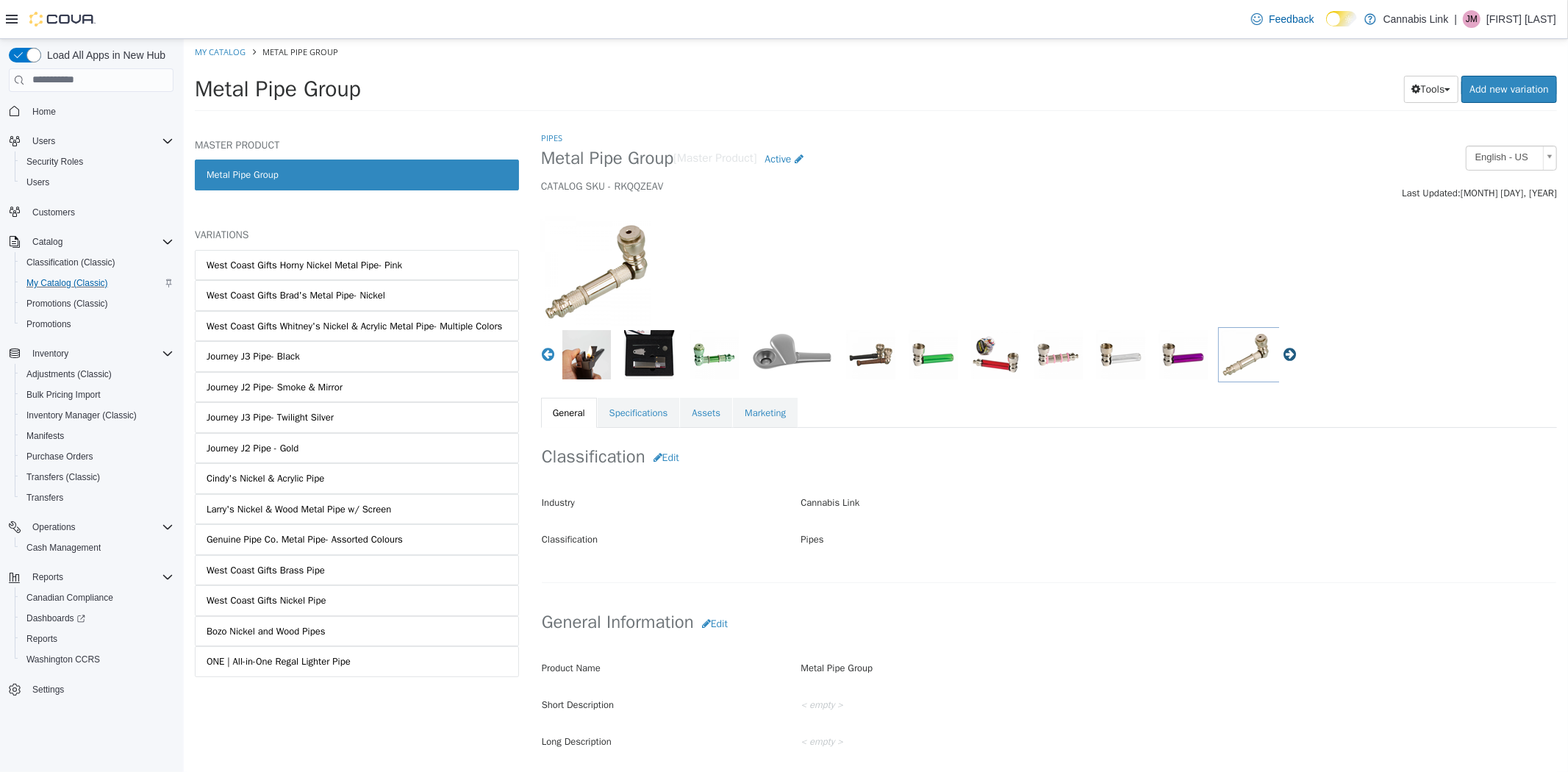click on "Next" at bounding box center (1289, 354) 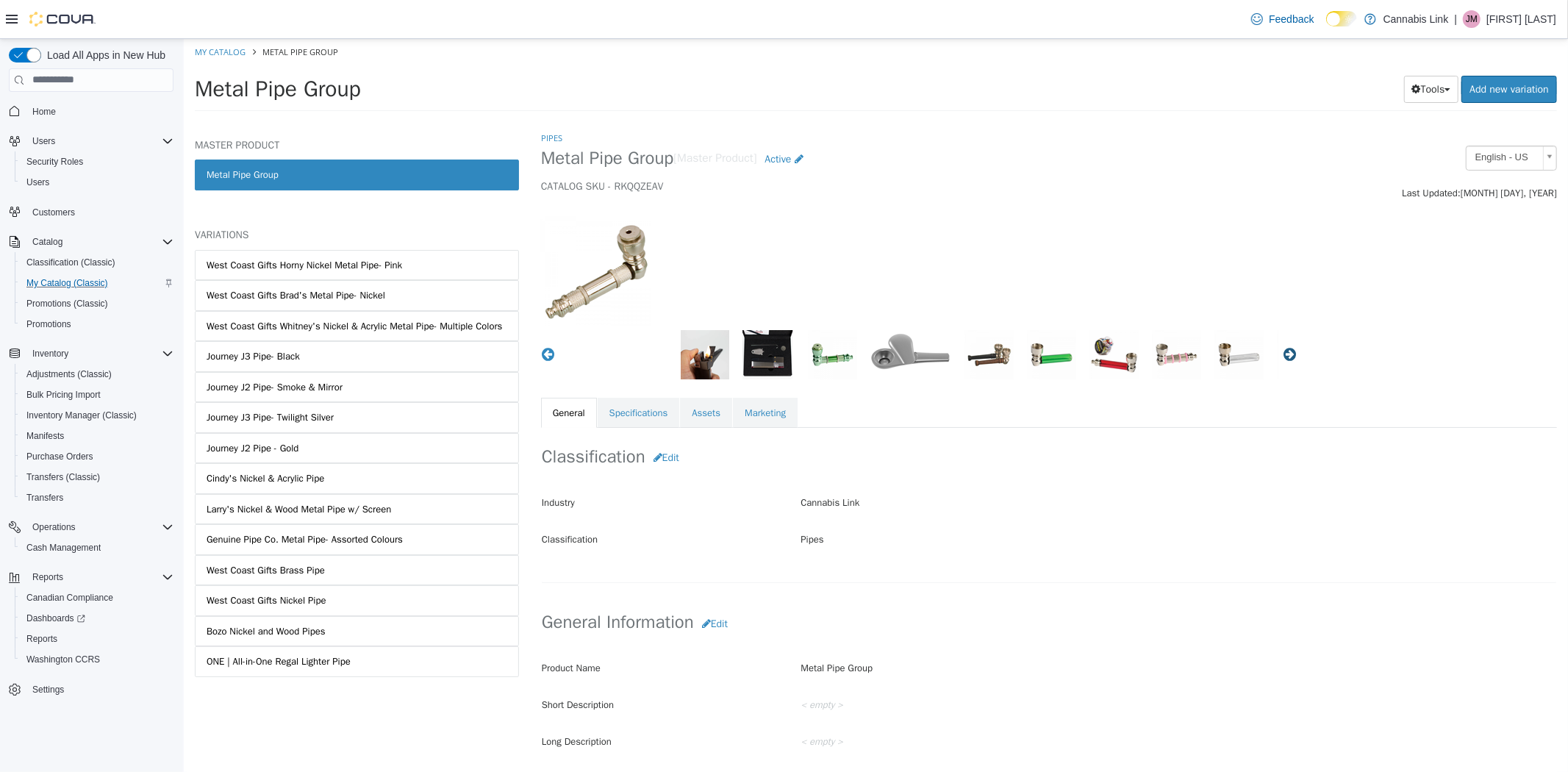 click on "Next" at bounding box center (1289, 354) 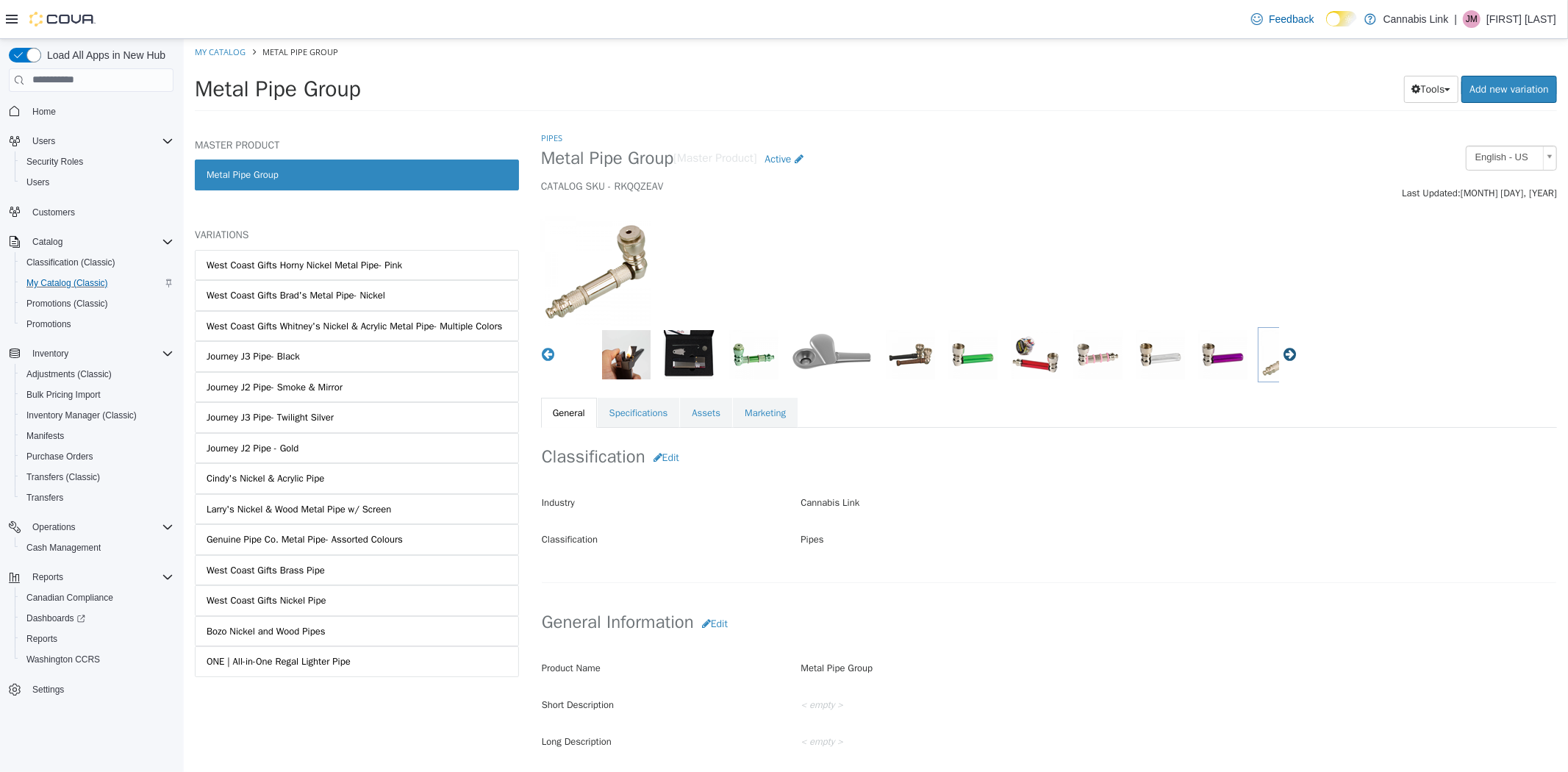 click on "Next" at bounding box center [1289, 354] 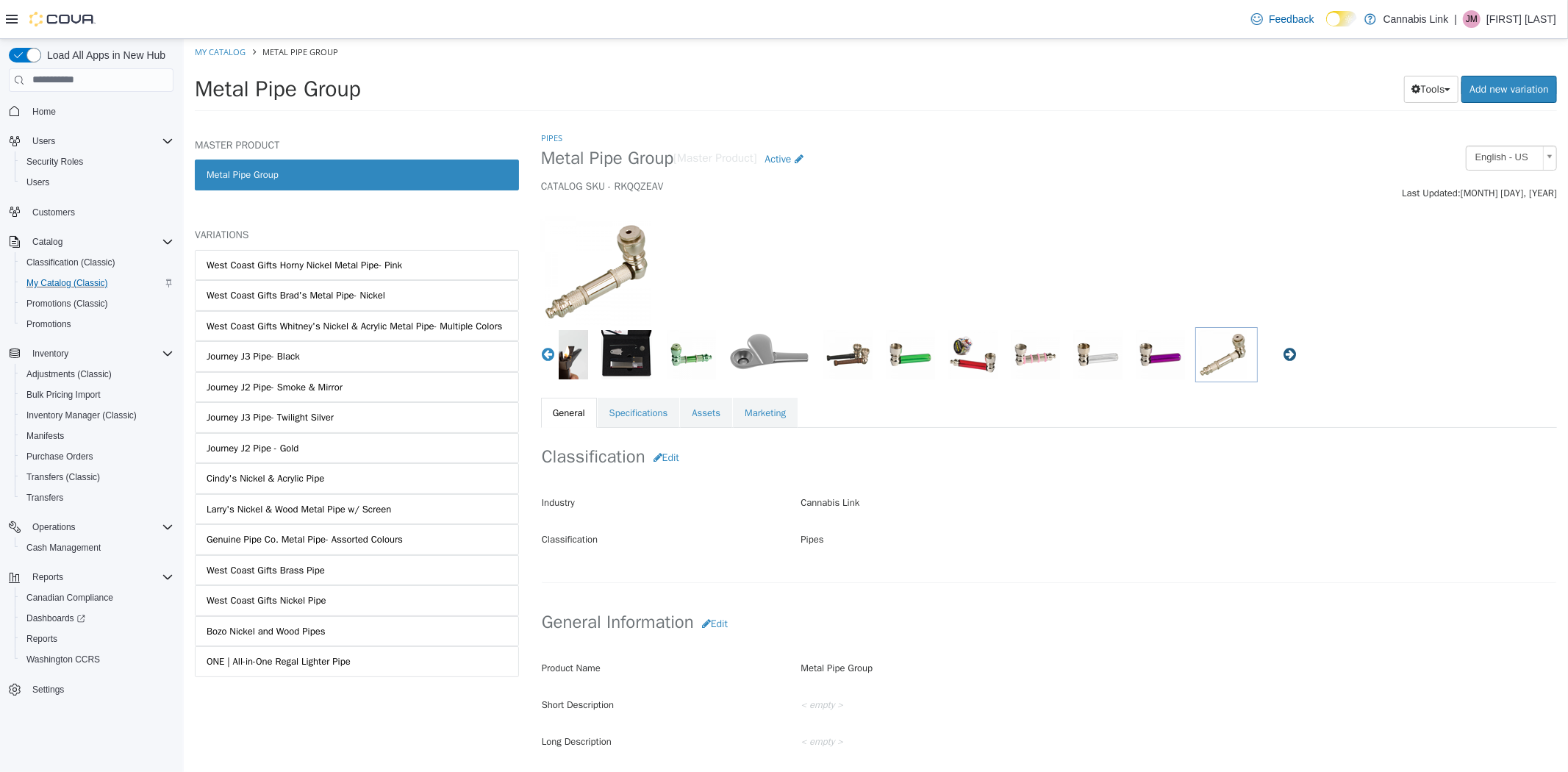 click on "Next" at bounding box center [1289, 354] 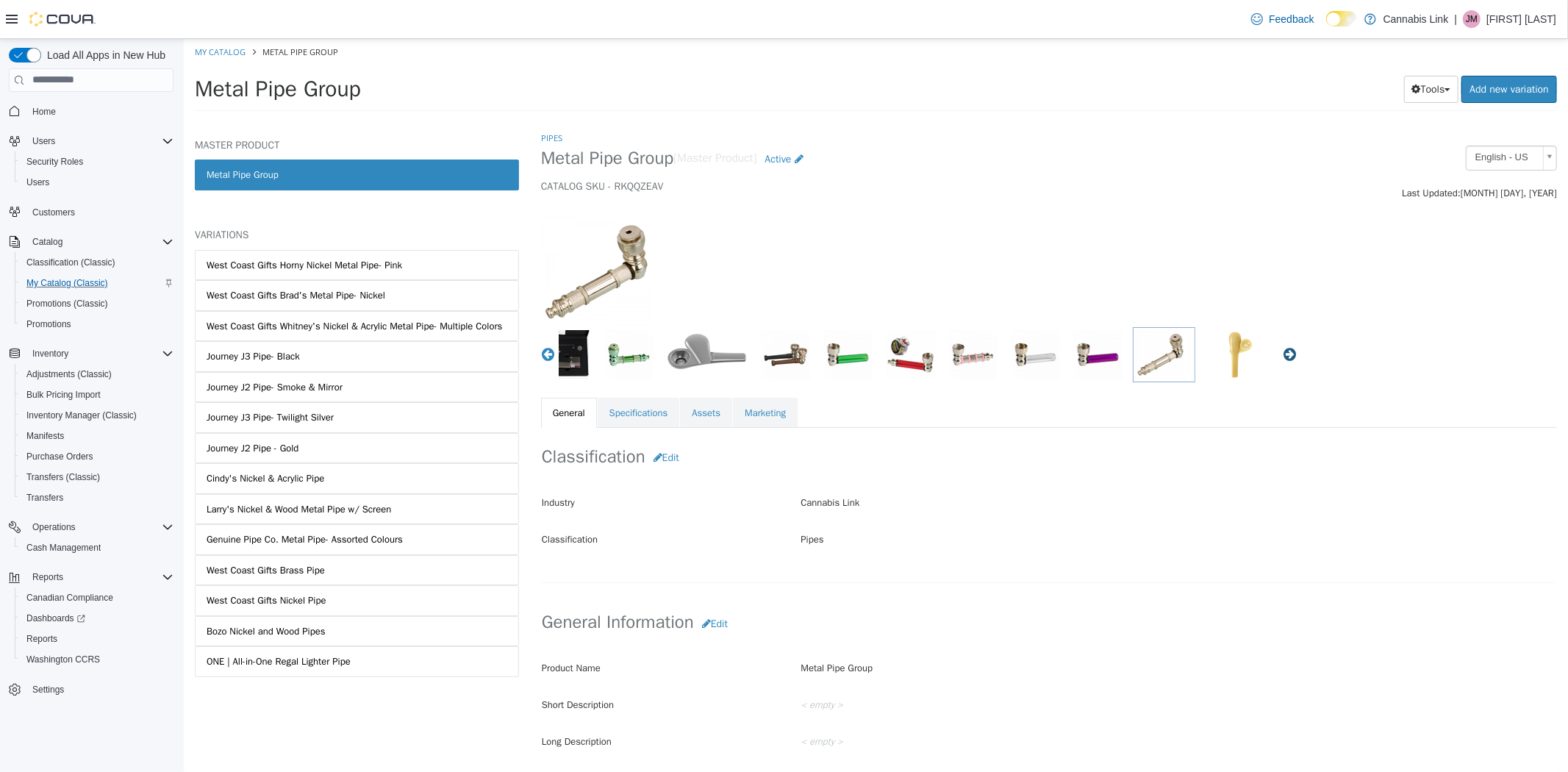 click on "Next" at bounding box center (1289, 354) 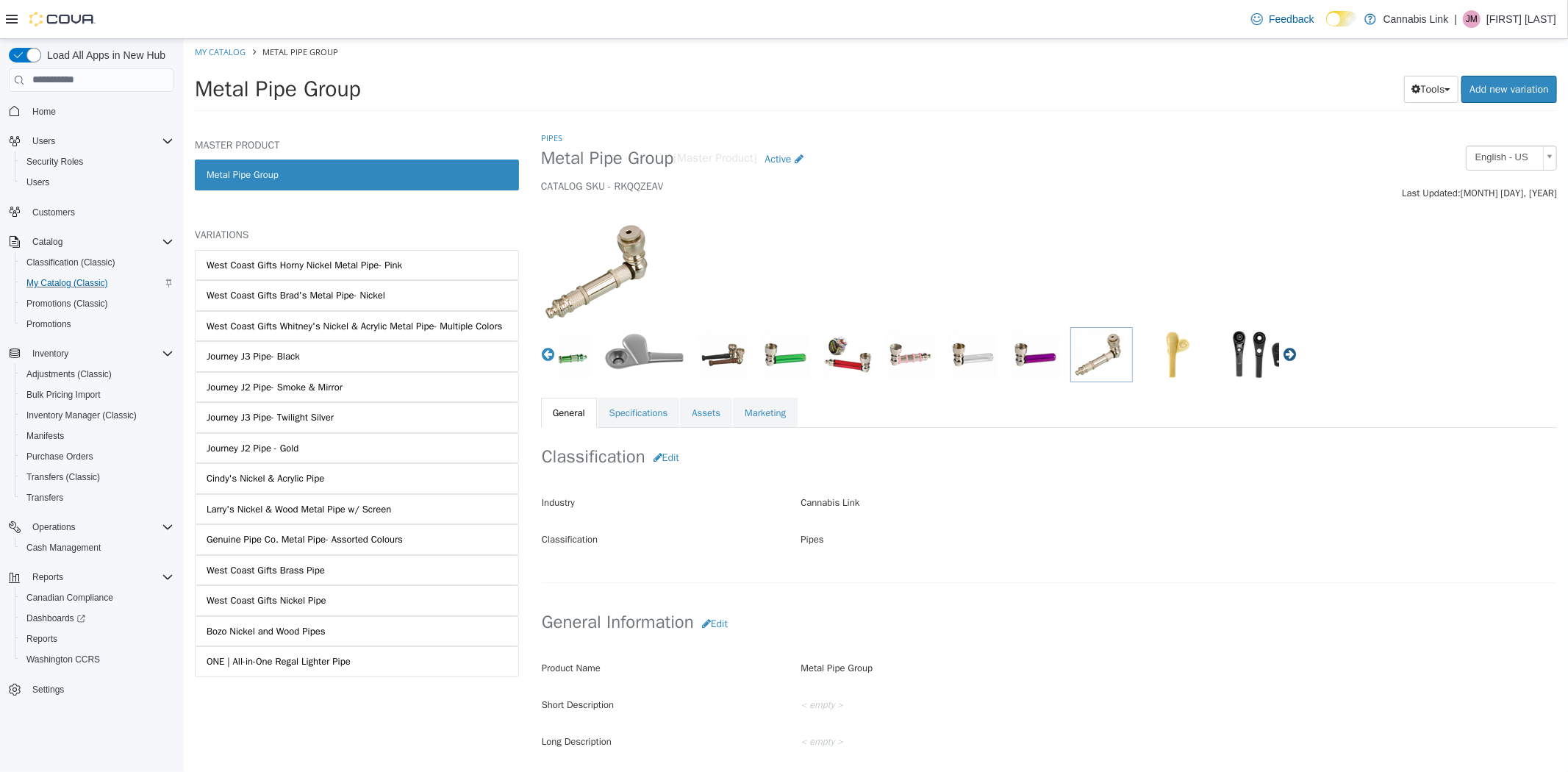 click on "Next" at bounding box center (1289, 354) 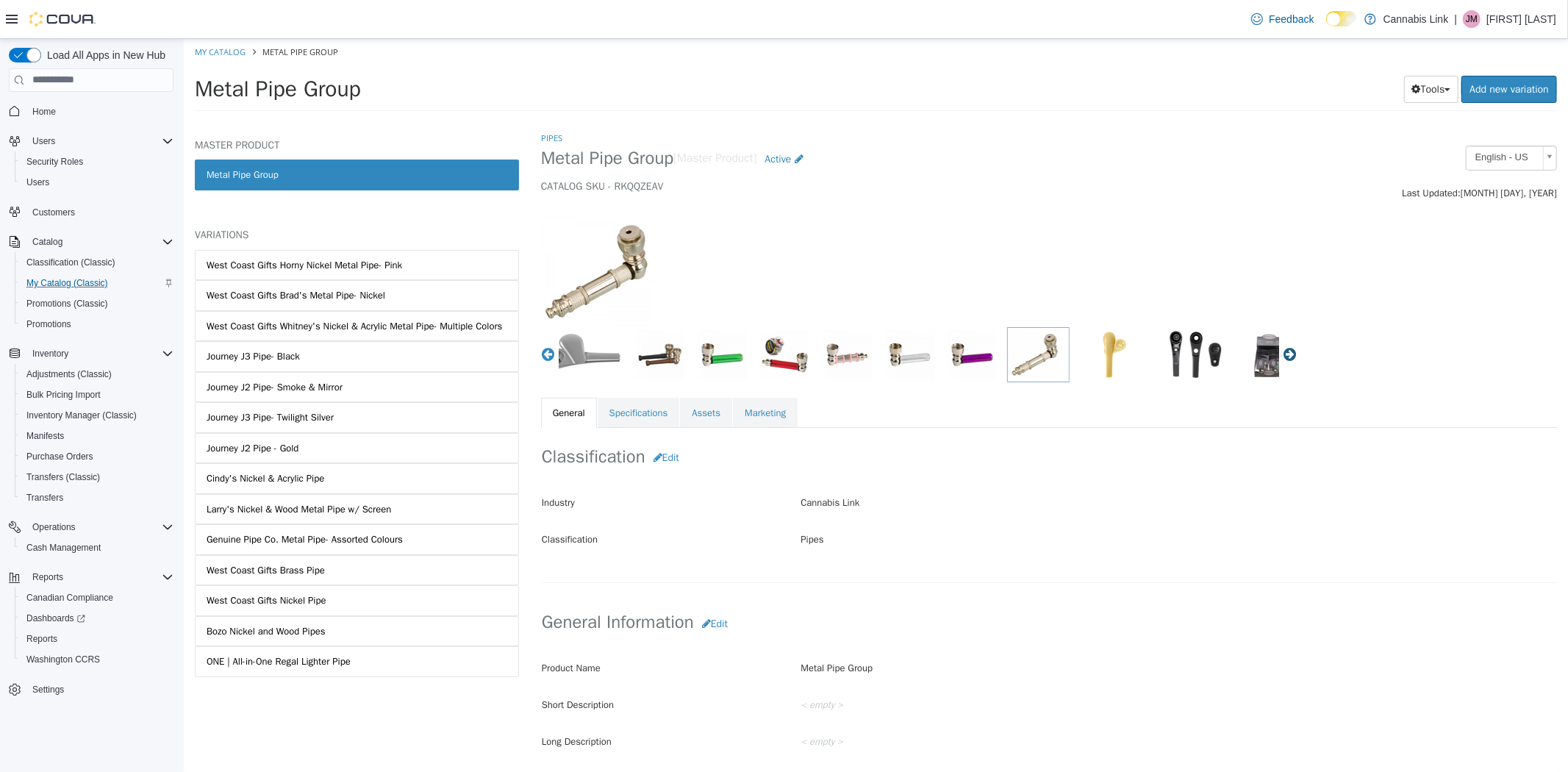 click on "Next" at bounding box center (1289, 354) 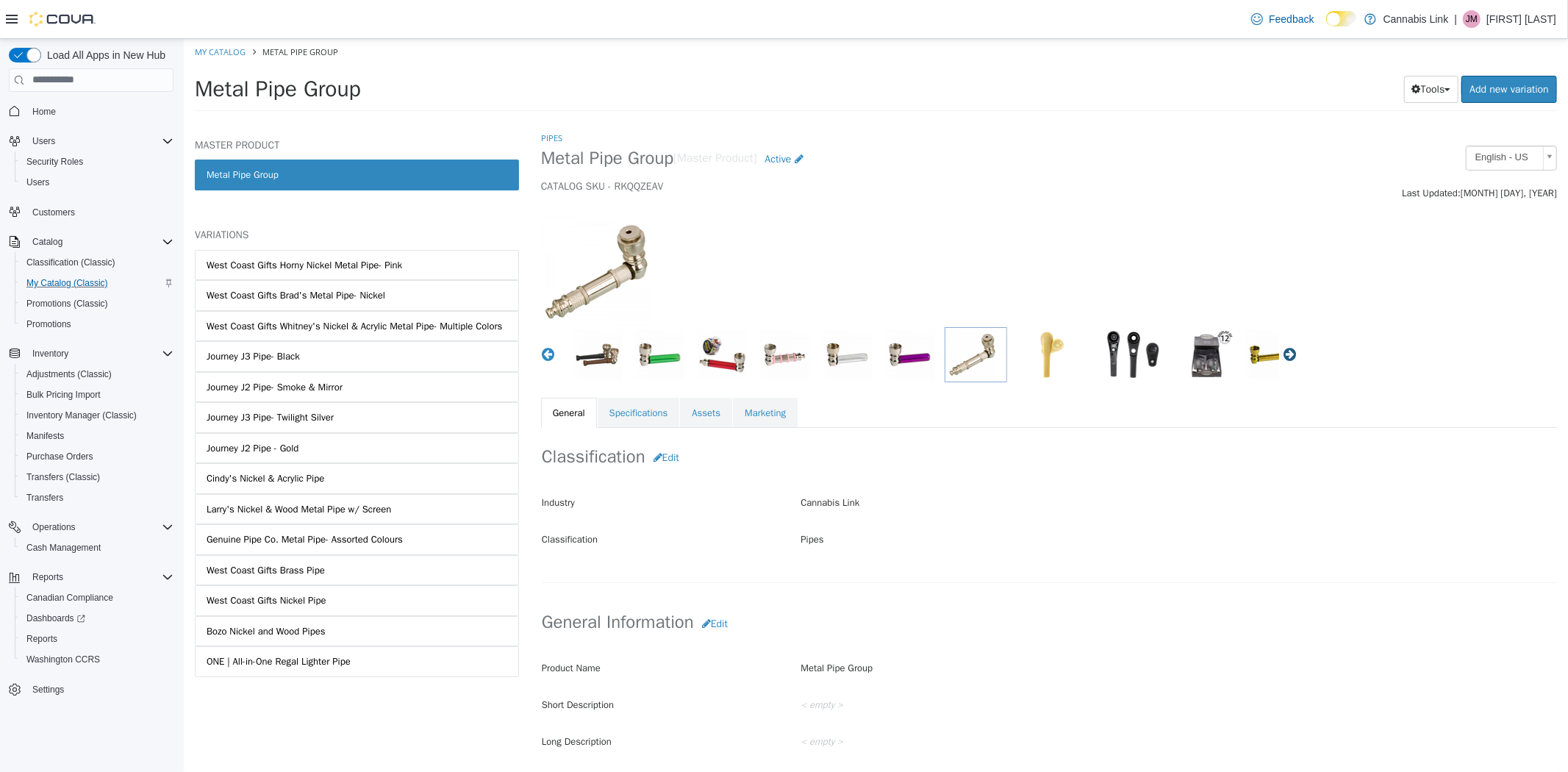 click on "Next" at bounding box center (1289, 354) 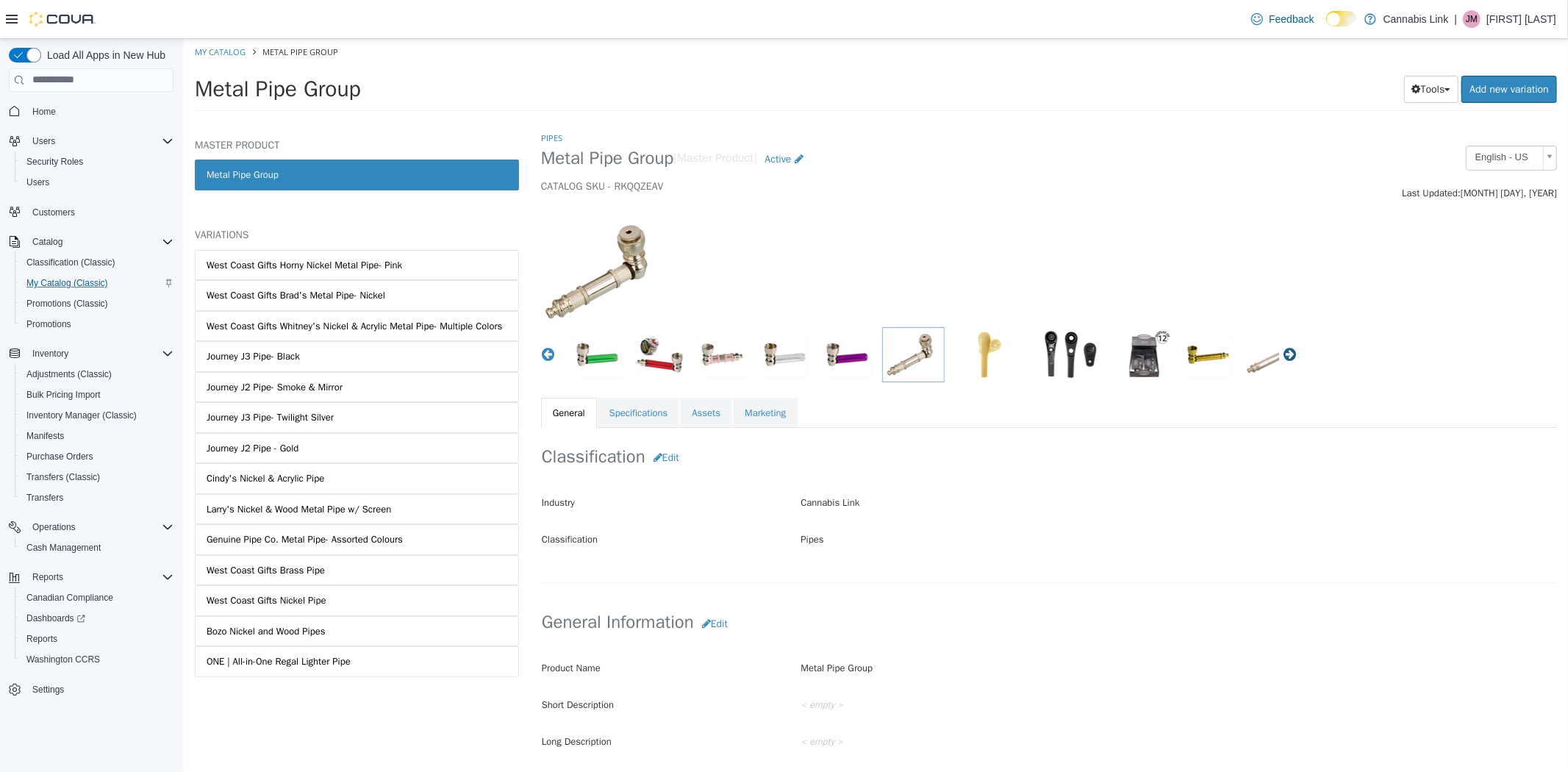 click on "Next" at bounding box center [1289, 354] 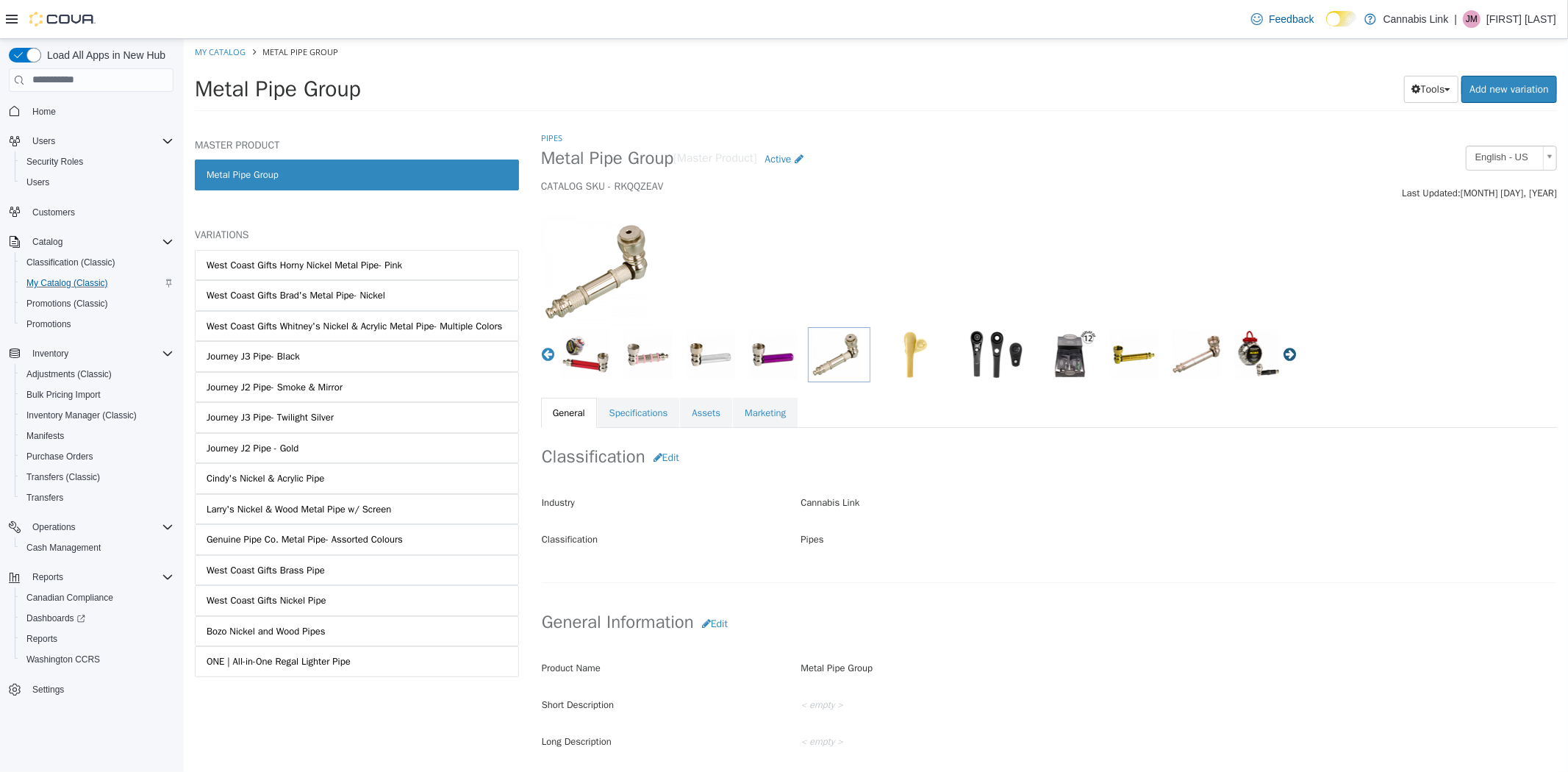 click on "Next" at bounding box center (1289, 354) 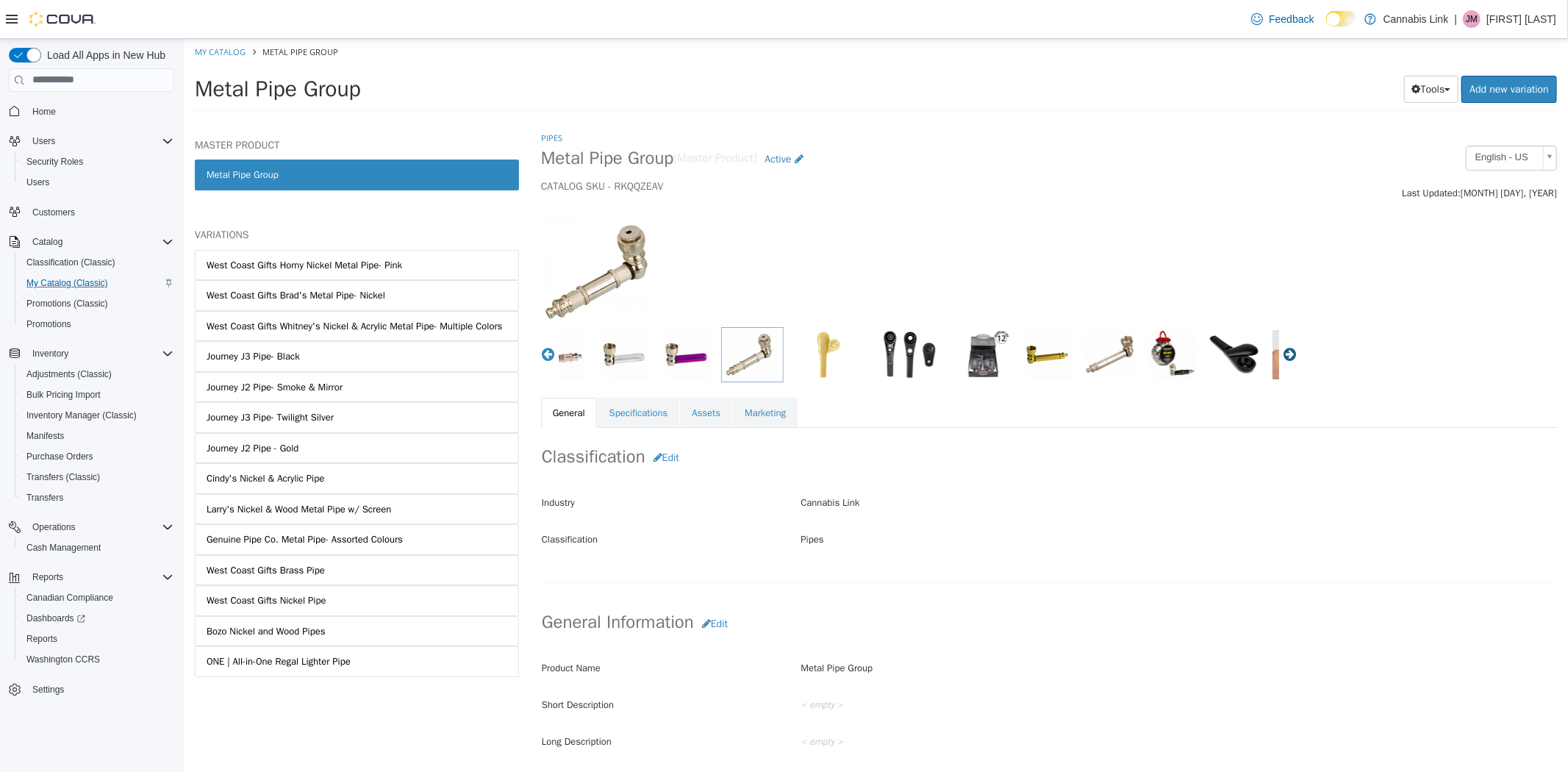 click on "Next" at bounding box center [1289, 354] 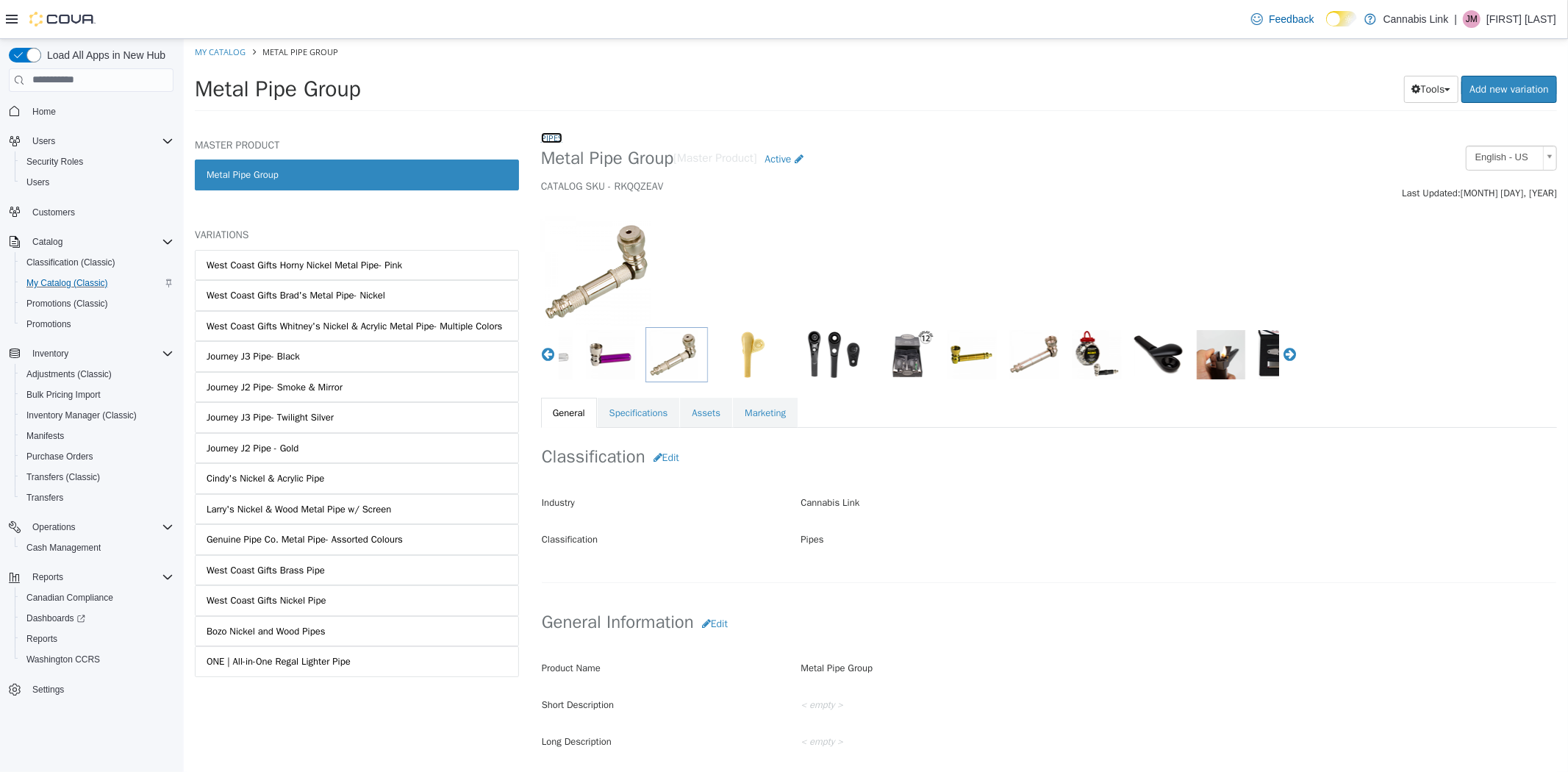 click on "Pipes" at bounding box center [551, 137] 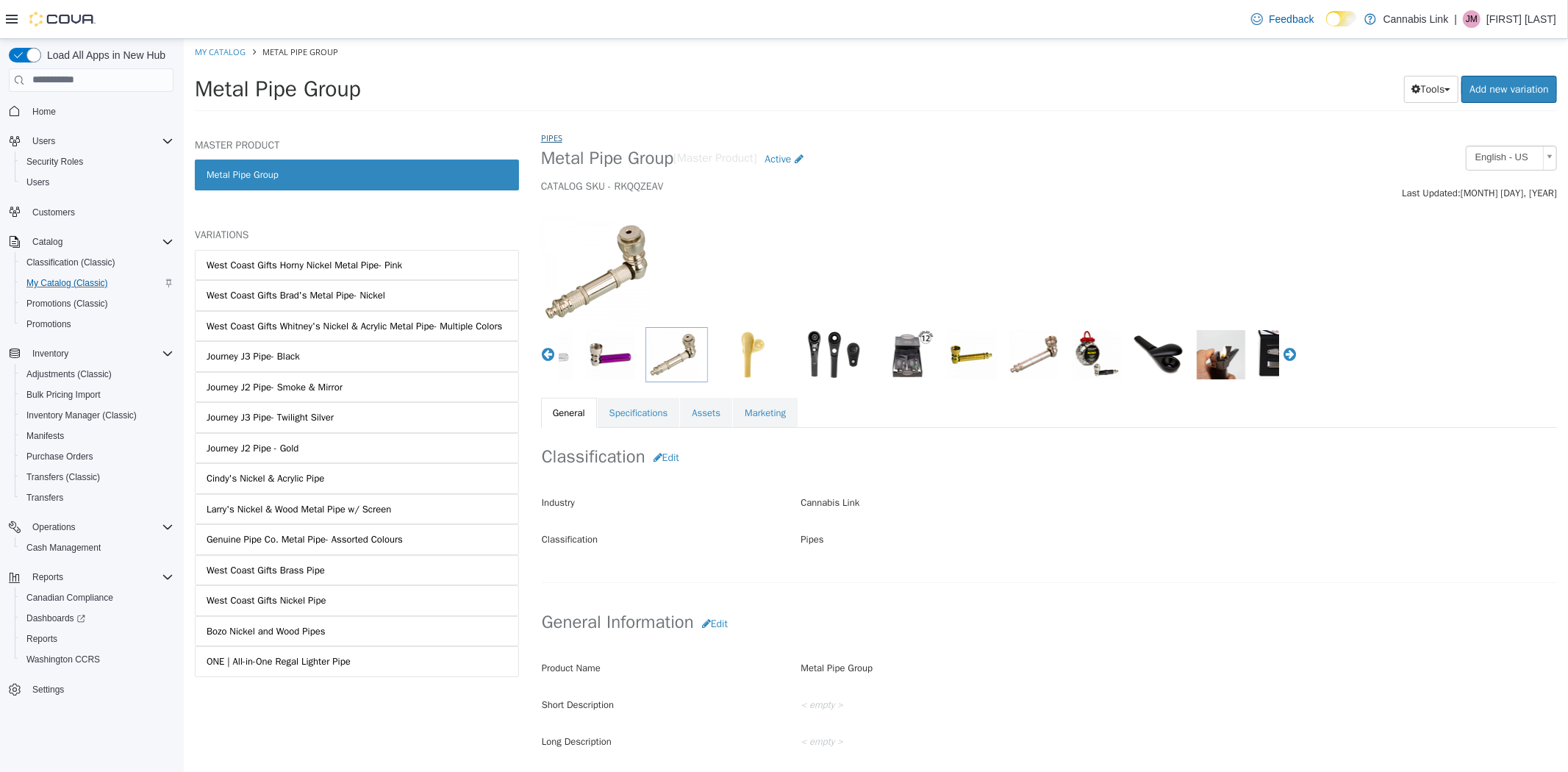 select on "**********" 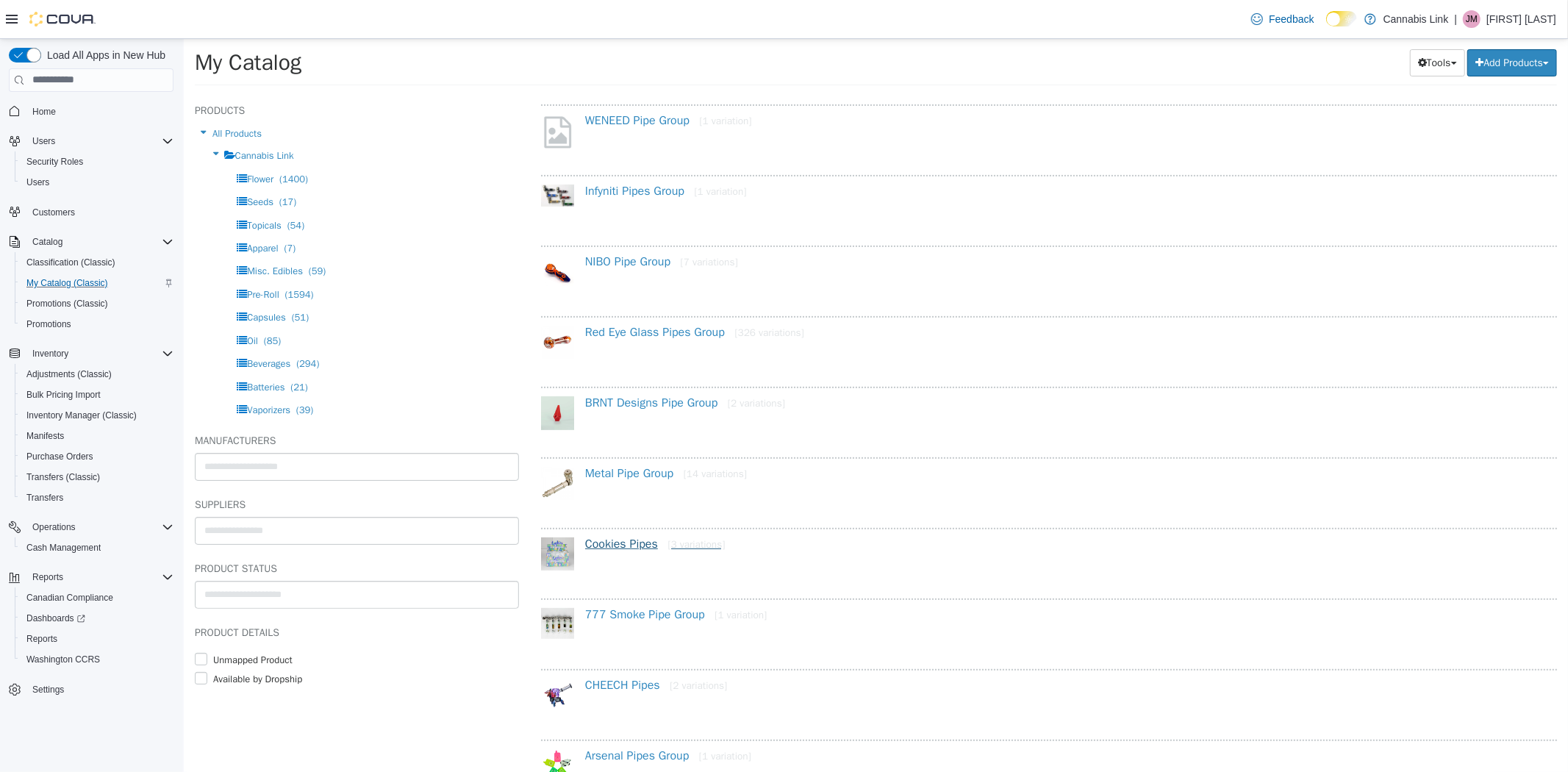 scroll, scrollTop: 408, scrollLeft: 0, axis: vertical 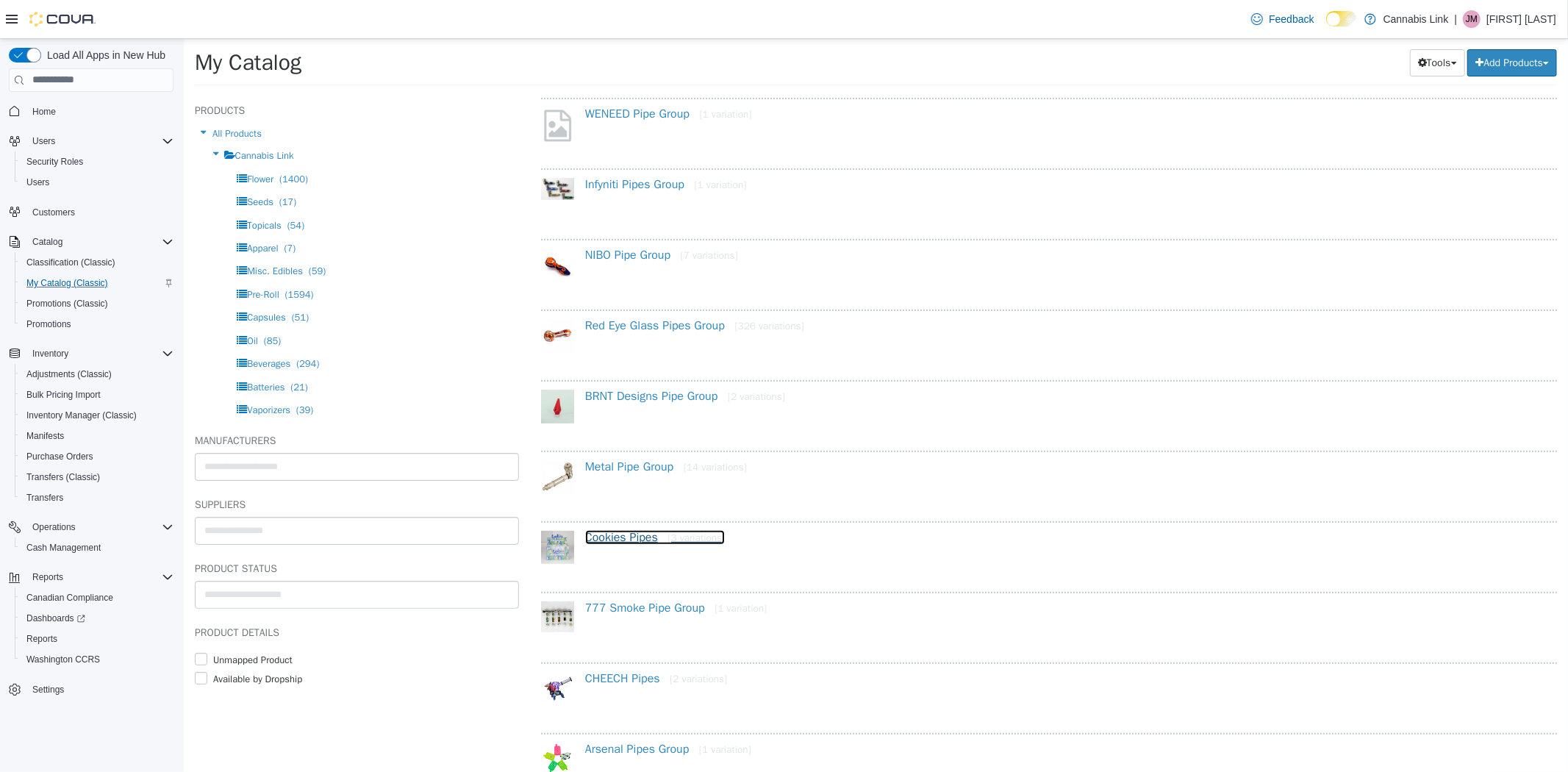 click on "Cookies Pipes
[3 variations]" at bounding box center [654, 537] 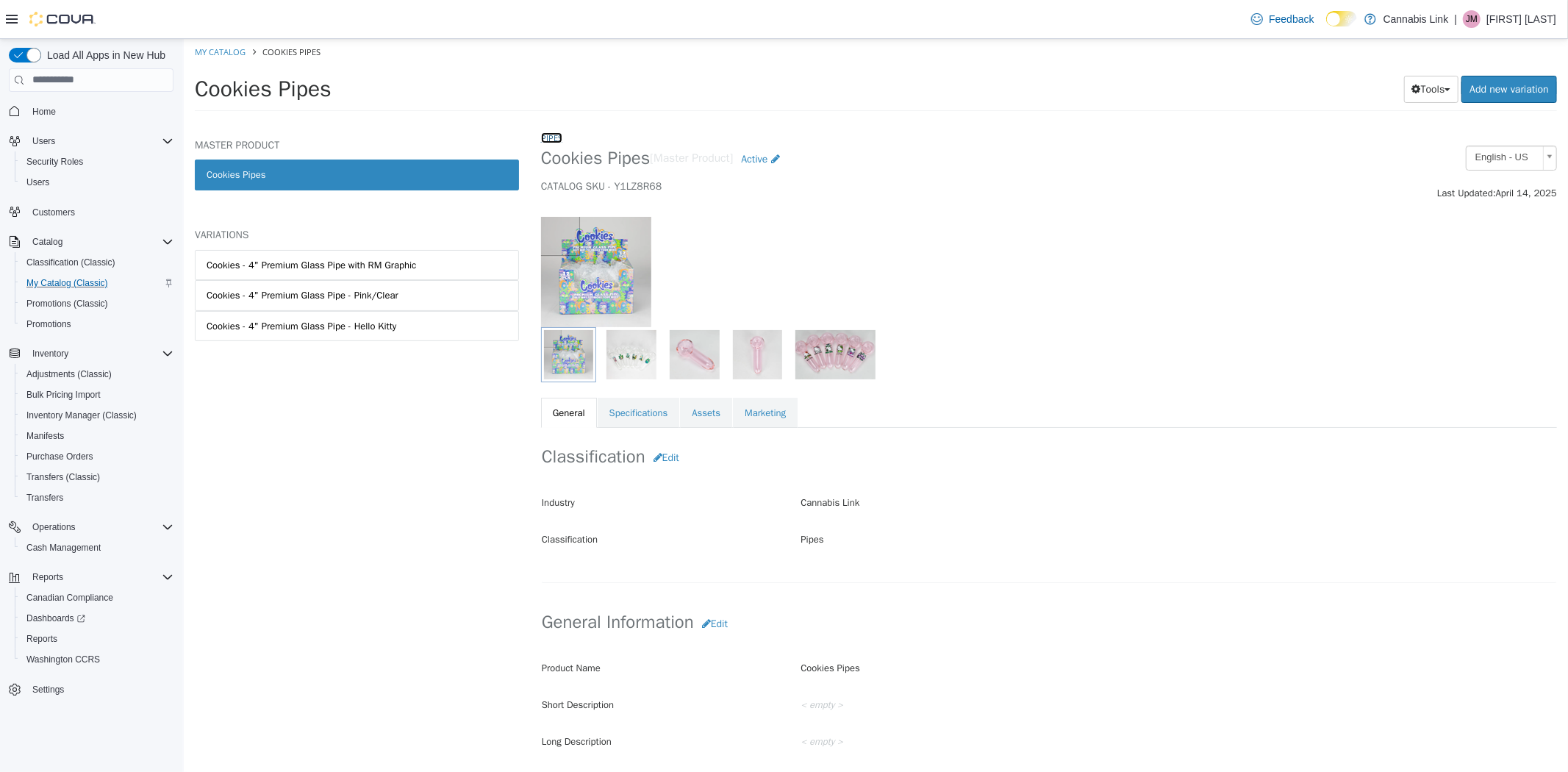 click on "Pipes" at bounding box center (551, 137) 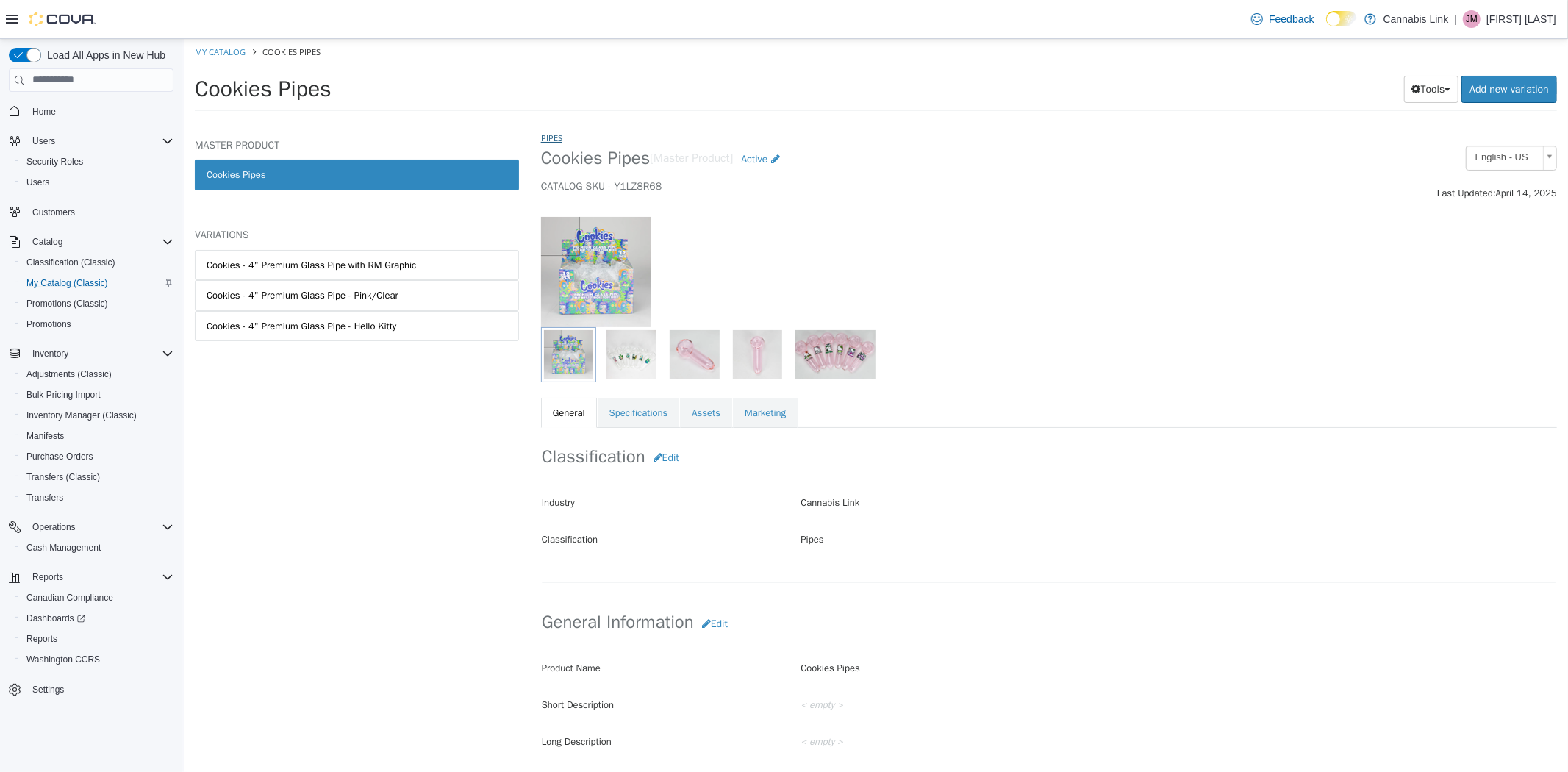 select on "**********" 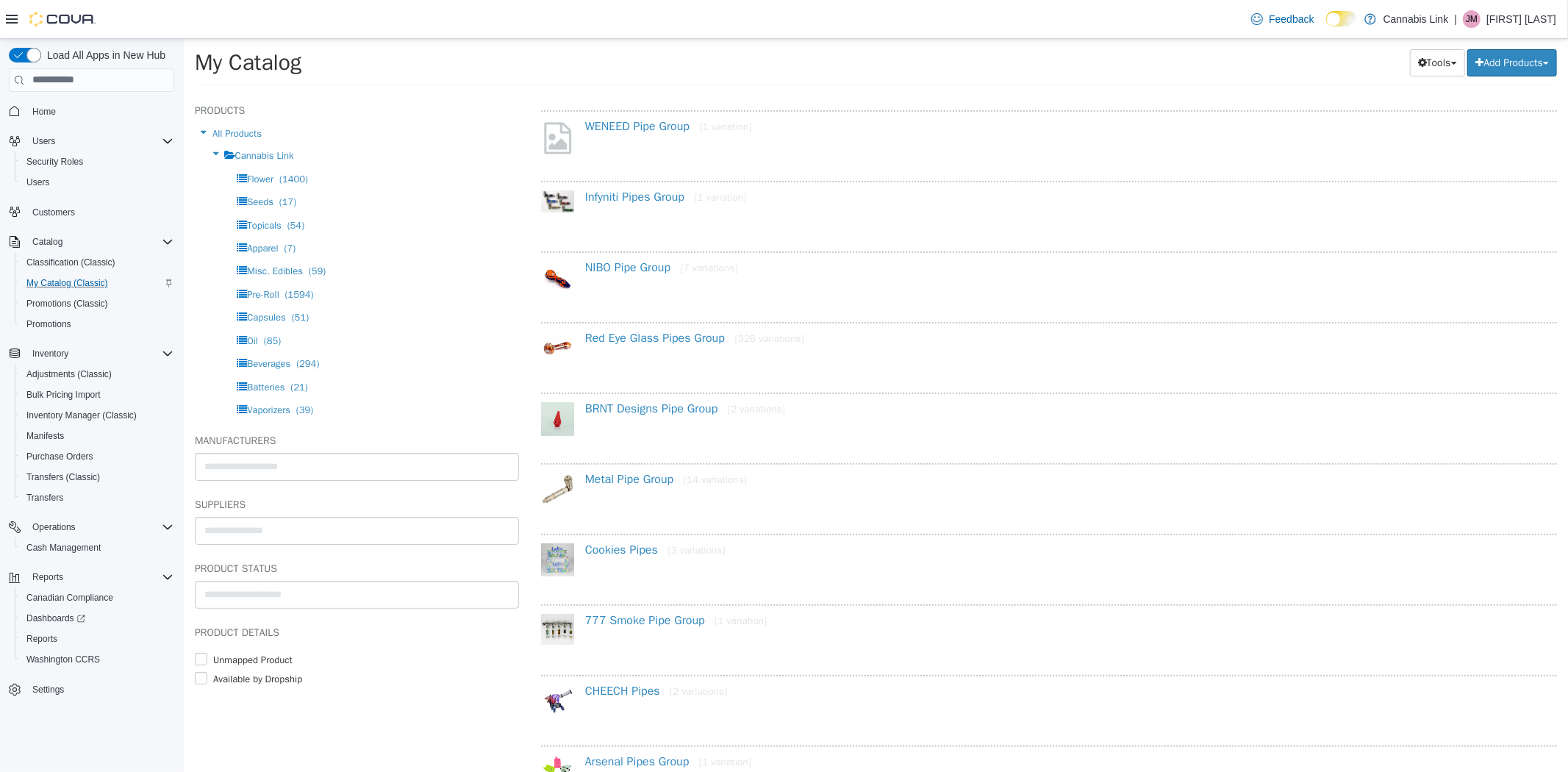scroll, scrollTop: 408, scrollLeft: 0, axis: vertical 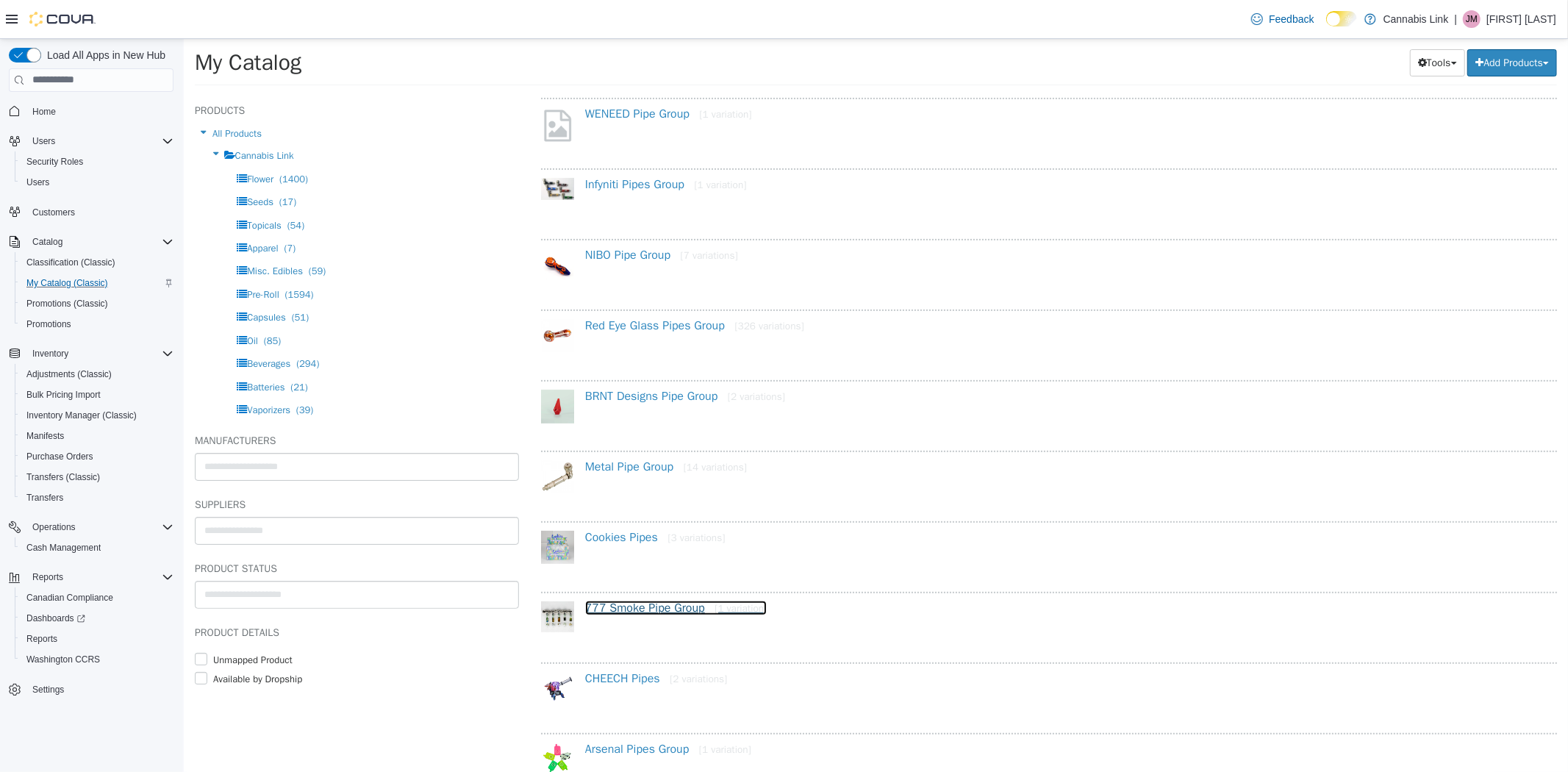 click on "777 Smoke Pipe Group
[1 variation]" at bounding box center [675, 607] 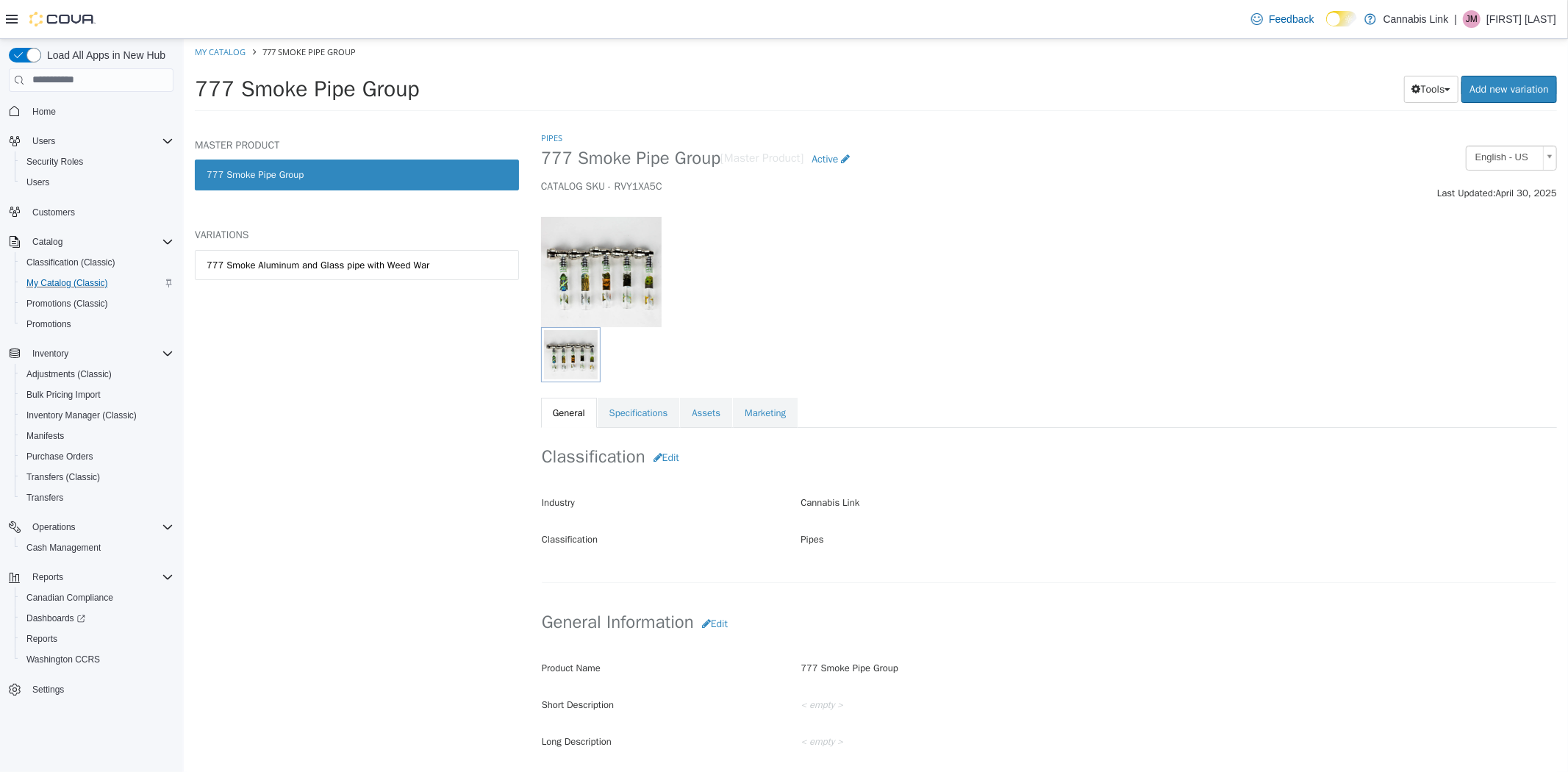 select on "**********" 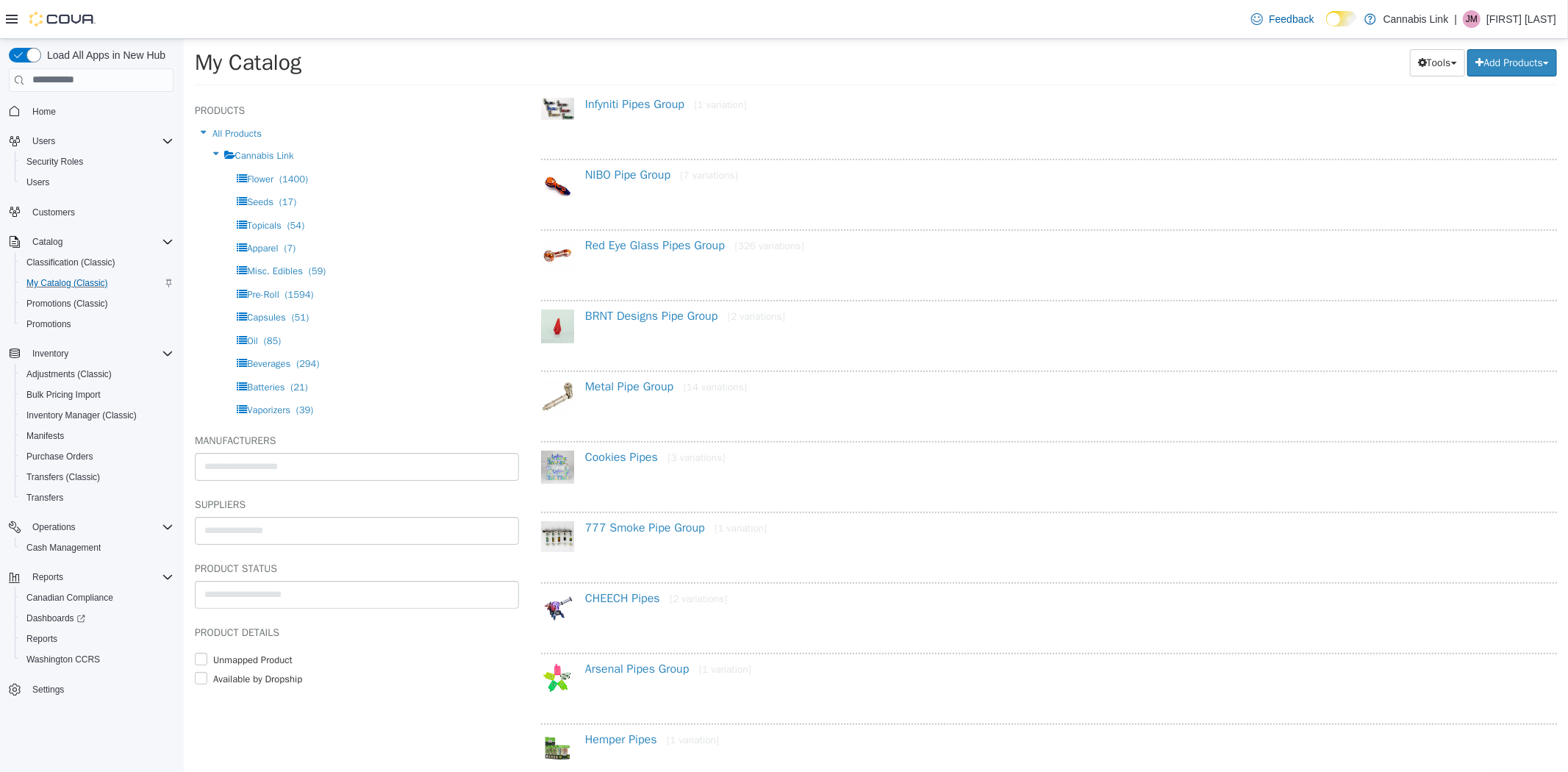 scroll, scrollTop: 490, scrollLeft: 0, axis: vertical 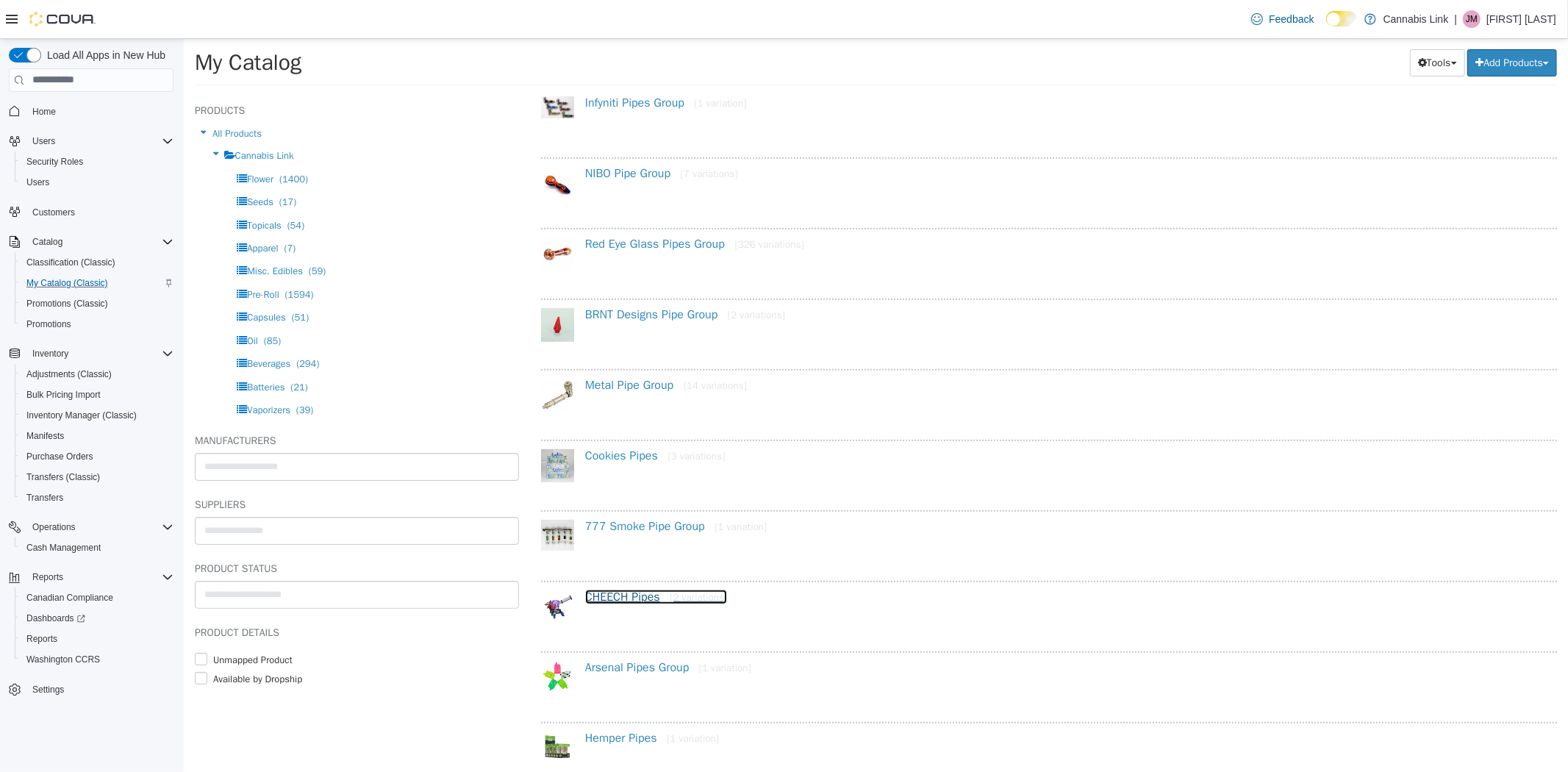 click on "CHEECH Pipes
[2 variations]" at bounding box center (655, 596) 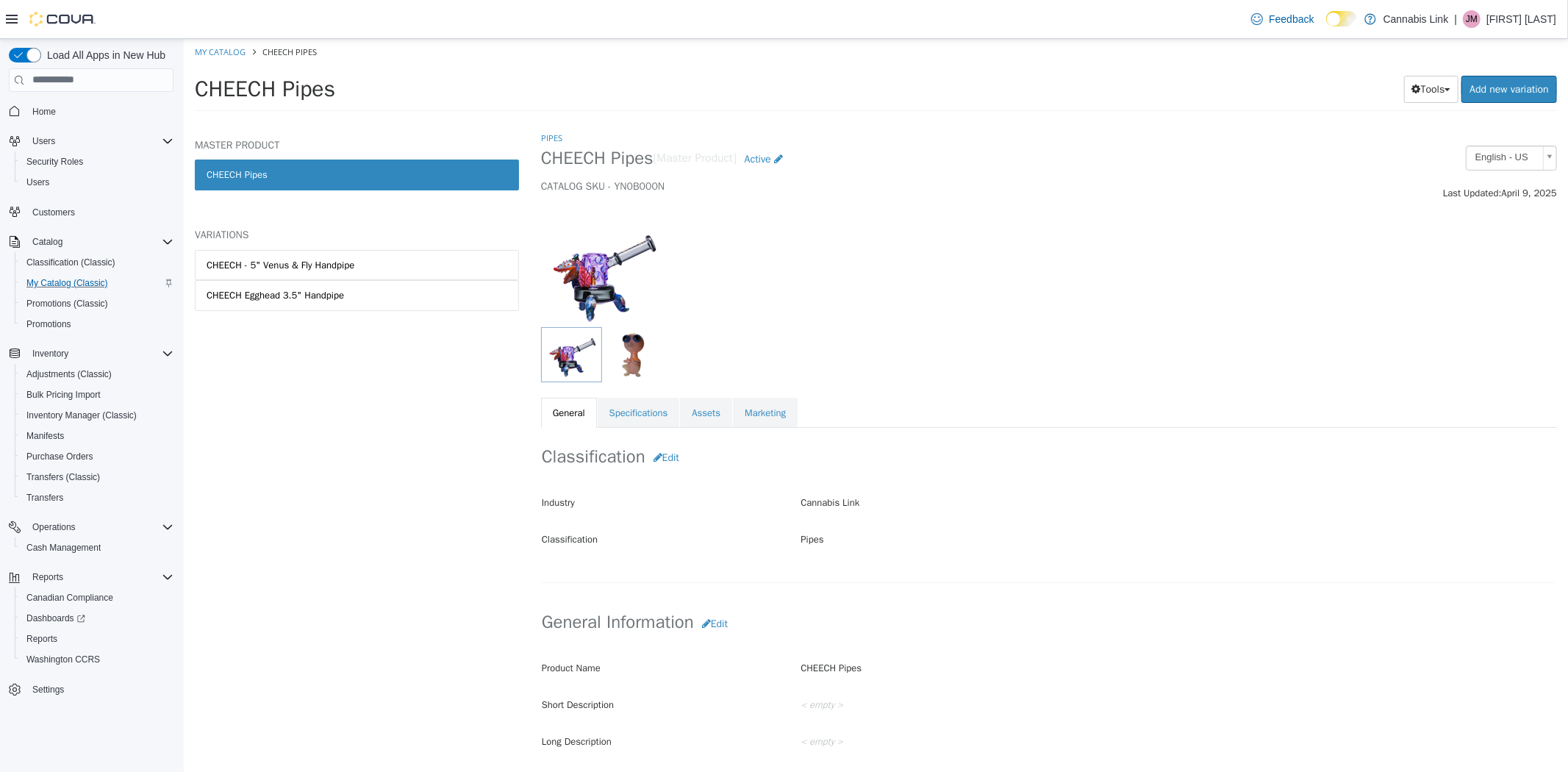 select on "**********" 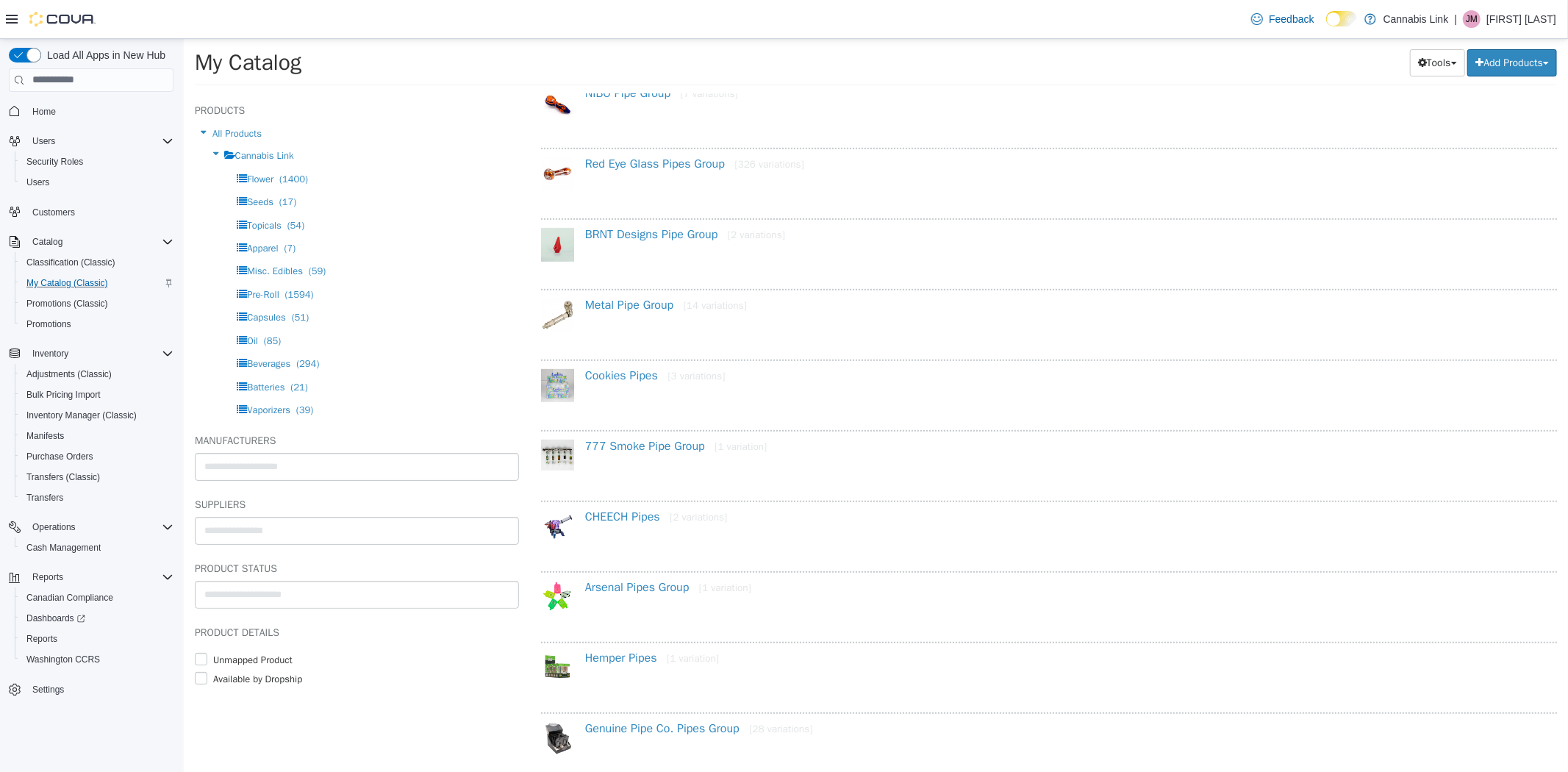 scroll, scrollTop: 571, scrollLeft: 0, axis: vertical 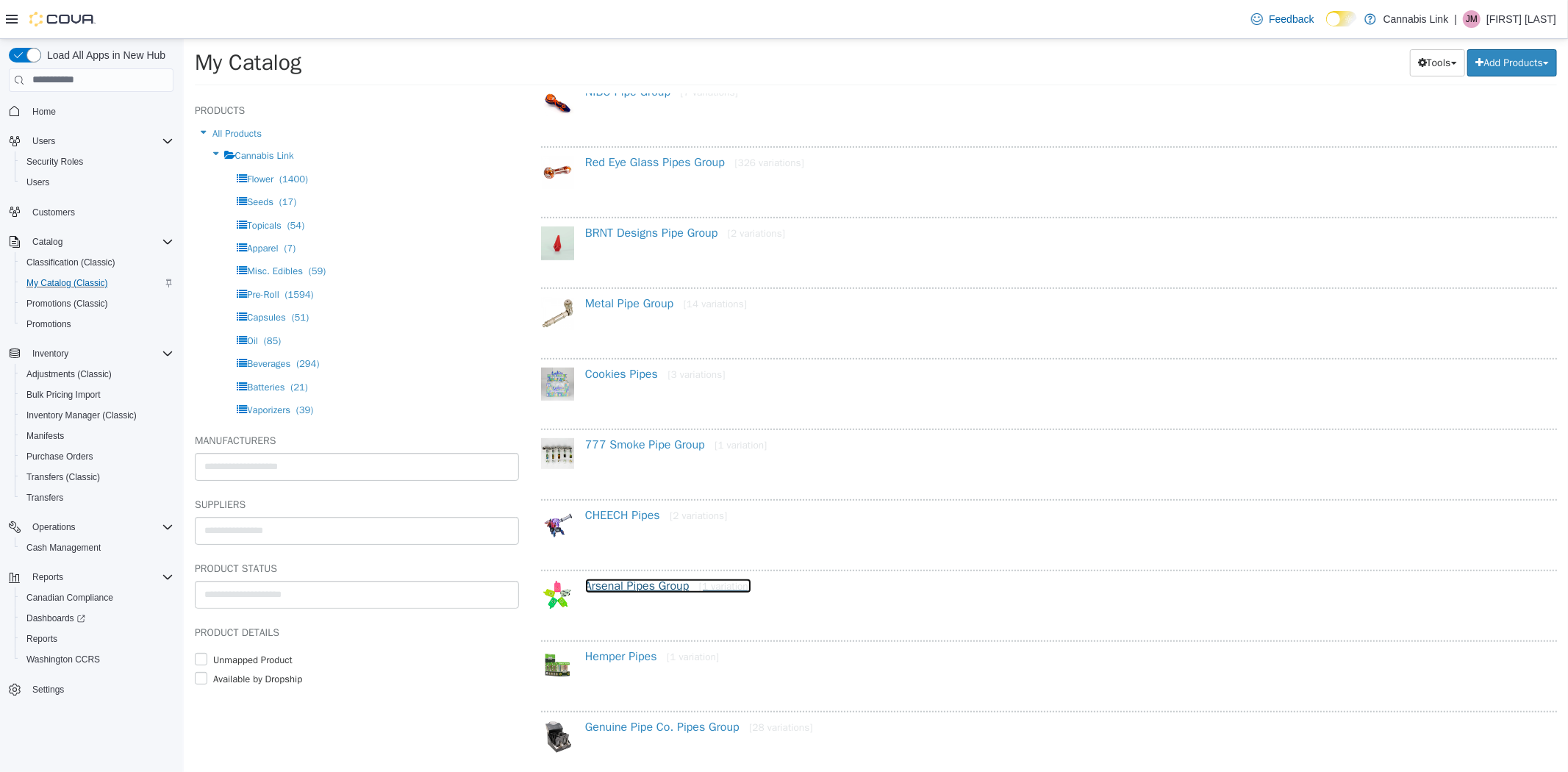 click on "Arsenal Pipes Group
[1 variation]" at bounding box center (667, 585) 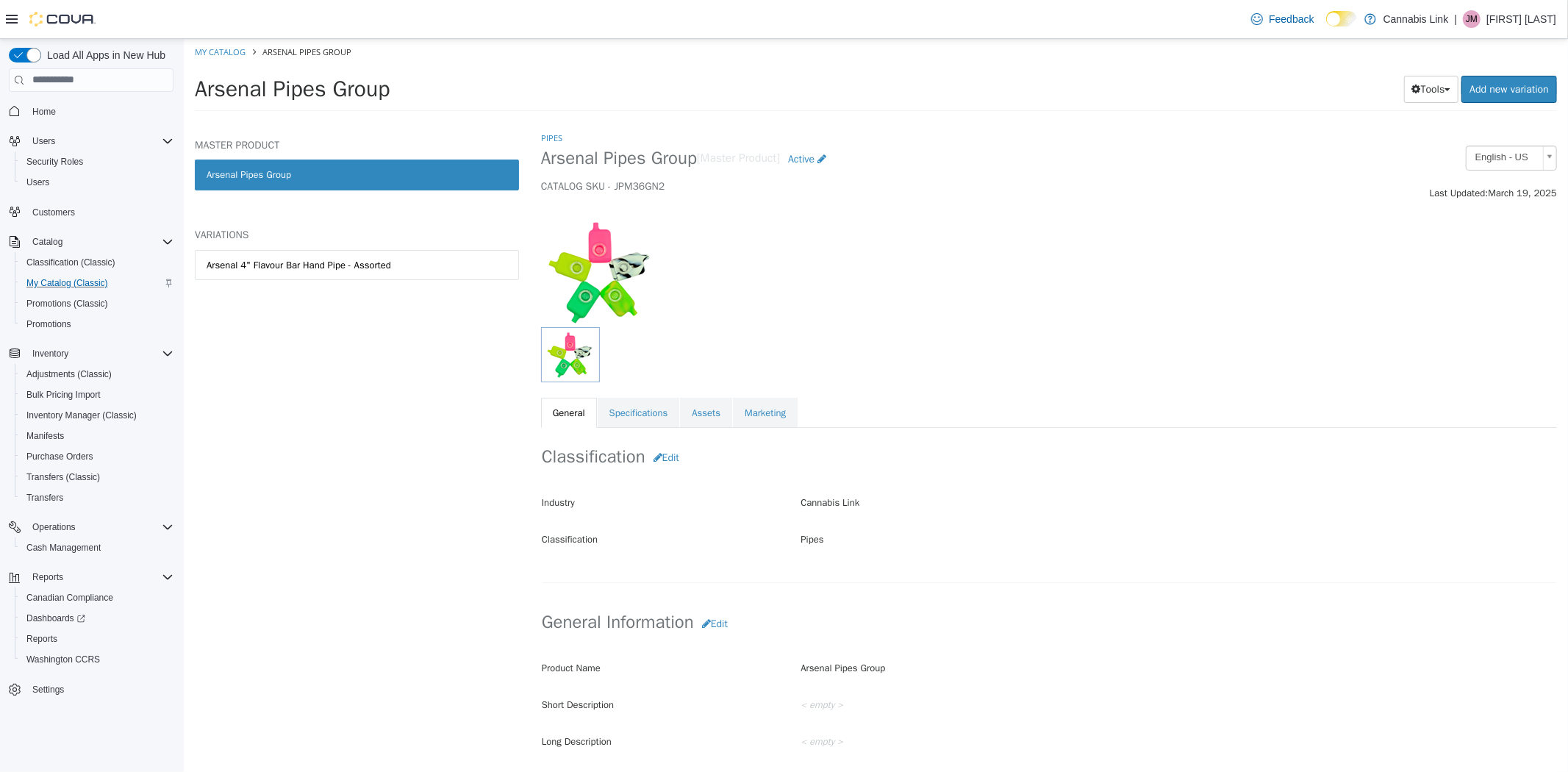 select on "**********" 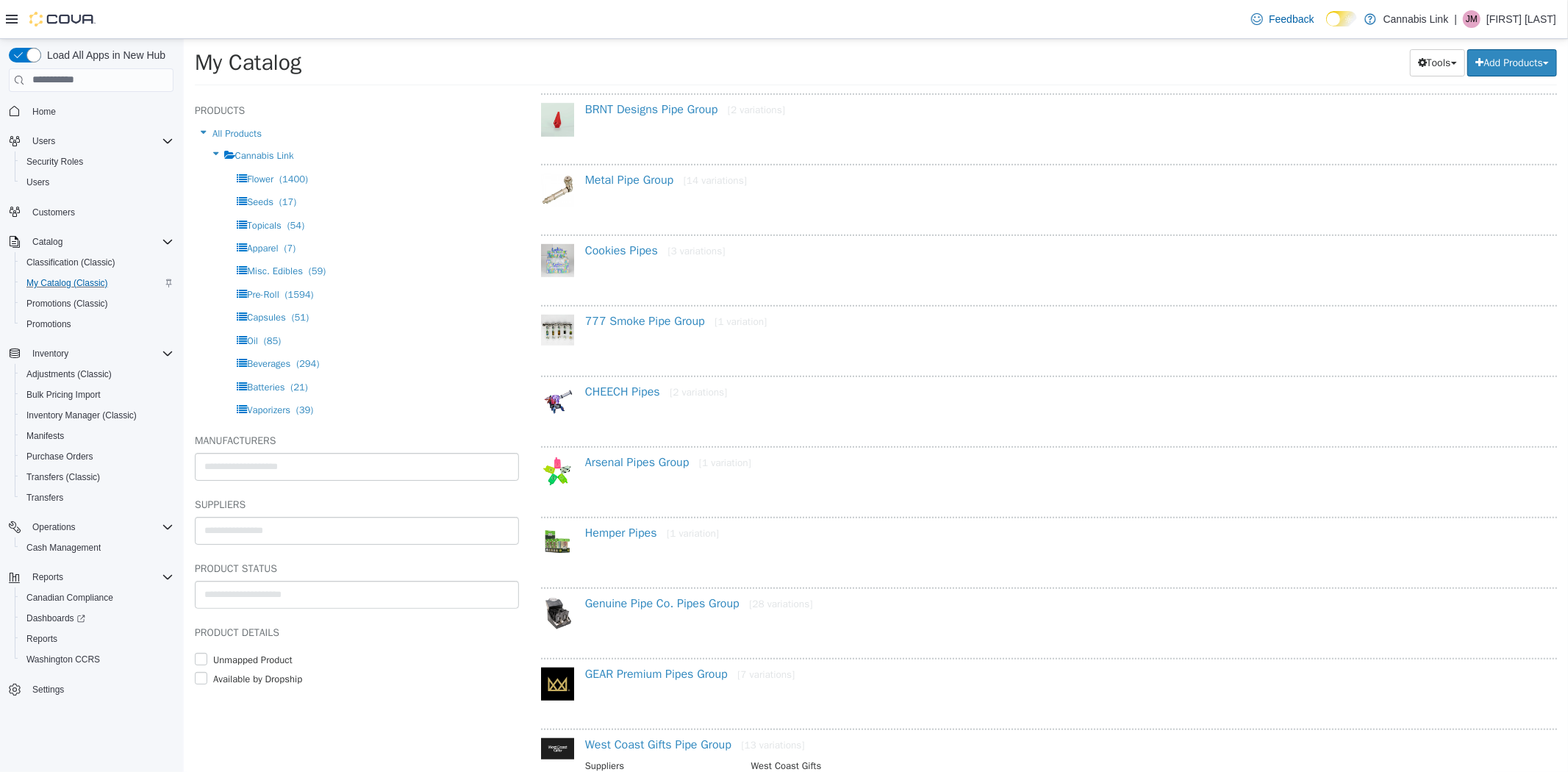 scroll, scrollTop: 735, scrollLeft: 0, axis: vertical 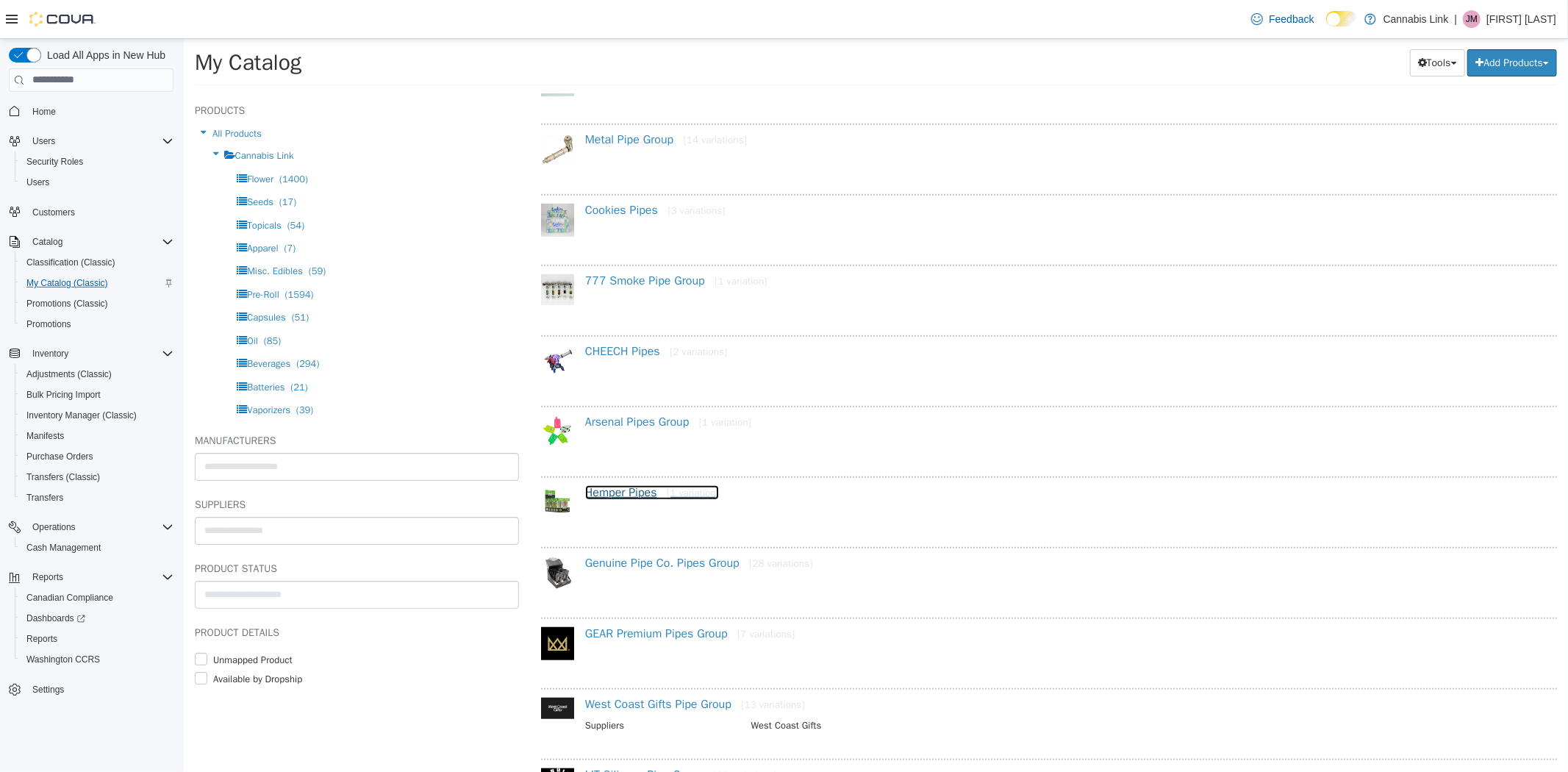click on "Hemper Pipes
[1 variation]" at bounding box center (651, 492) 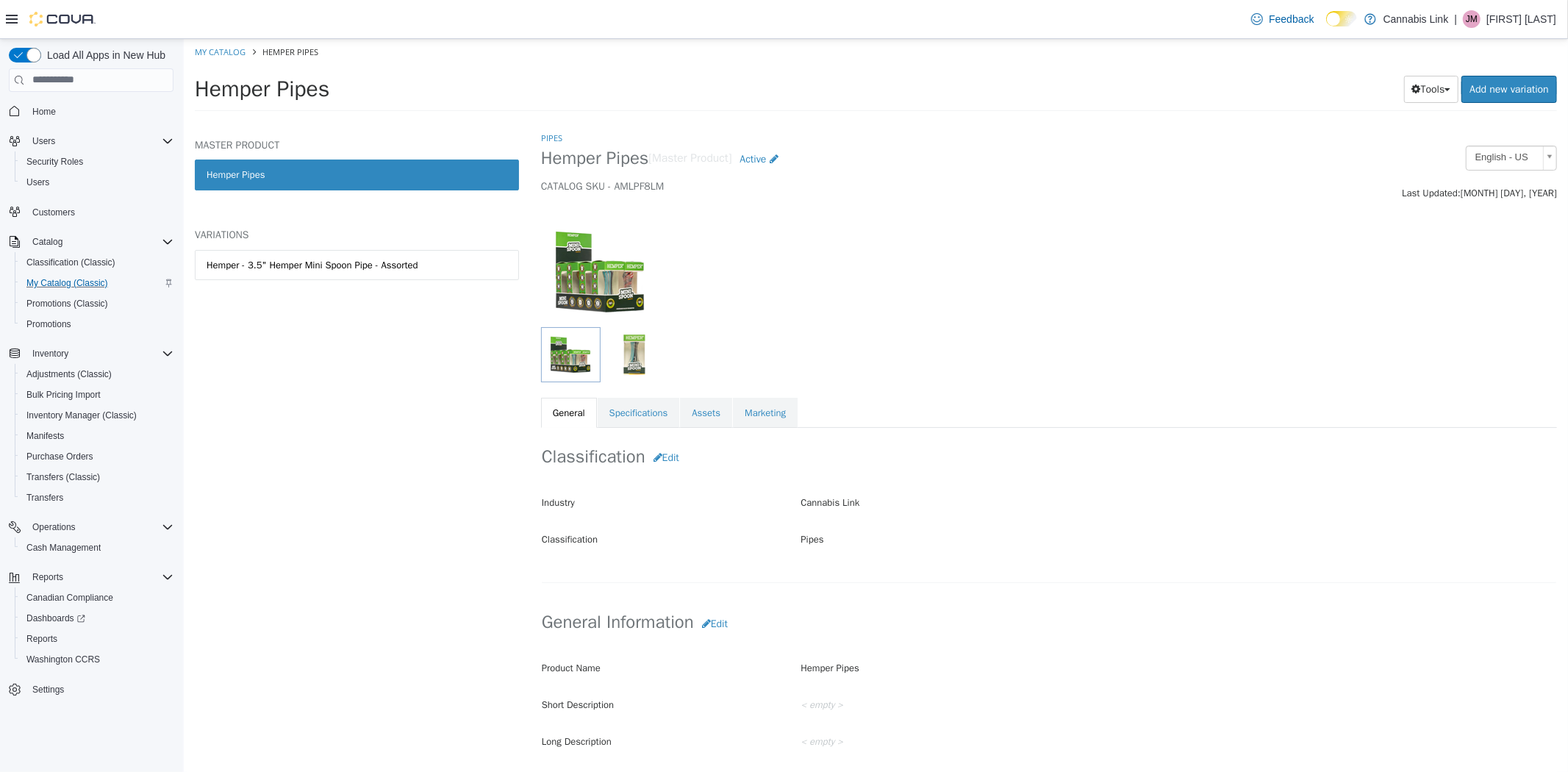select on "**********" 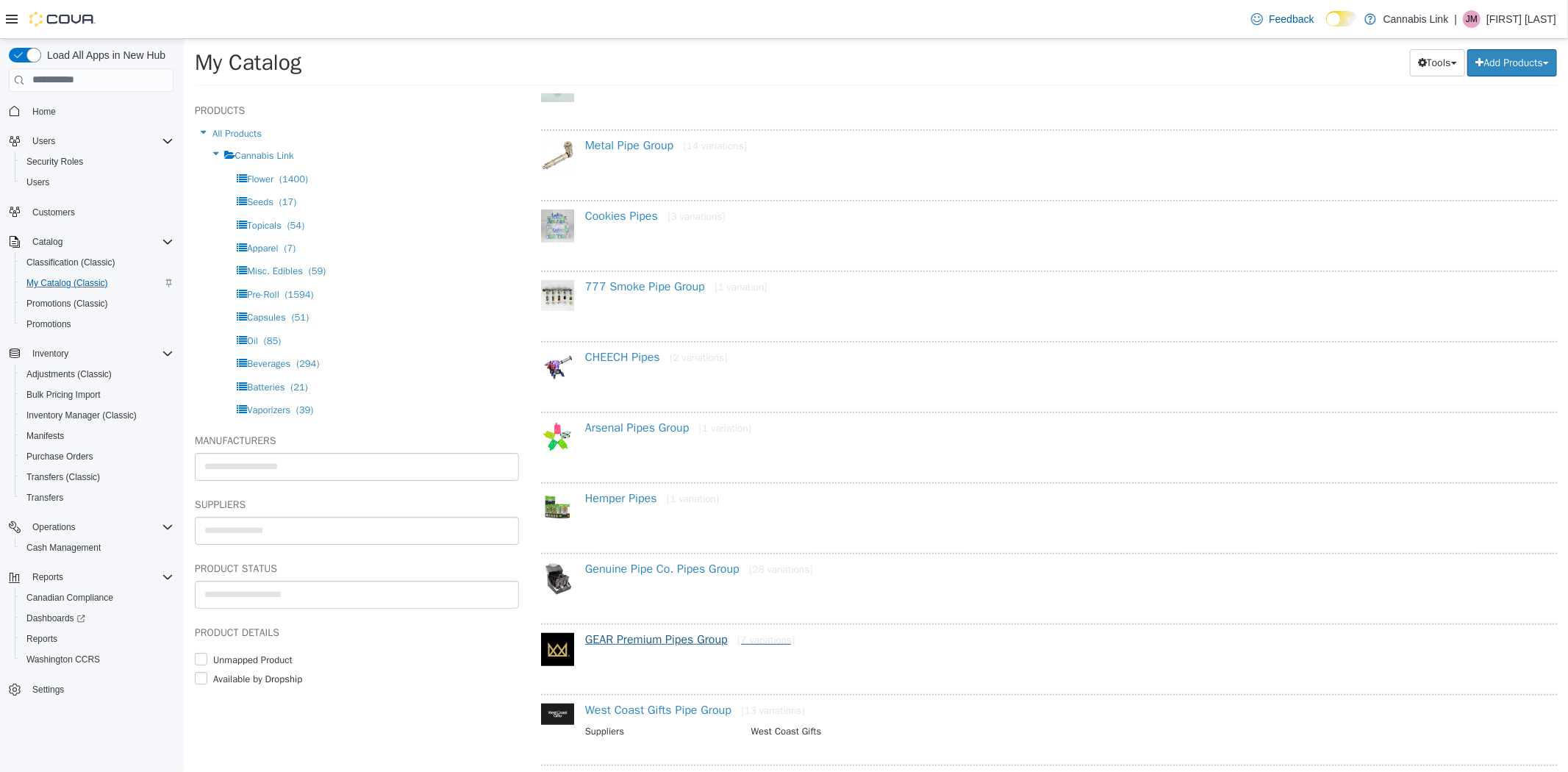 scroll, scrollTop: 735, scrollLeft: 0, axis: vertical 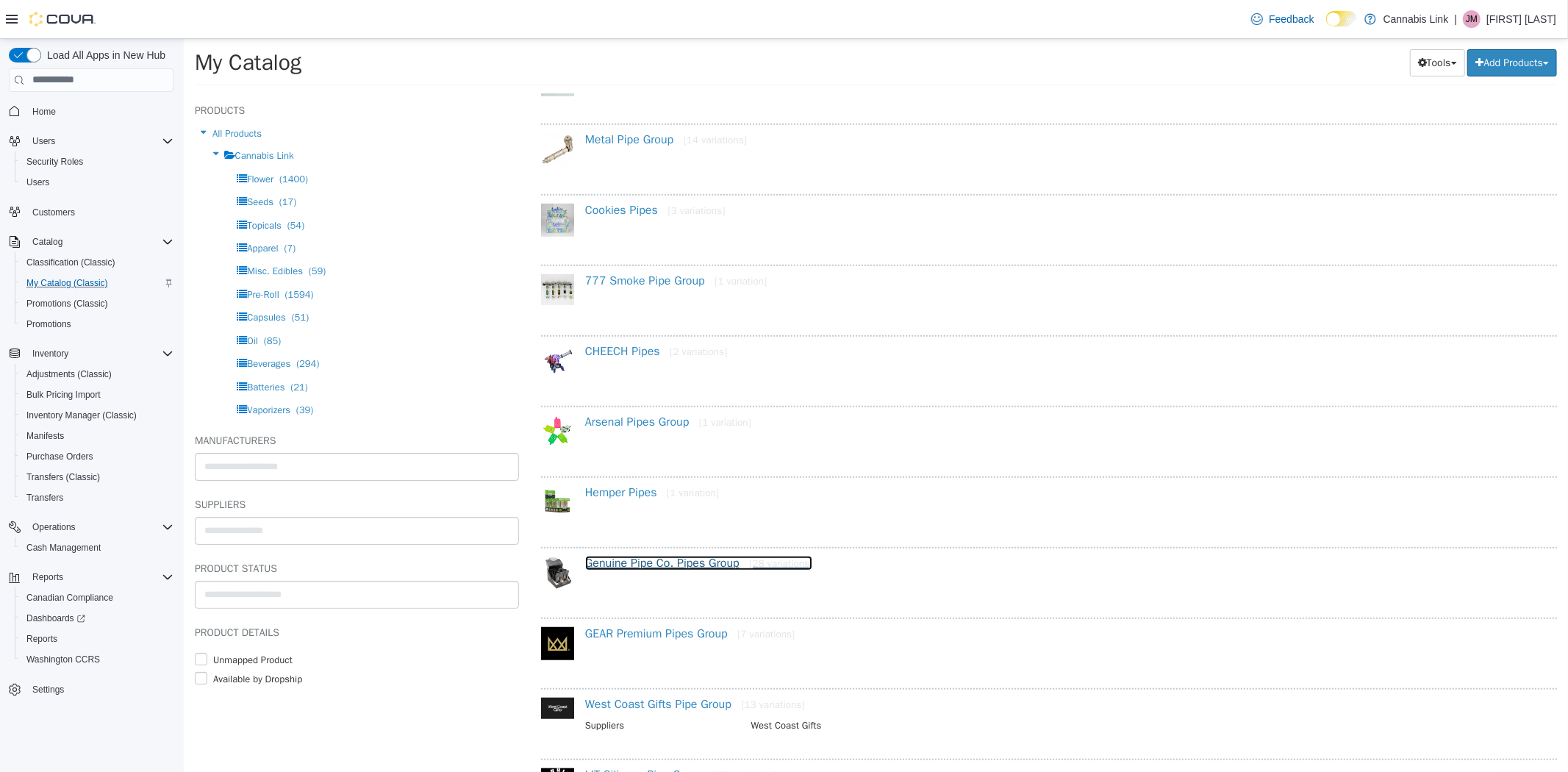click on "Genuine Pipe Co. Pipes Group
[28 variations]" at bounding box center [698, 562] 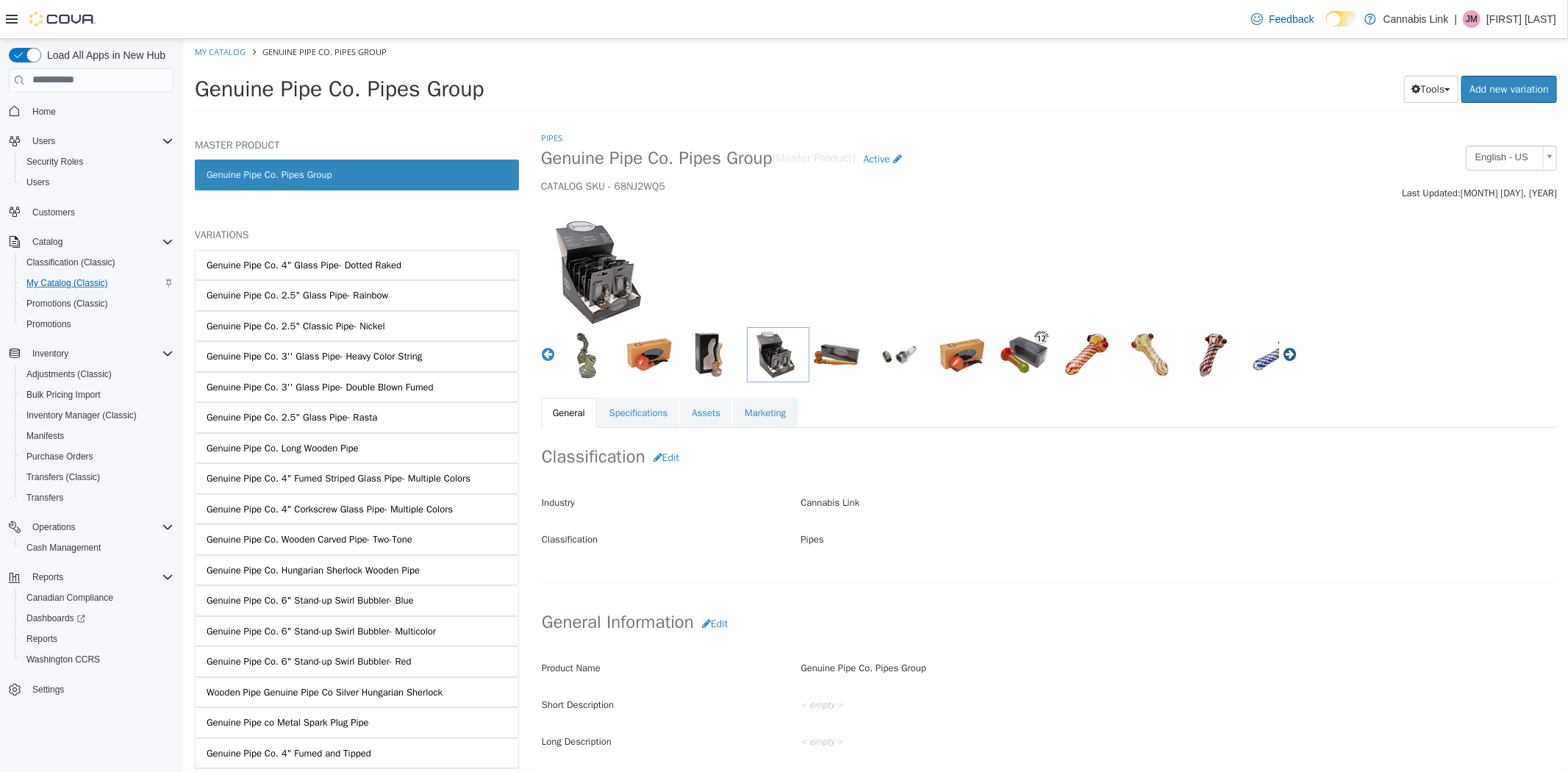 click on "Next" at bounding box center (1289, 354) 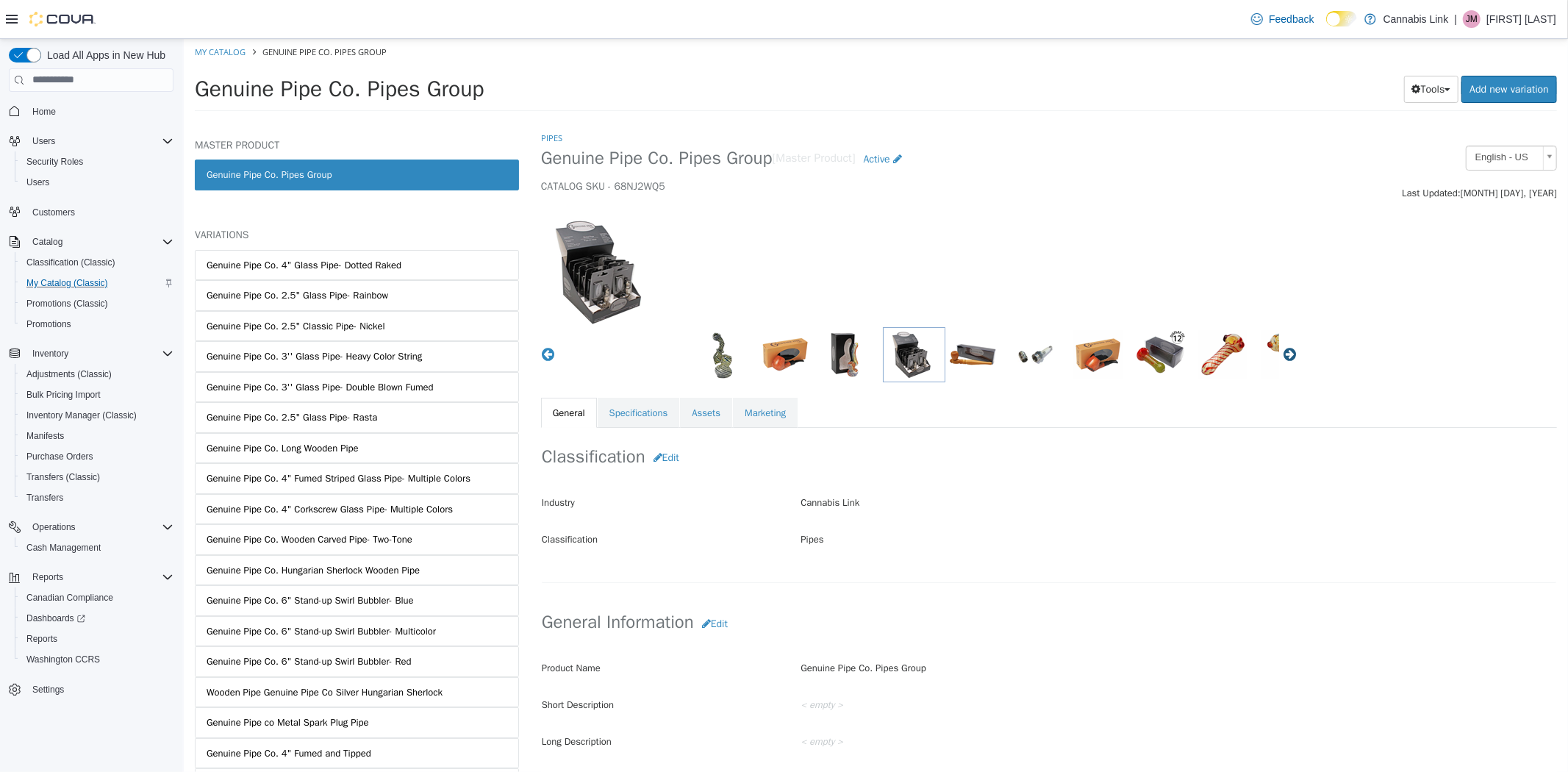 click on "Next" at bounding box center (1289, 354) 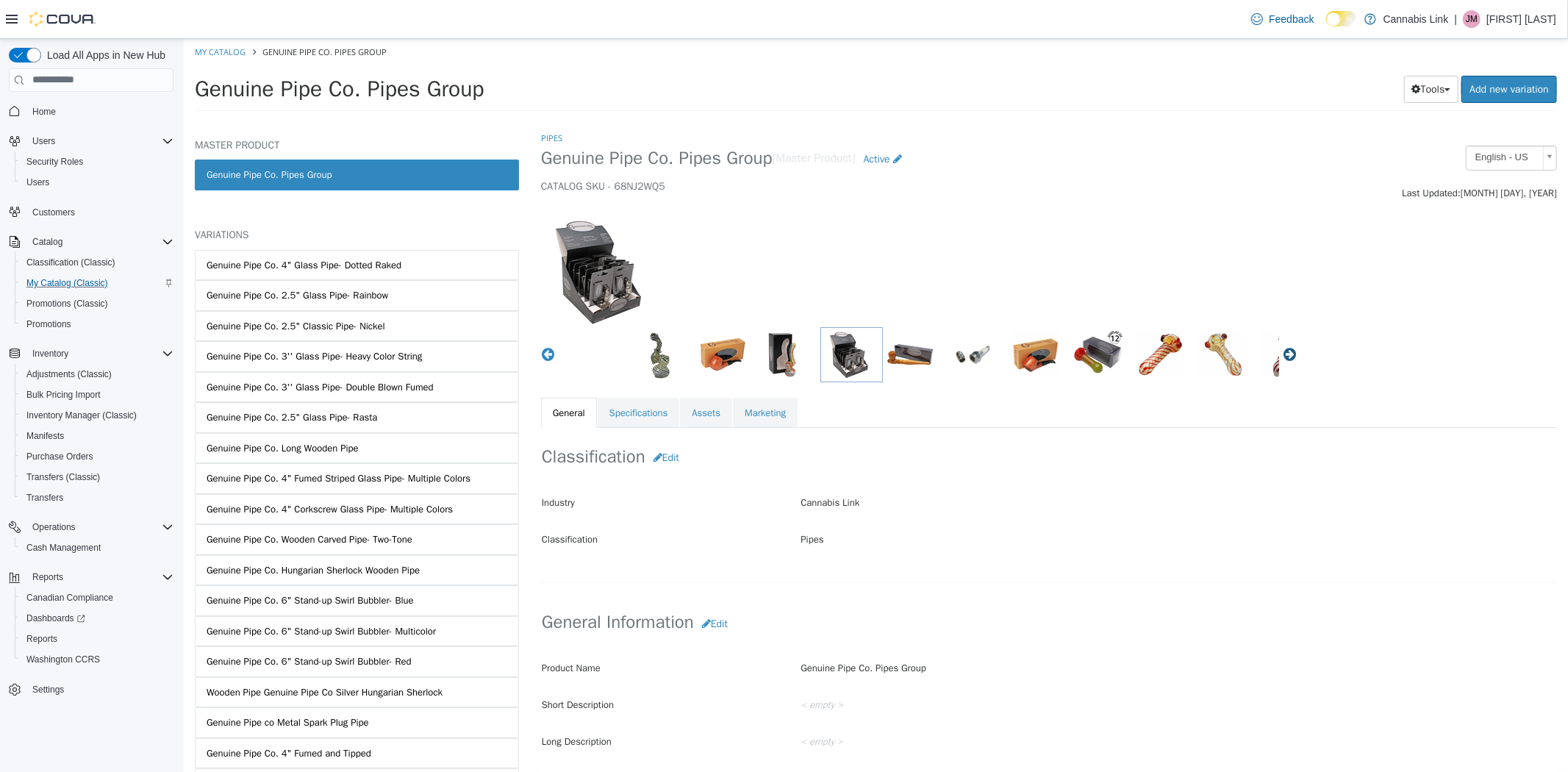 click on "Next" at bounding box center (1289, 354) 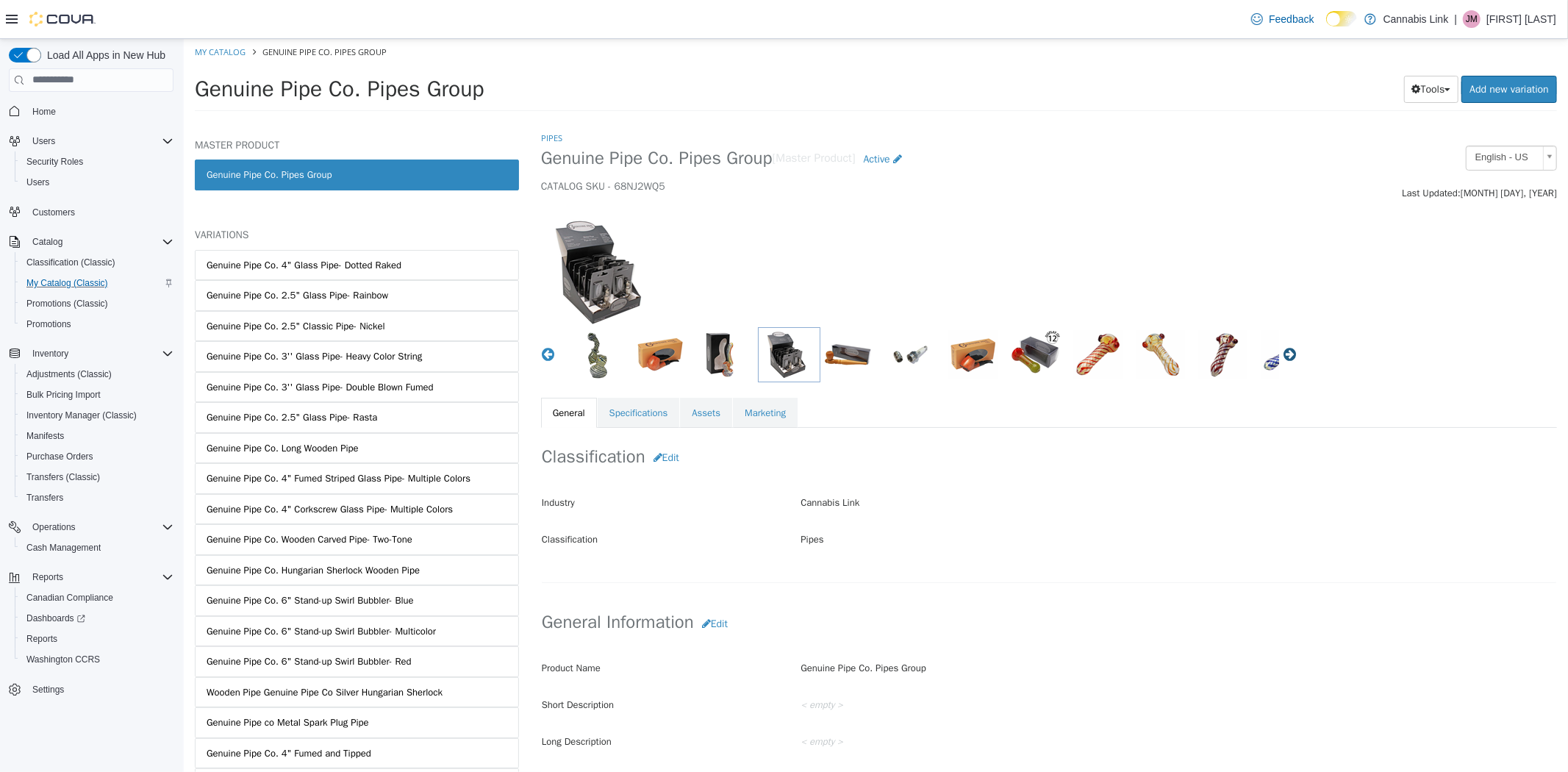 click on "Next" at bounding box center [1289, 354] 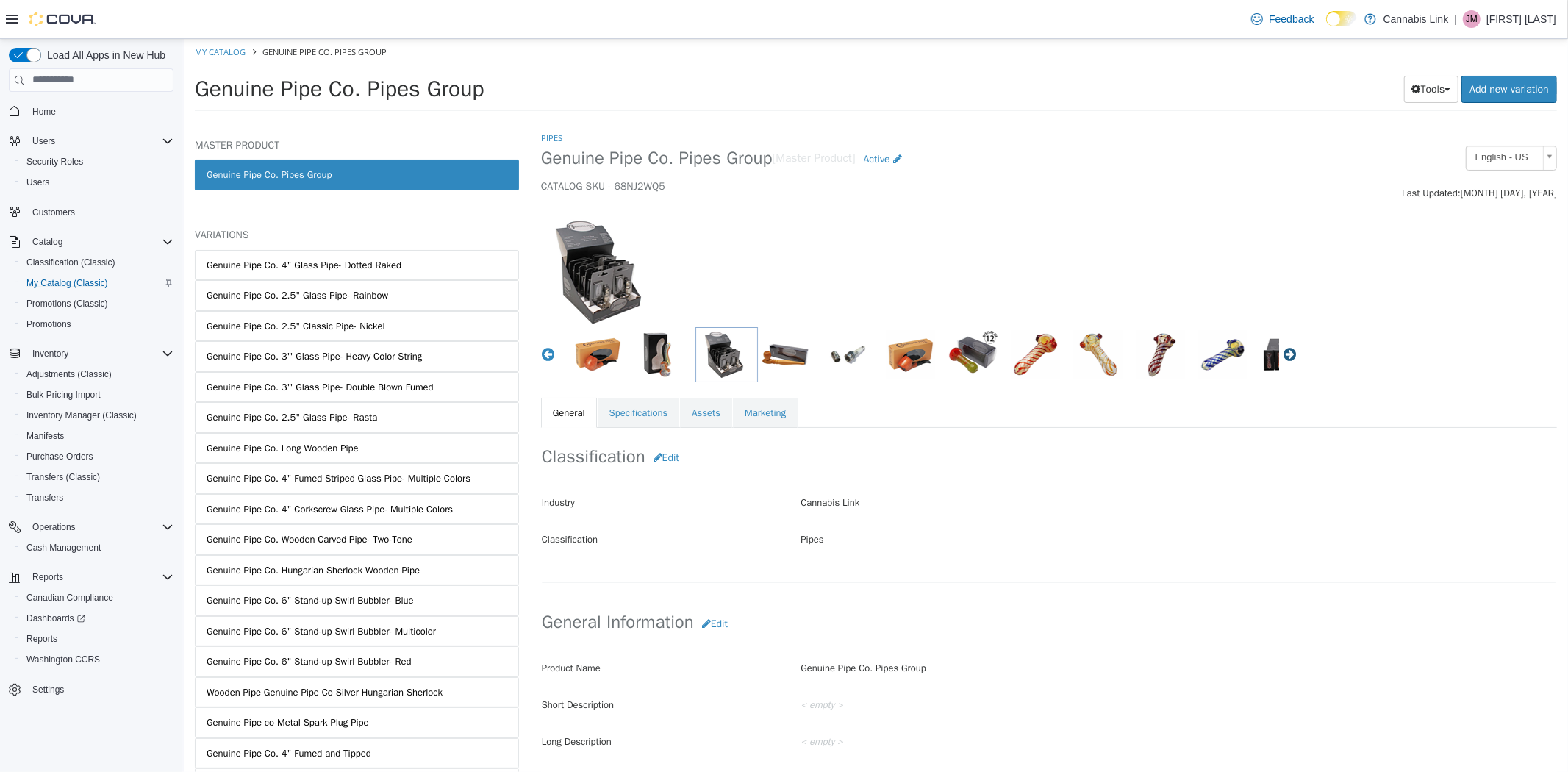 click on "Next" at bounding box center [1289, 354] 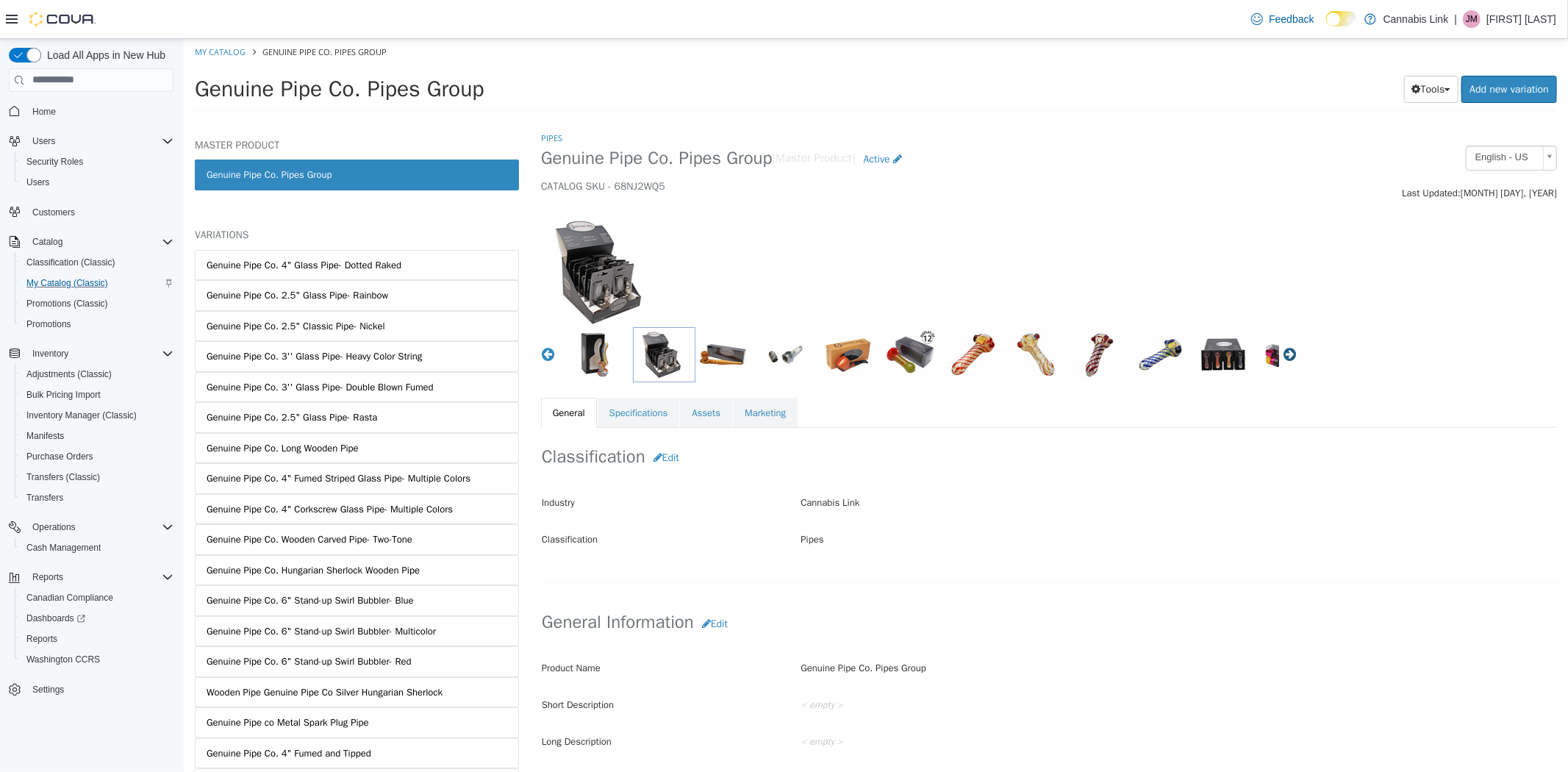 click on "Next" at bounding box center [1289, 354] 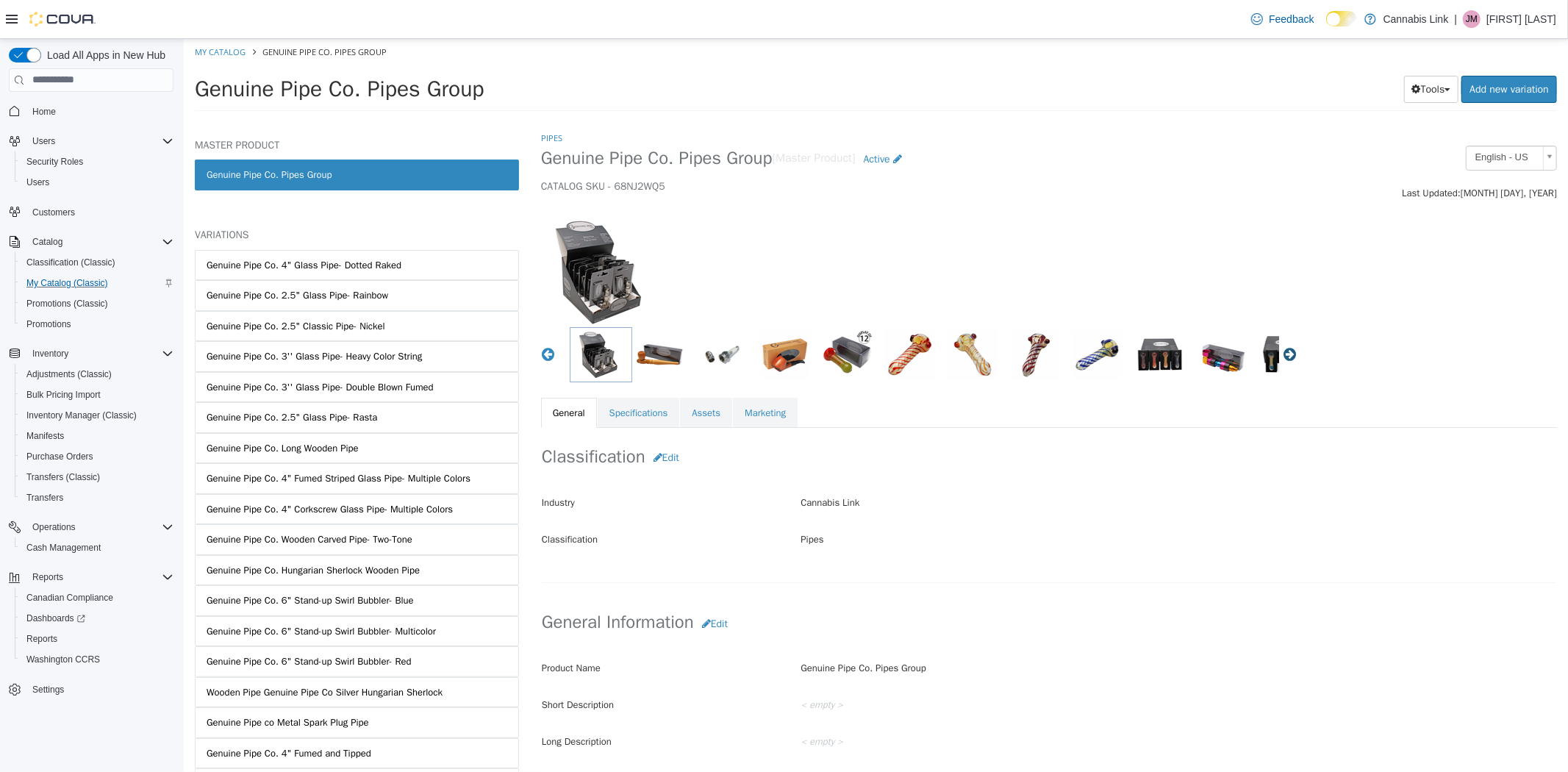 click on "Next" at bounding box center (1289, 354) 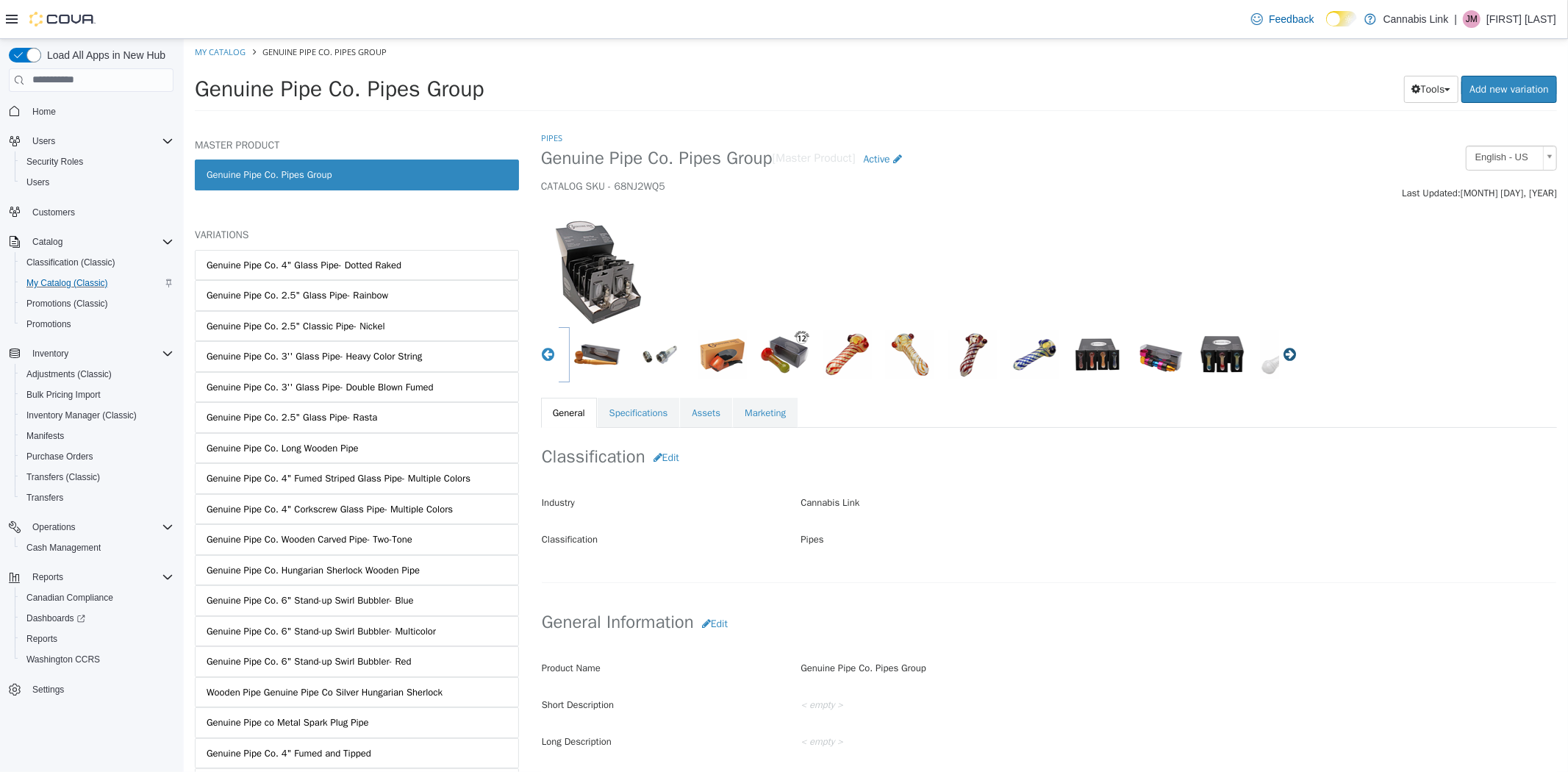 click on "Next" at bounding box center [1289, 354] 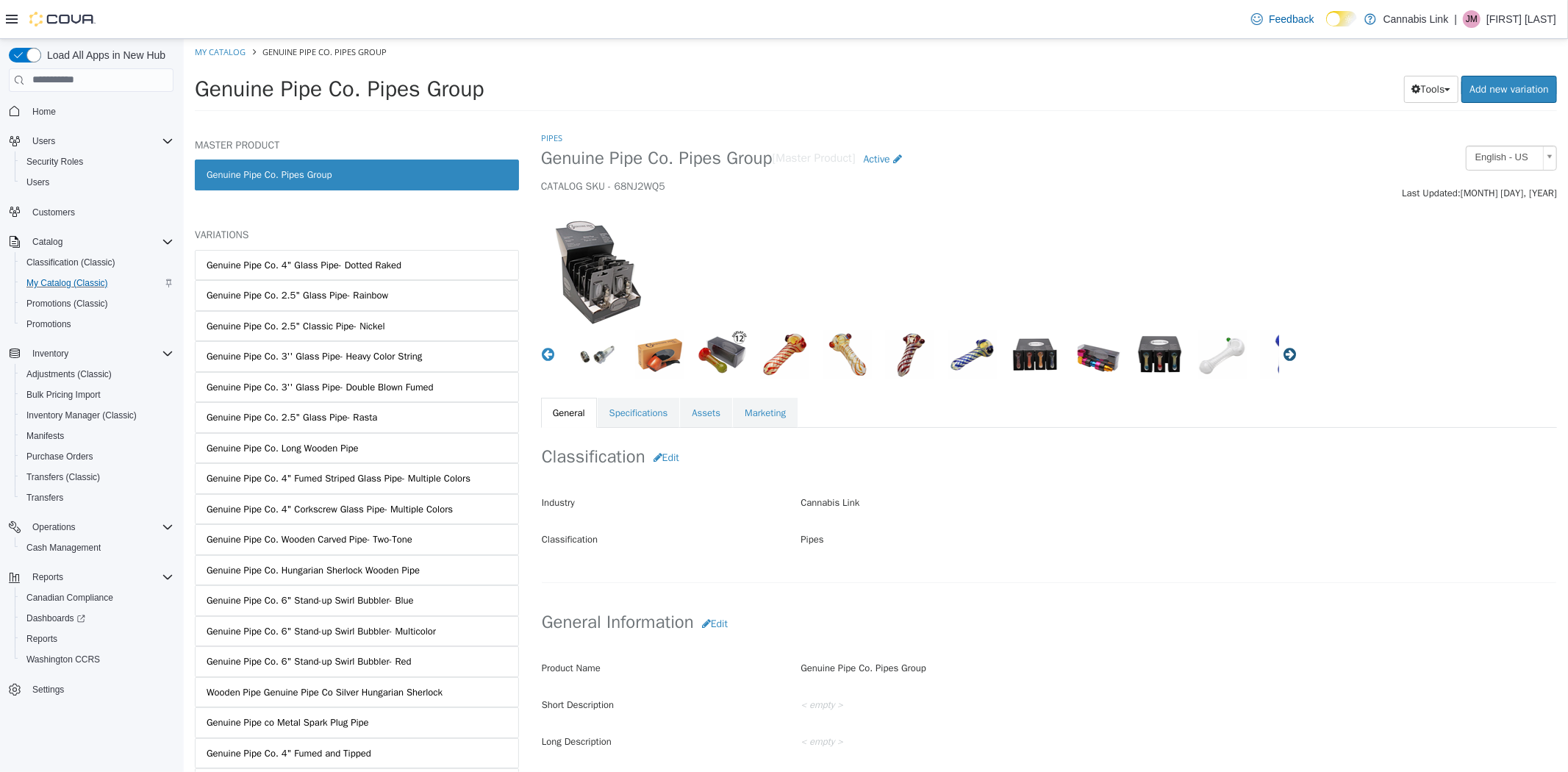 click on "Next" at bounding box center [1289, 354] 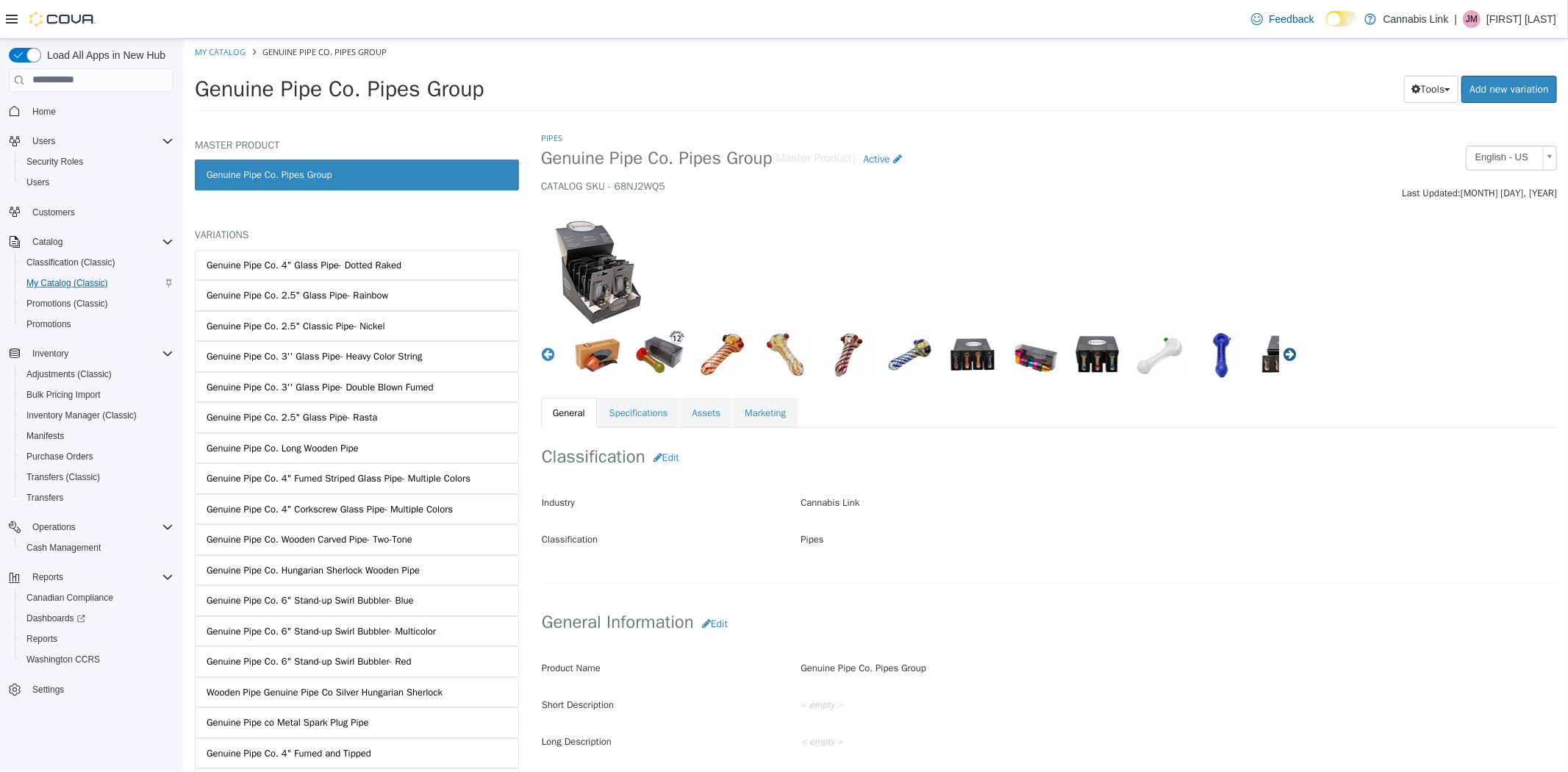 click on "Next" at bounding box center (1289, 354) 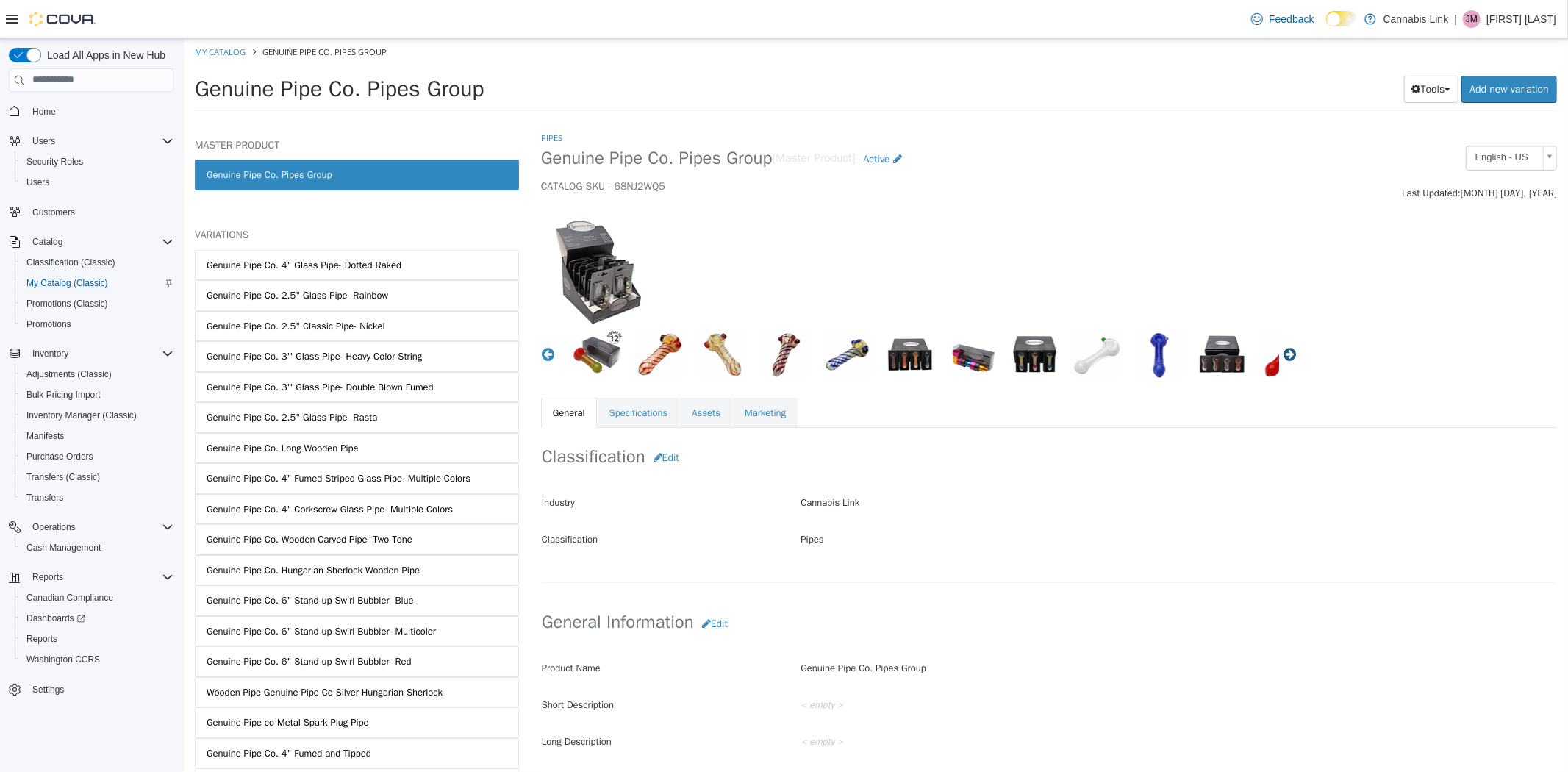 click on "Next" at bounding box center (1289, 354) 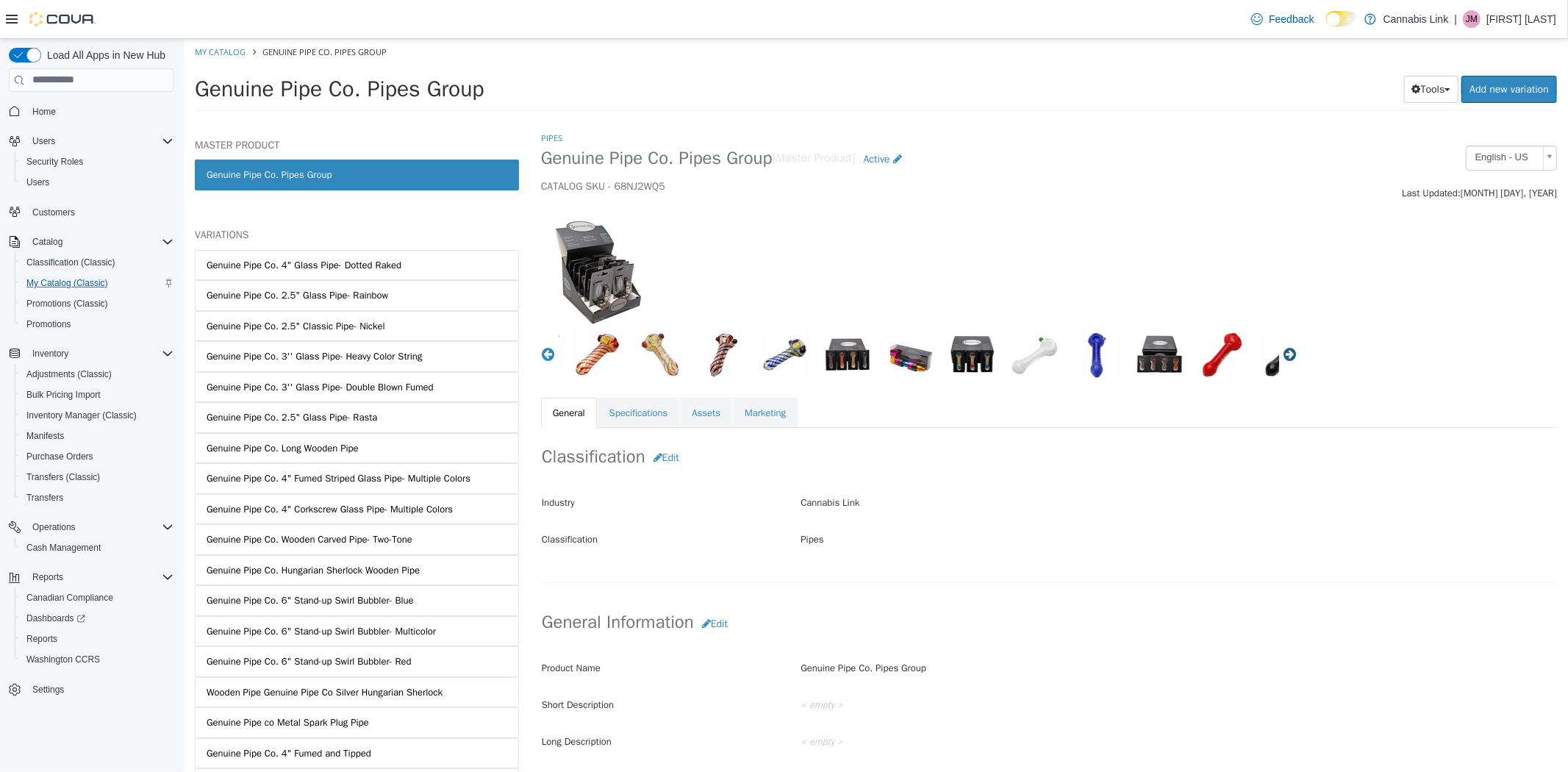 click on "Next" at bounding box center (1289, 354) 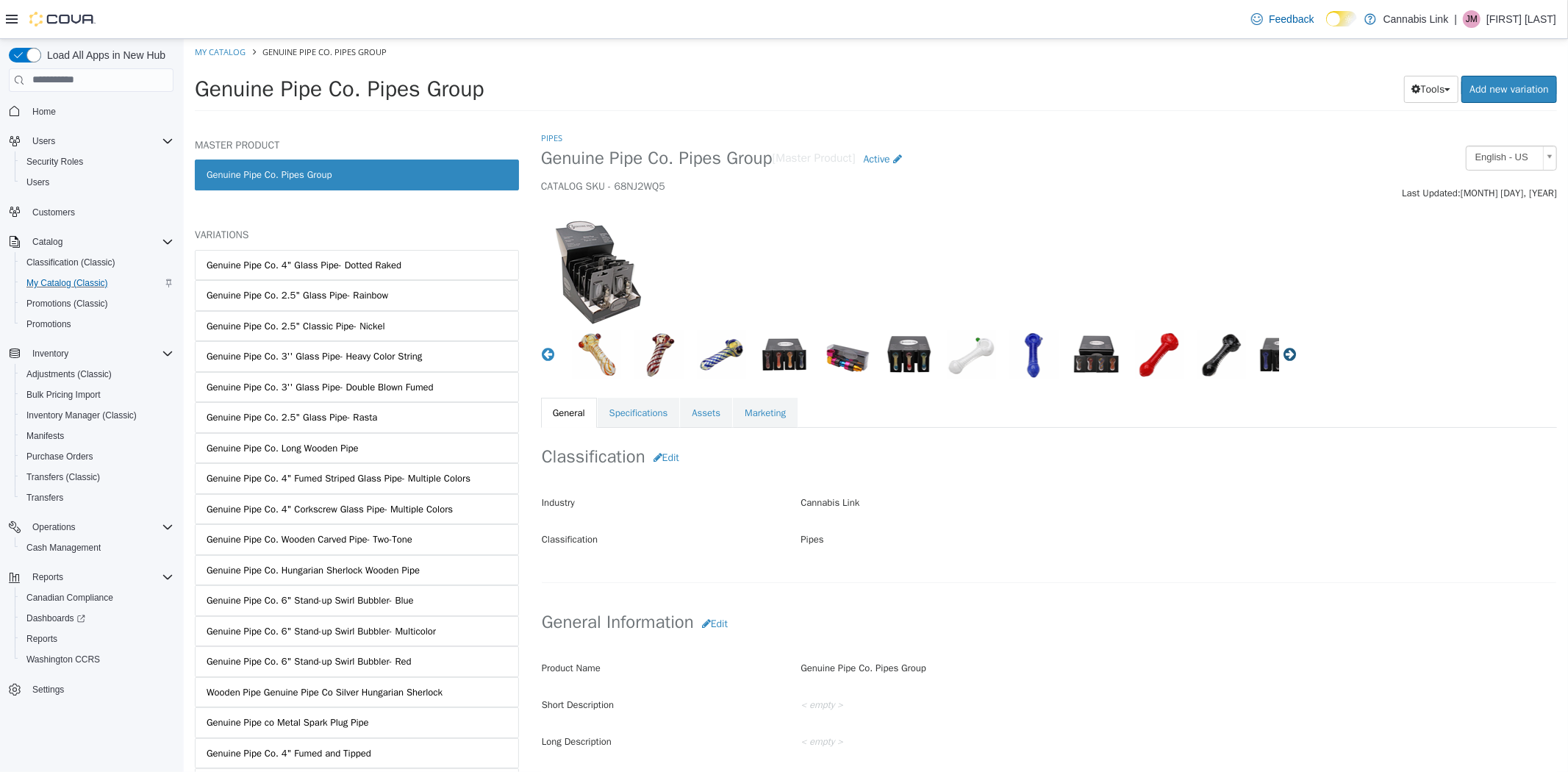click on "Next" at bounding box center [1289, 354] 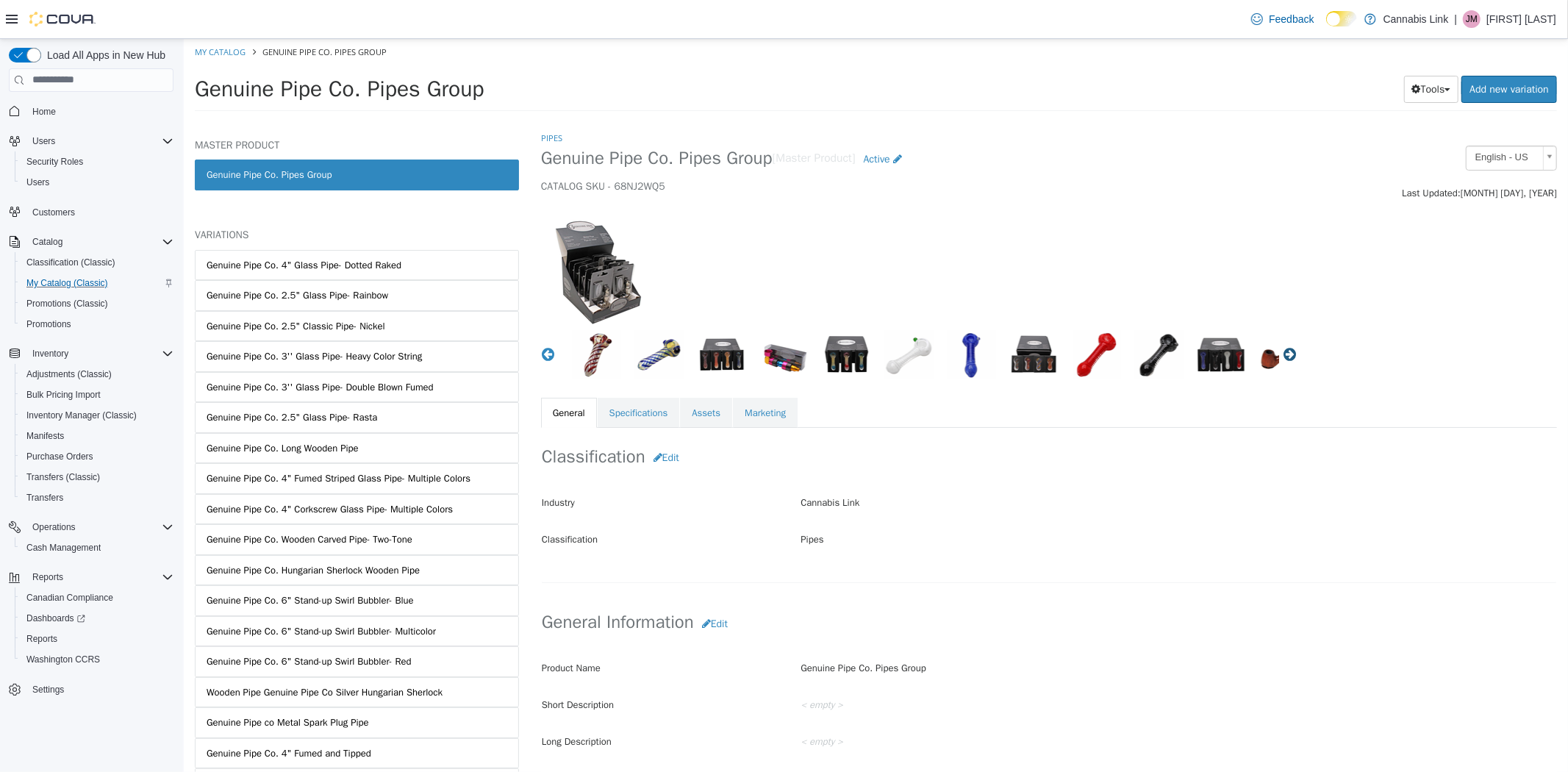click on "Next" at bounding box center (1289, 354) 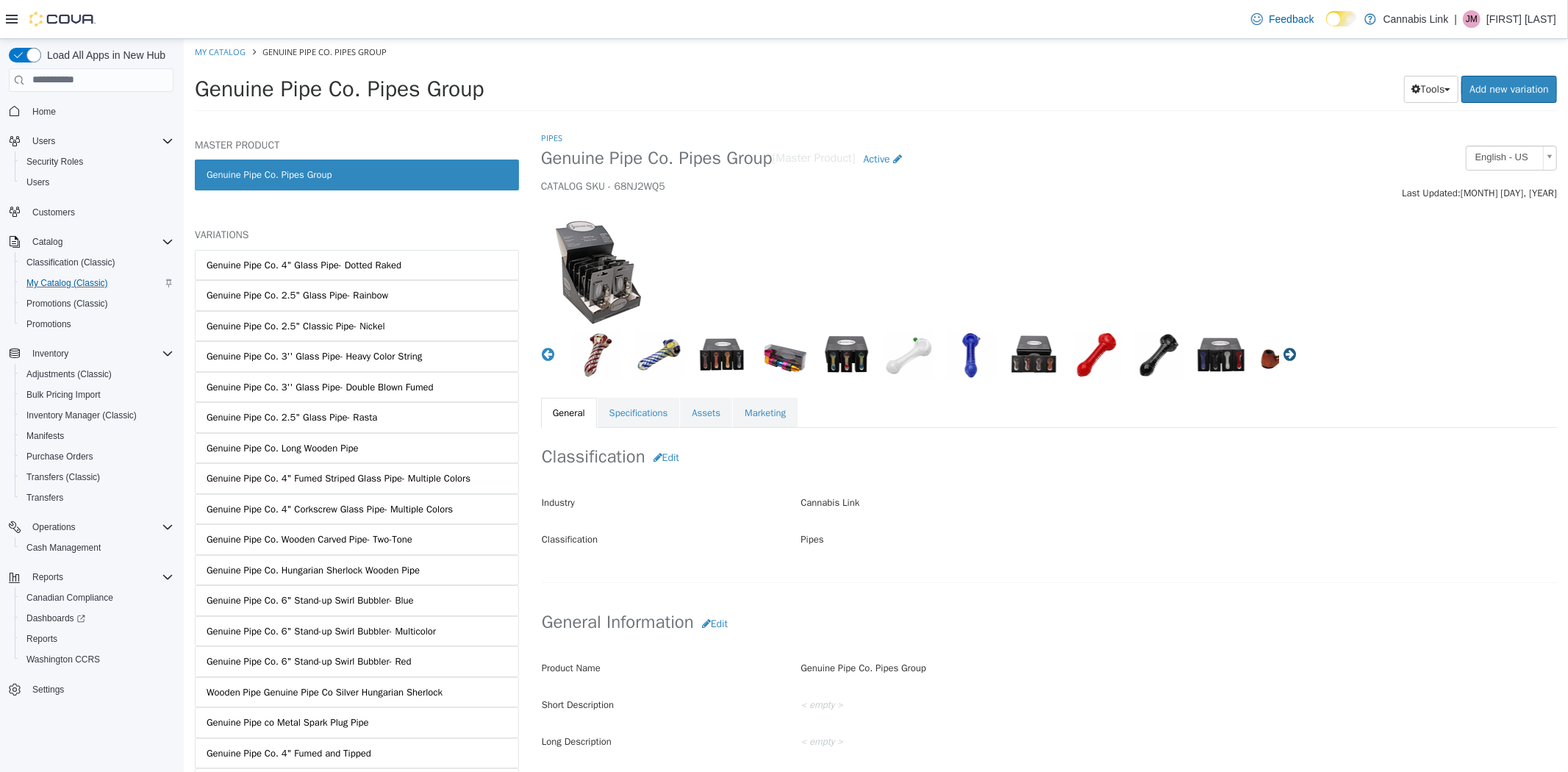 click on "Next" at bounding box center [1289, 354] 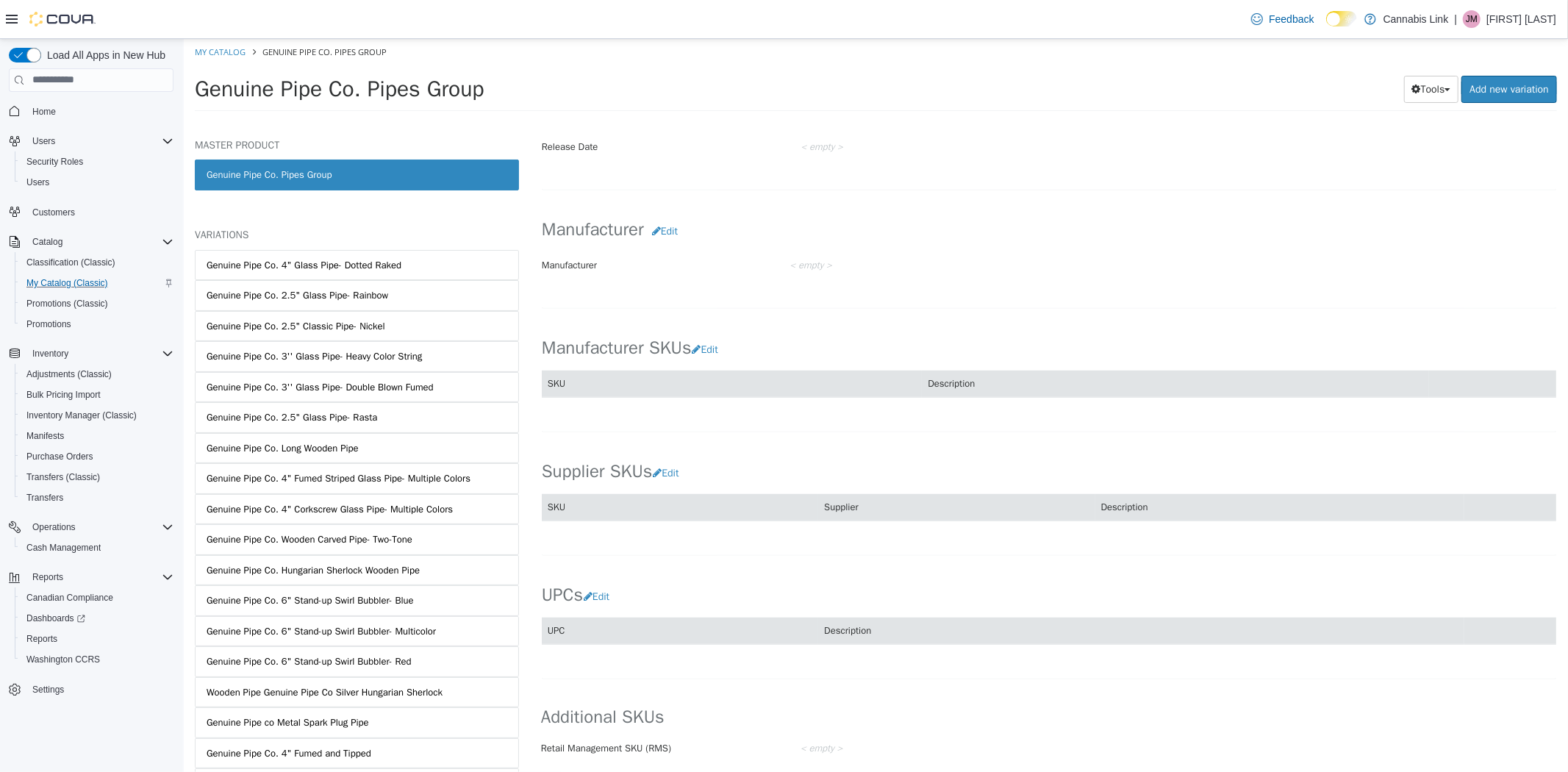 scroll, scrollTop: 675, scrollLeft: 0, axis: vertical 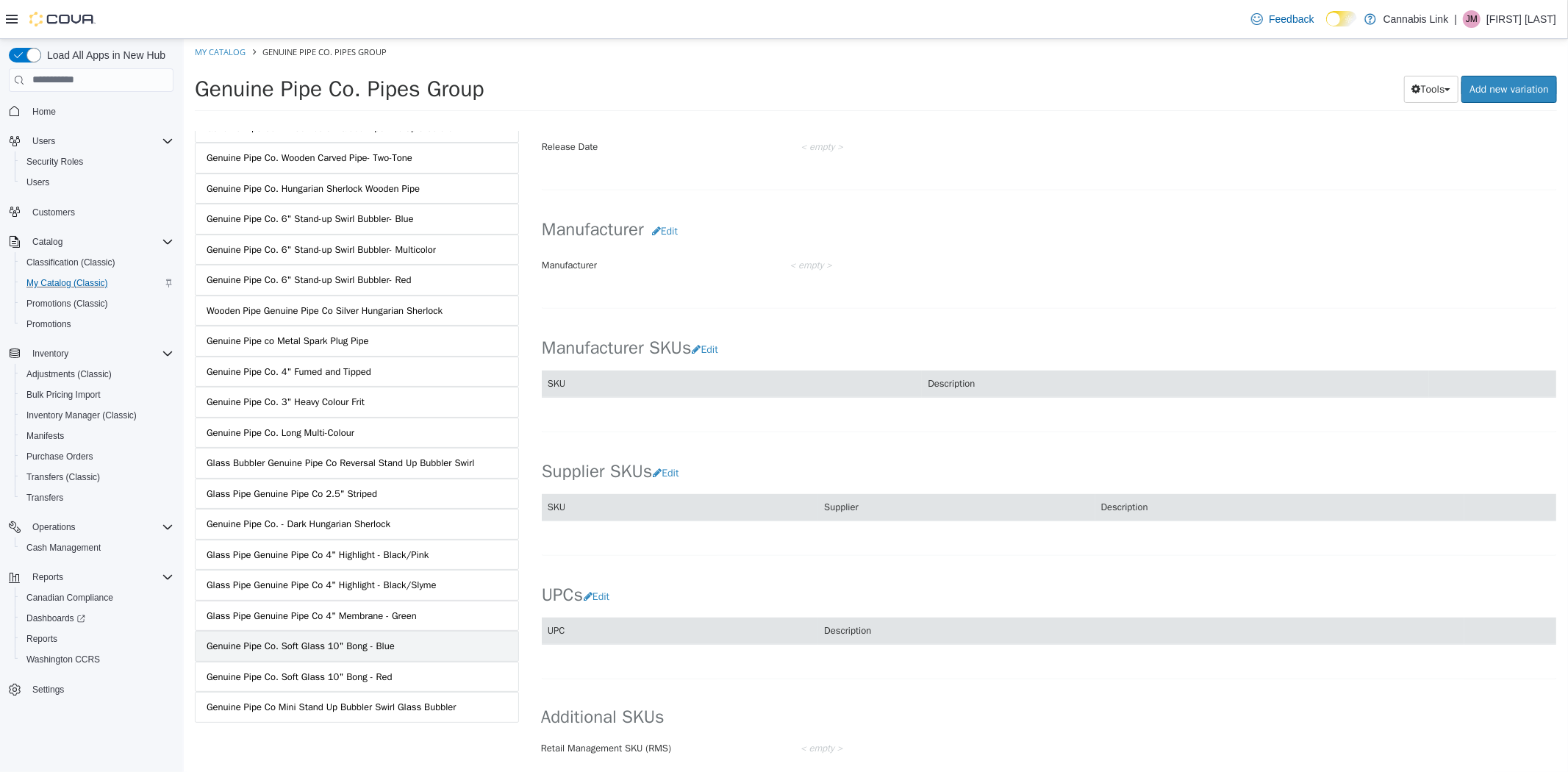 click on "Genuine Pipe Co. Soft Glass 10" Bong - Blue" at bounding box center (300, 646) 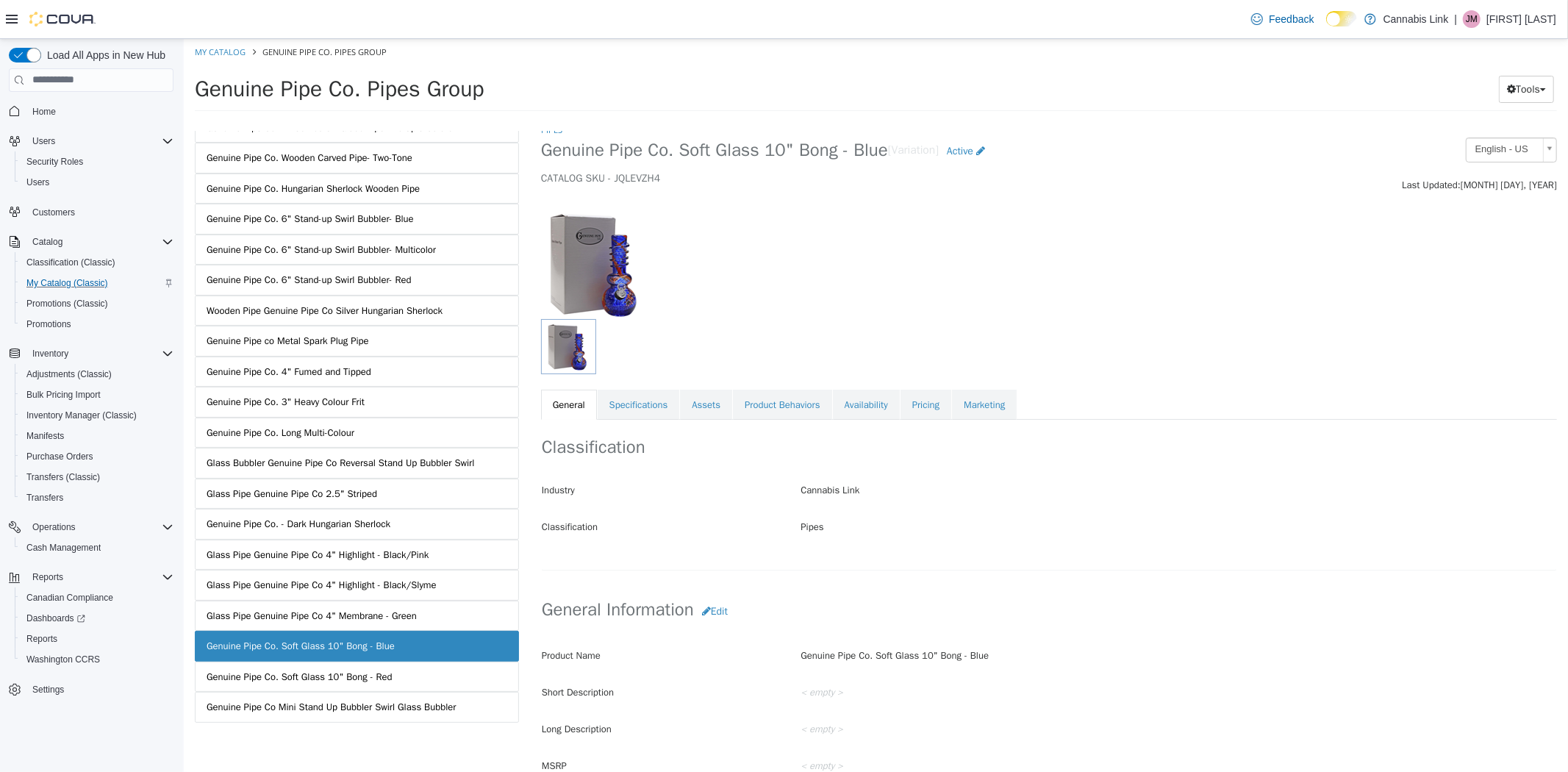 scroll, scrollTop: 0, scrollLeft: 0, axis: both 